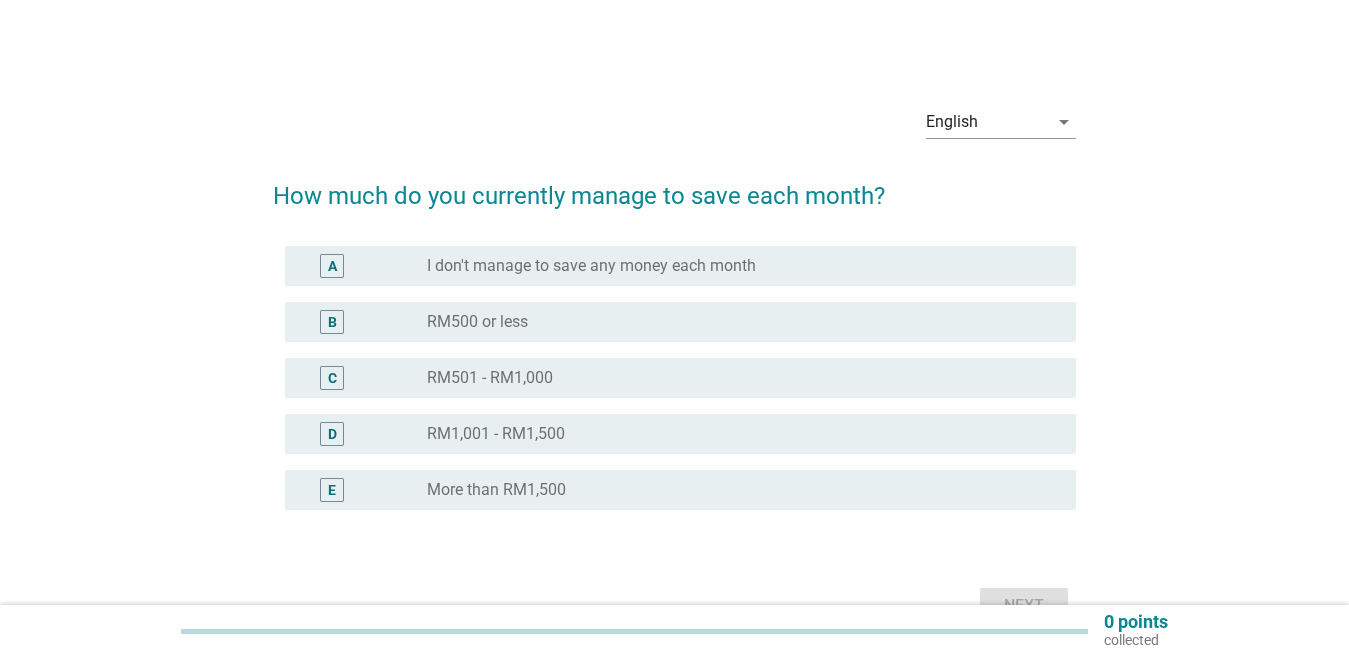 scroll, scrollTop: 0, scrollLeft: 0, axis: both 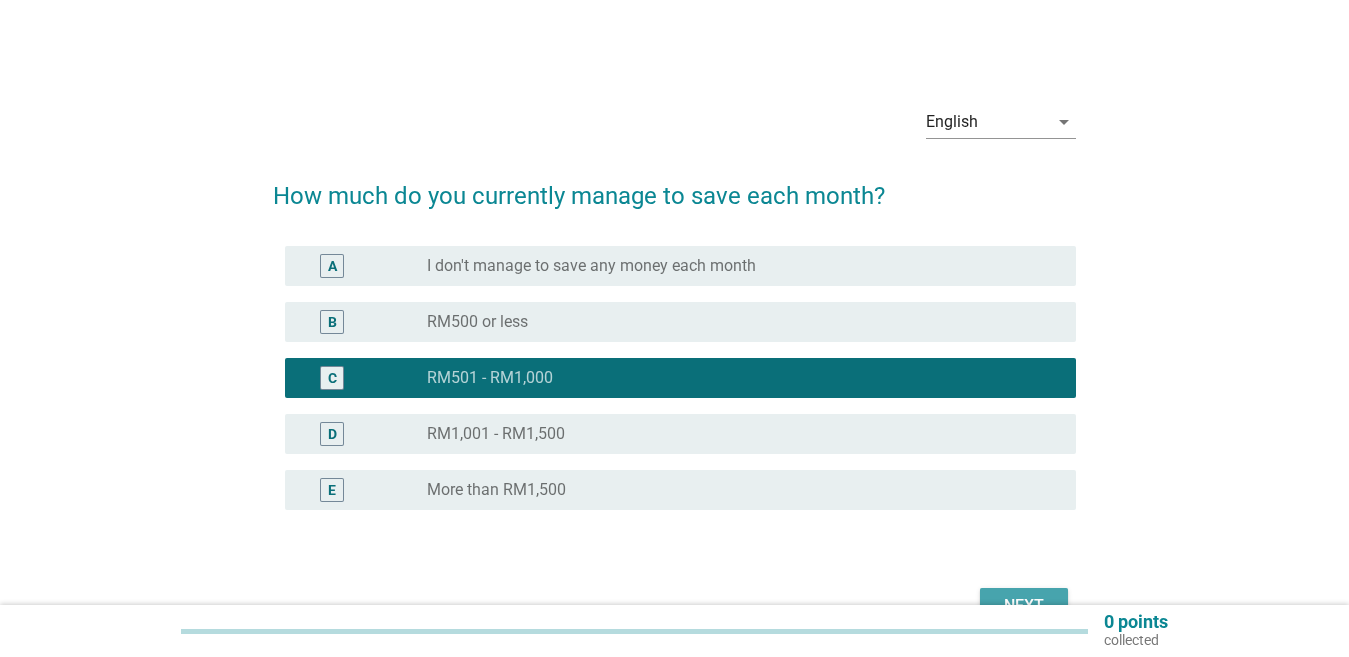 click on "Next" at bounding box center (1024, 606) 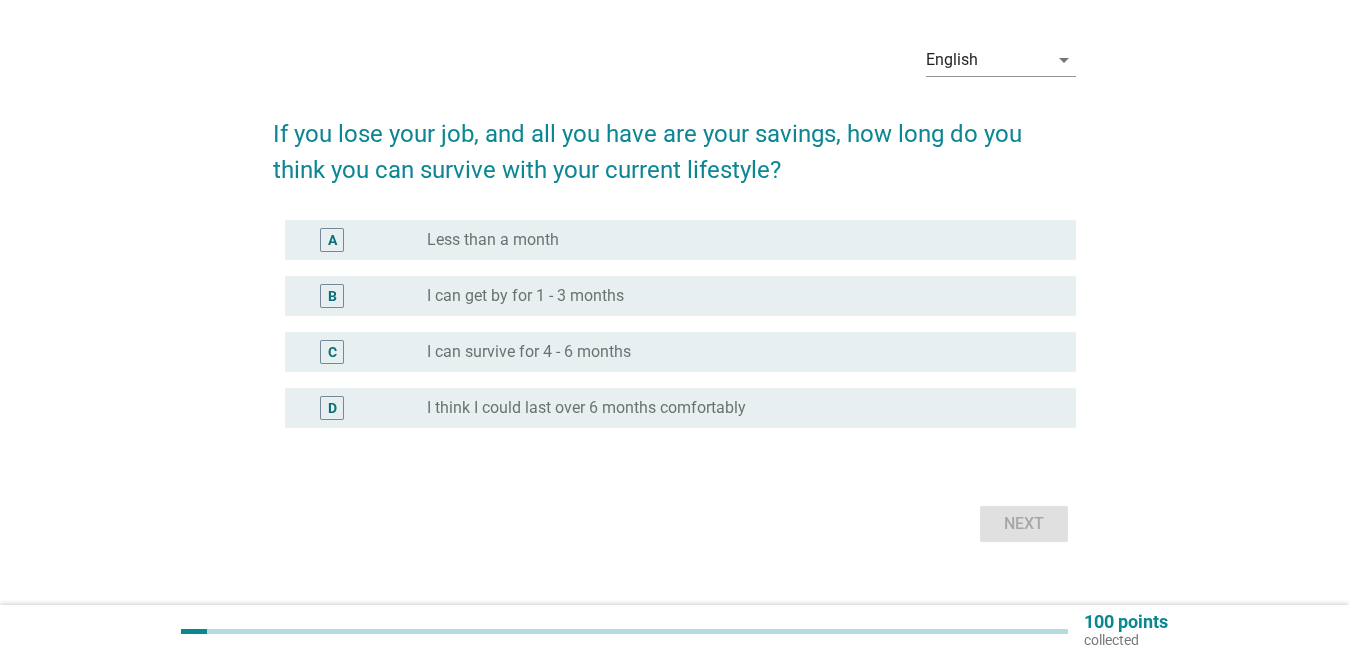 scroll, scrollTop: 95, scrollLeft: 0, axis: vertical 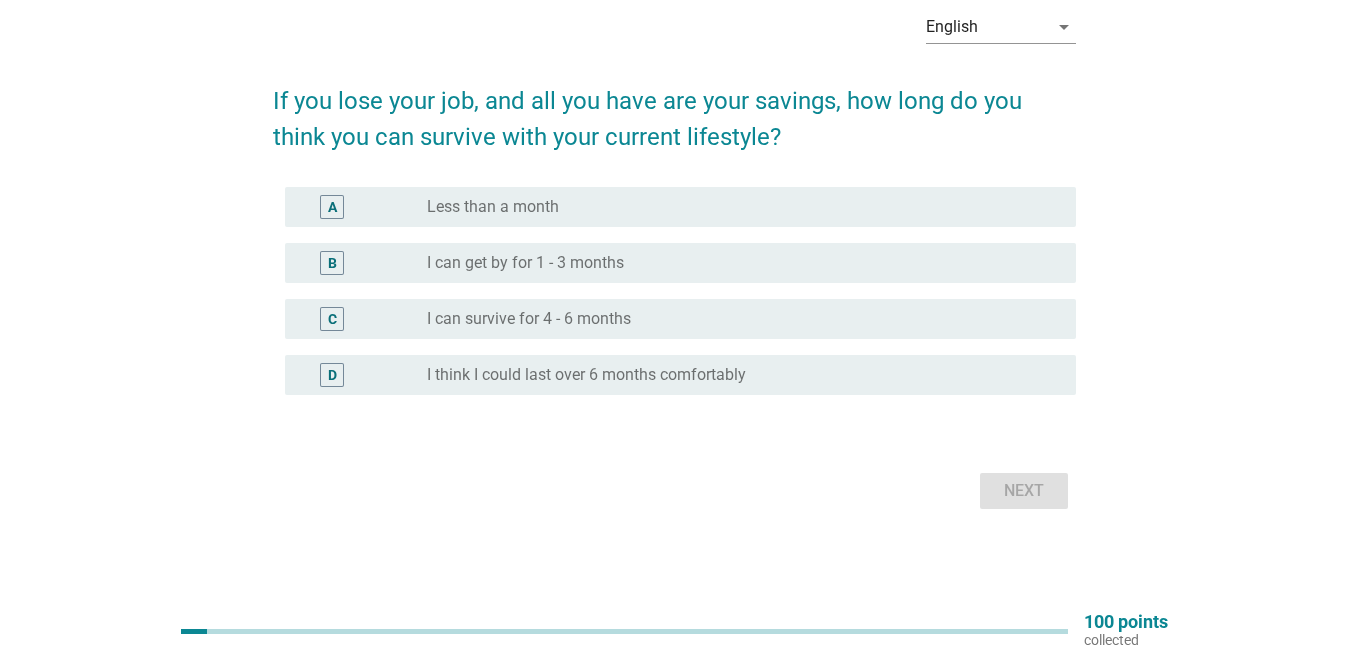 click on "D     radio_button_unchecked I think I could last over 6 months comfortably" at bounding box center (680, 375) 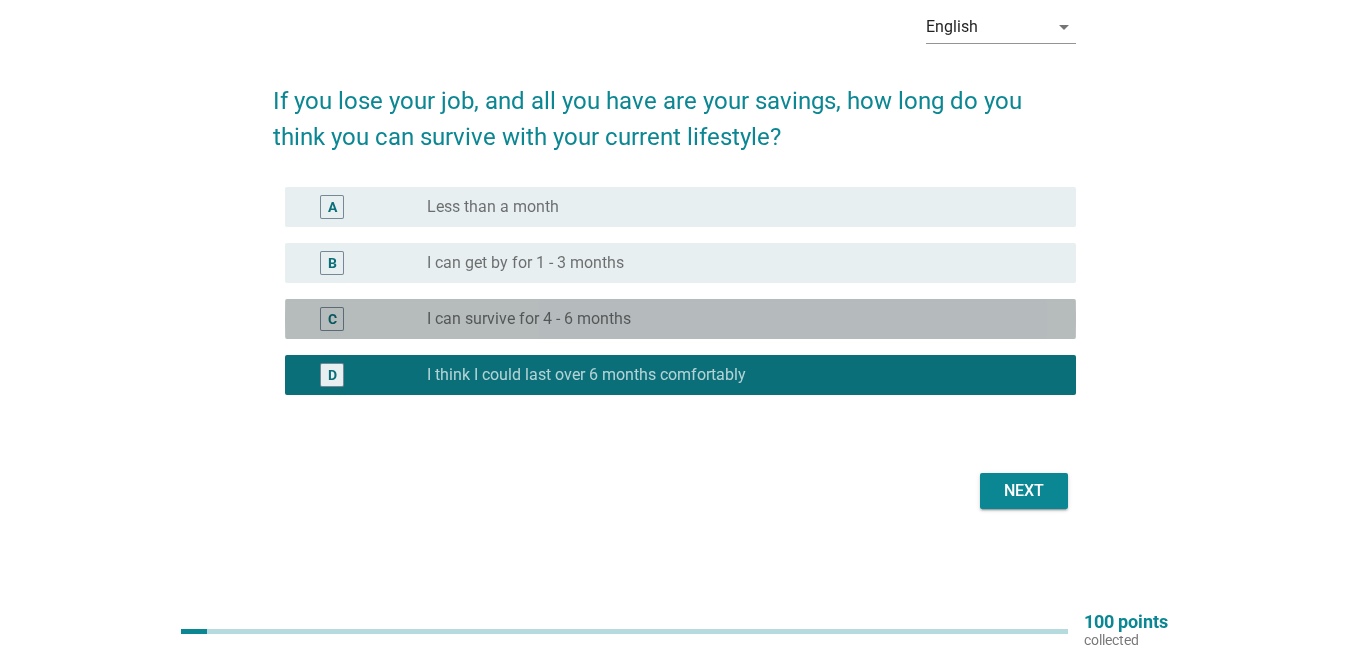 click on "C     radio_button_unchecked I can survive for 4 - 6 months" at bounding box center [680, 319] 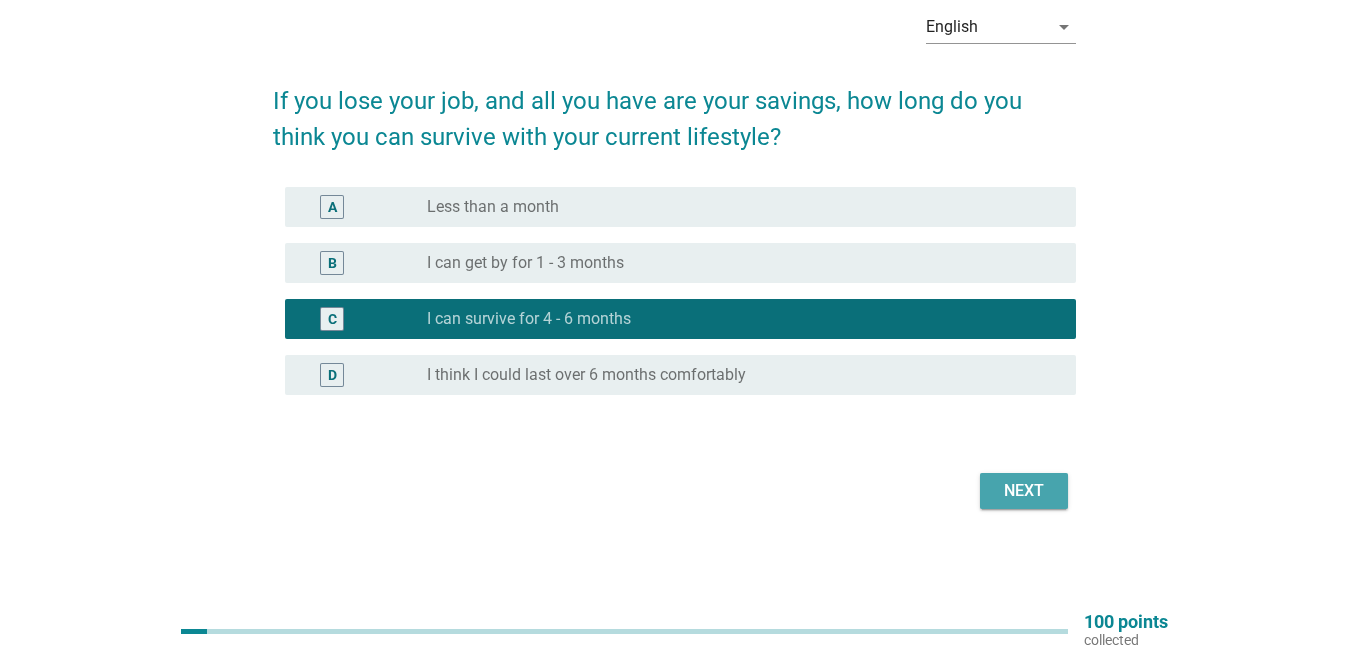 click on "Next" at bounding box center (1024, 491) 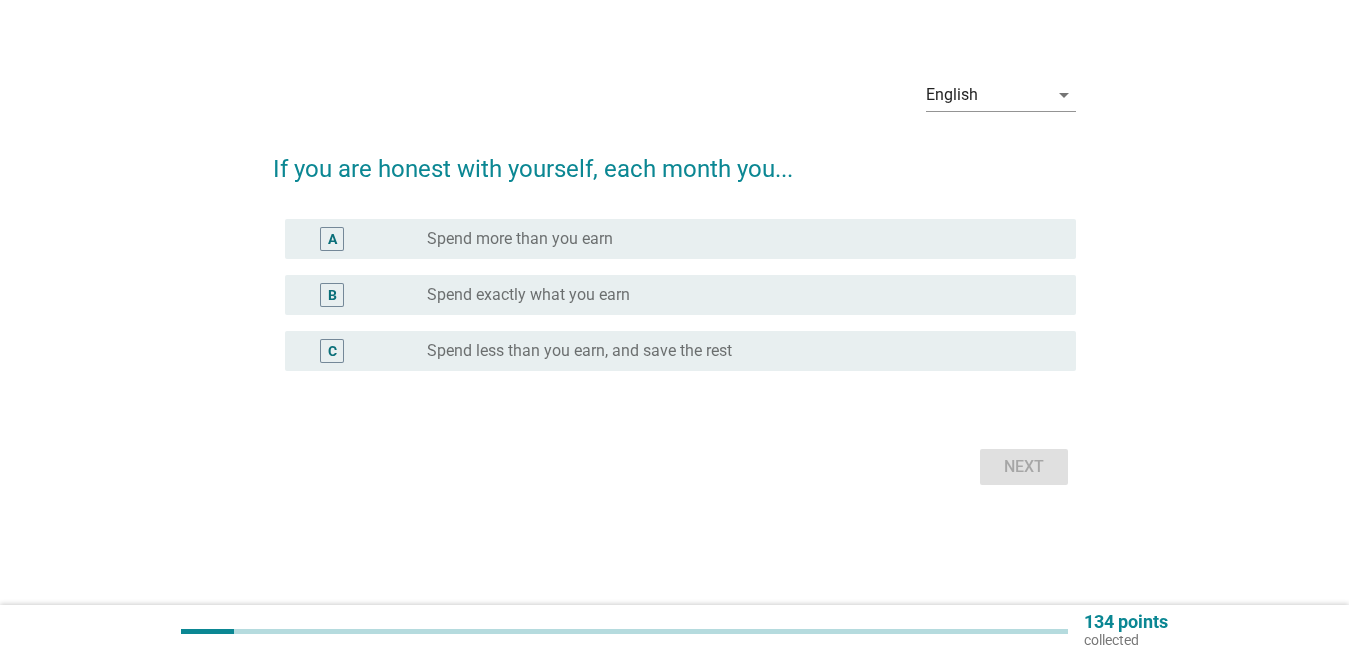 scroll, scrollTop: 0, scrollLeft: 0, axis: both 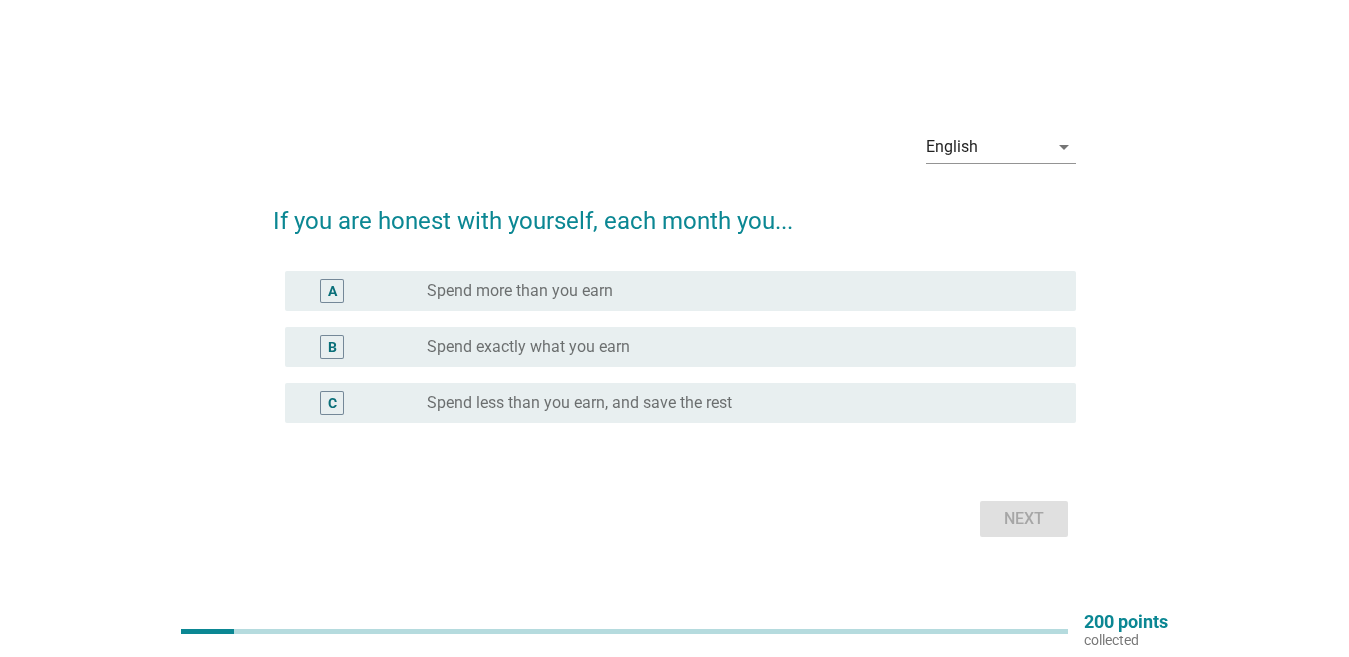 click on "Spend less than you earn, and save the rest" at bounding box center (579, 403) 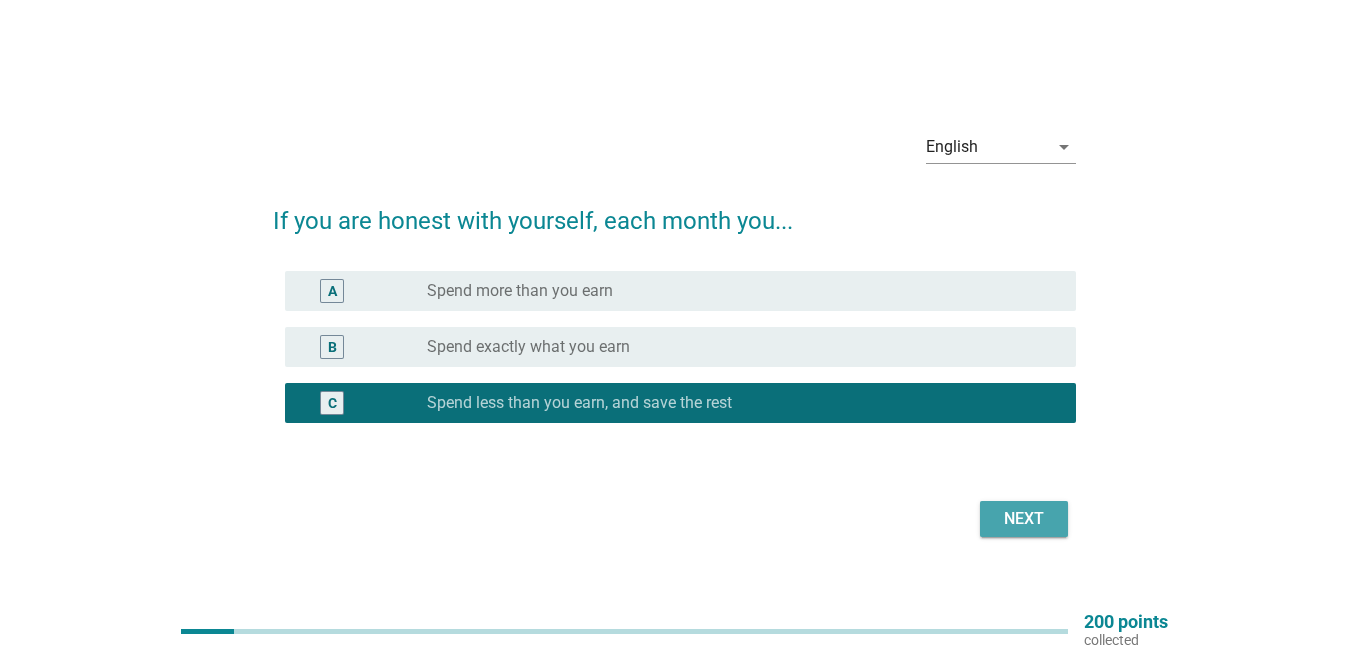 click on "Next" at bounding box center [1024, 519] 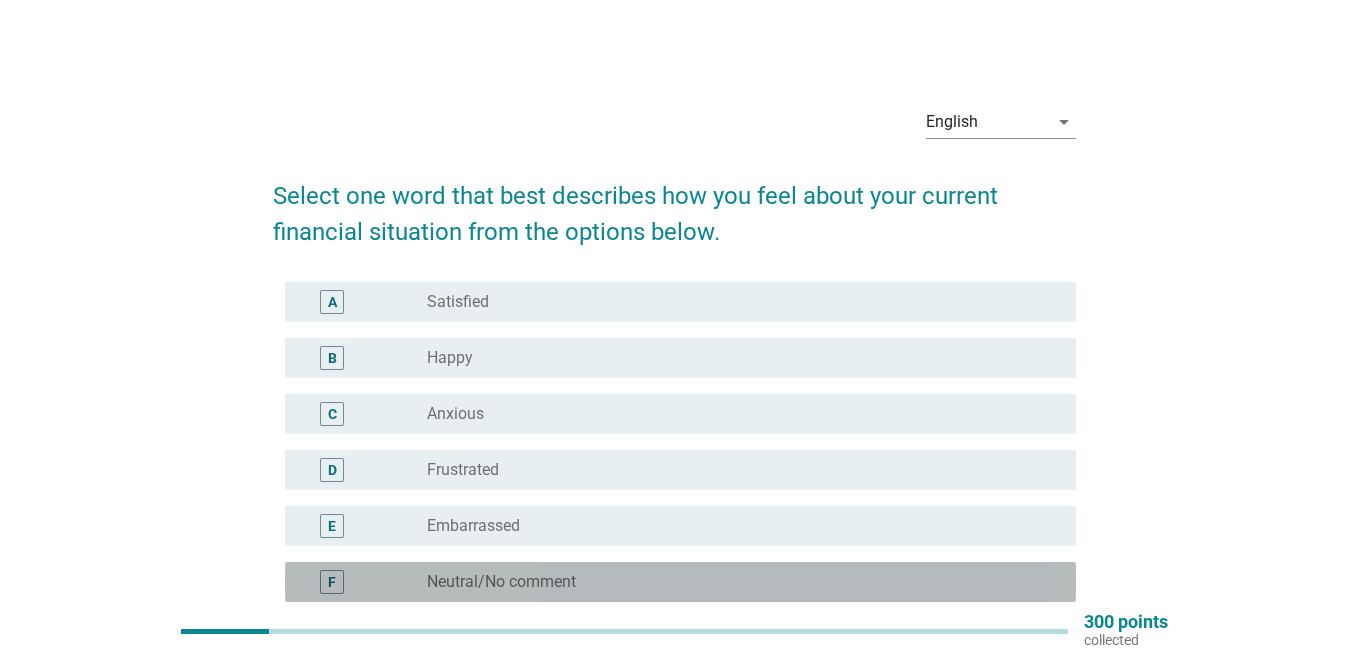 click on "radio_button_unchecked Neutral/No comment" at bounding box center [735, 582] 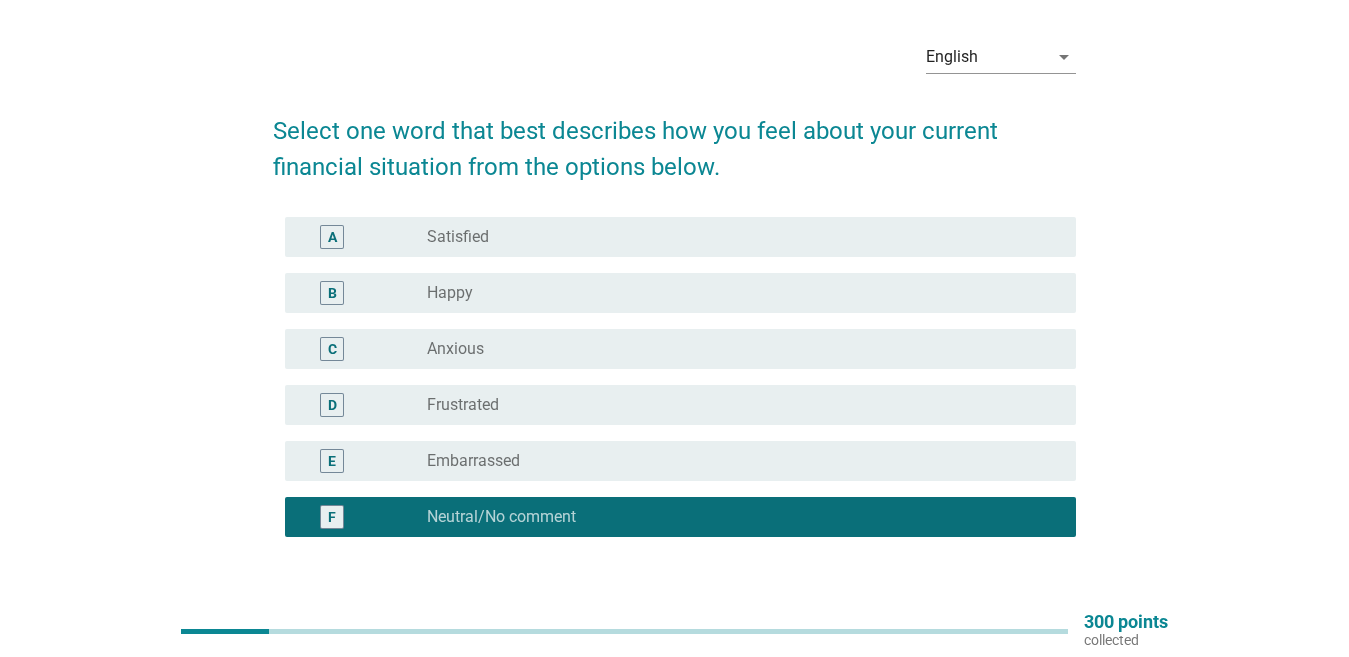 scroll, scrollTop: 100, scrollLeft: 0, axis: vertical 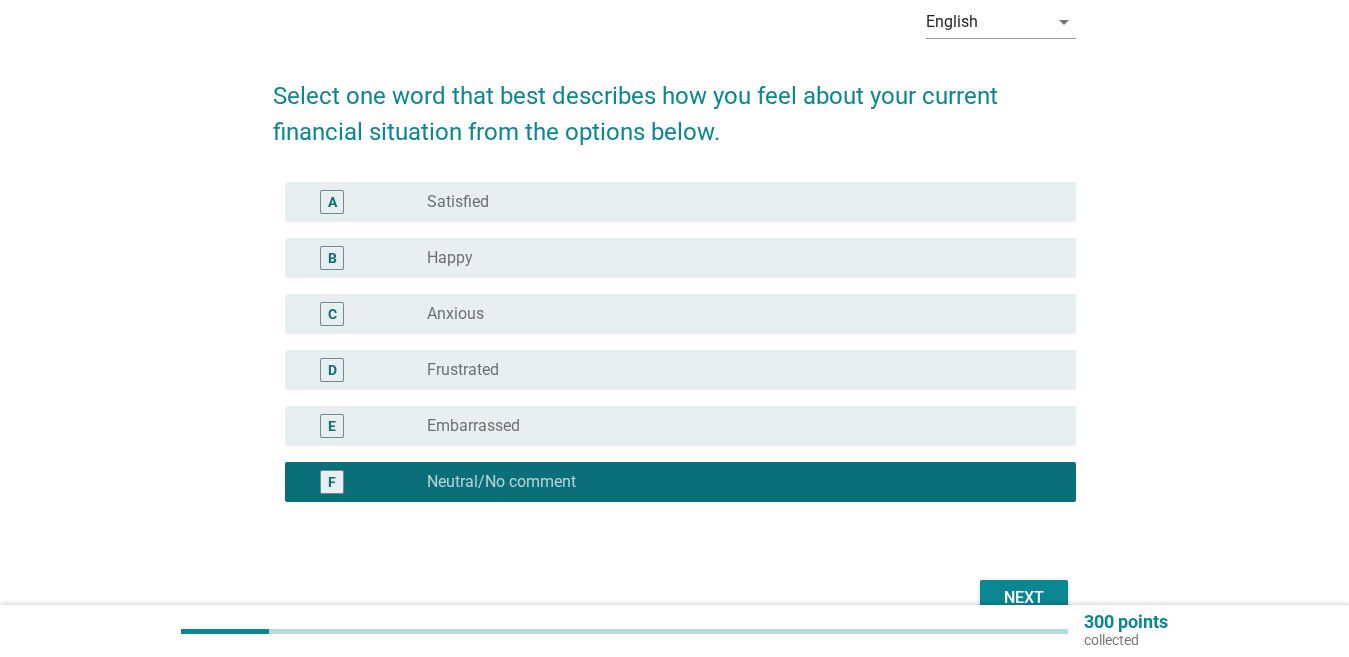 click on "Next" at bounding box center [1024, 598] 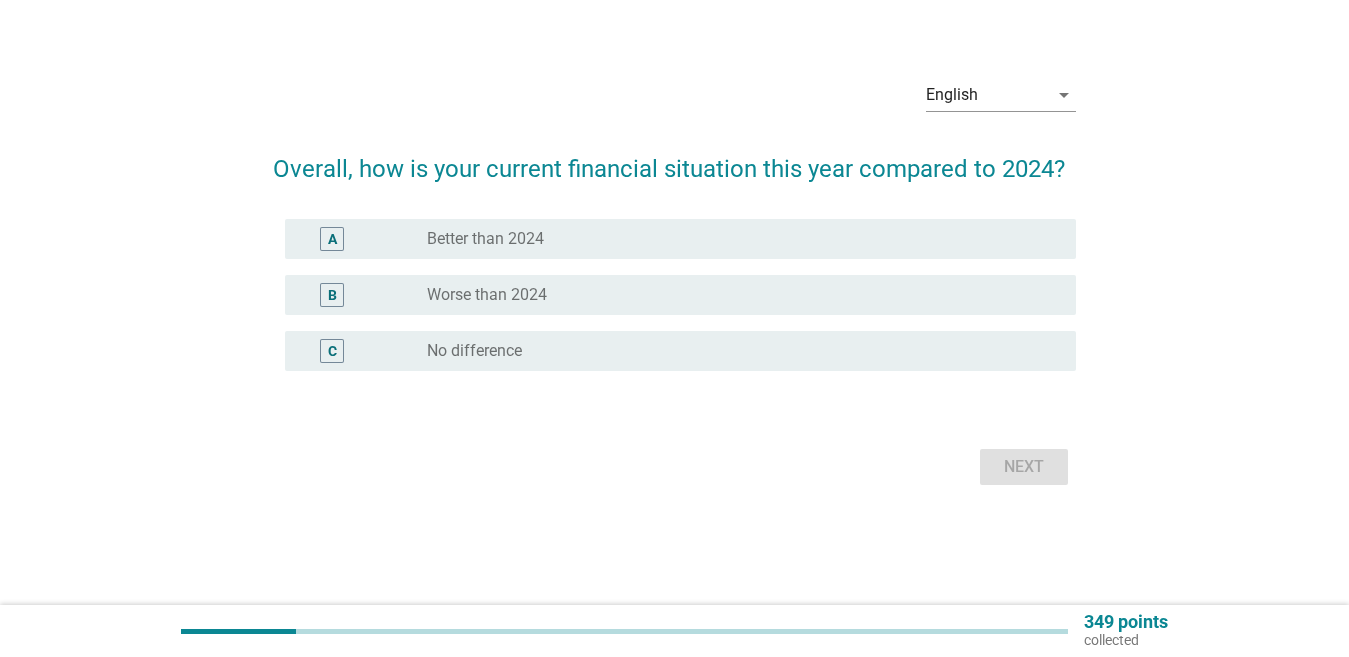scroll, scrollTop: 0, scrollLeft: 0, axis: both 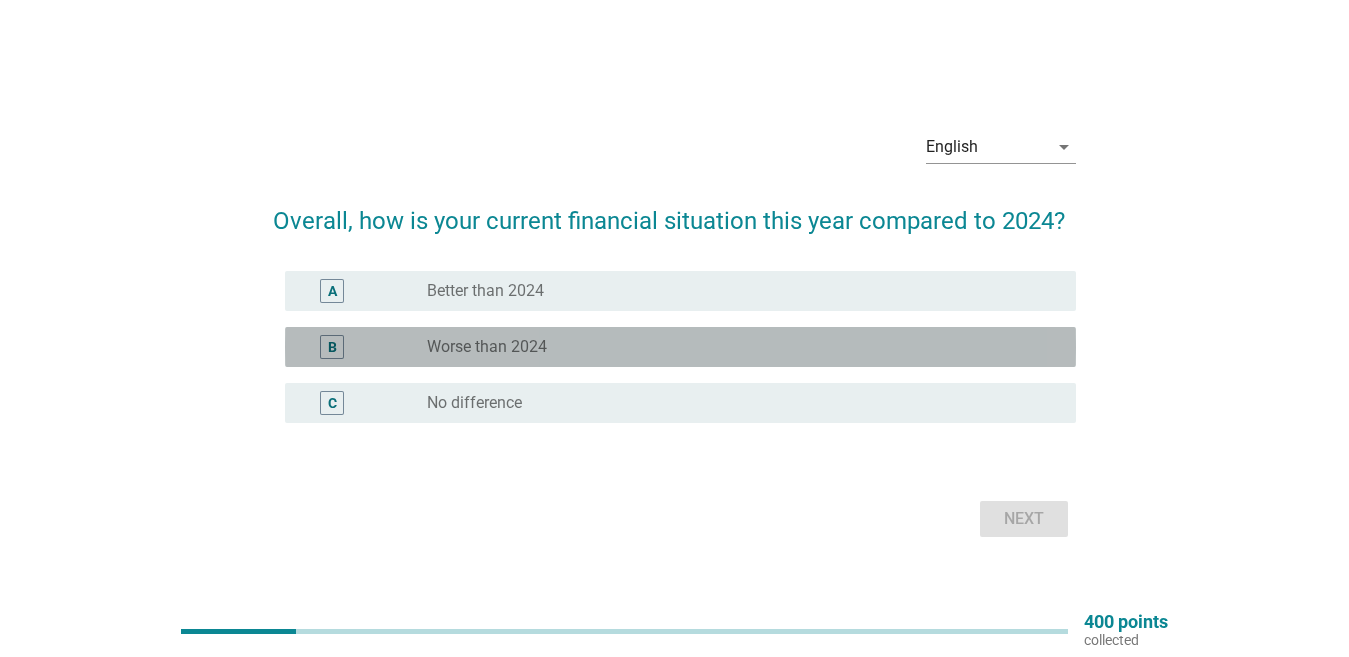 click on "radio_button_unchecked Worse than 2024" at bounding box center (735, 347) 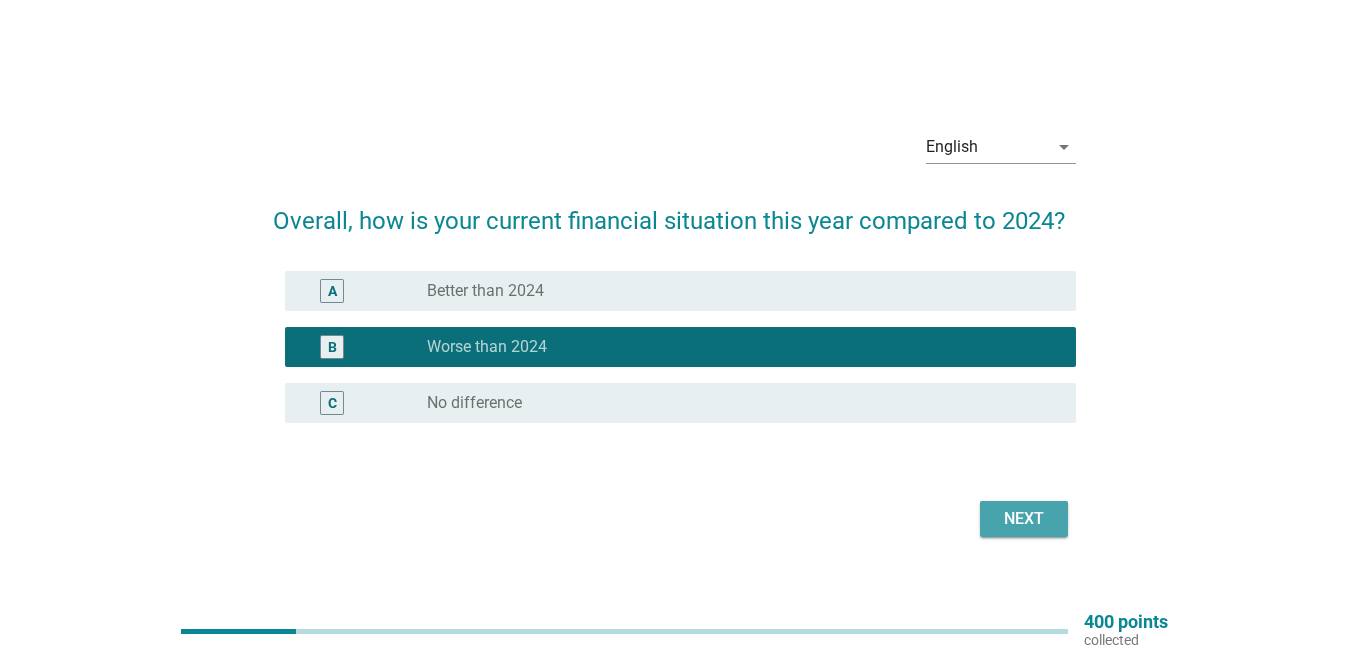click on "Next" at bounding box center (1024, 519) 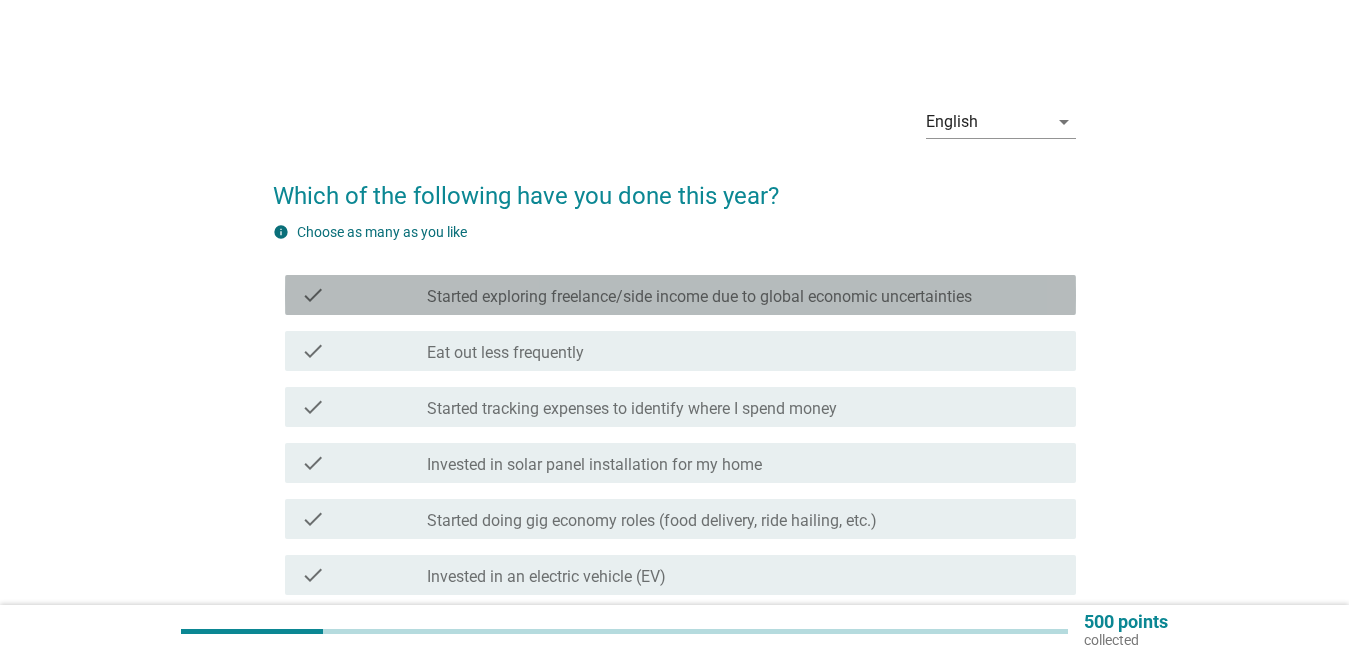click on "Started exploring freelance/side income due to global economic uncertainties" at bounding box center (699, 297) 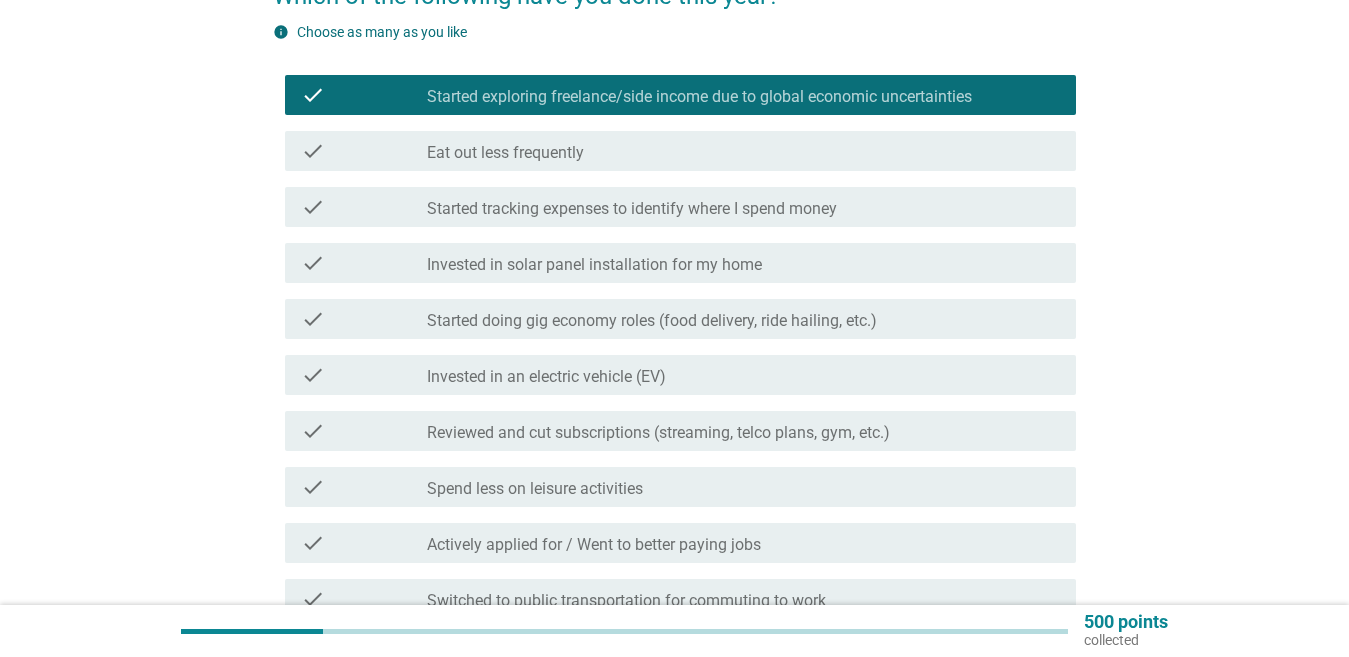 scroll, scrollTop: 300, scrollLeft: 0, axis: vertical 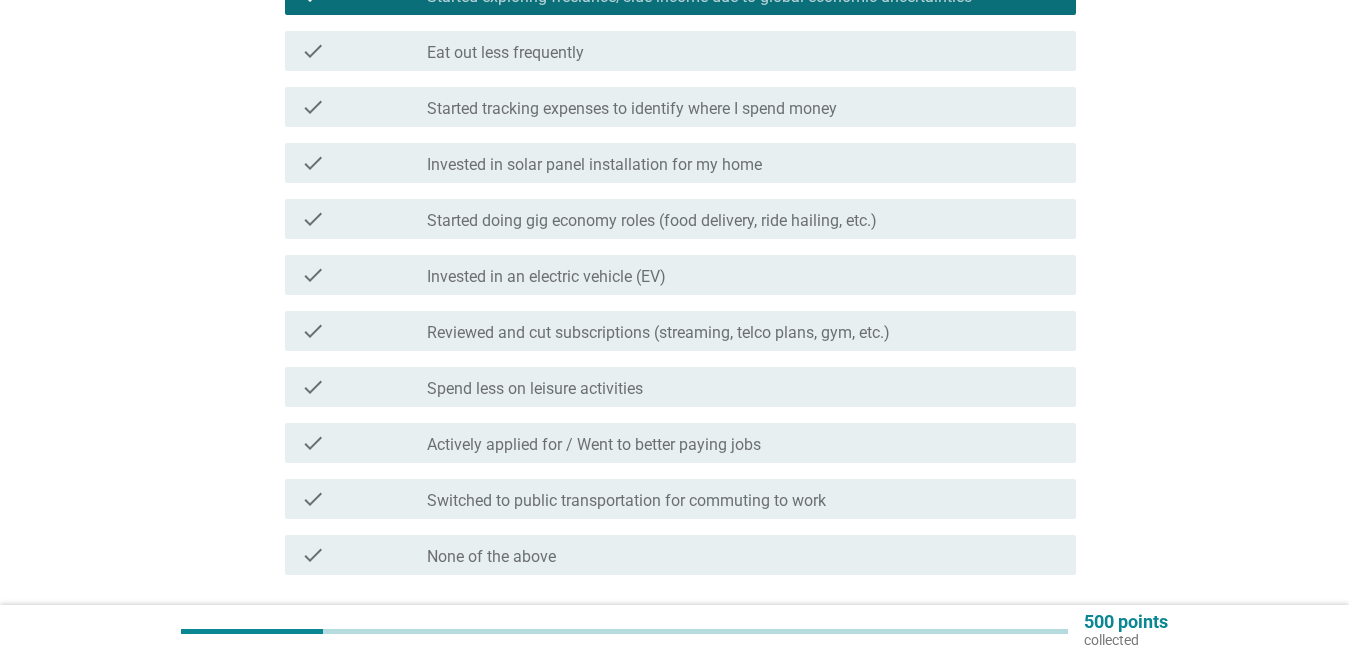 click on "Spend less on leisure activities" at bounding box center (535, 389) 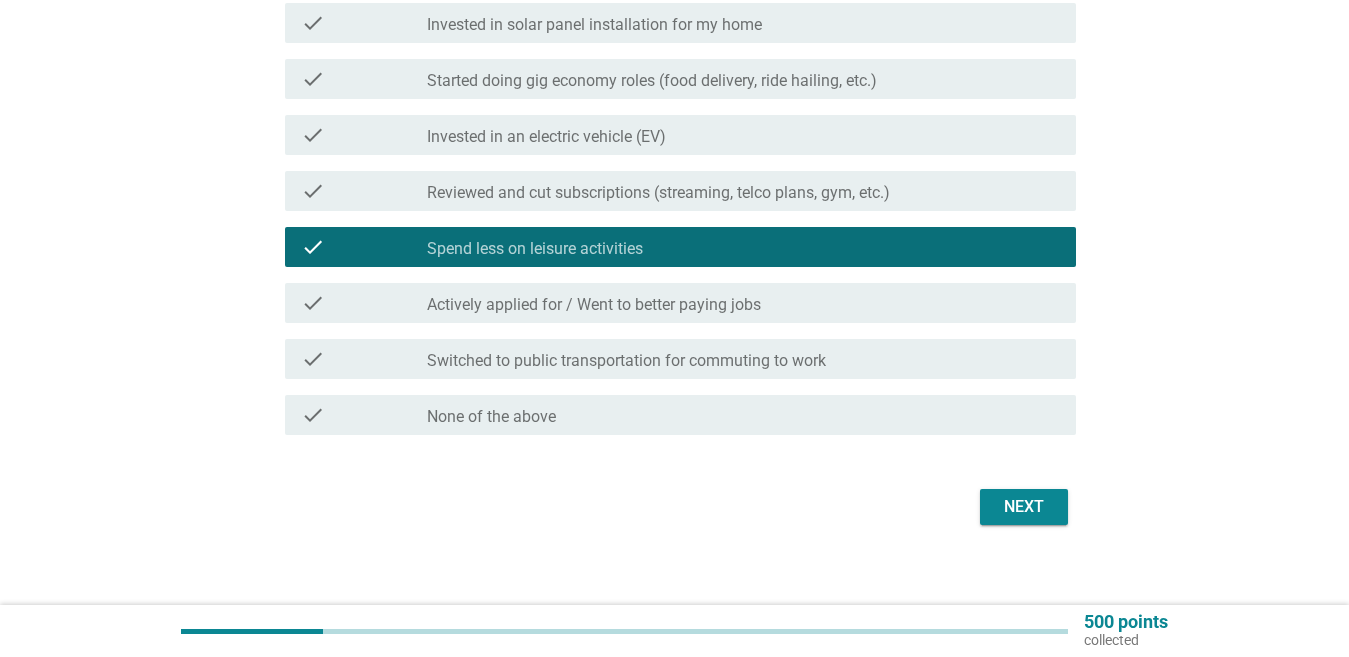 scroll, scrollTop: 456, scrollLeft: 0, axis: vertical 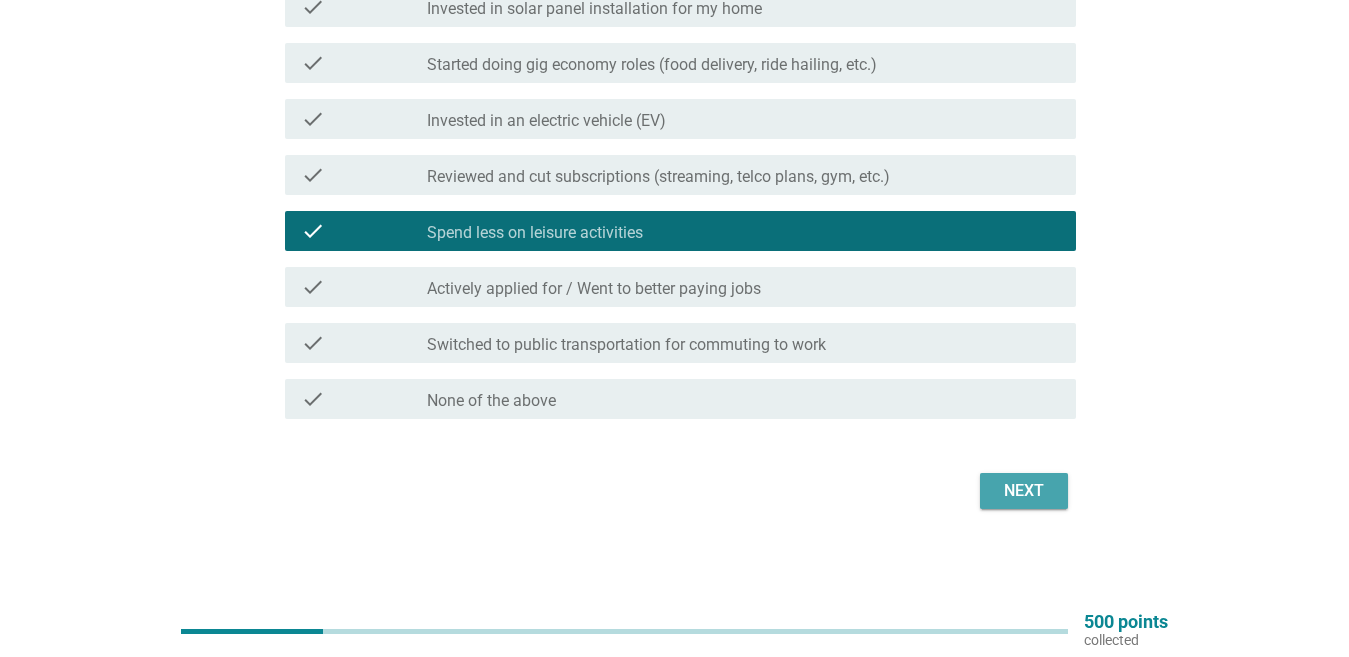 click on "Next" at bounding box center (1024, 491) 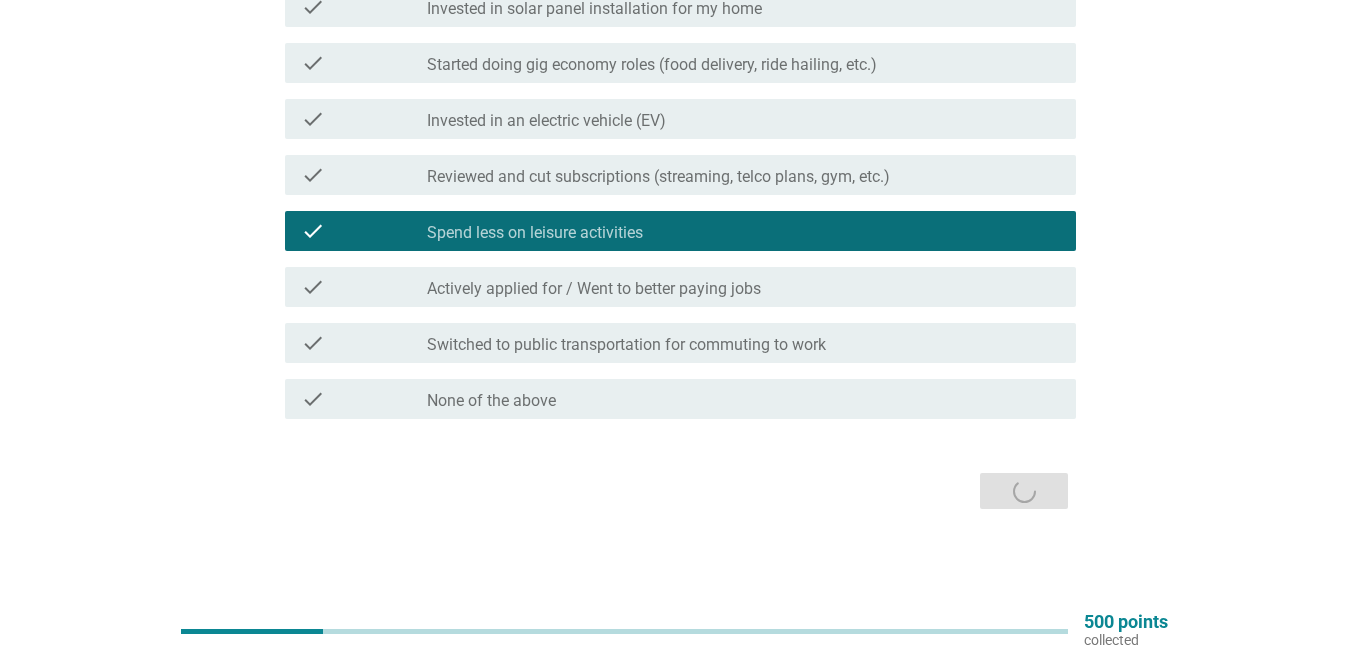 scroll, scrollTop: 0, scrollLeft: 0, axis: both 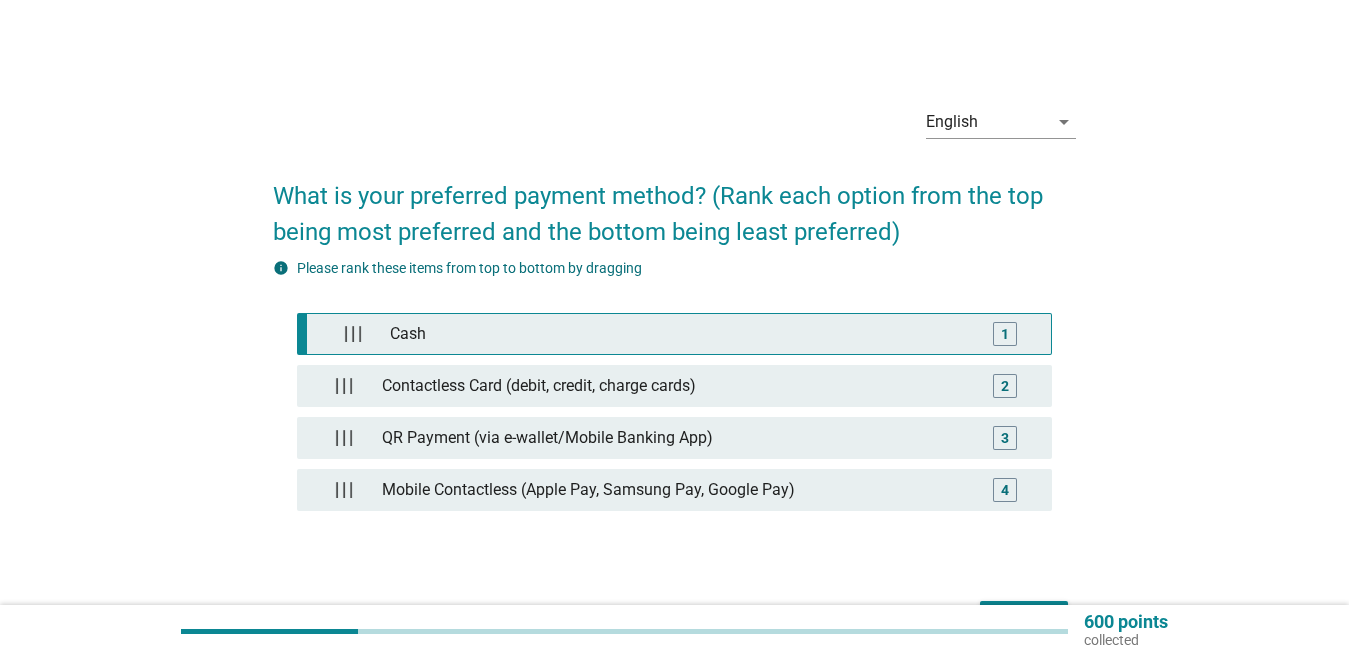click on "Cash" at bounding box center [679, 334] 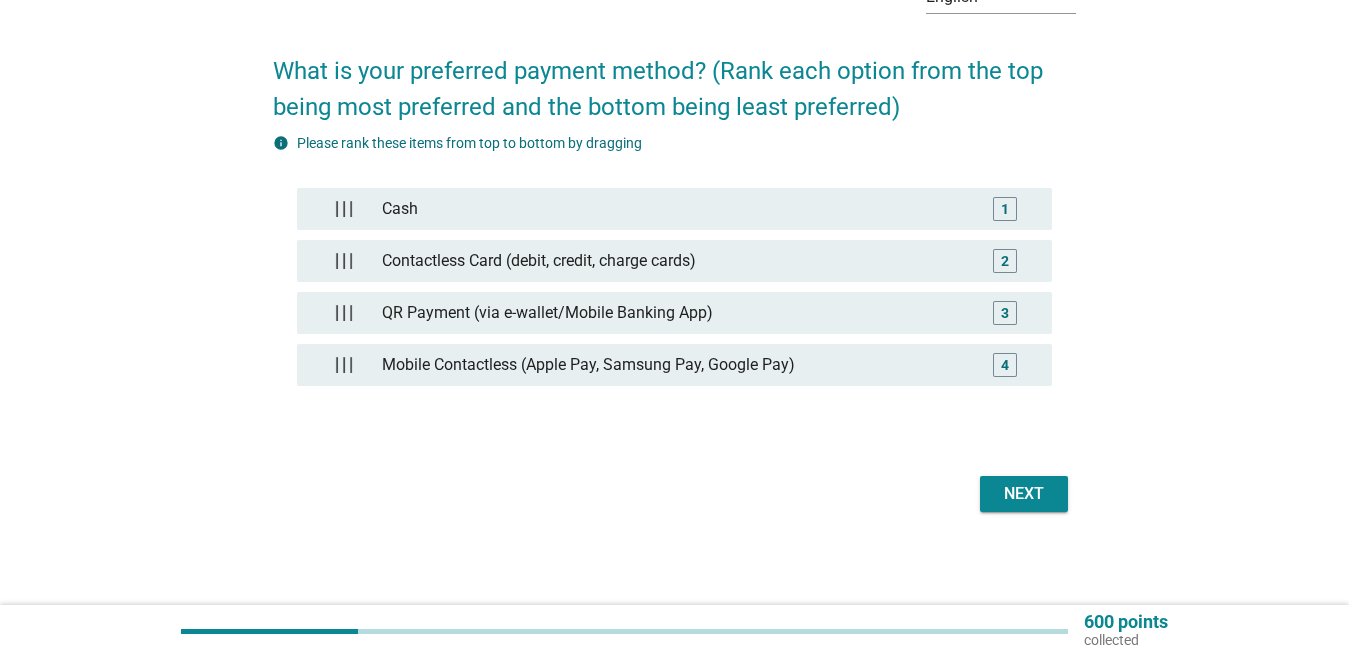 scroll, scrollTop: 128, scrollLeft: 0, axis: vertical 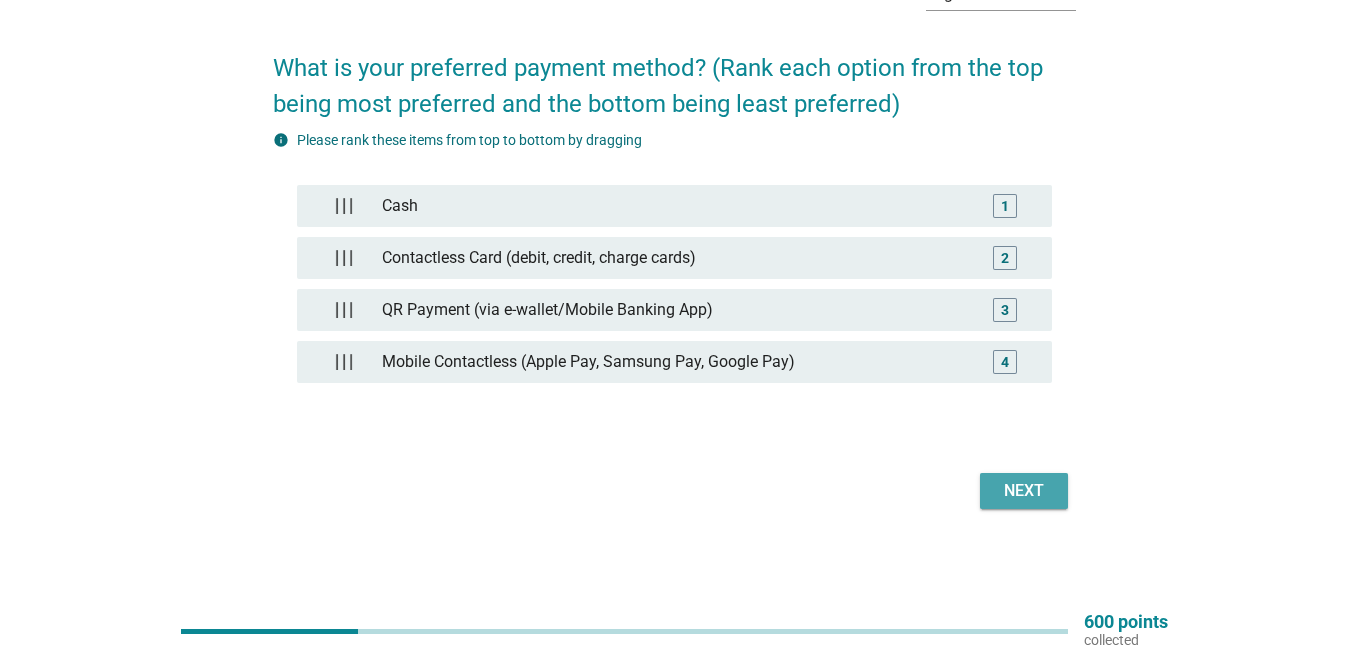 click on "Next" at bounding box center (1024, 491) 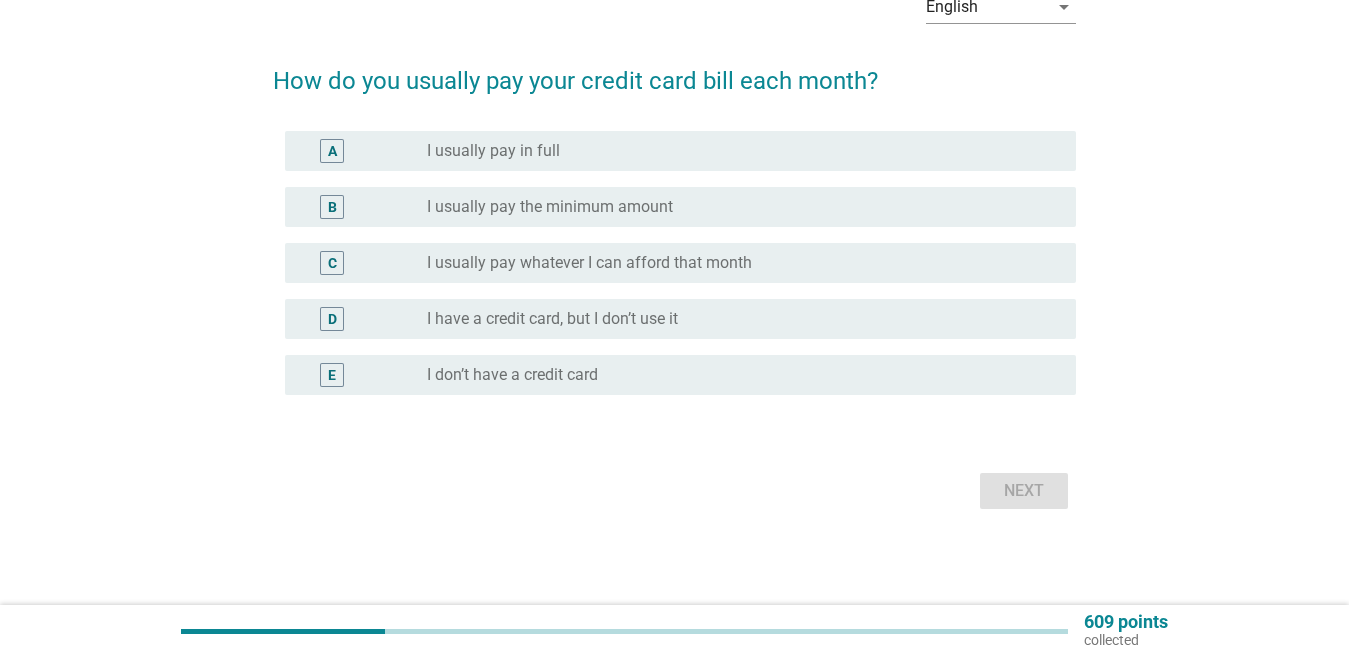scroll, scrollTop: 0, scrollLeft: 0, axis: both 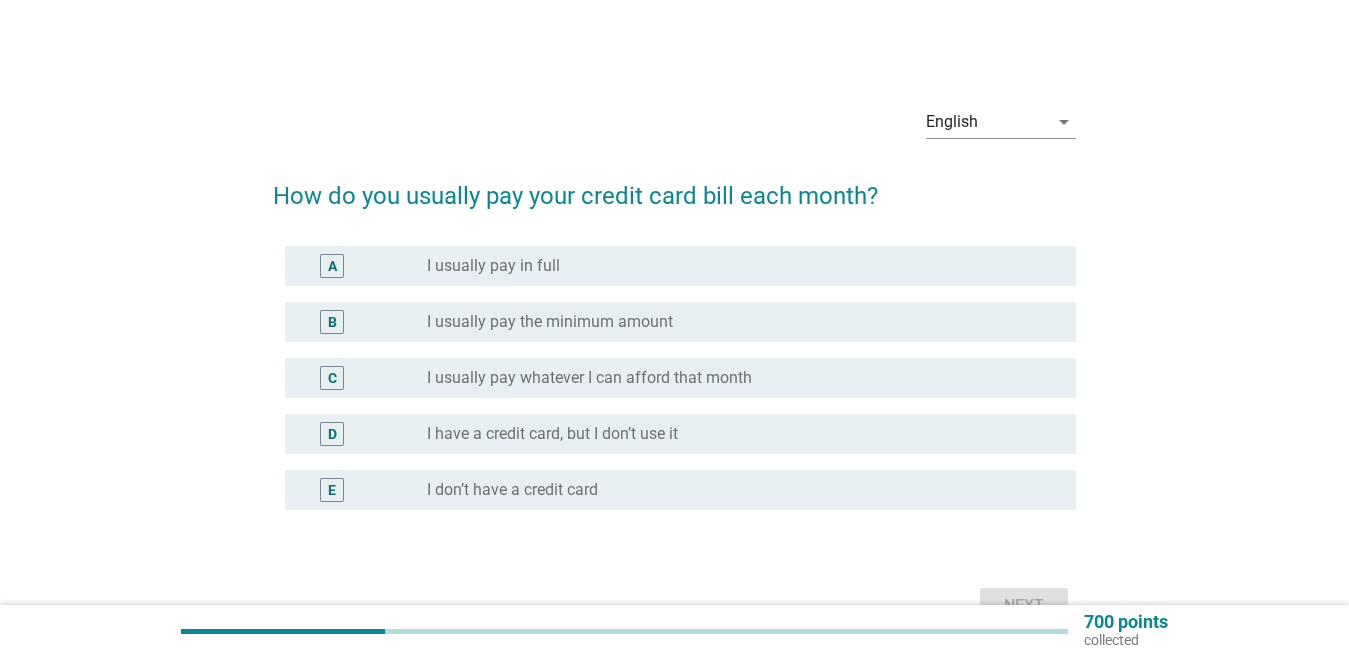click on "A     radio_button_unchecked I usually pay in full" at bounding box center [680, 266] 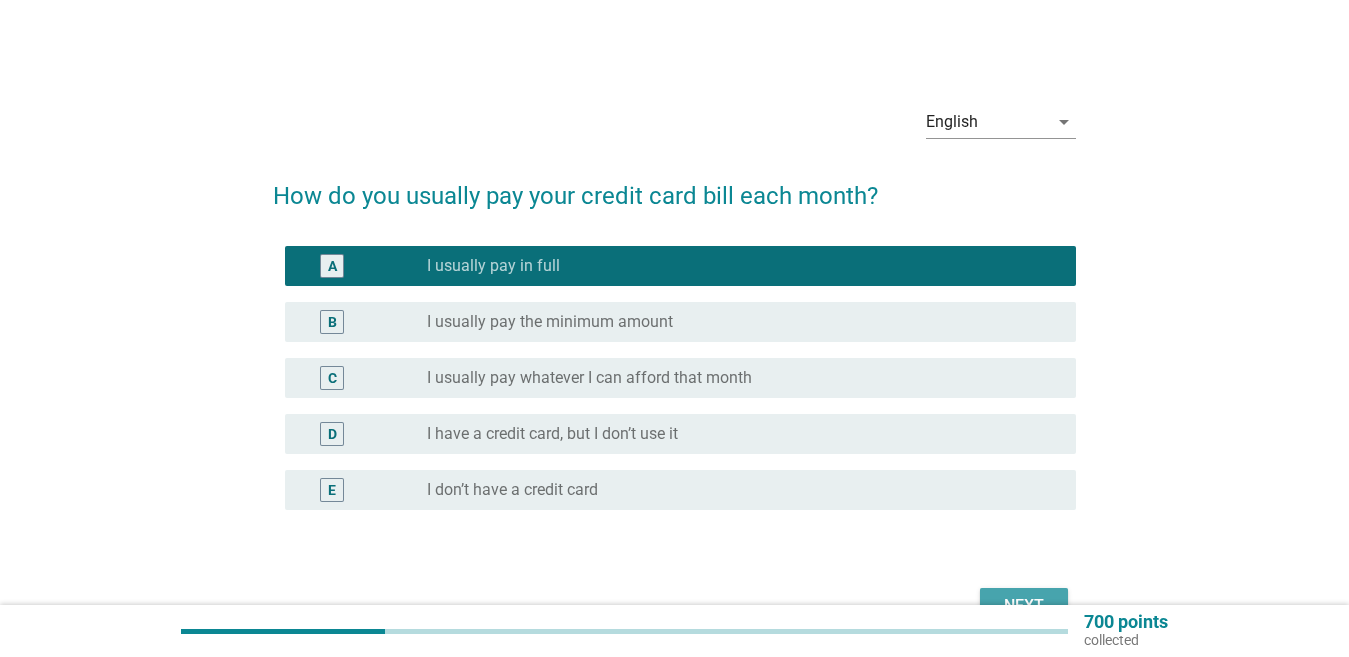 click on "Next" at bounding box center (1024, 606) 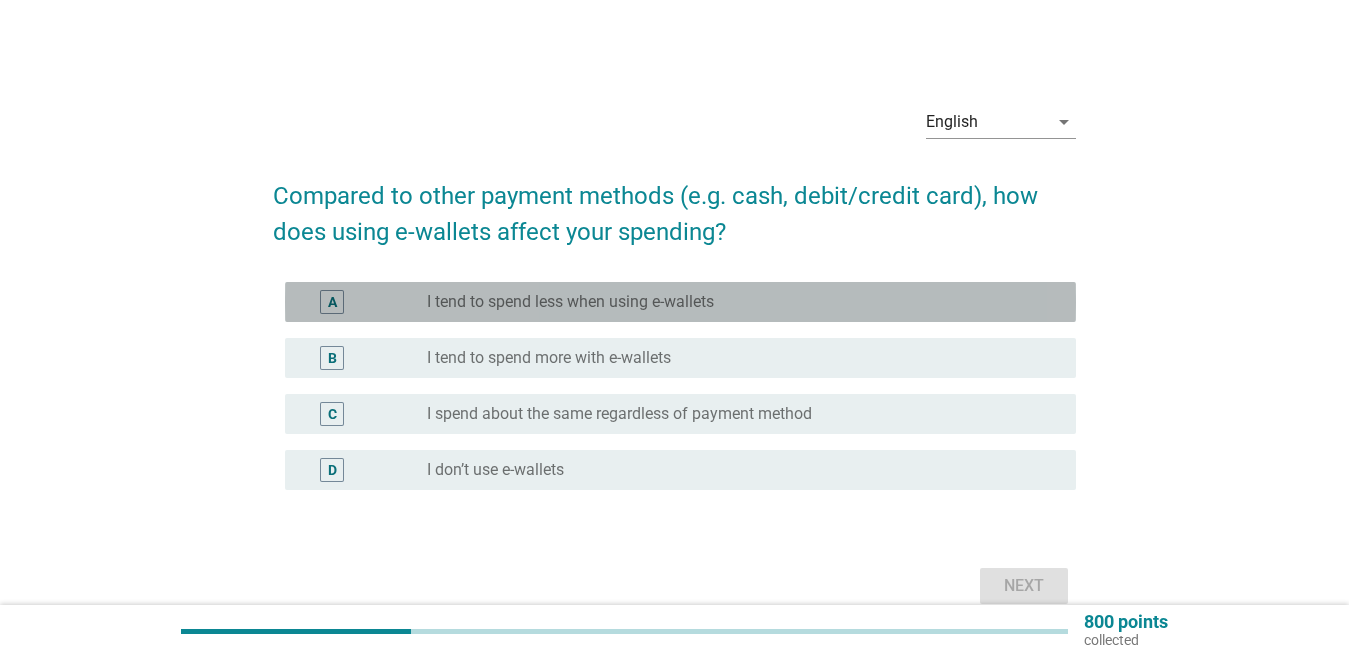 click on "I tend to spend less when using e-wallets" at bounding box center [570, 302] 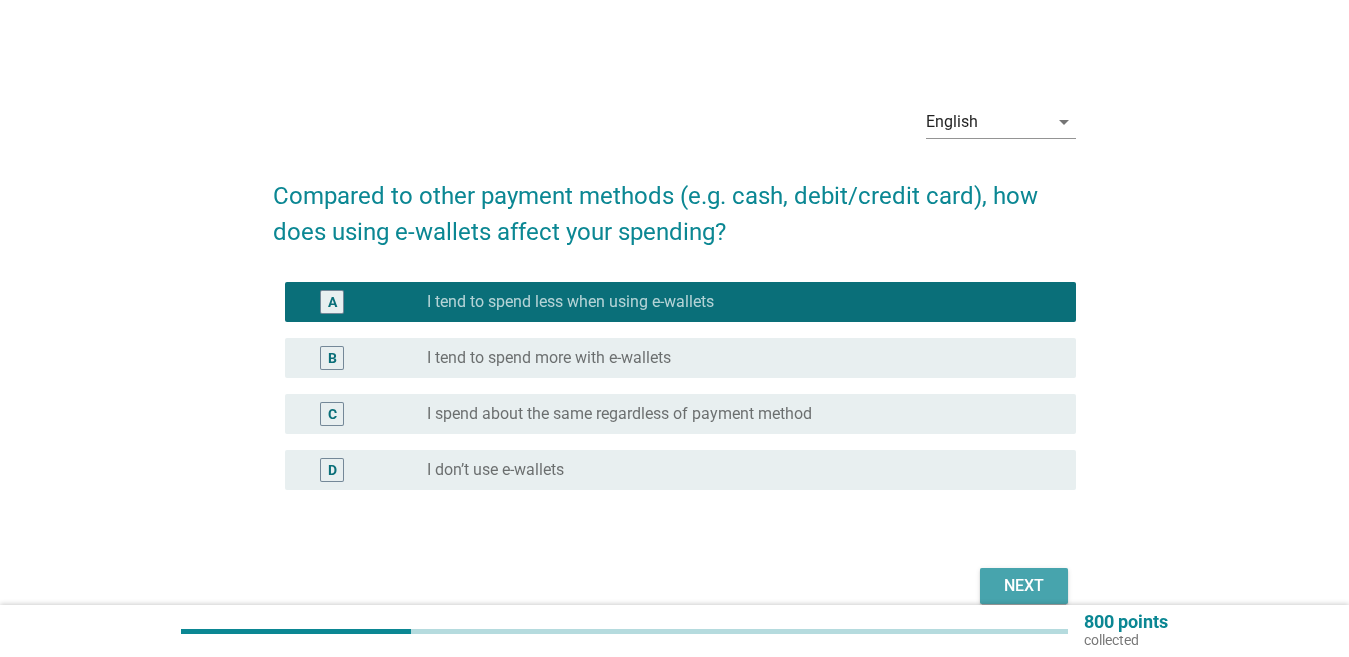 click on "Next" at bounding box center (1024, 586) 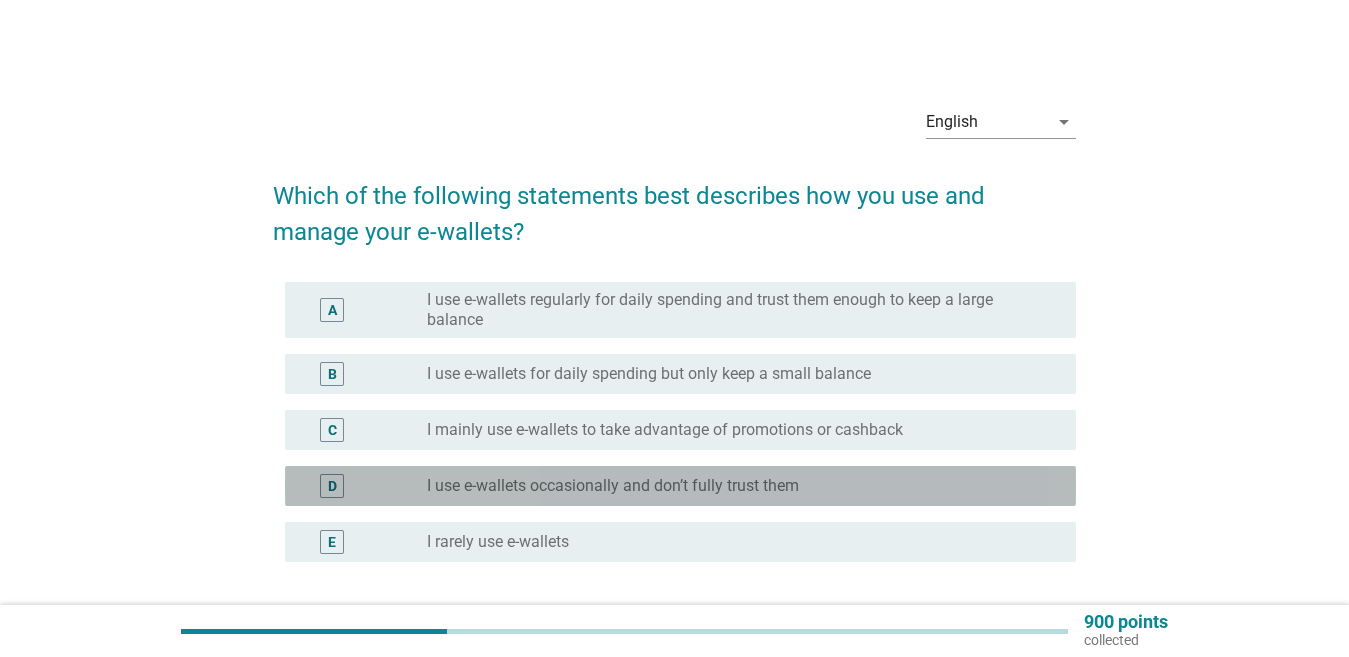 click on "I use e-wallets occasionally and don’t fully trust them" at bounding box center (613, 486) 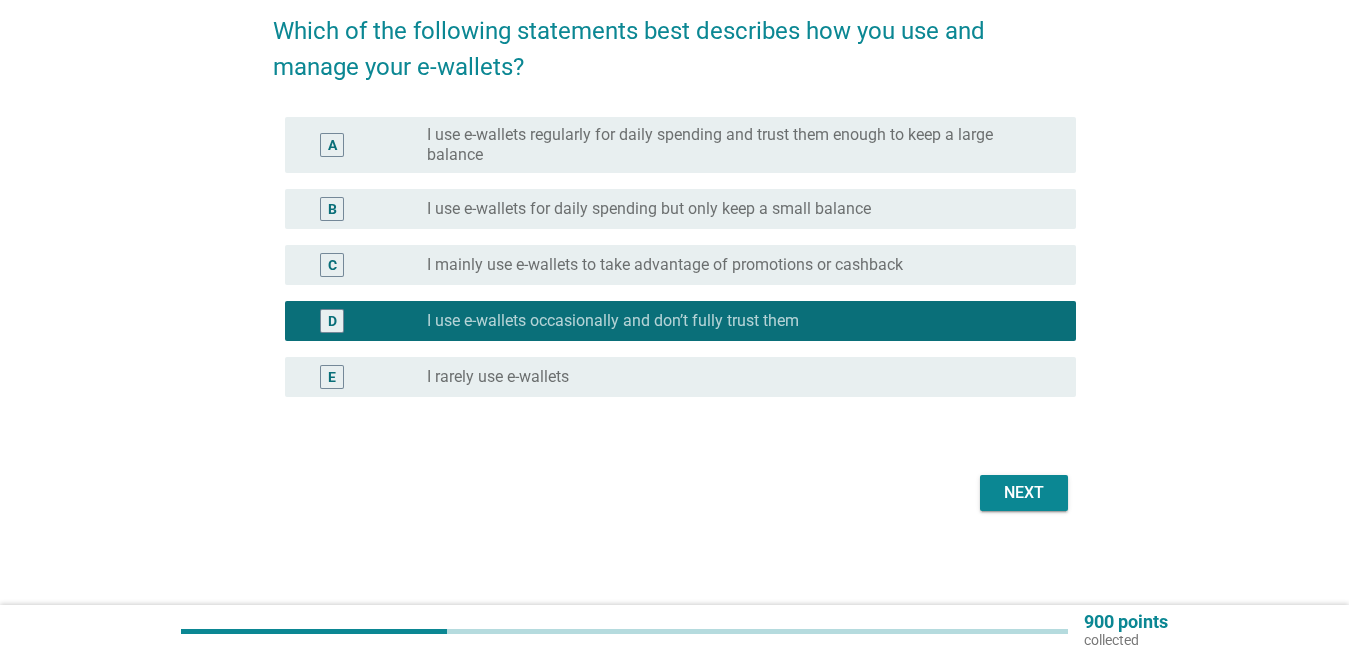 scroll, scrollTop: 167, scrollLeft: 0, axis: vertical 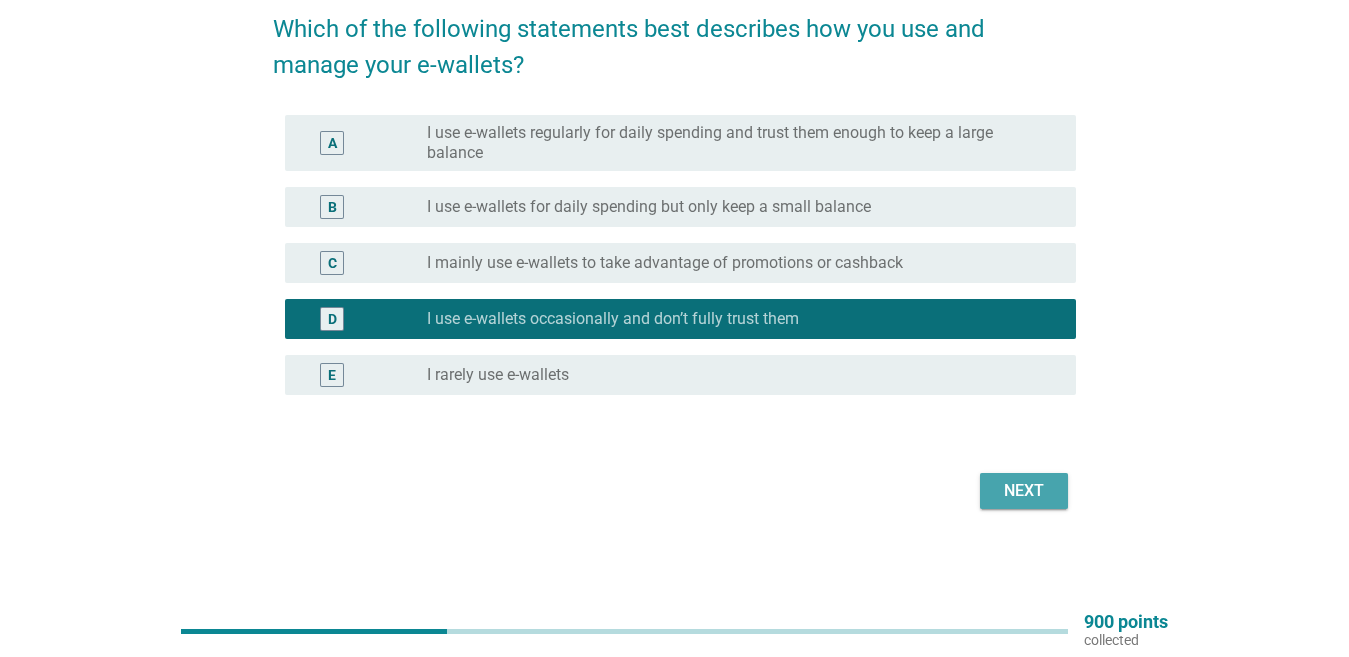 click on "Next" at bounding box center [1024, 491] 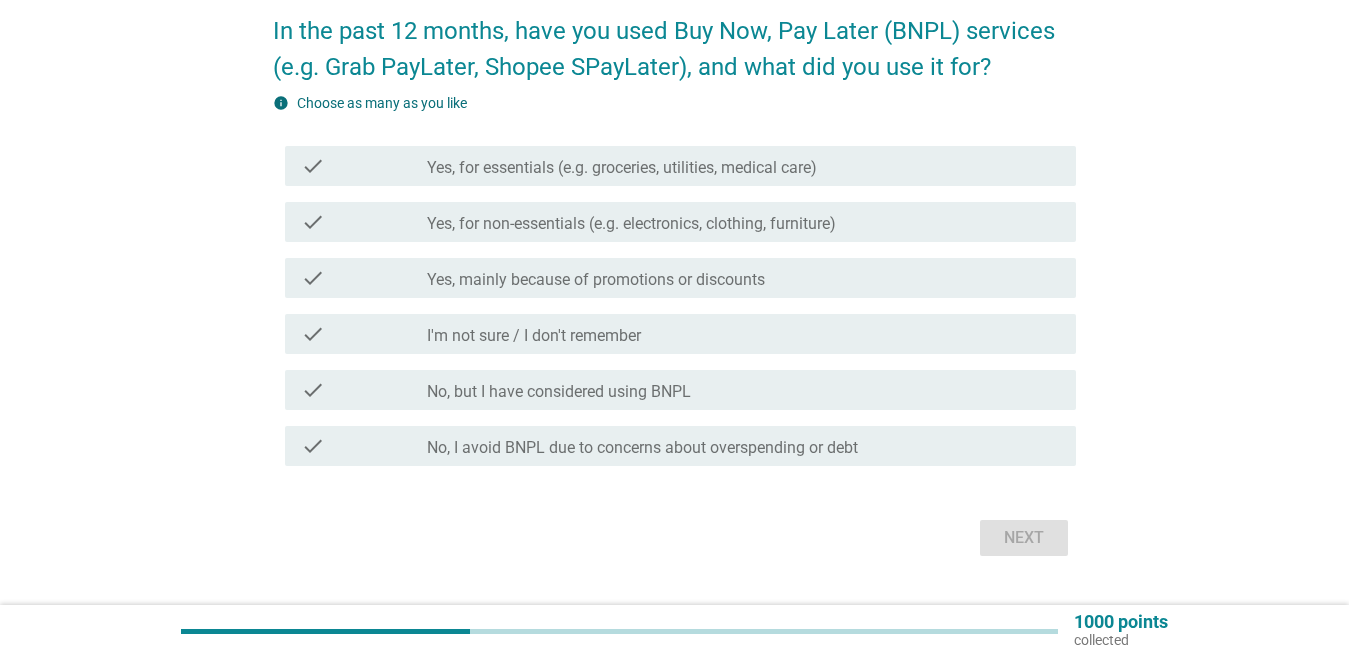 scroll, scrollTop: 200, scrollLeft: 0, axis: vertical 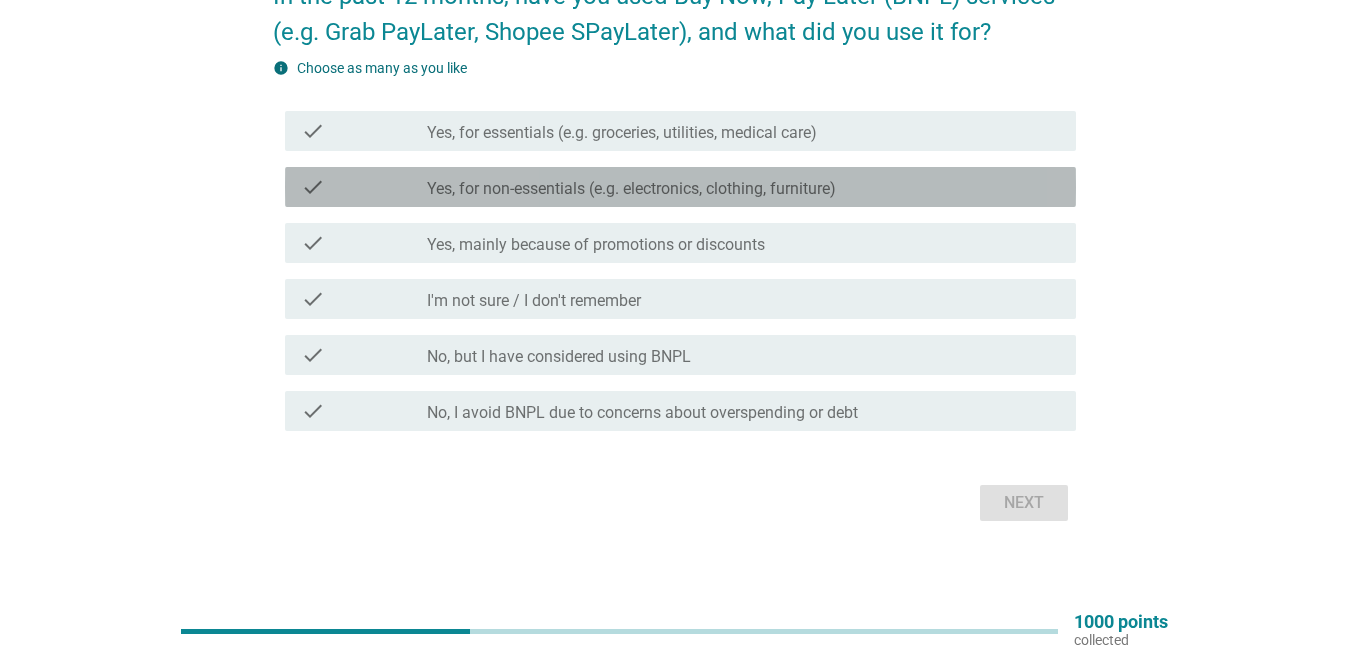 click on "Yes, for non-essentials (e.g. electronics, clothing, furniture)" at bounding box center (631, 189) 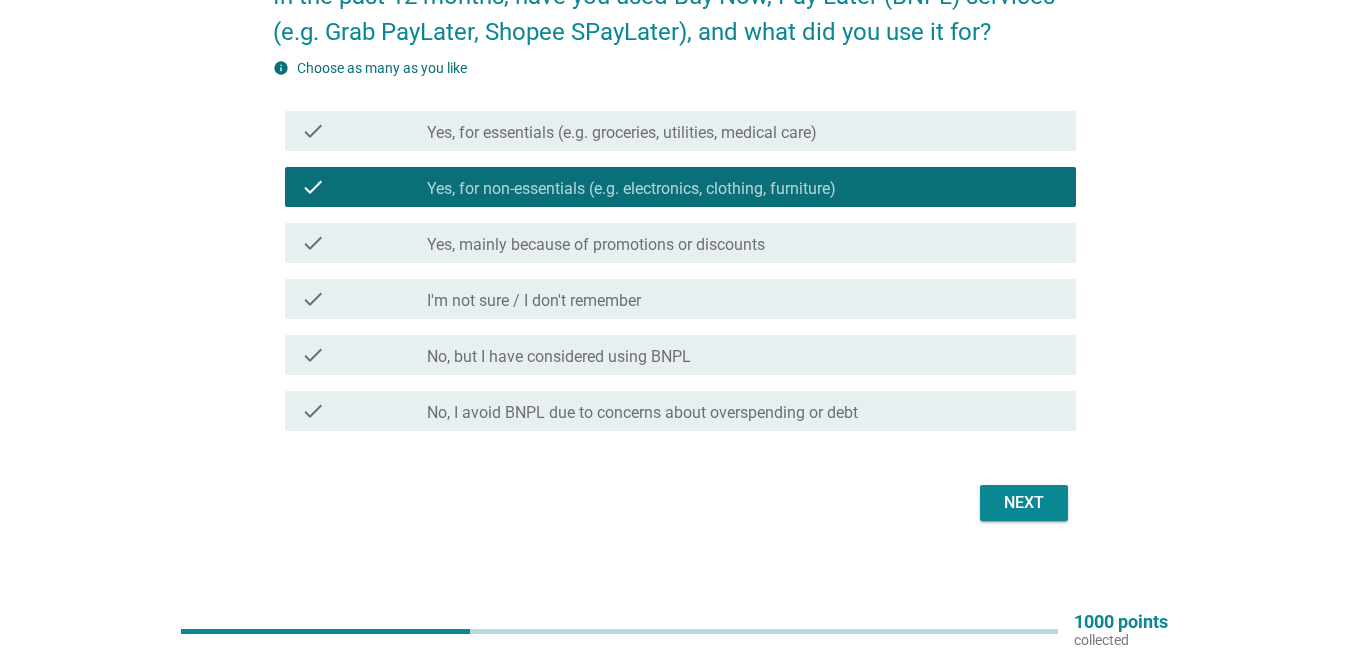 click on "check     check_box_outline_blank Yes, mainly because of promotions or discounts" at bounding box center [680, 243] 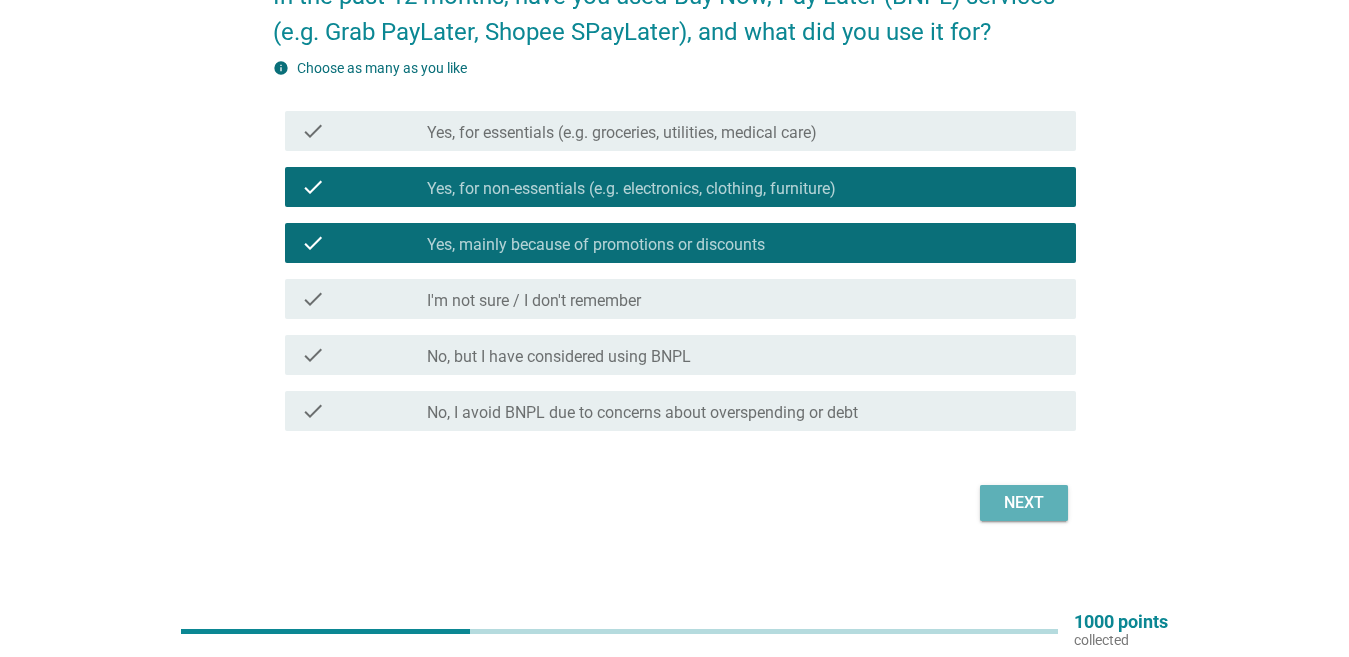 click on "Next" at bounding box center (1024, 503) 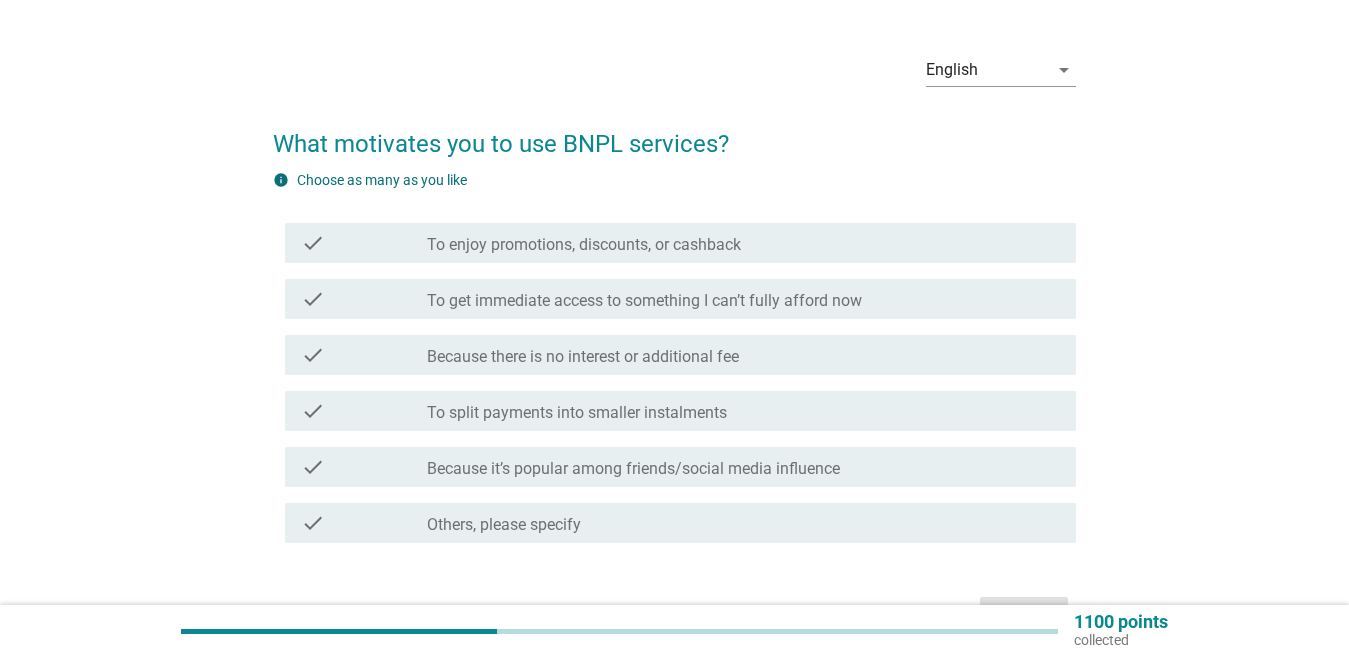 scroll, scrollTop: 100, scrollLeft: 0, axis: vertical 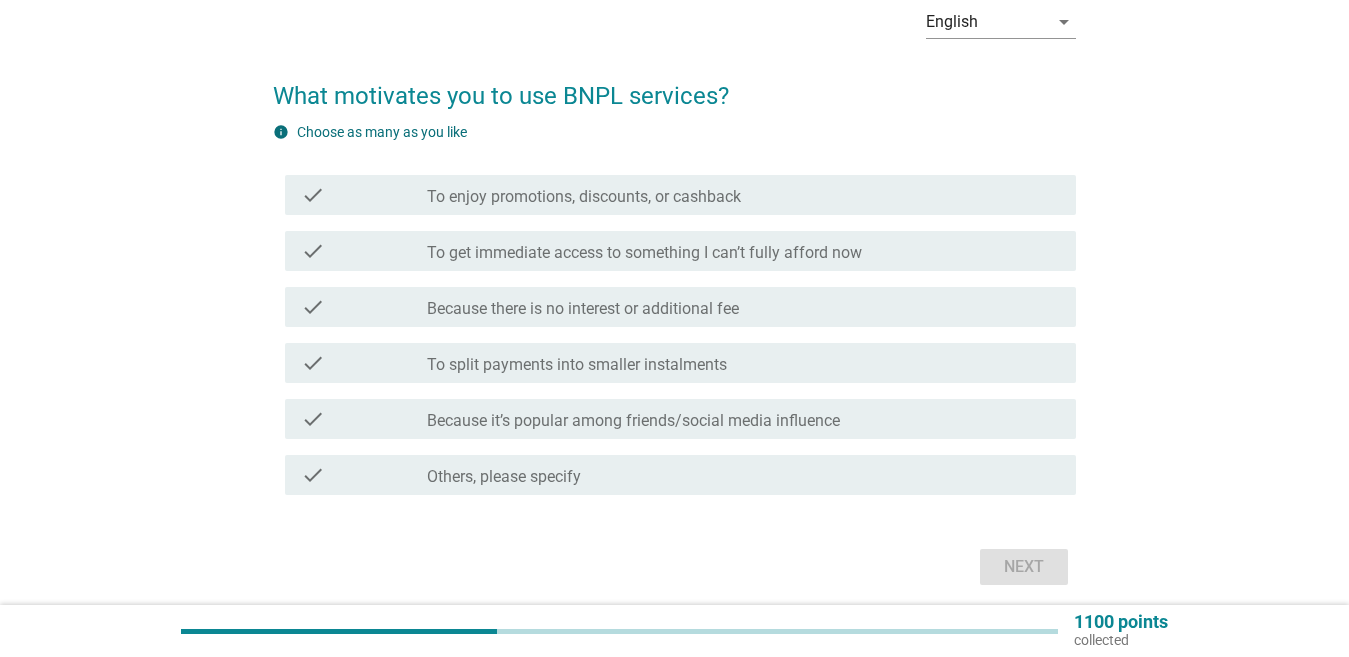 click on "To enjoy promotions, discounts, or cashback" at bounding box center (584, 197) 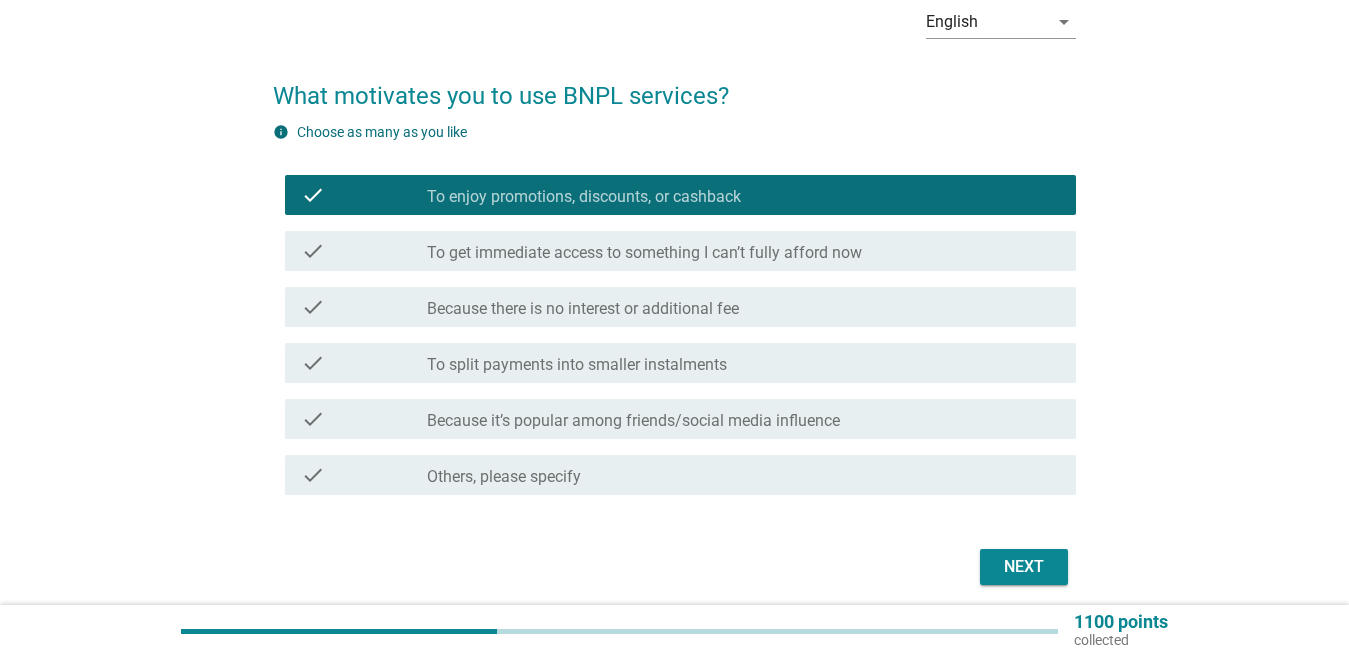 click on "Because there is no interest or additional fee" at bounding box center (583, 309) 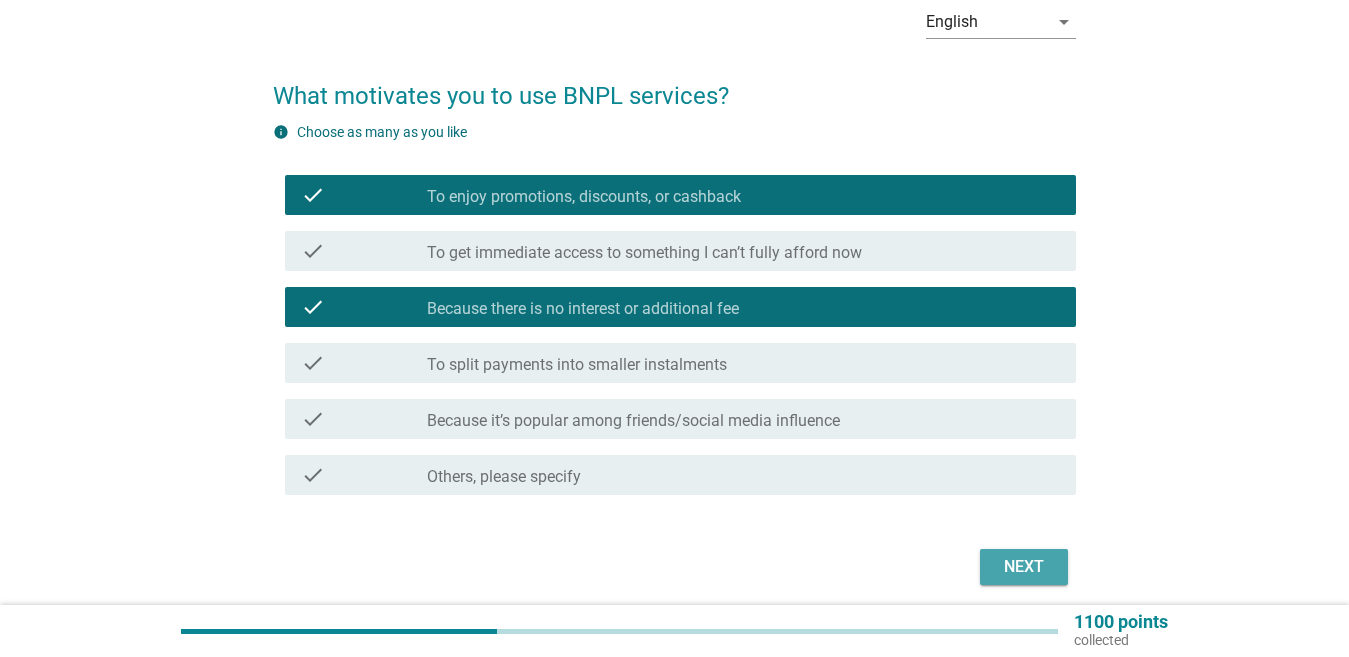 click on "Next" at bounding box center [1024, 567] 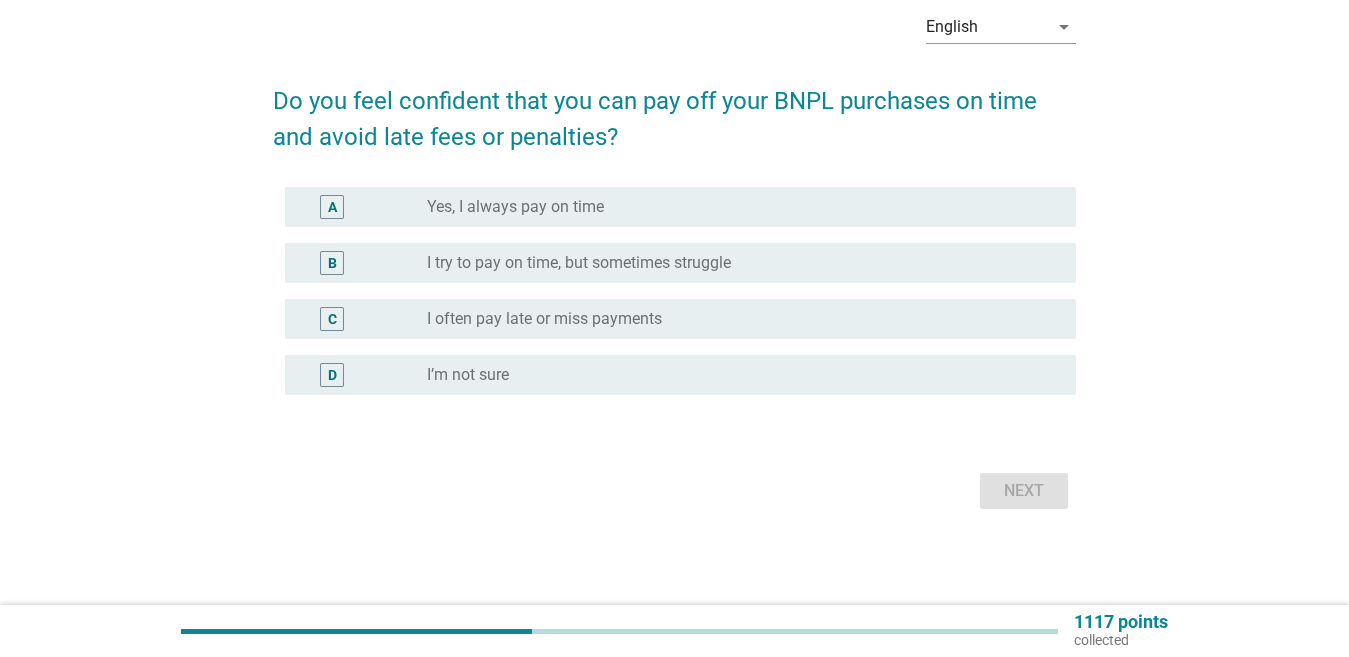 scroll, scrollTop: 0, scrollLeft: 0, axis: both 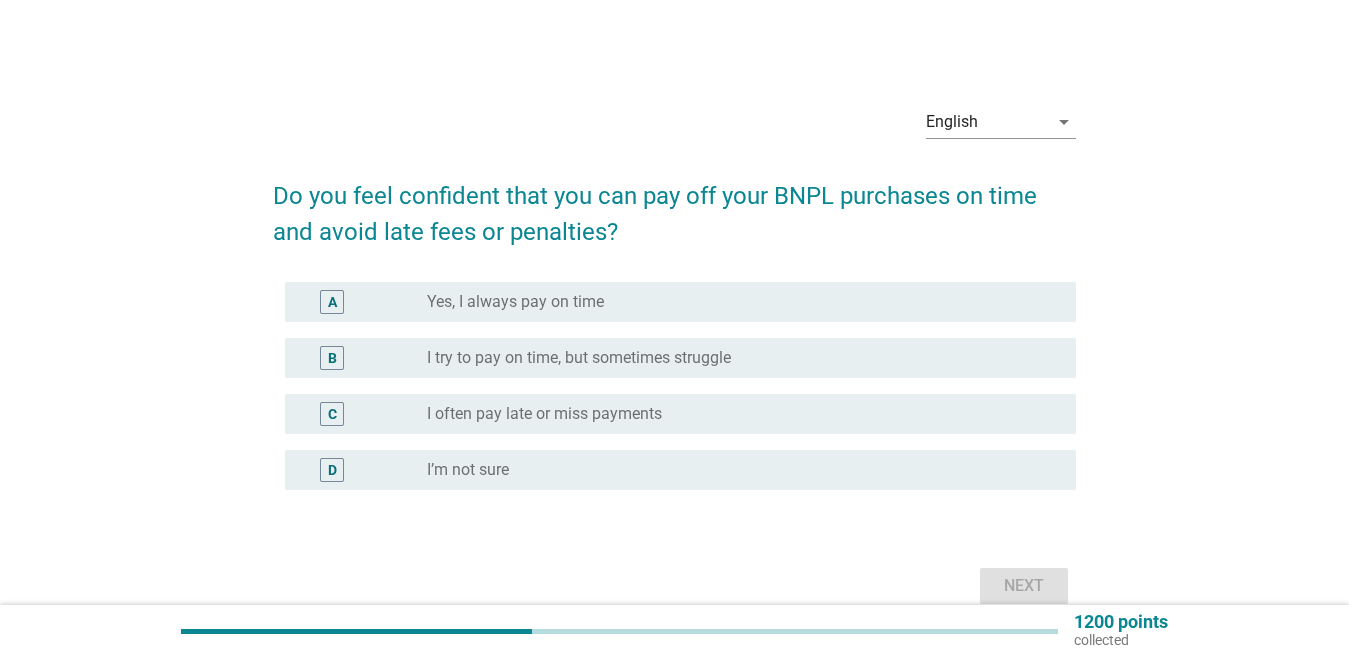 click on "Yes, I always pay on time" at bounding box center (515, 302) 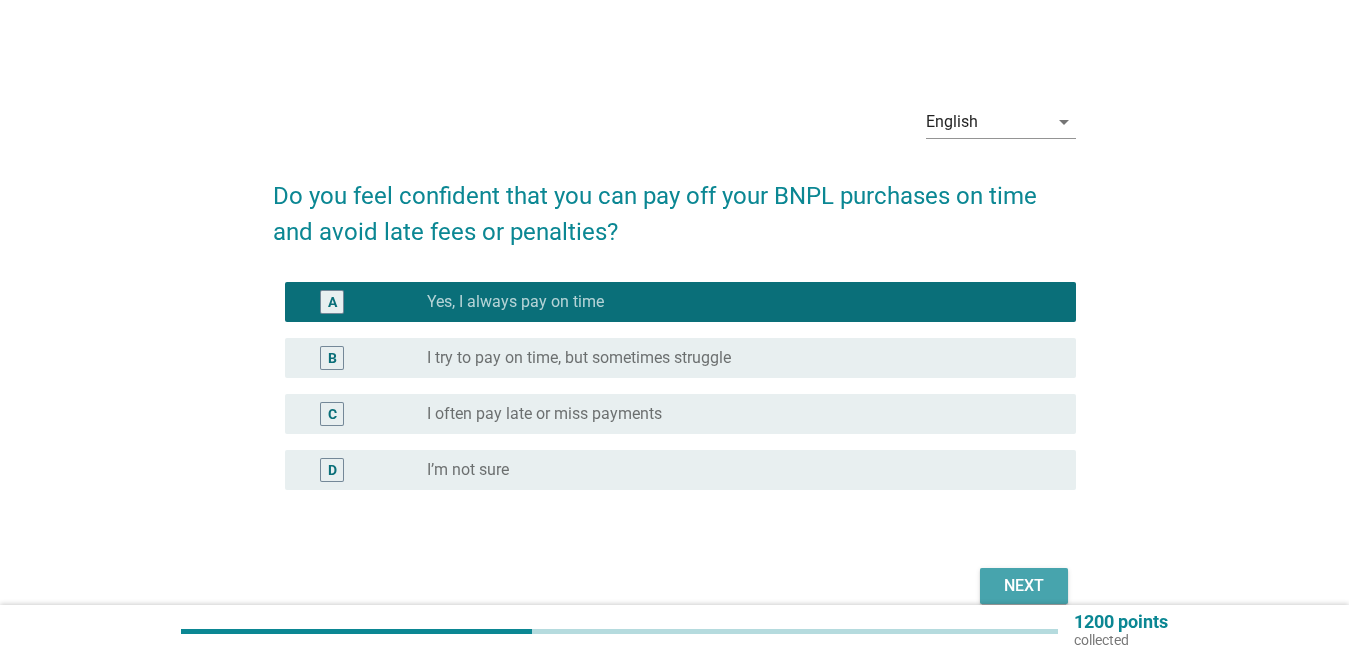click on "Next" at bounding box center (1024, 586) 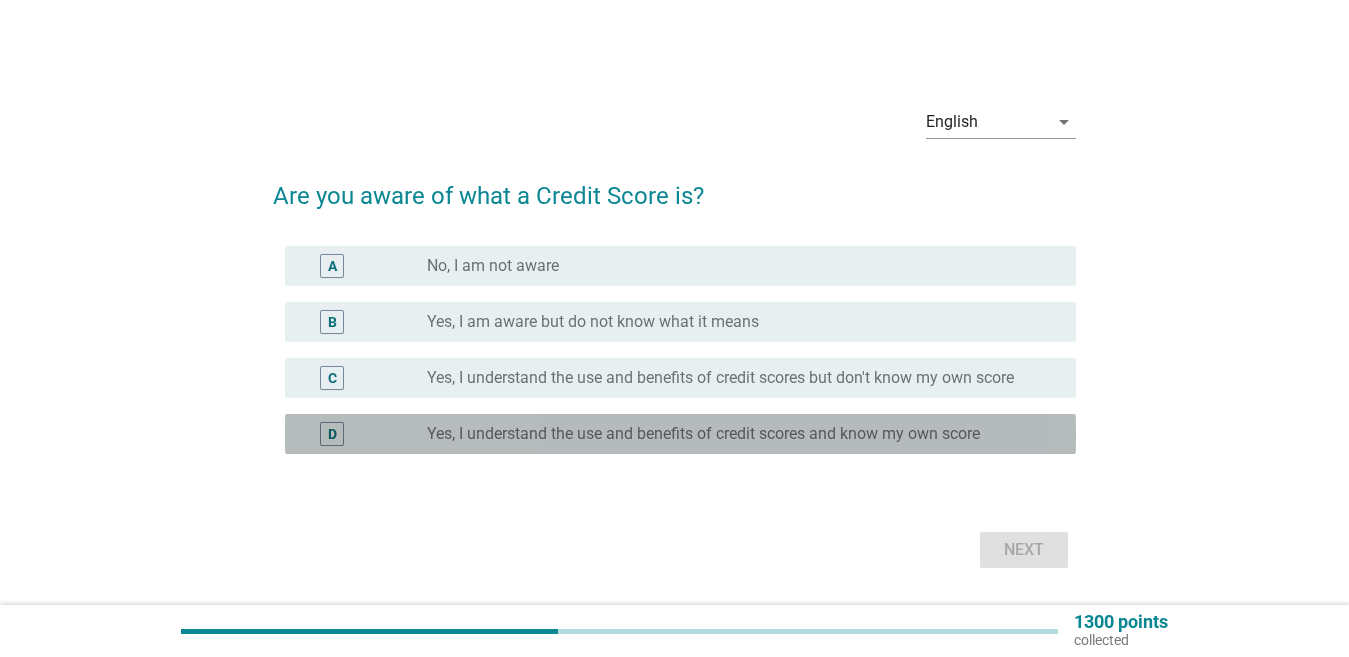click on "radio_button_unchecked Yes, I understand the use and benefits of credit scores and know my own score" at bounding box center (743, 434) 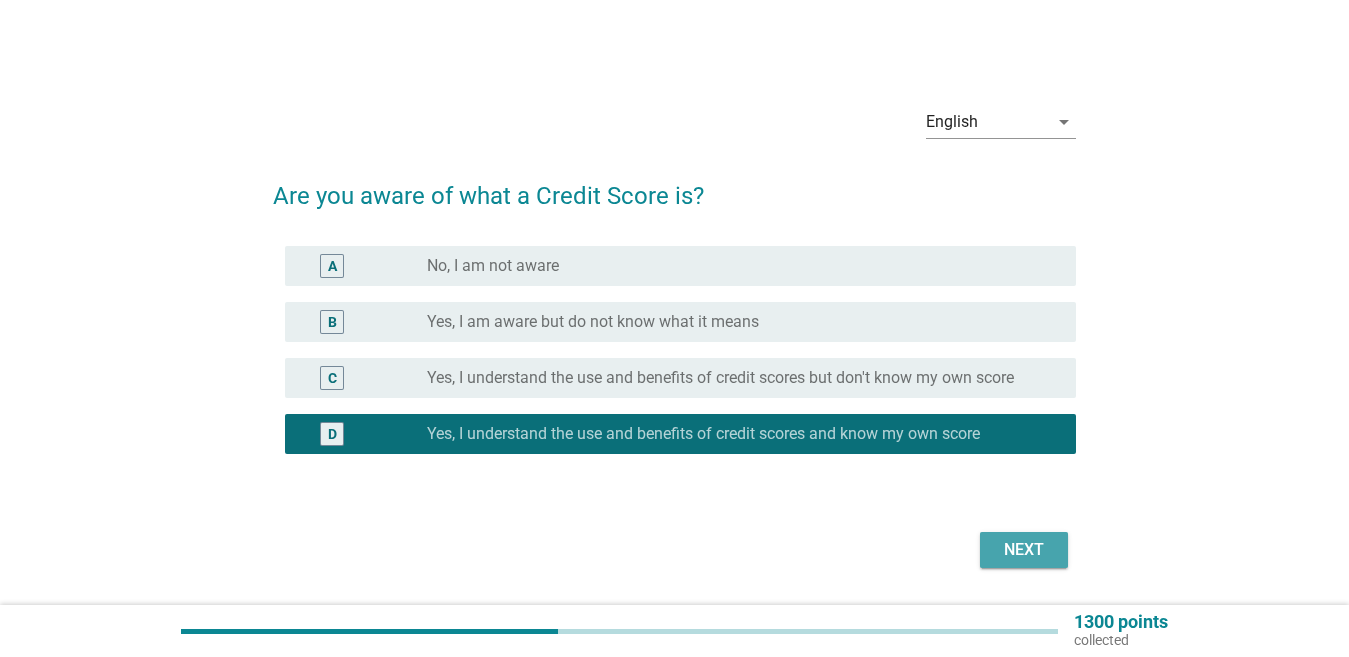 click on "Next" at bounding box center [1024, 550] 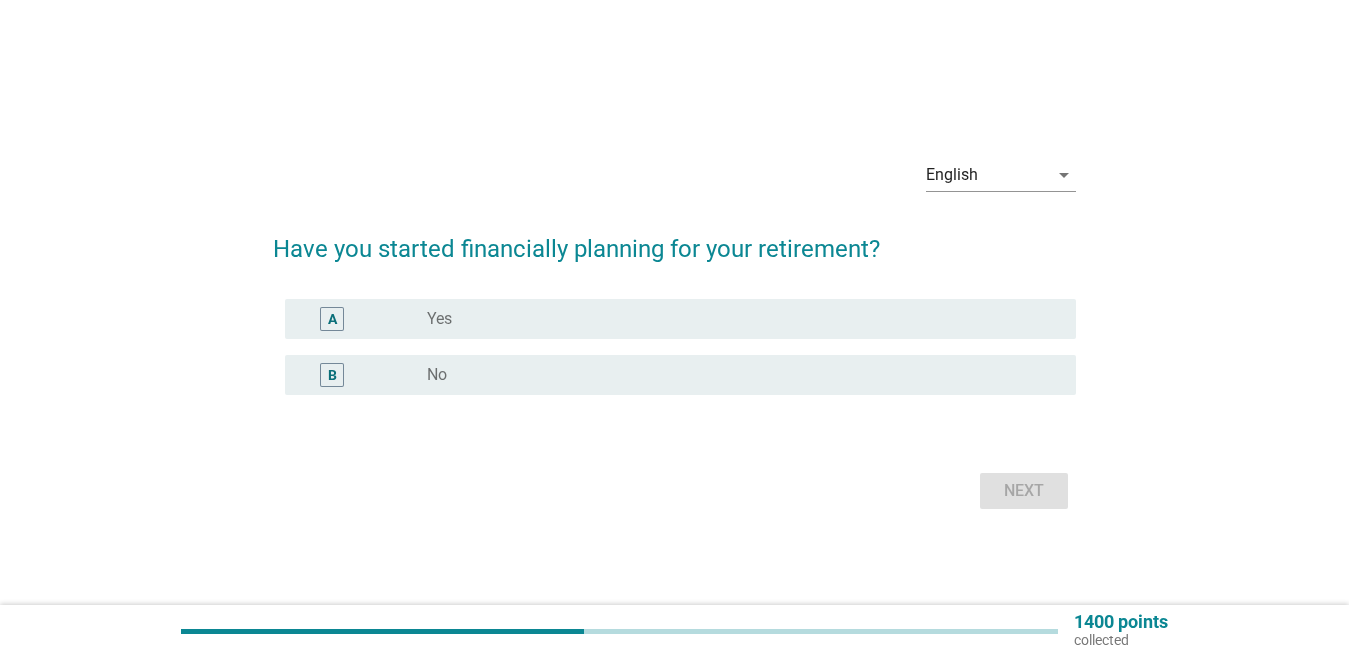 click on "Yes" at bounding box center [439, 319] 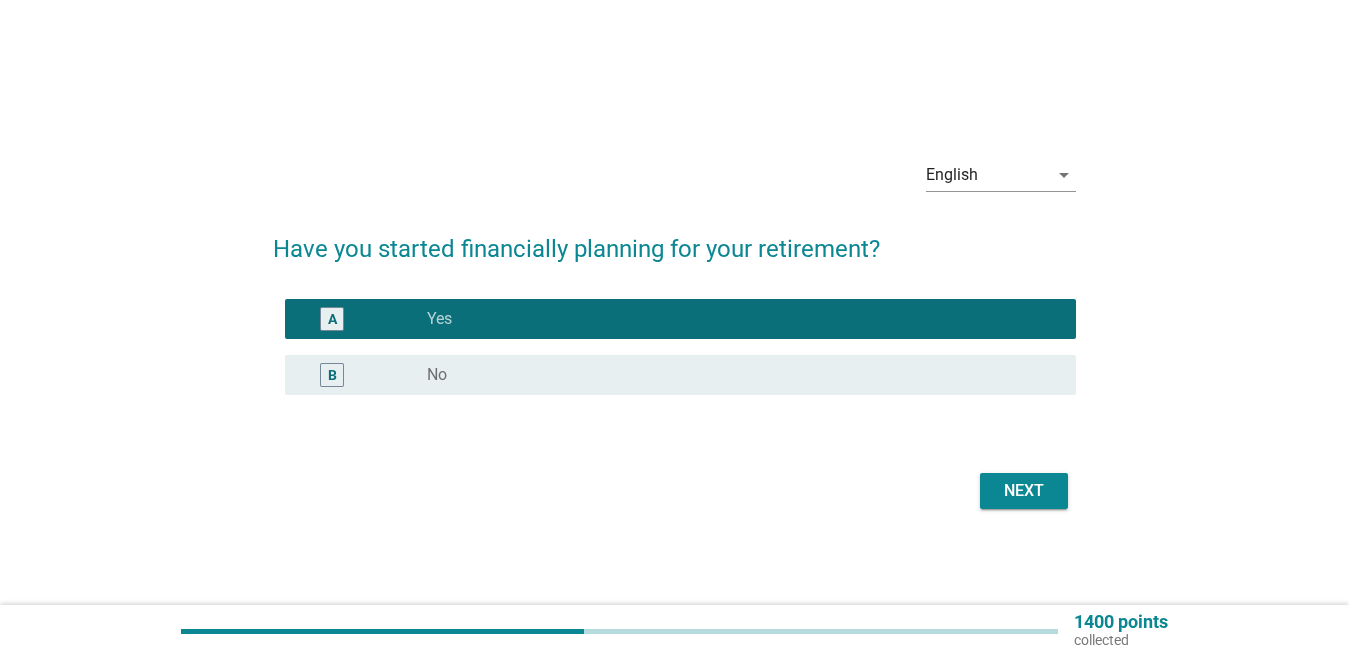 click on "Next" at bounding box center (1024, 491) 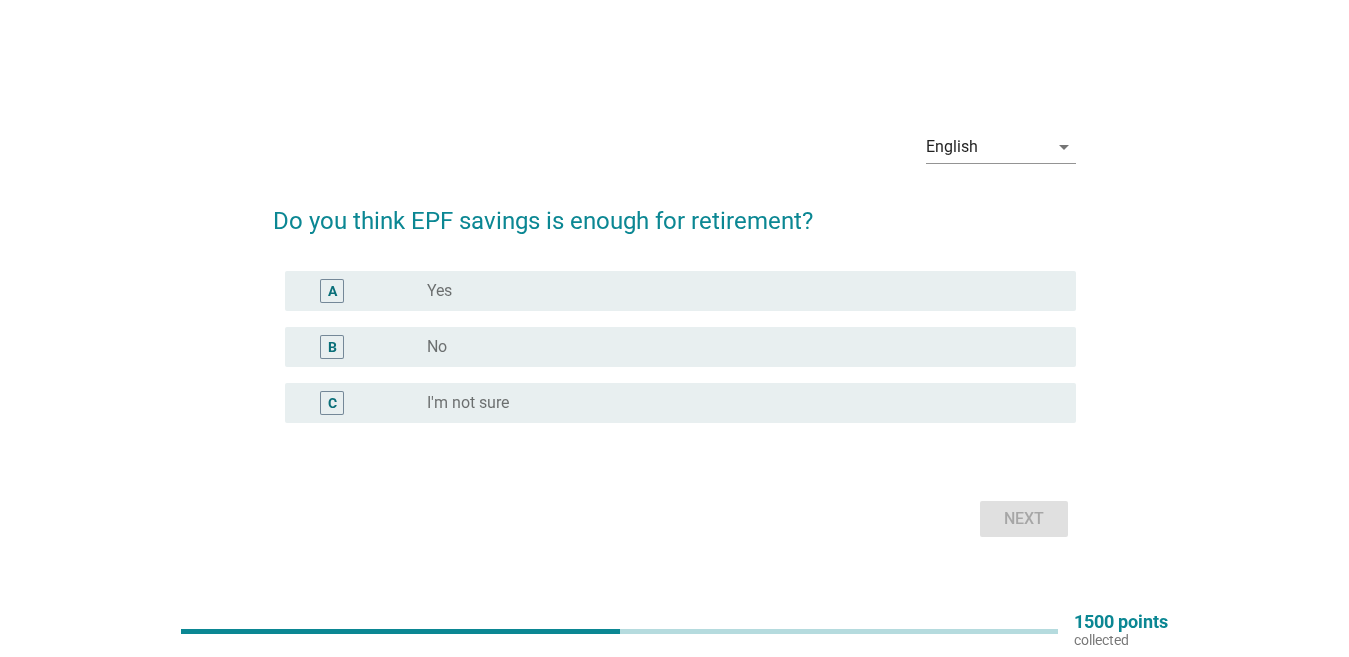 drag, startPoint x: 486, startPoint y: 338, endPoint x: 616, endPoint y: 399, distance: 143.60014 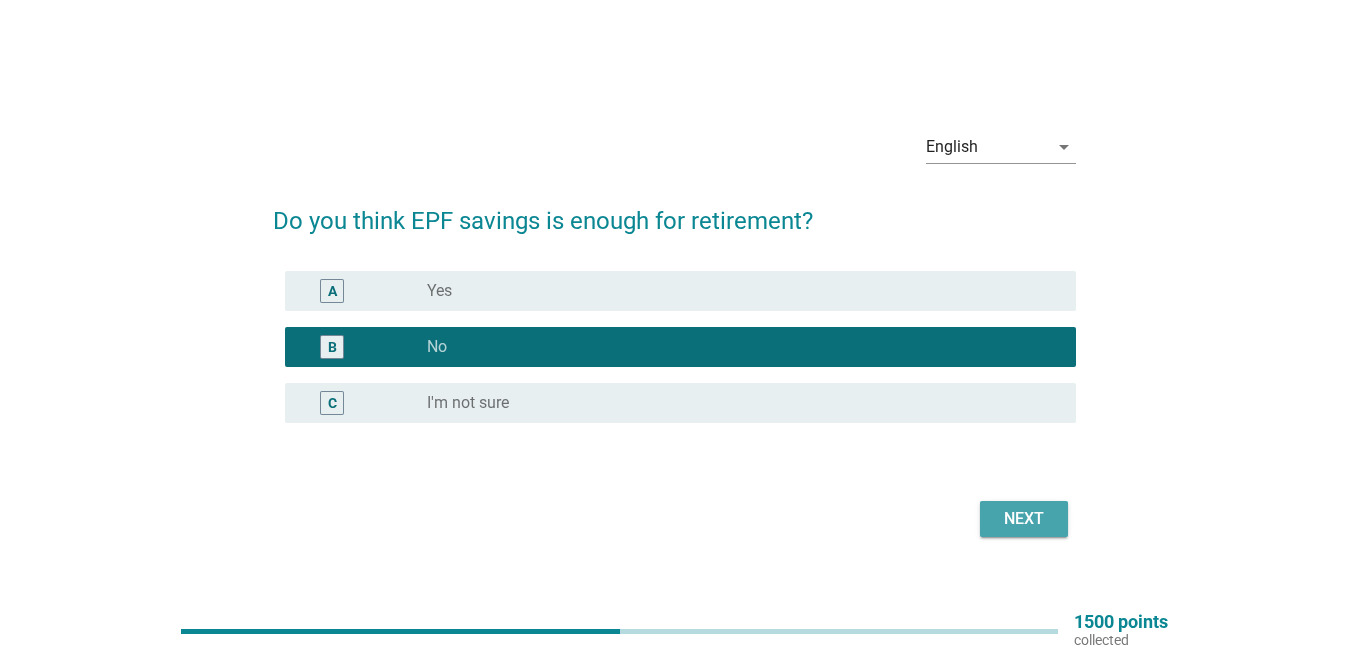 click on "Next" at bounding box center (1024, 519) 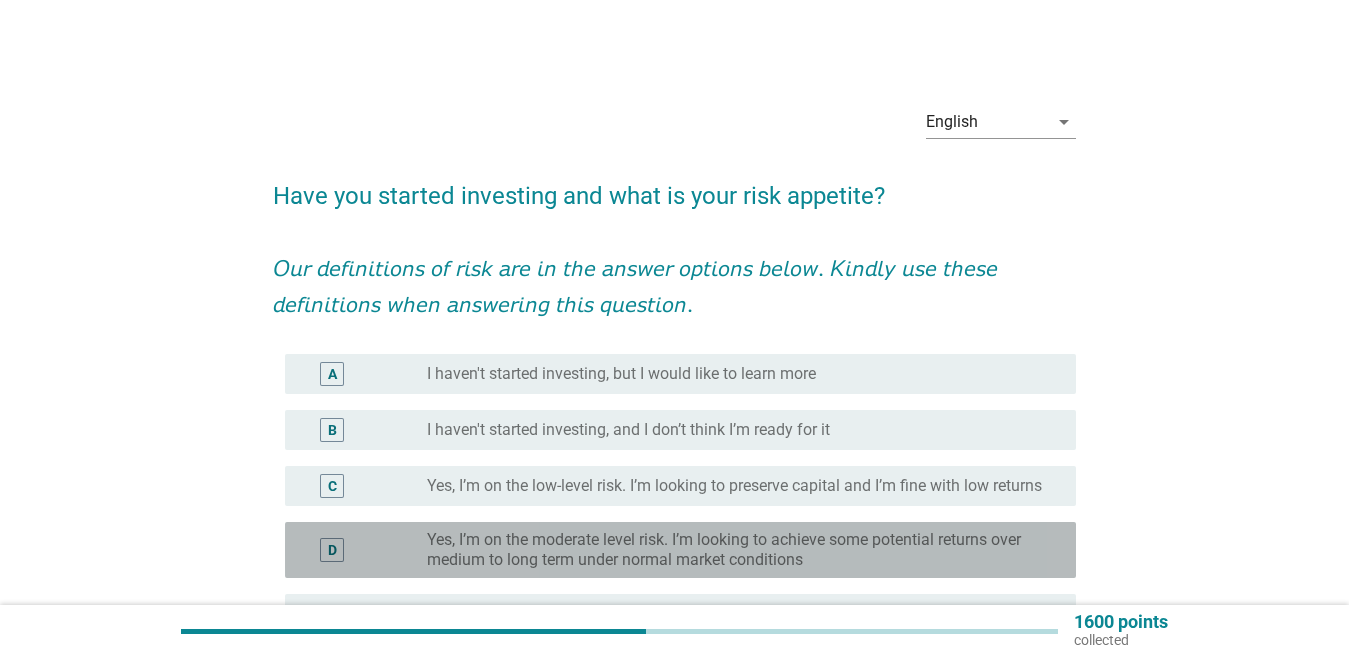 click on "D" at bounding box center (364, 550) 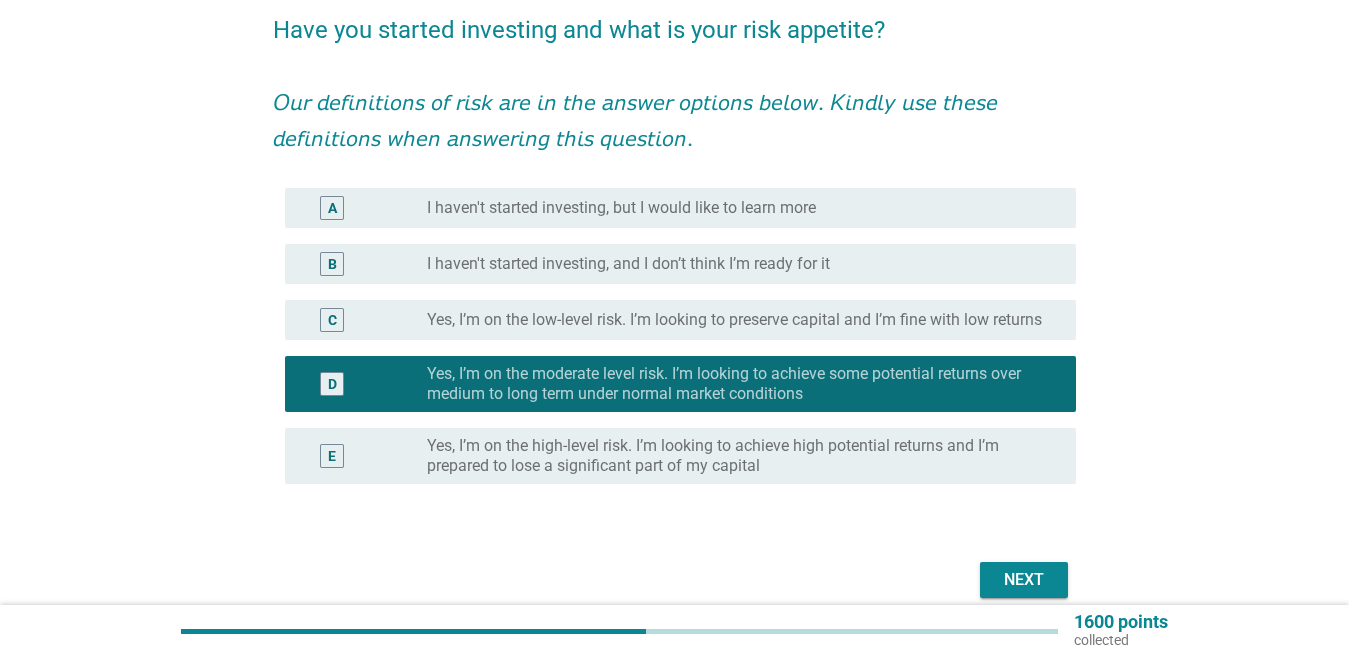 scroll, scrollTop: 200, scrollLeft: 0, axis: vertical 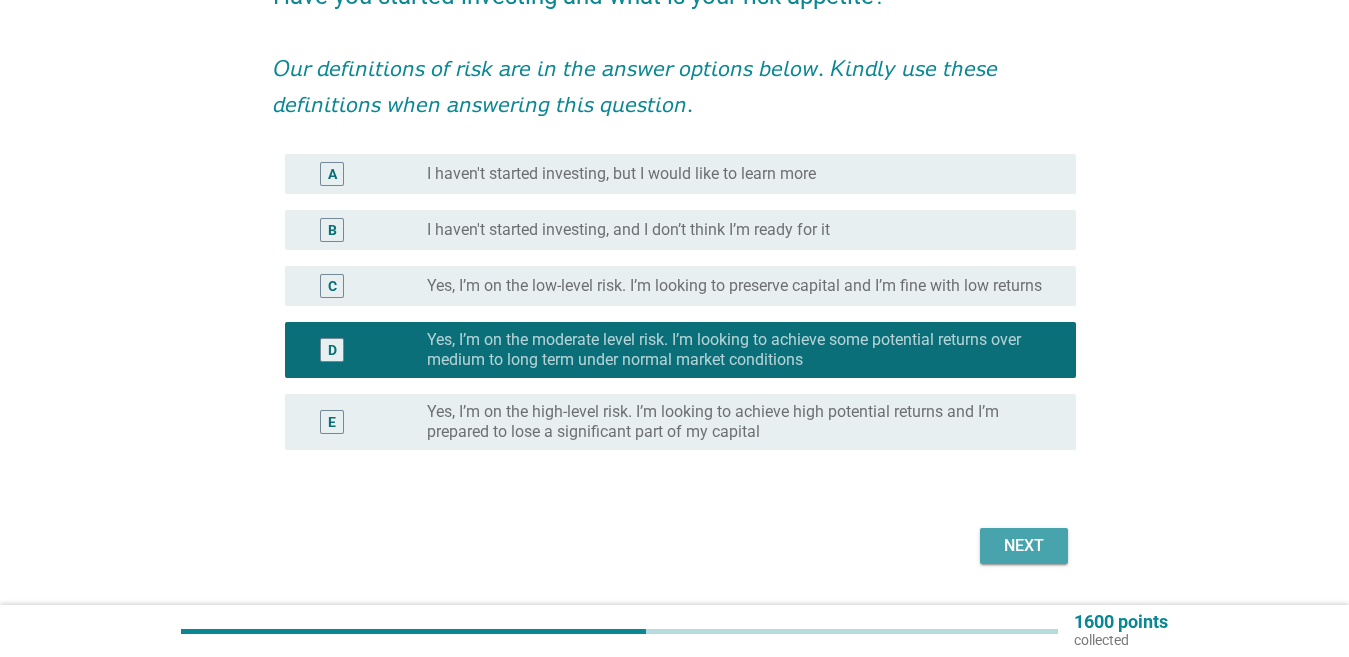 click on "Next" at bounding box center (1024, 546) 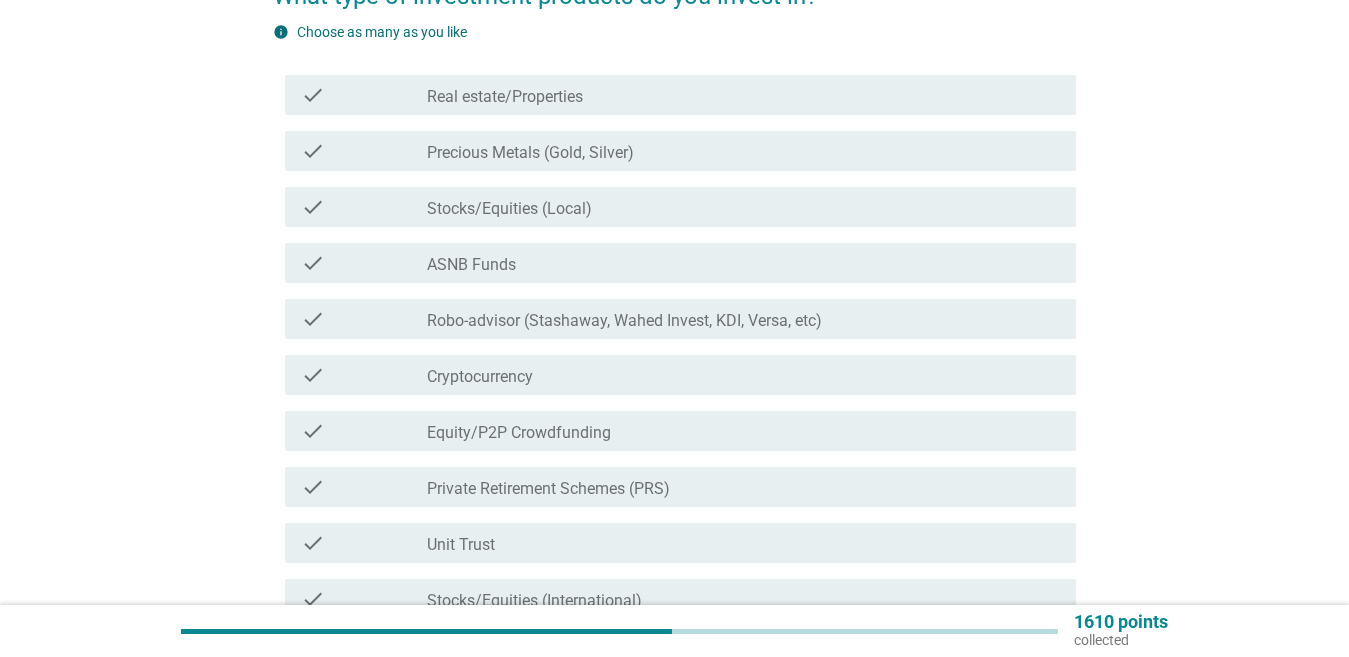 scroll, scrollTop: 0, scrollLeft: 0, axis: both 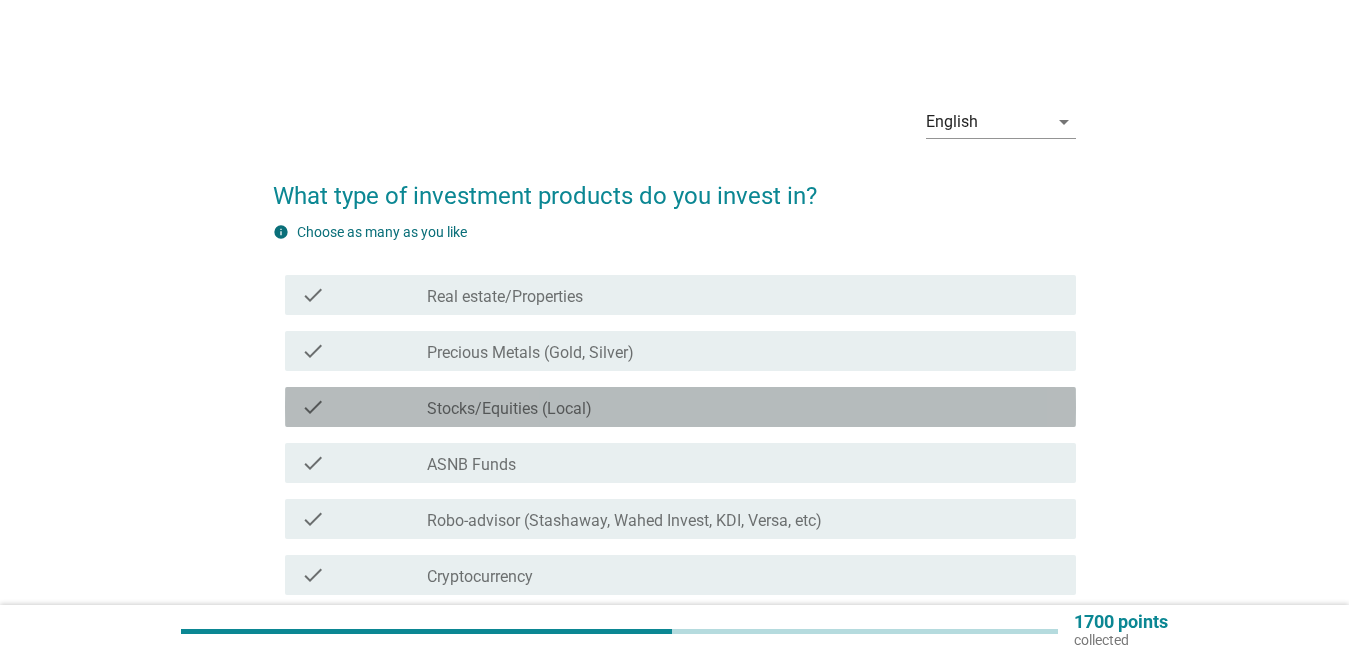 click on "Stocks/Equities (Local)" at bounding box center [509, 409] 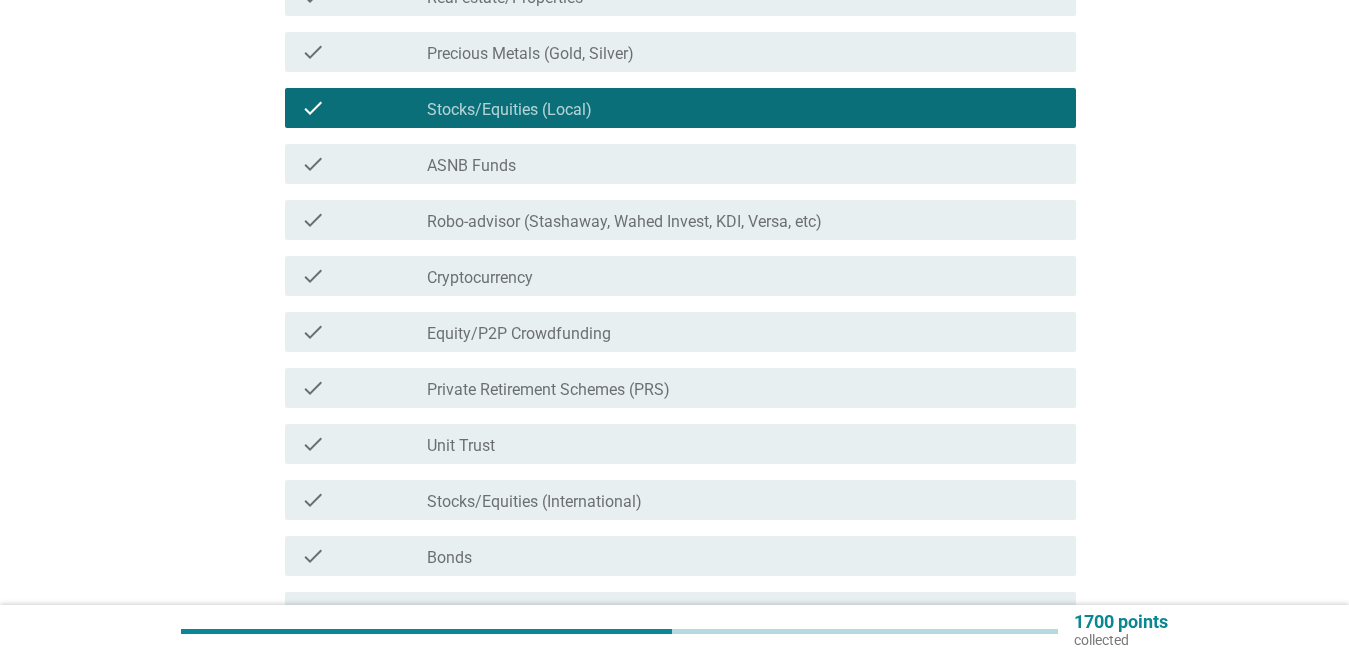 scroll, scrollTop: 400, scrollLeft: 0, axis: vertical 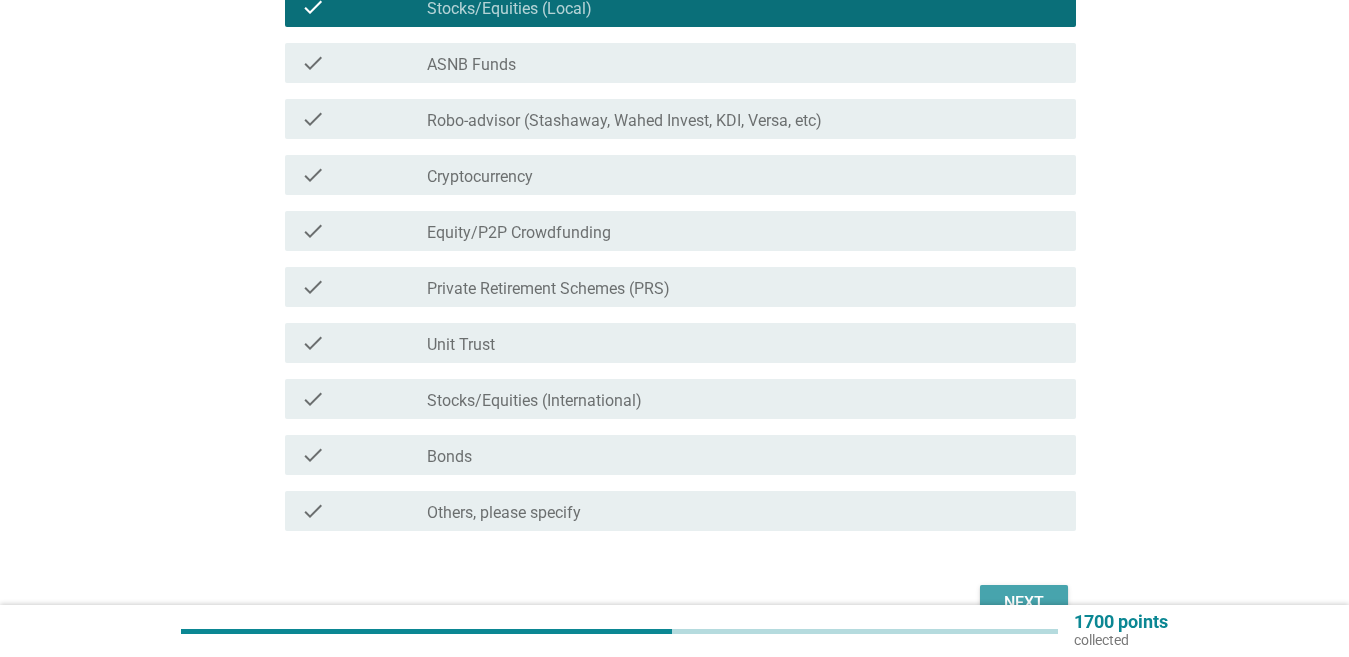 click on "Next" at bounding box center (1024, 603) 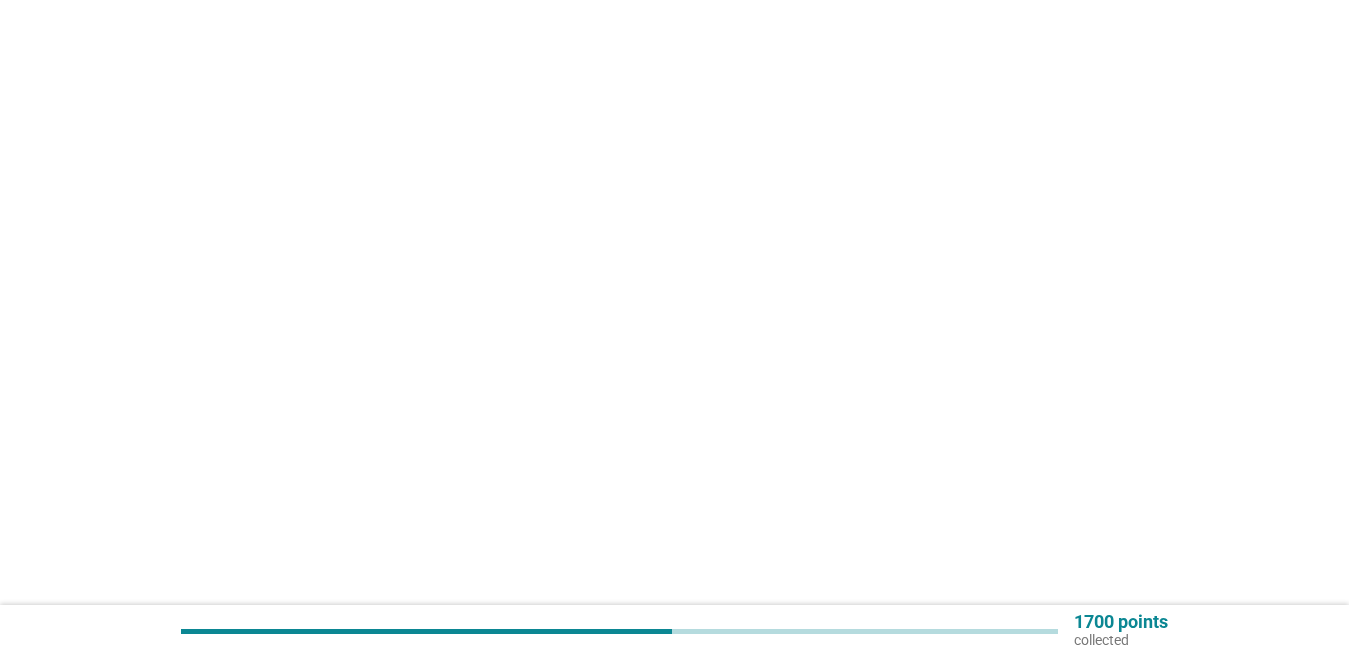 scroll, scrollTop: 0, scrollLeft: 0, axis: both 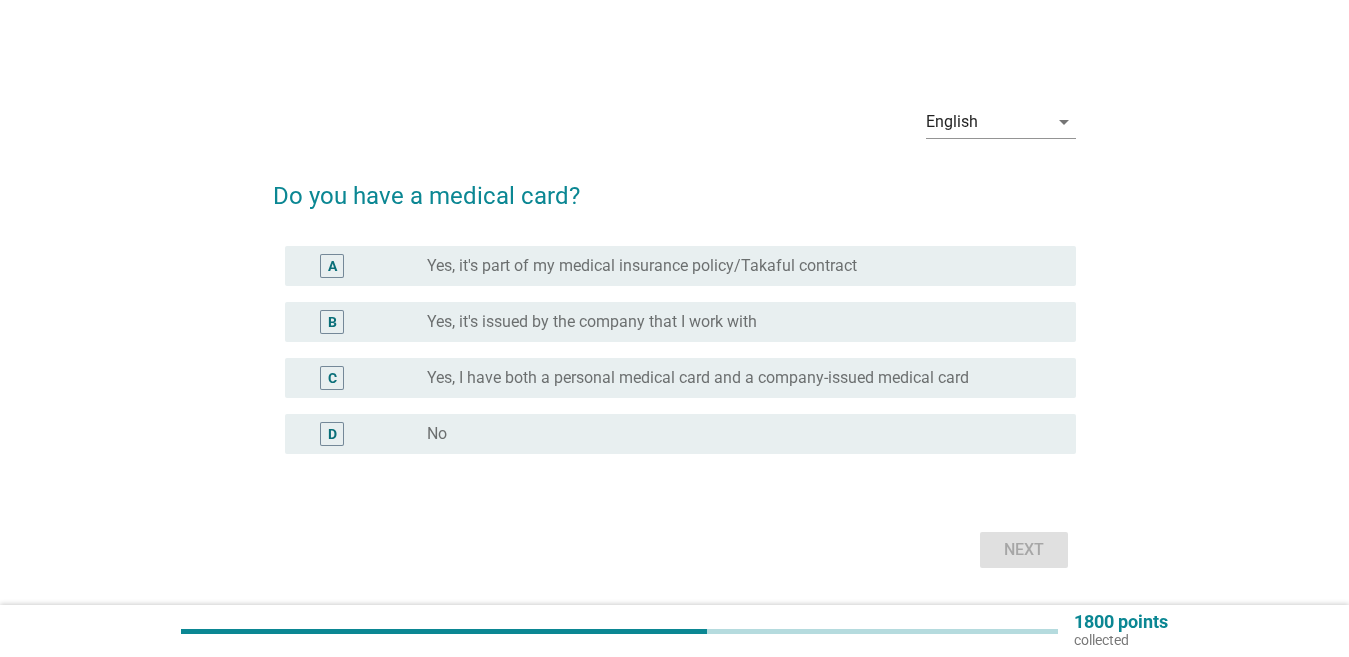click on "Yes, it's part of my medical insurance policy/Takaful contract" at bounding box center [642, 266] 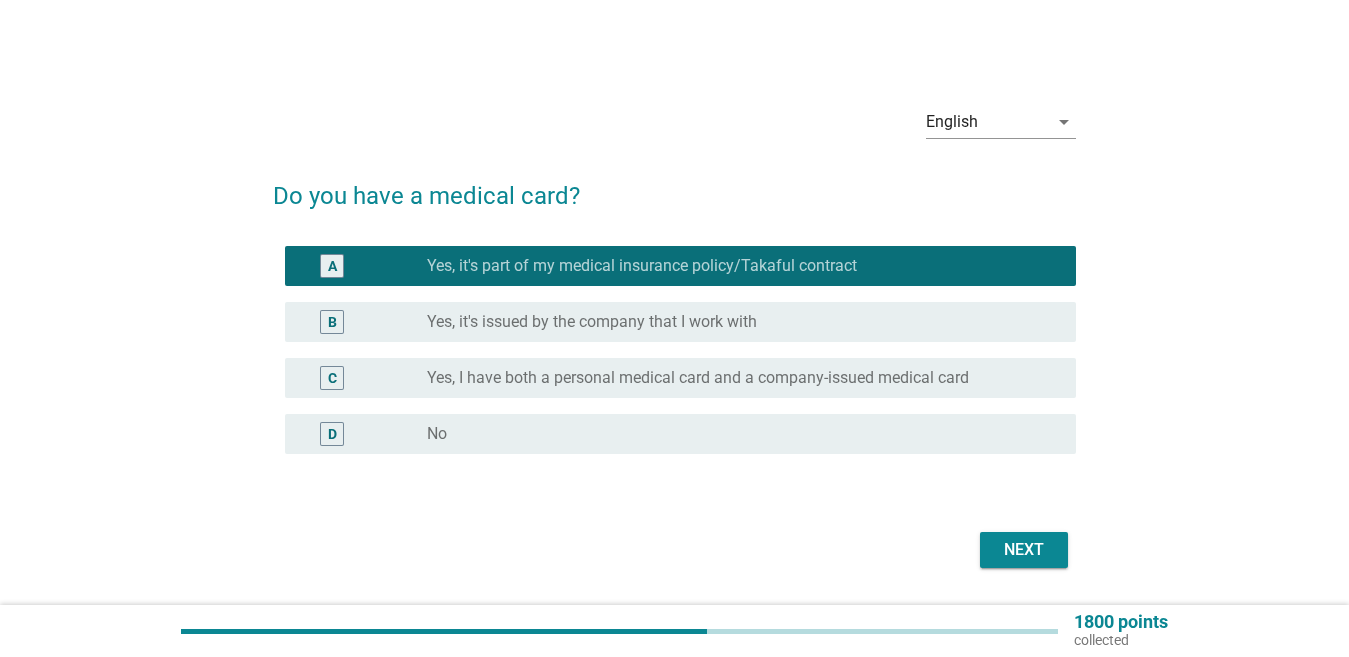 click on "Next" at bounding box center [674, 550] 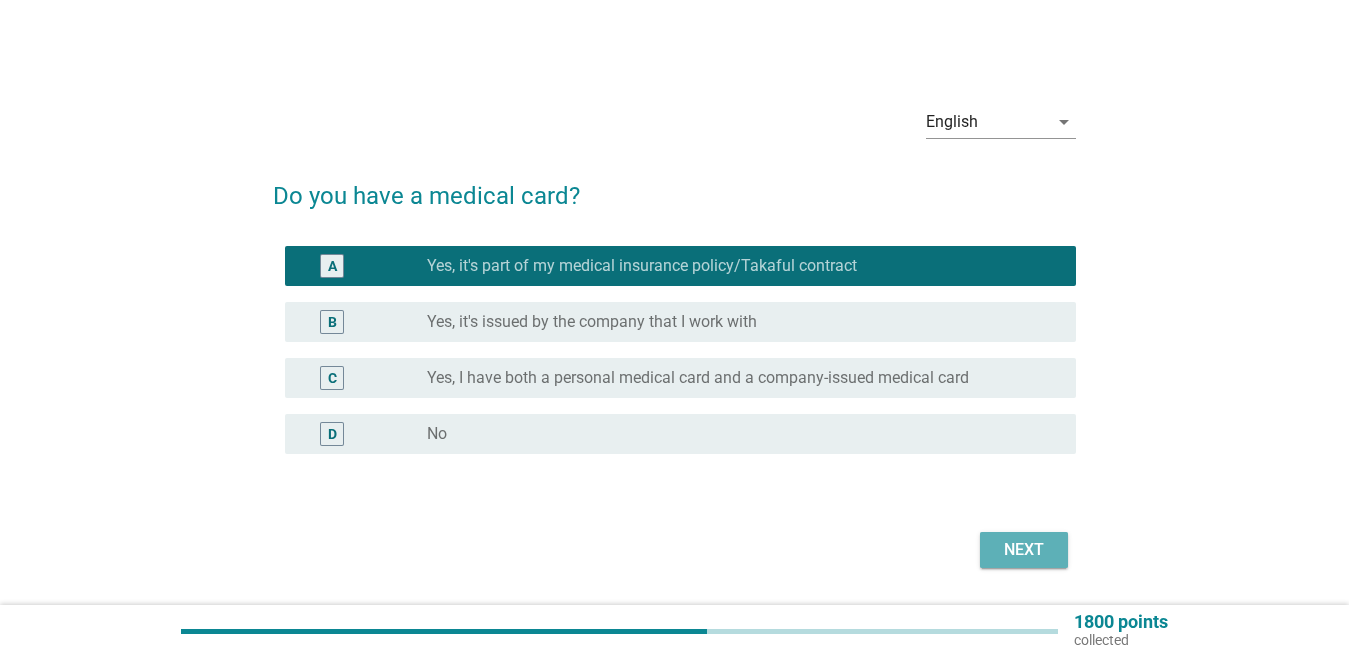 click on "Next" at bounding box center [1024, 550] 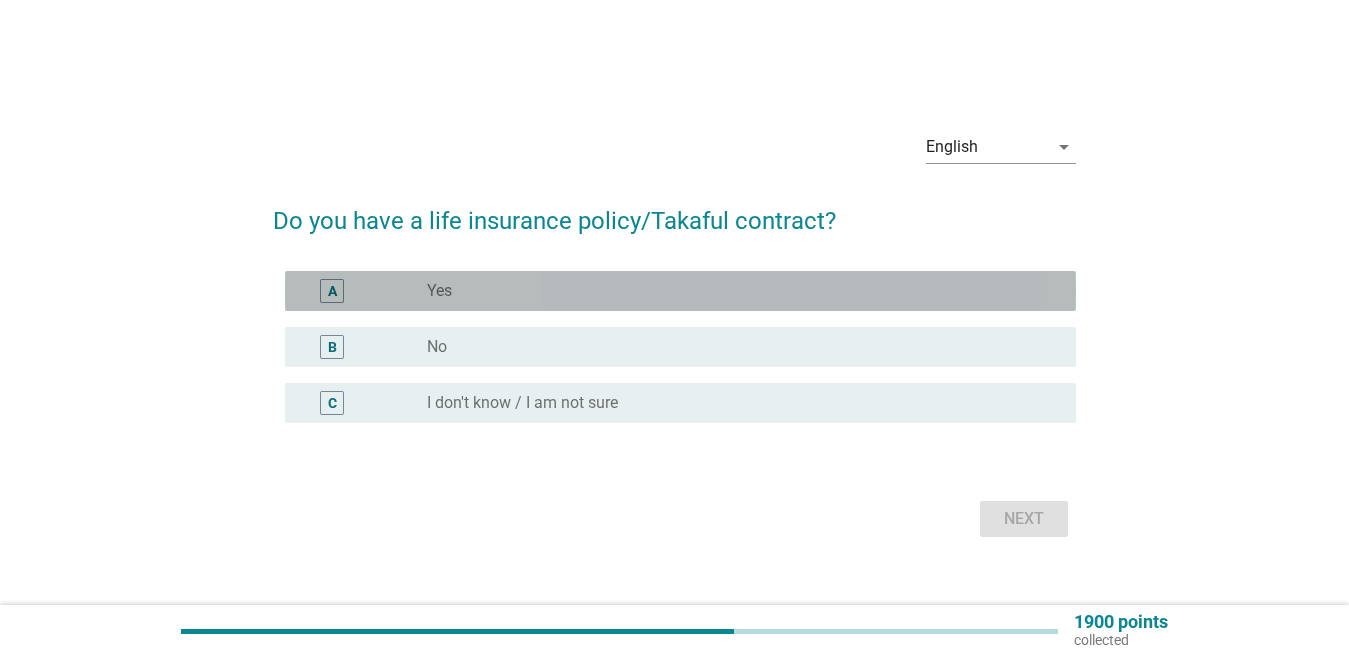 click on "radio_button_unchecked Yes" at bounding box center [743, 291] 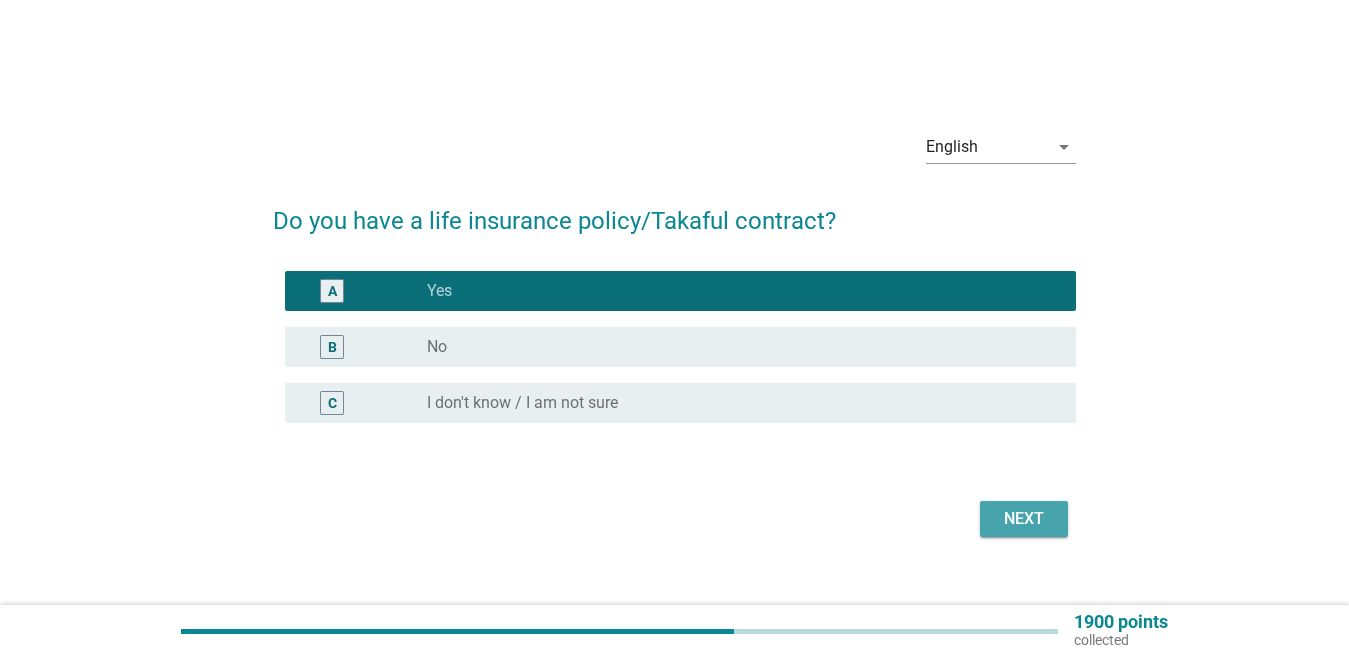 click on "Next" at bounding box center [1024, 519] 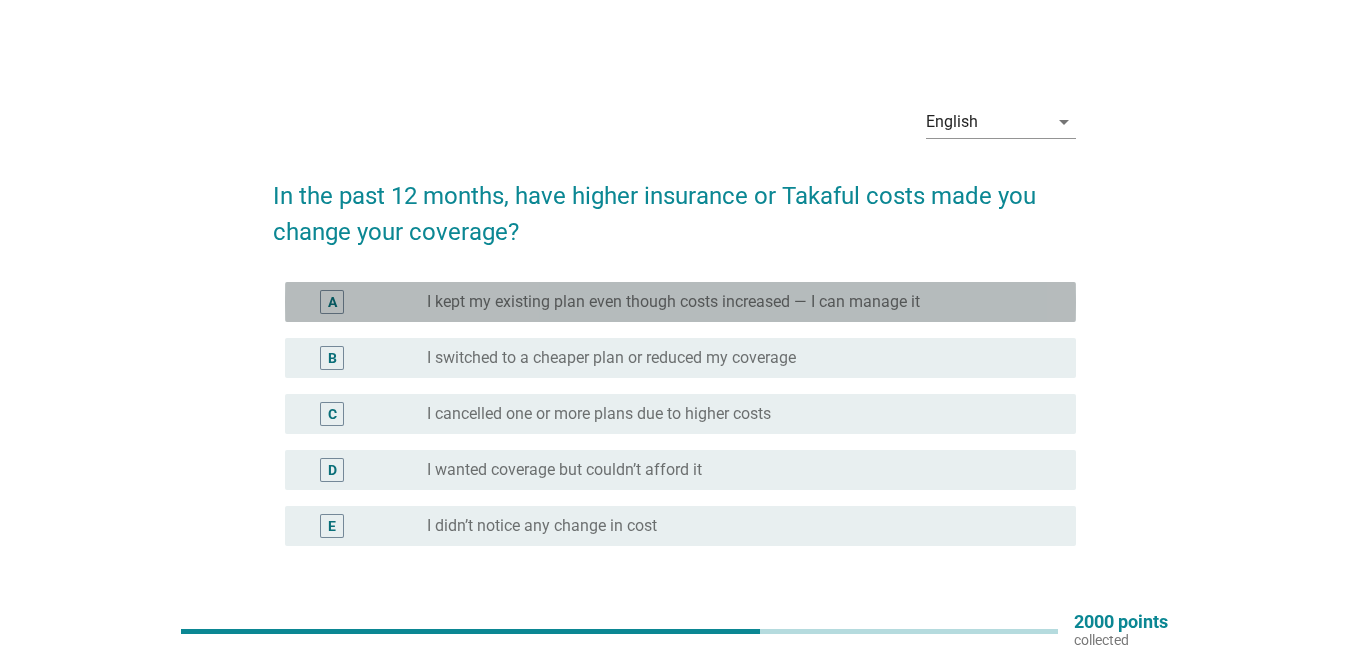 click on "radio_button_unchecked I kept my existing plan even though costs increased — I can manage it" at bounding box center (743, 302) 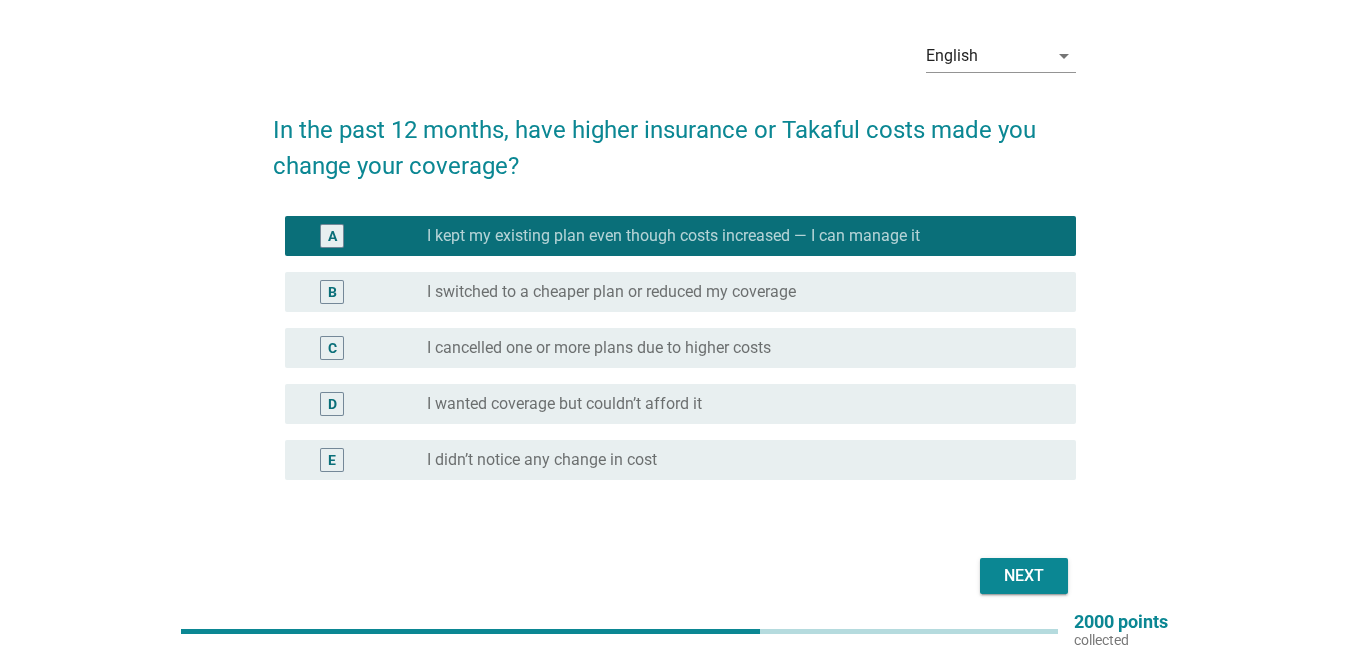 scroll, scrollTop: 100, scrollLeft: 0, axis: vertical 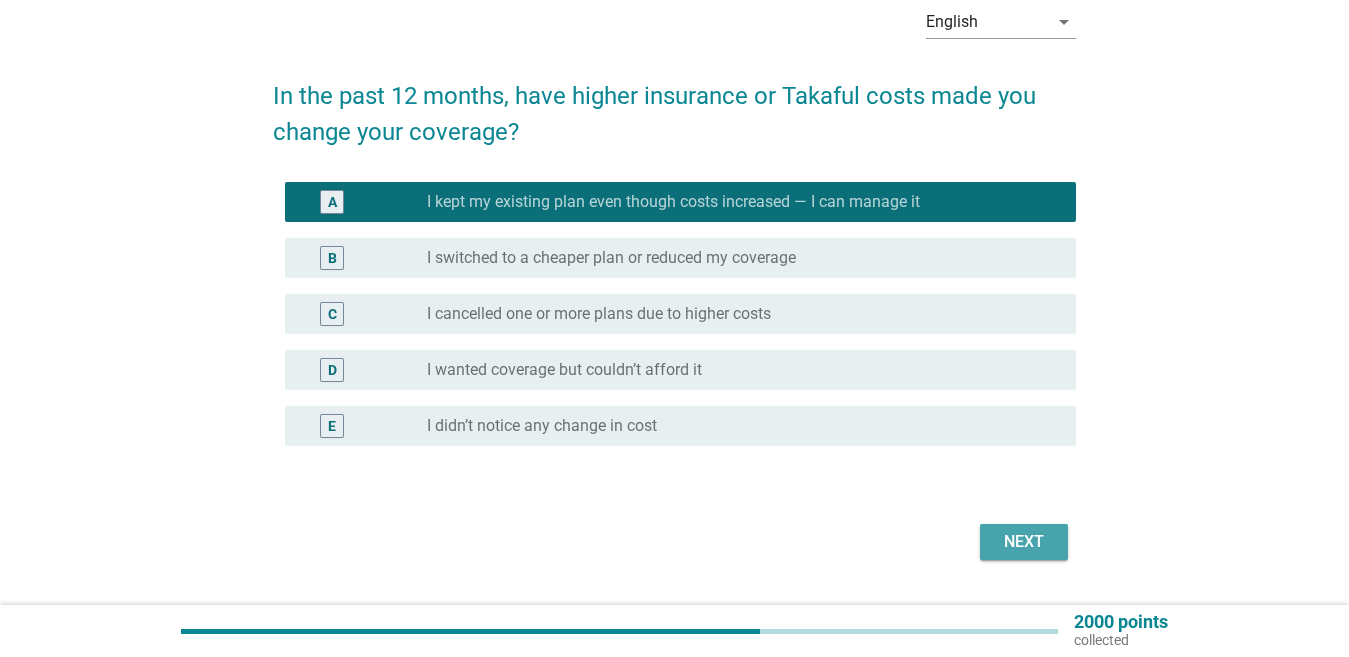 click on "Next" at bounding box center [1024, 542] 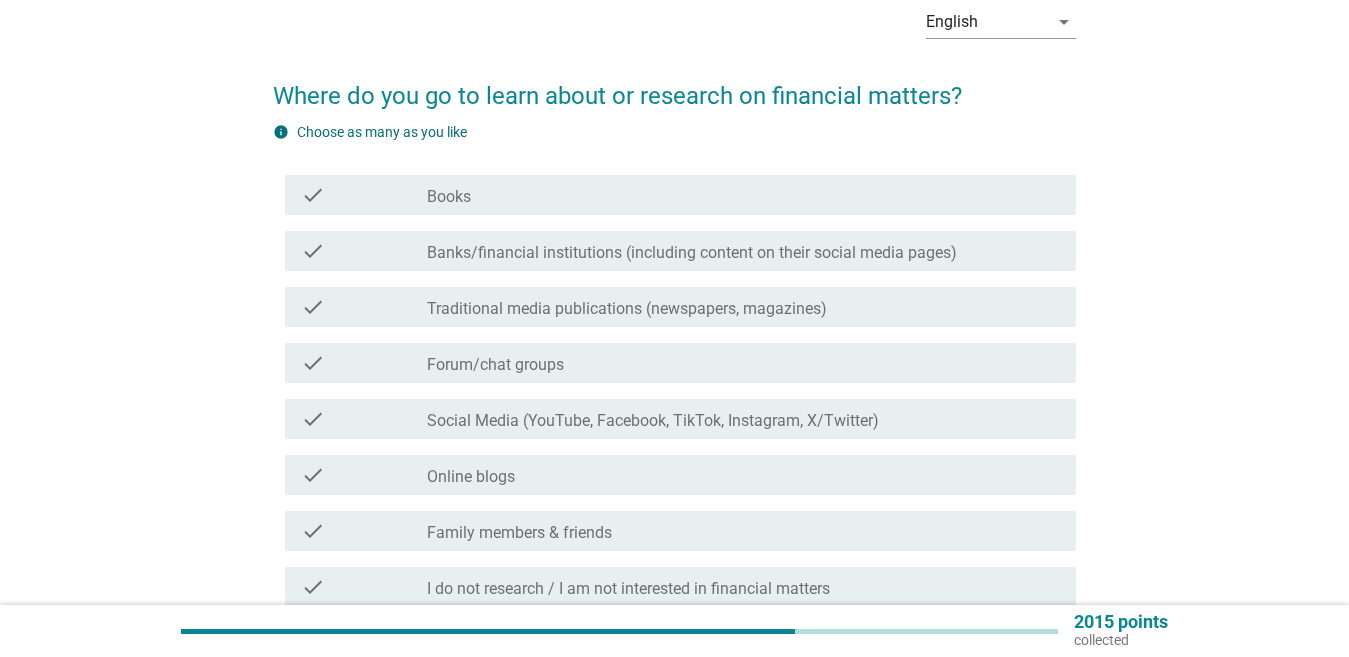 scroll, scrollTop: 0, scrollLeft: 0, axis: both 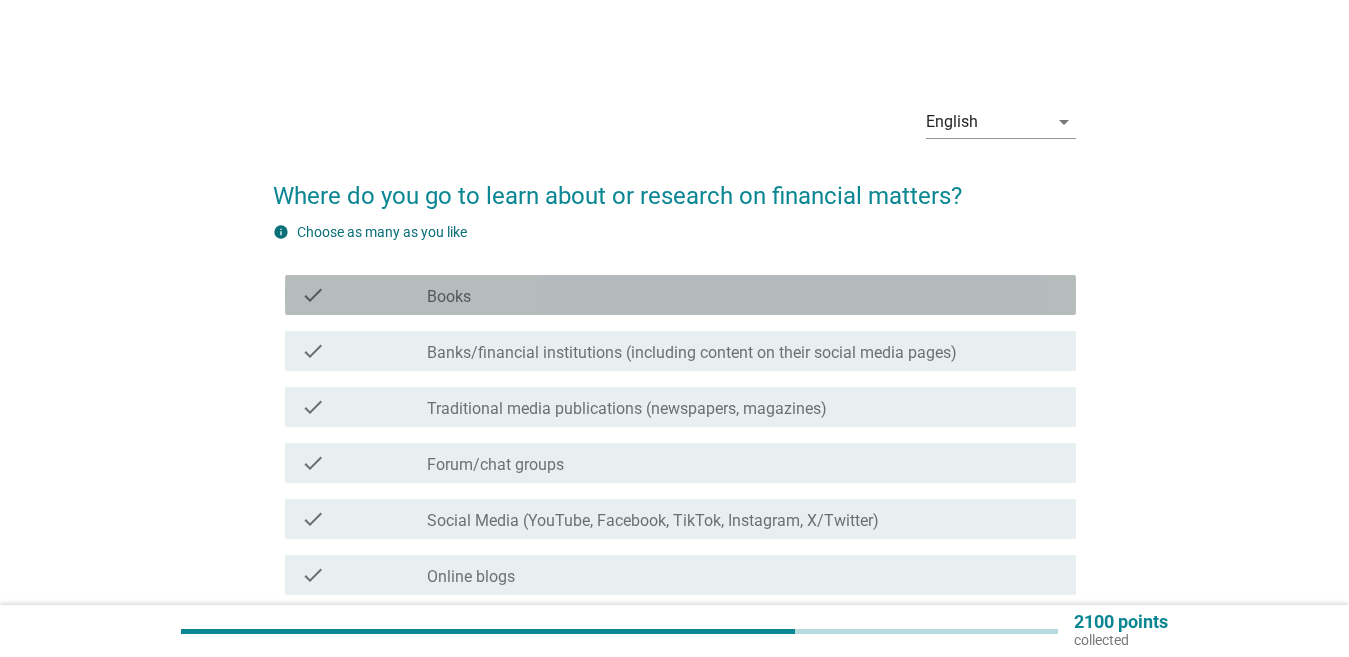 click on "check     check_box_outline_blank Books" at bounding box center [680, 295] 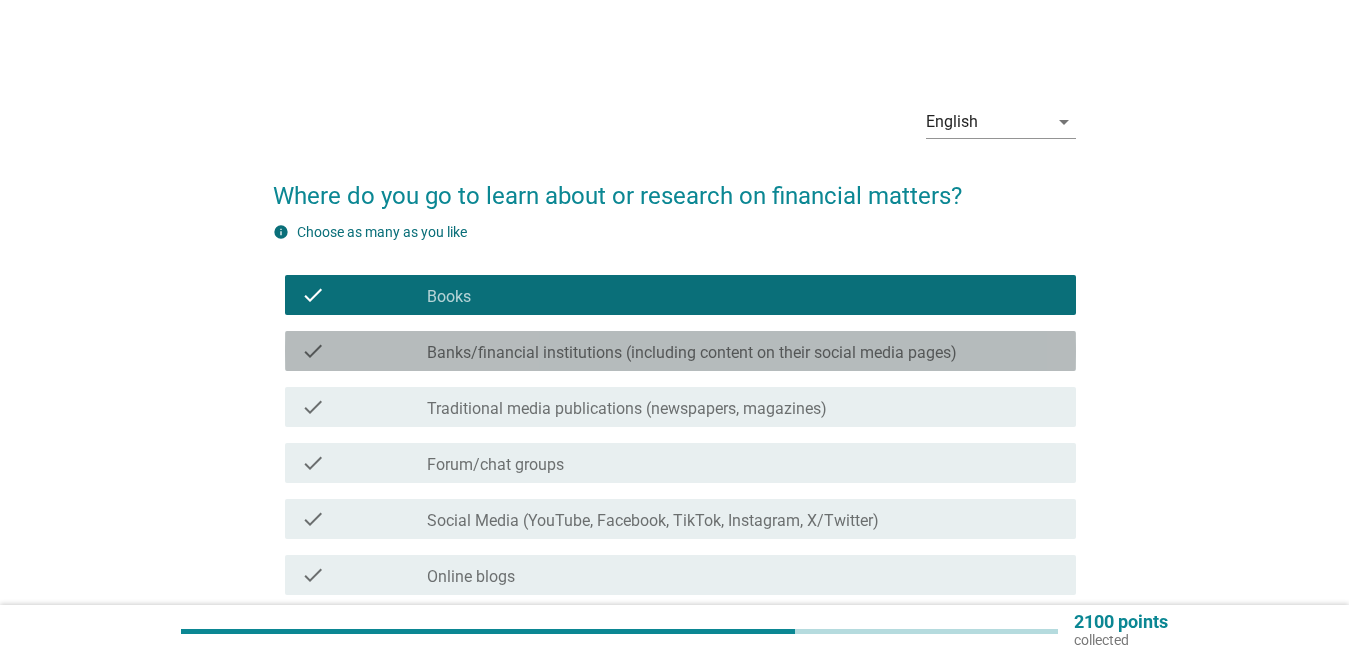 click on "Banks/financial institutions (including content on their social media pages)" at bounding box center [692, 353] 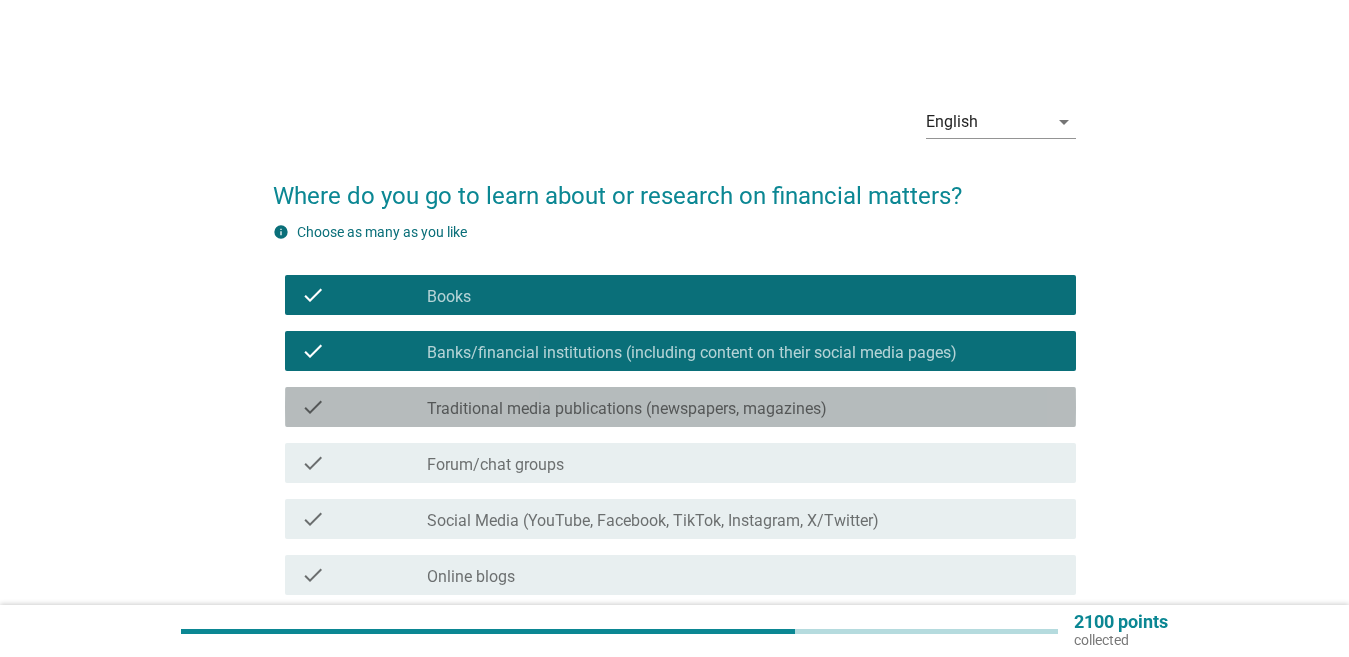 click on "Traditional media publications (newspapers, magazines)" at bounding box center [627, 409] 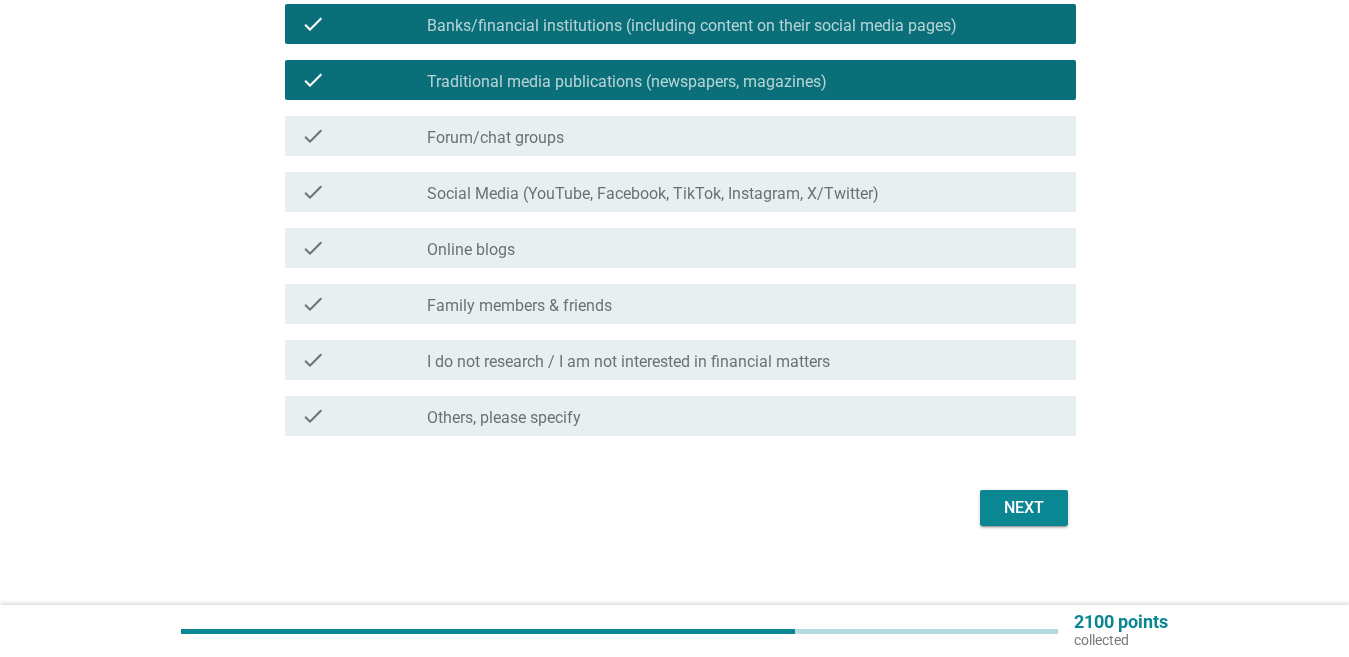 scroll, scrollTop: 344, scrollLeft: 0, axis: vertical 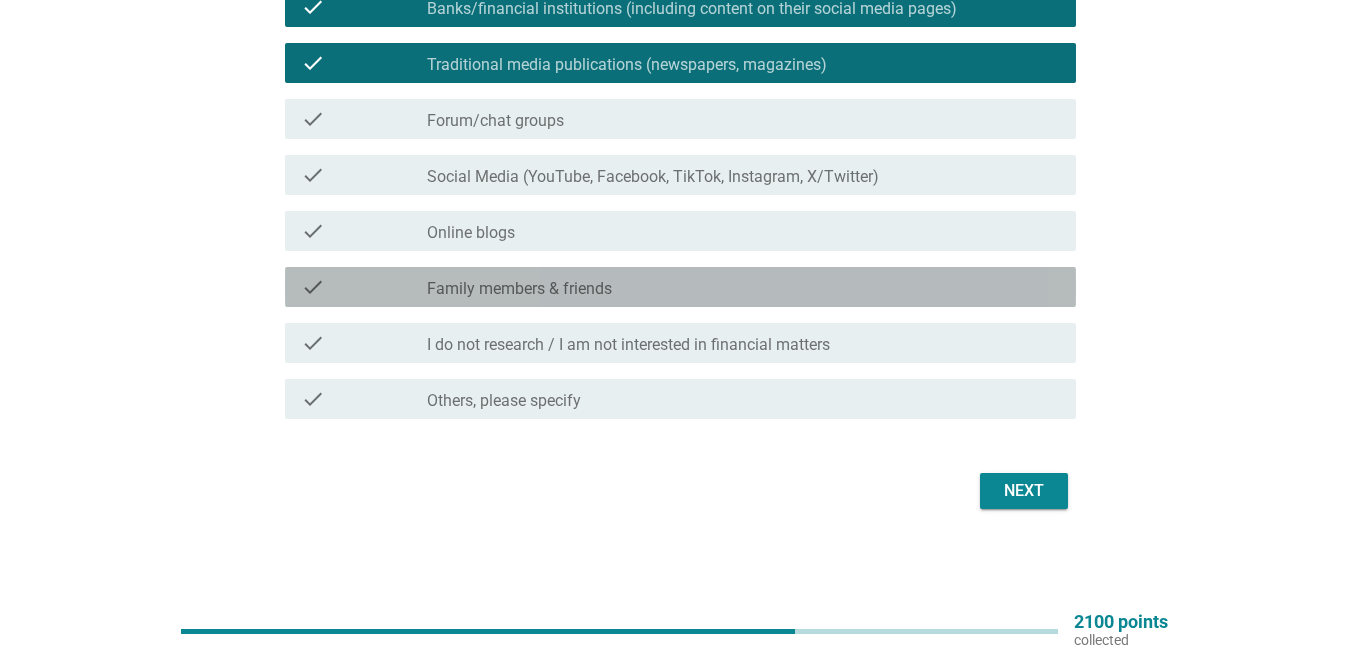 click on "check     check_box_outline_blank Family members & friends" at bounding box center (680, 287) 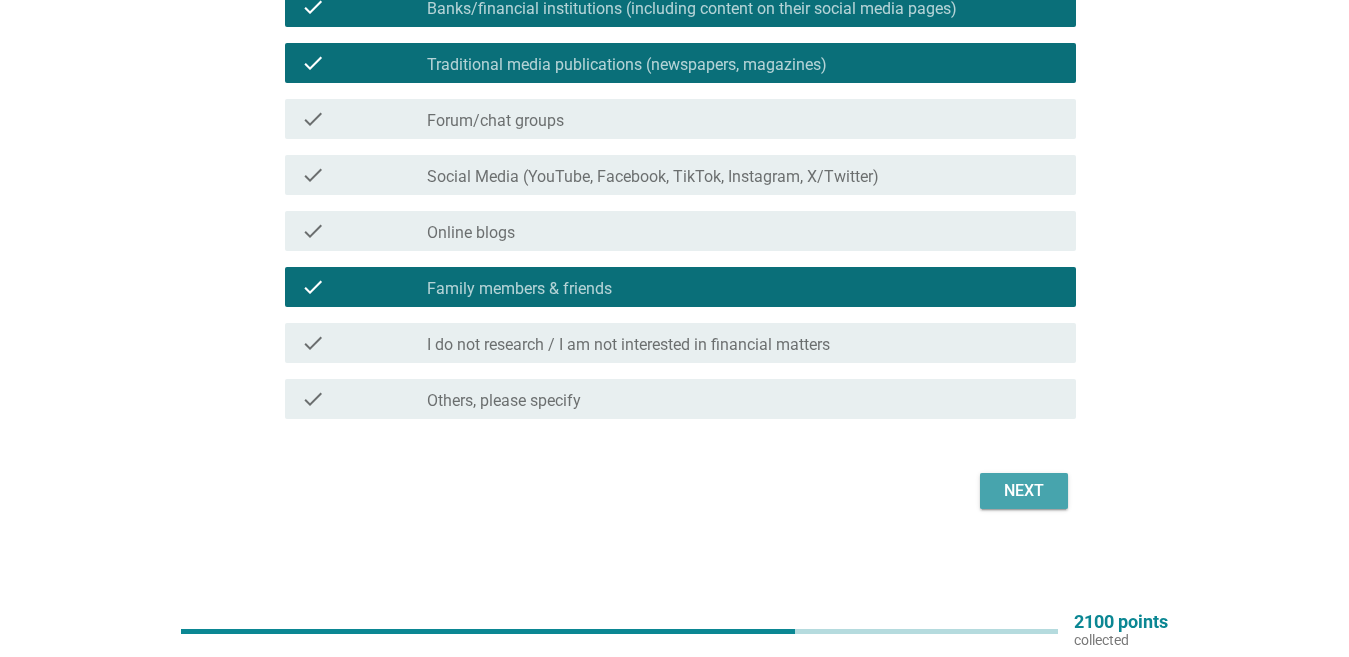 click on "Next" at bounding box center [1024, 491] 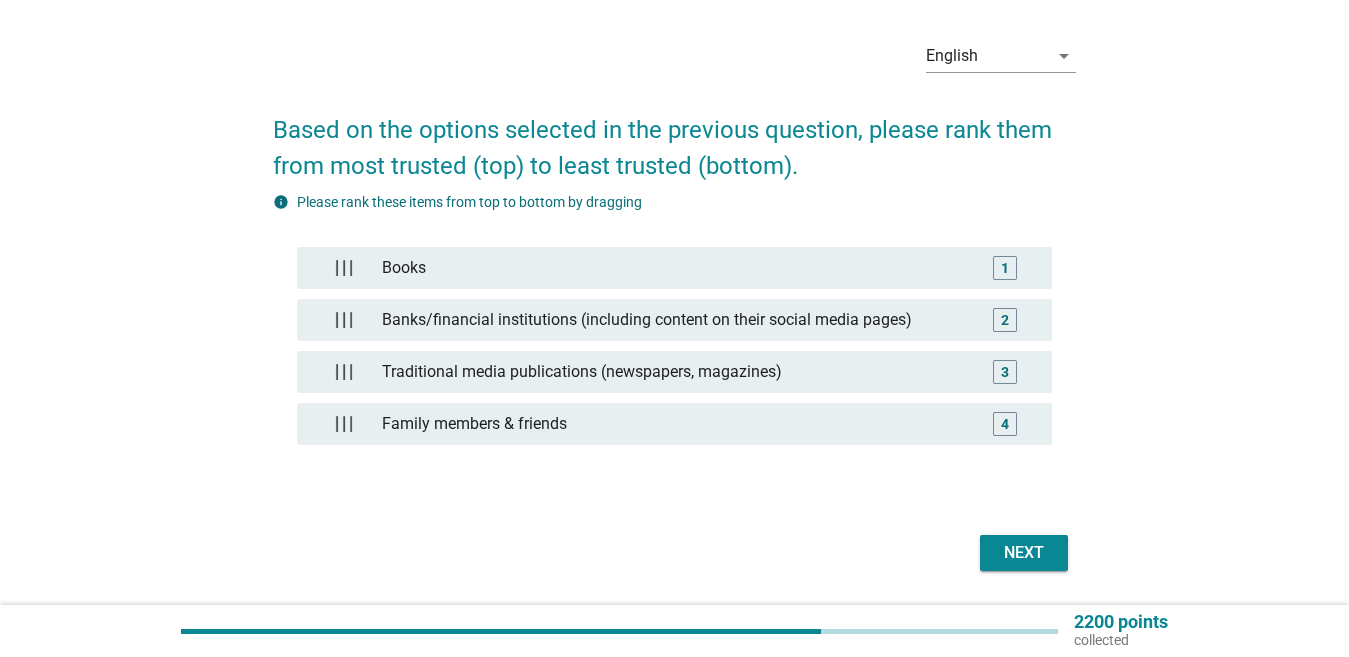 scroll, scrollTop: 100, scrollLeft: 0, axis: vertical 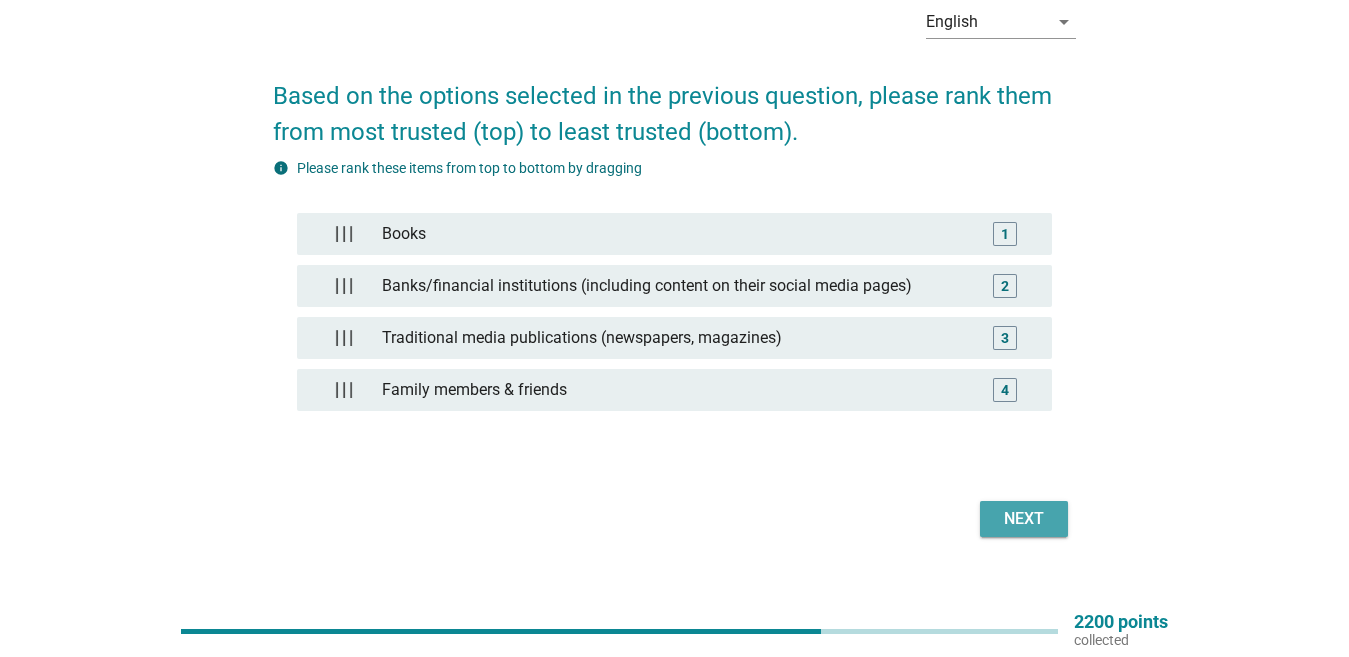 click on "Next" at bounding box center [1024, 519] 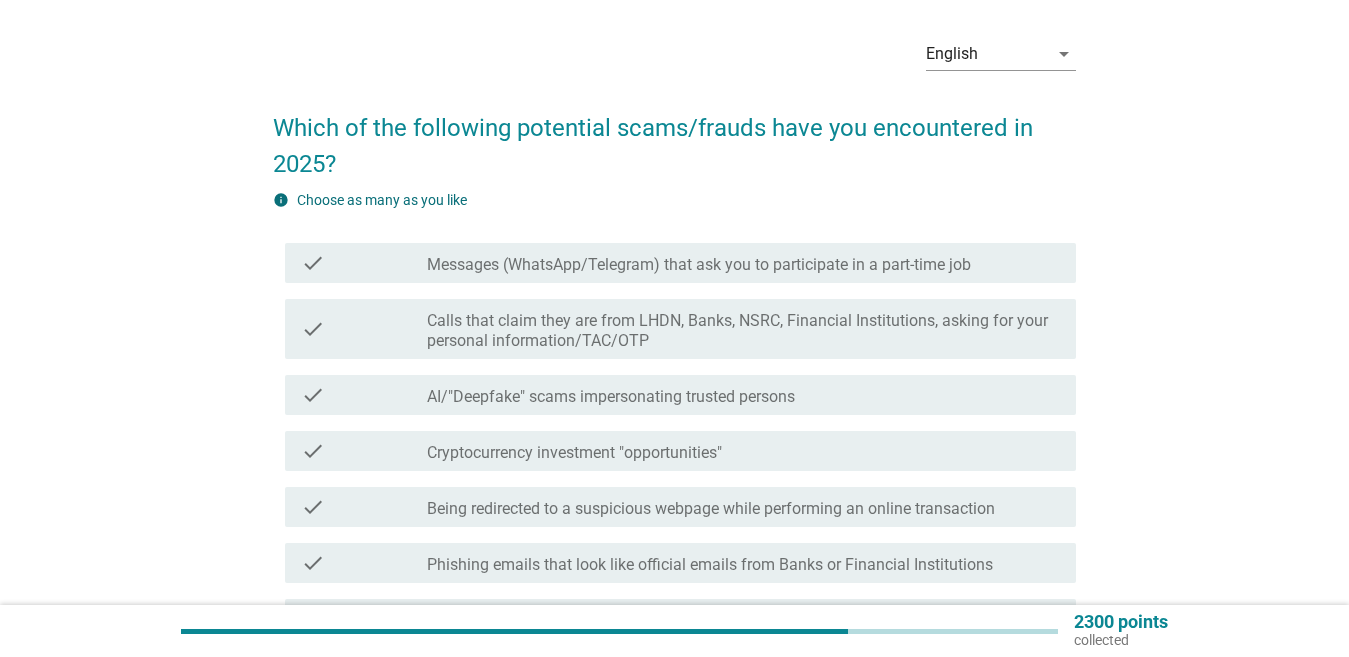 scroll, scrollTop: 100, scrollLeft: 0, axis: vertical 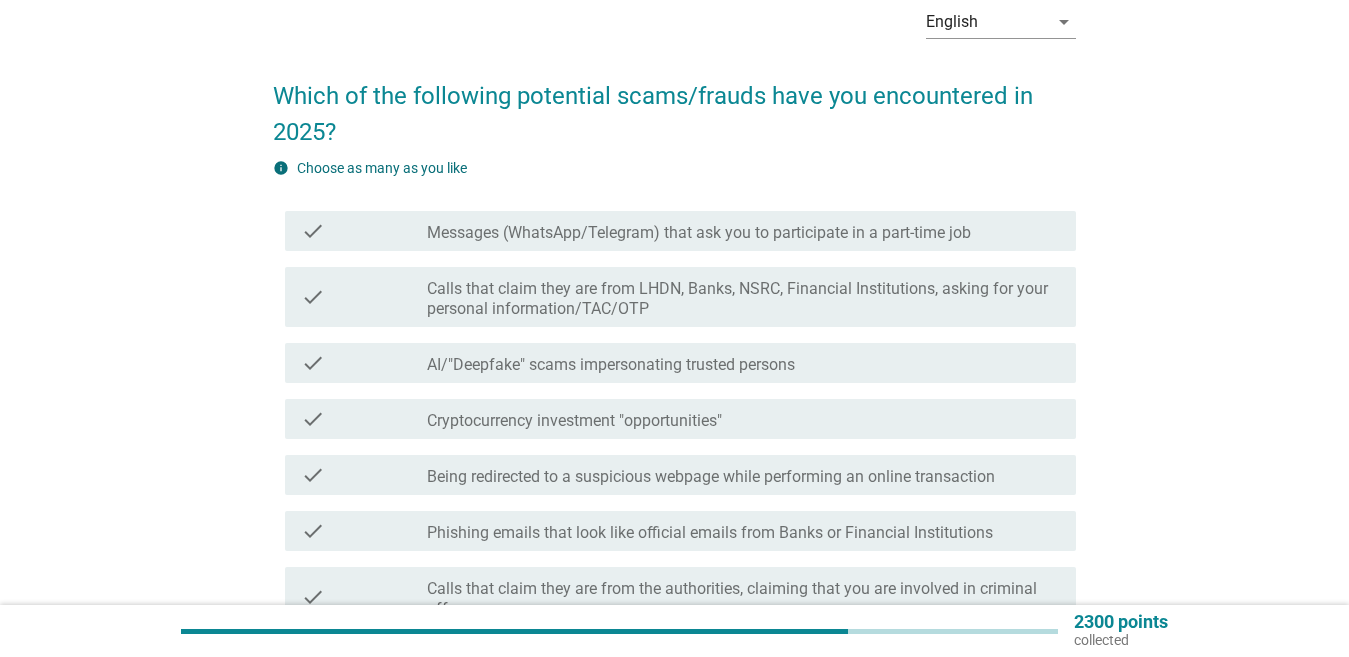 click on "Cryptocurrency investment "opportunities"" at bounding box center [574, 421] 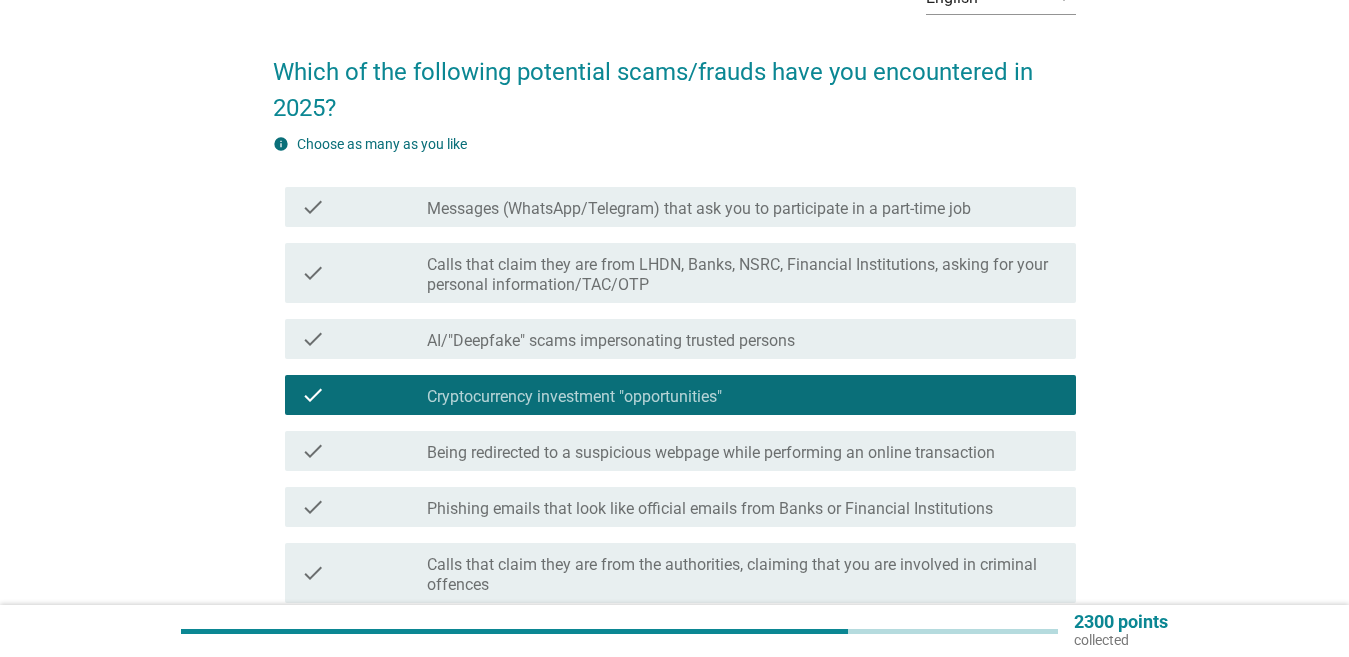 scroll, scrollTop: 100, scrollLeft: 0, axis: vertical 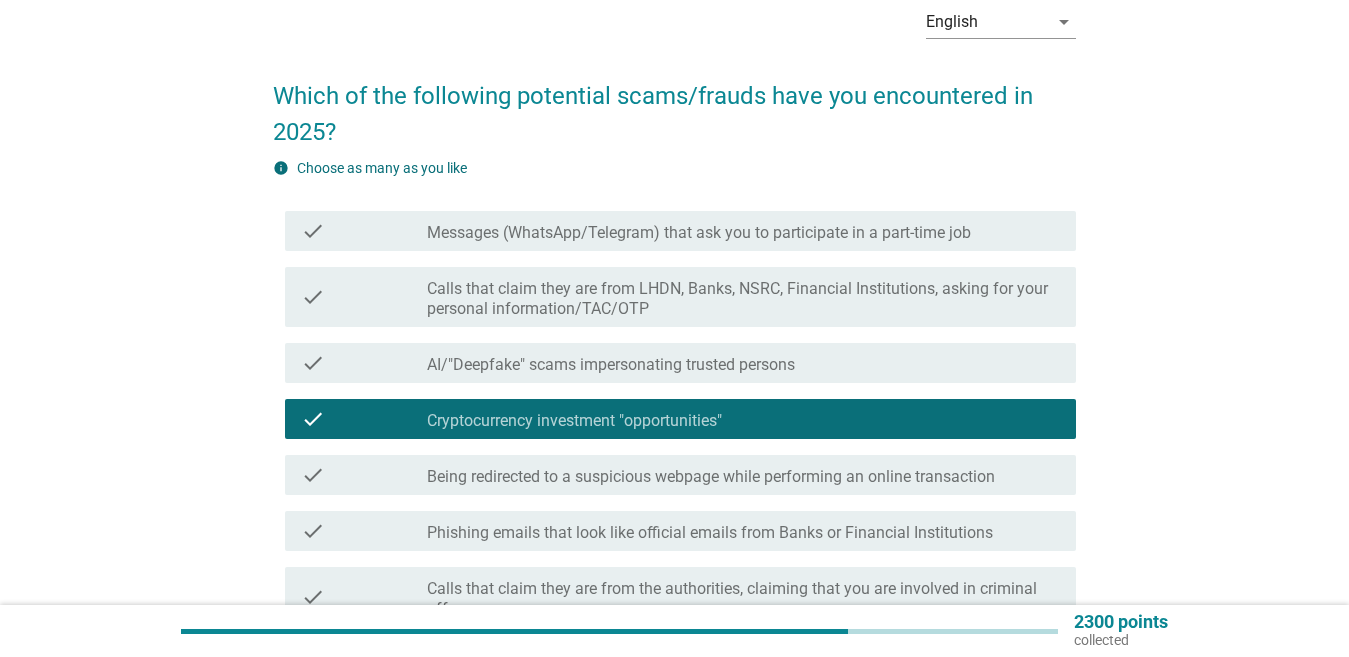 click on "check" at bounding box center (364, 297) 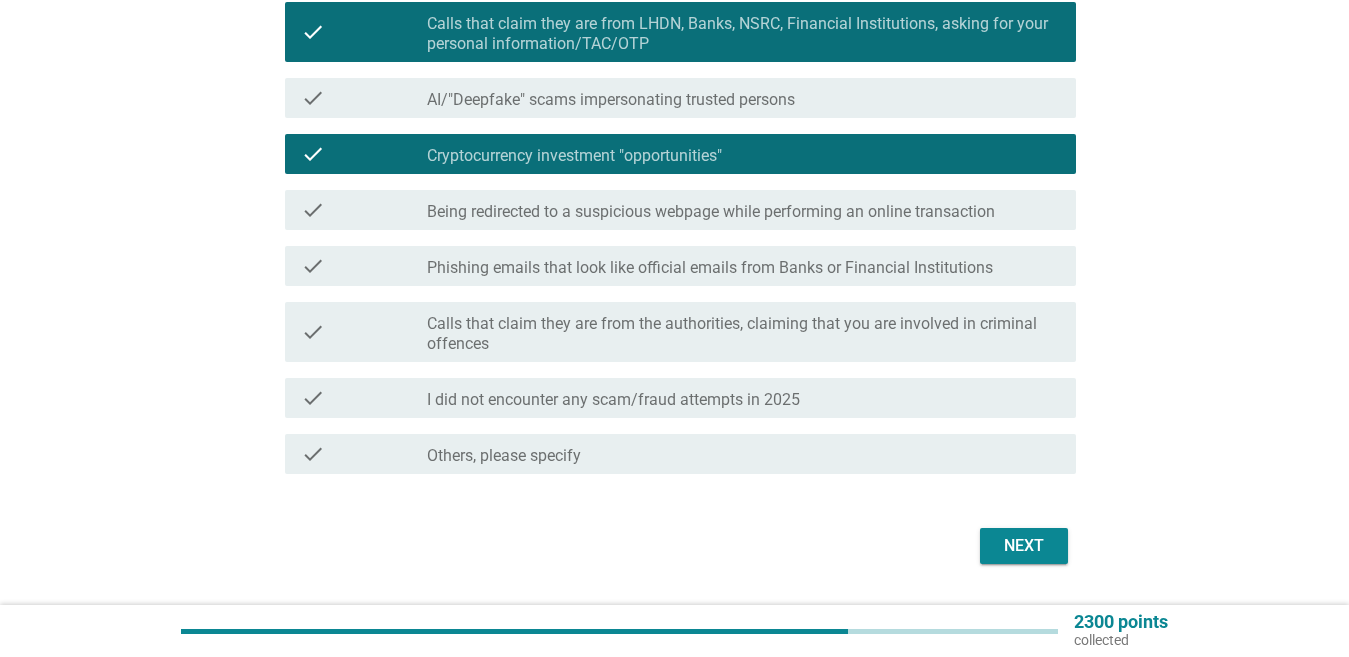 scroll, scrollTop: 400, scrollLeft: 0, axis: vertical 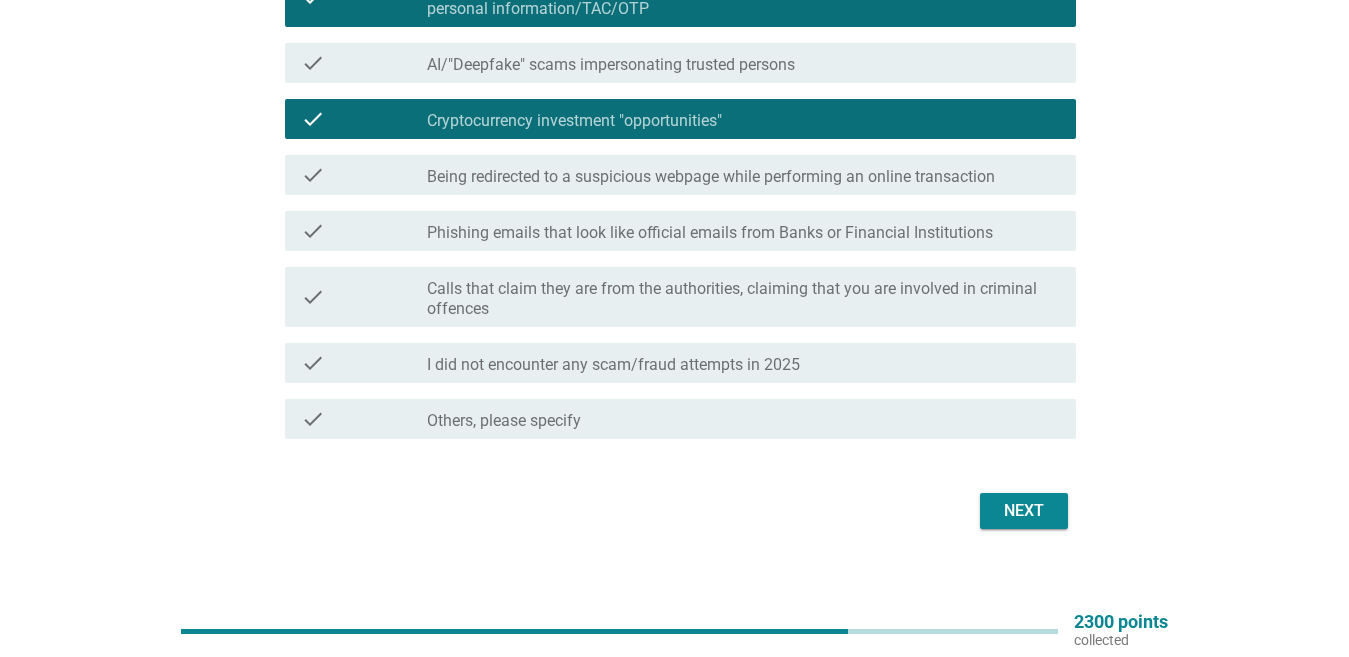 click on "Next" at bounding box center (1024, 511) 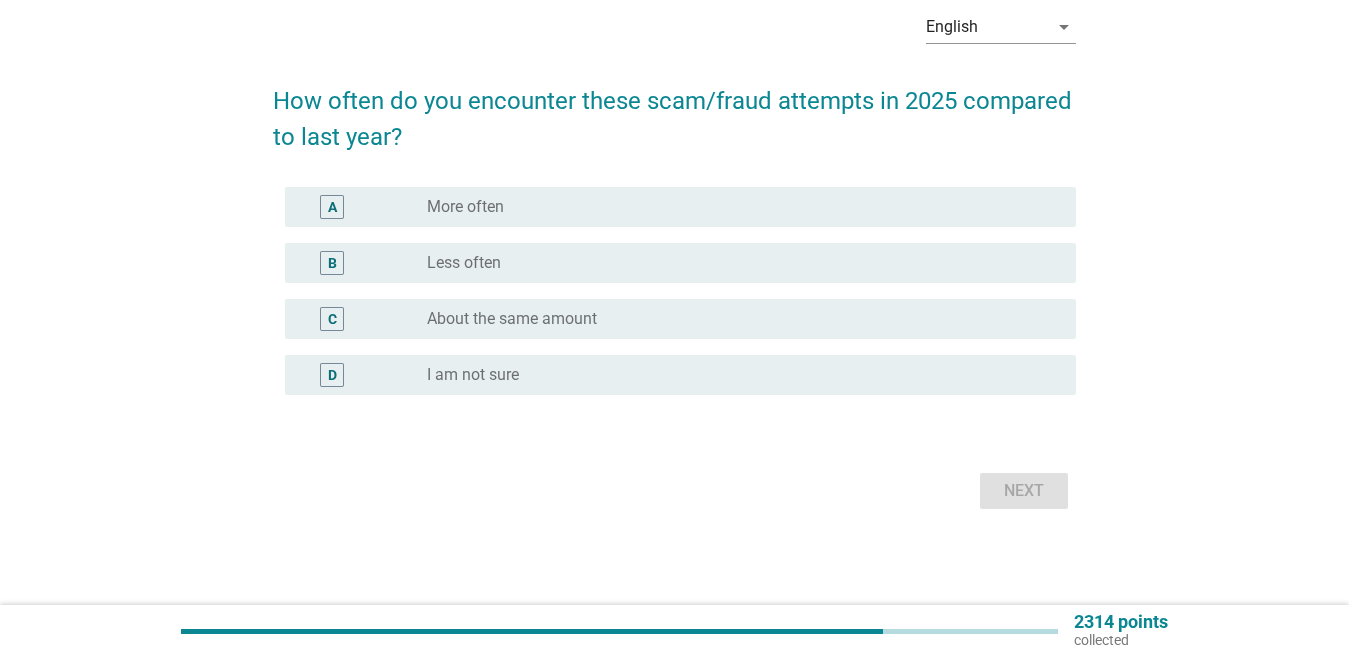scroll, scrollTop: 0, scrollLeft: 0, axis: both 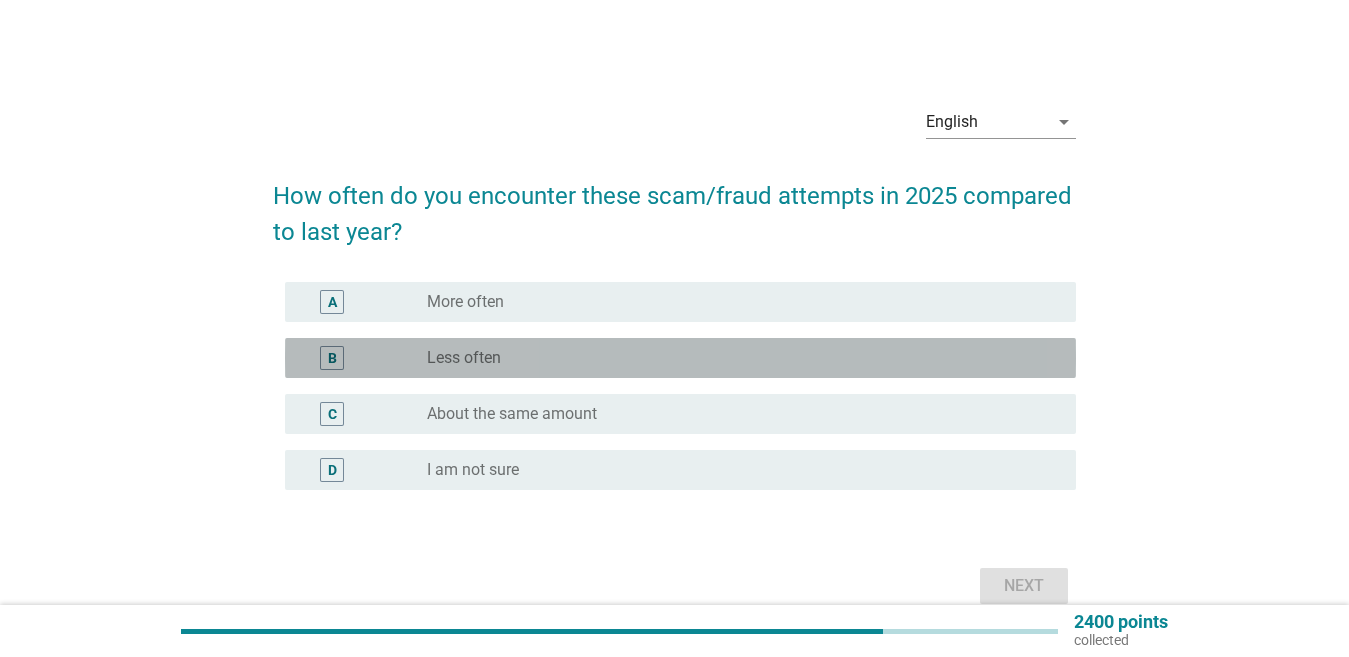 click on "radio_button_unchecked Less often" at bounding box center [735, 358] 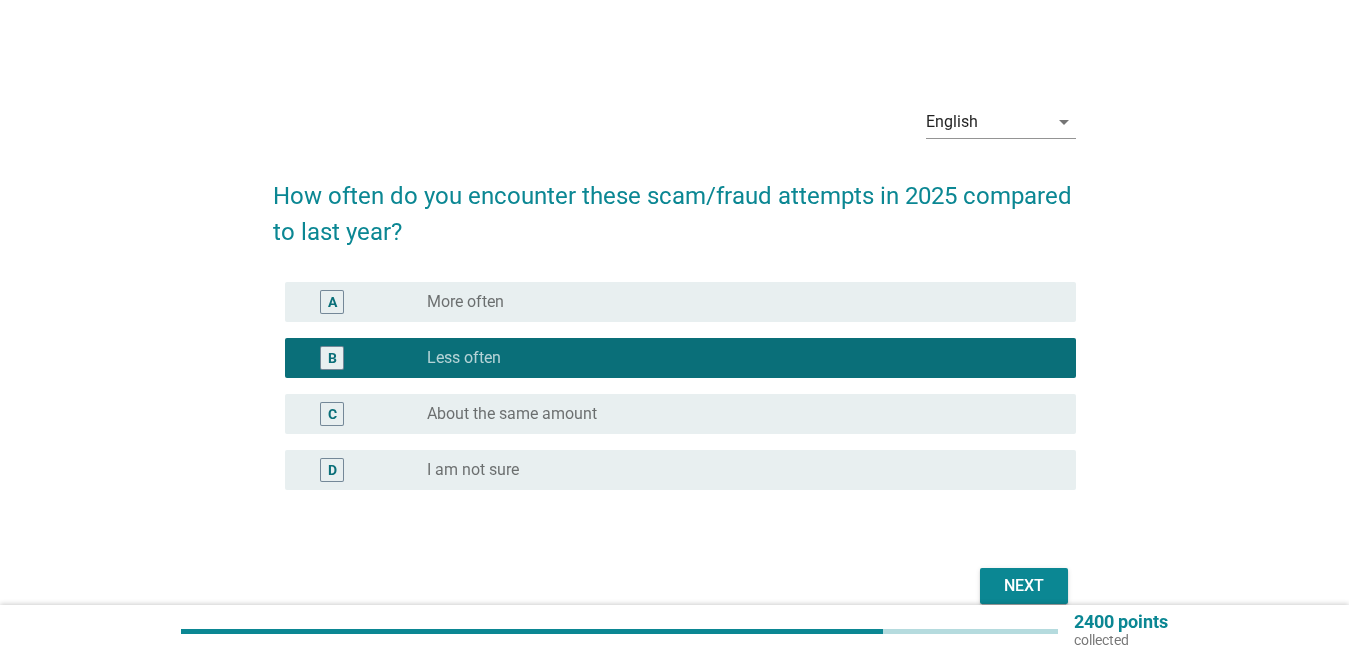 click on "radio_button_unchecked More often" at bounding box center (735, 302) 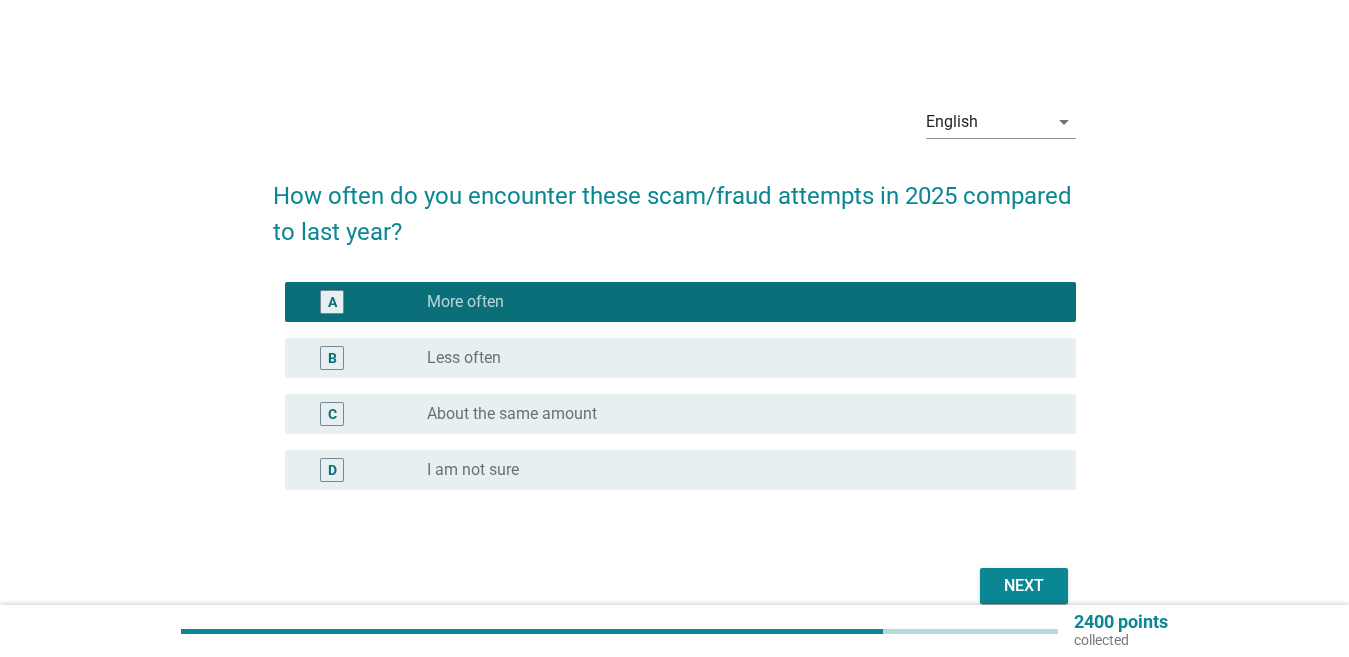 click on "Next" at bounding box center (1024, 586) 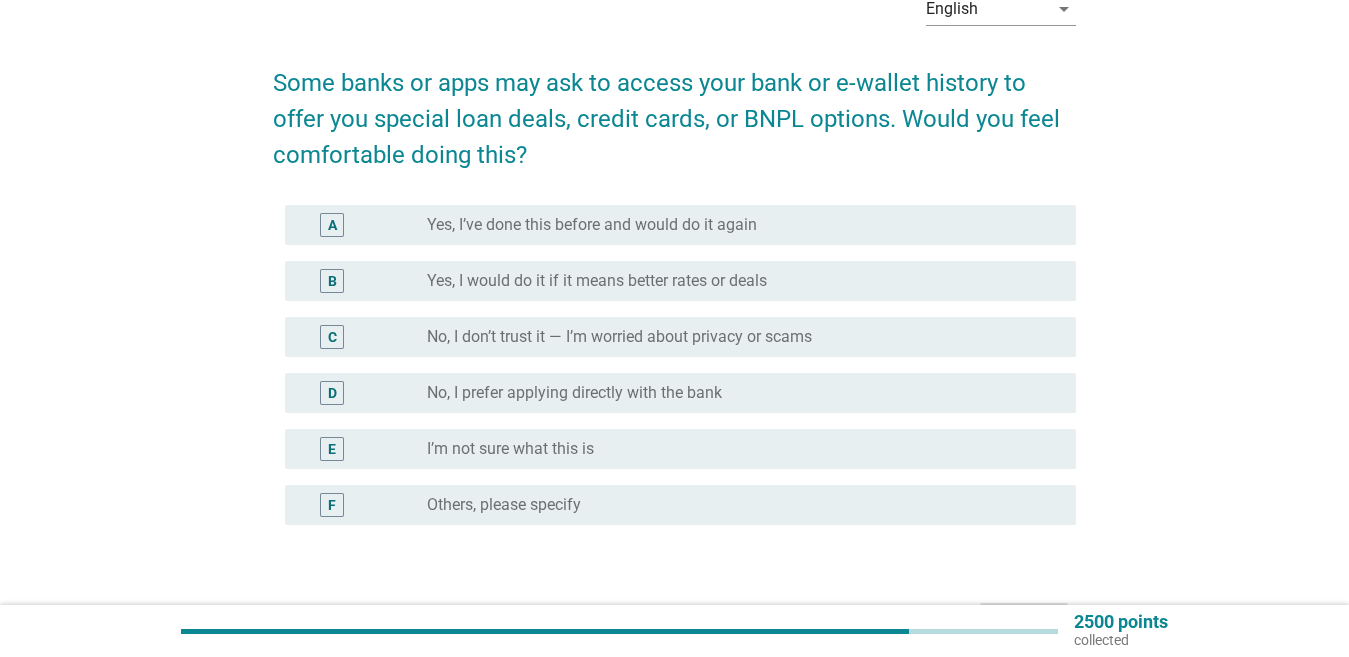 scroll, scrollTop: 200, scrollLeft: 0, axis: vertical 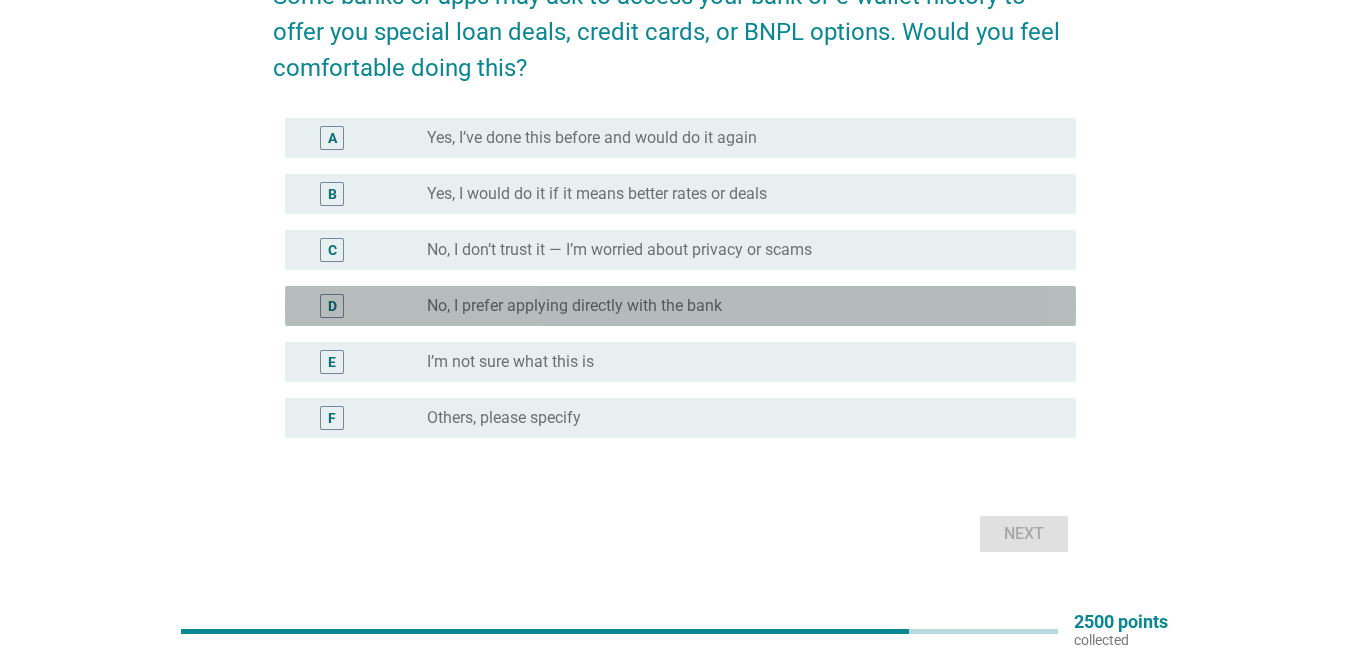 click on "No, I prefer applying directly with the bank" at bounding box center [574, 306] 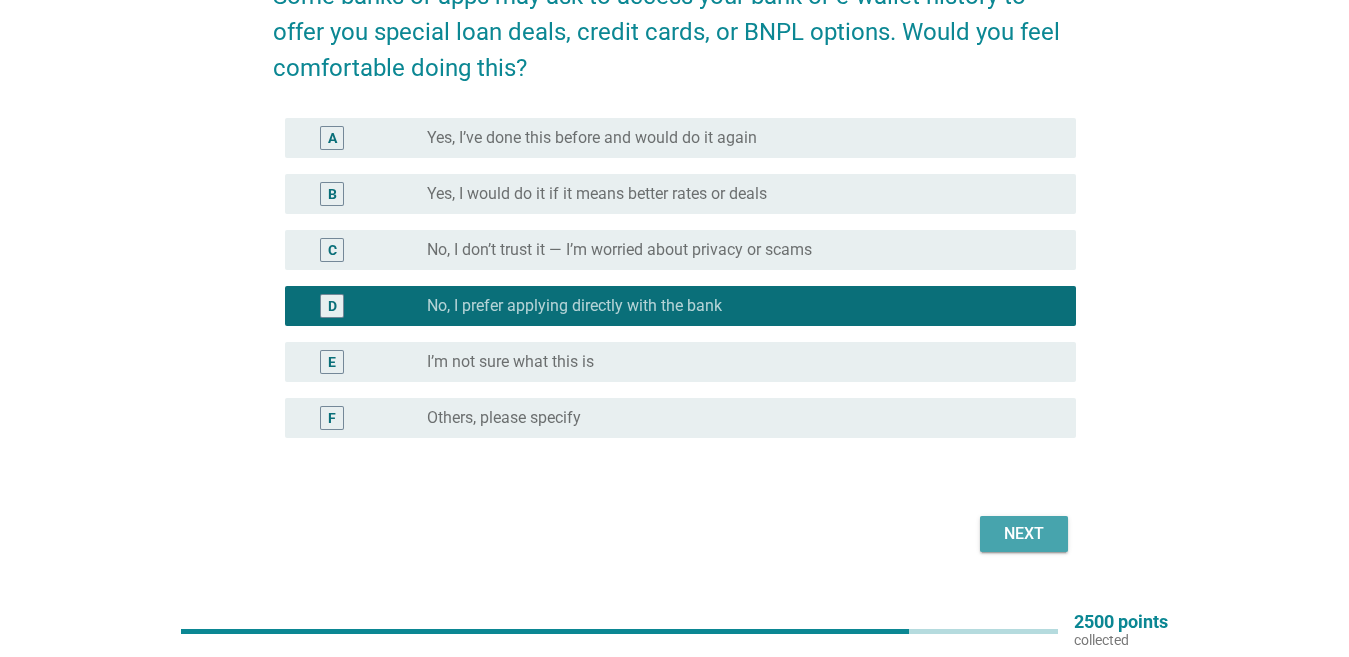click on "Next" at bounding box center (1024, 534) 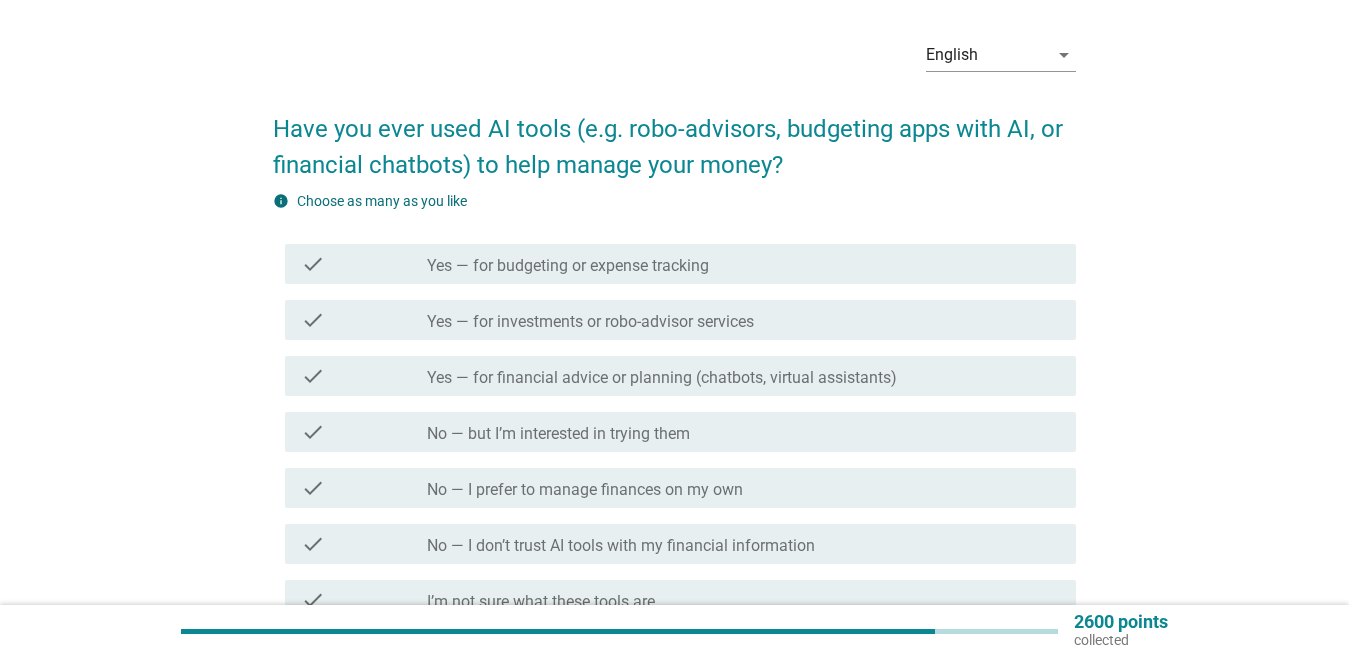 scroll, scrollTop: 100, scrollLeft: 0, axis: vertical 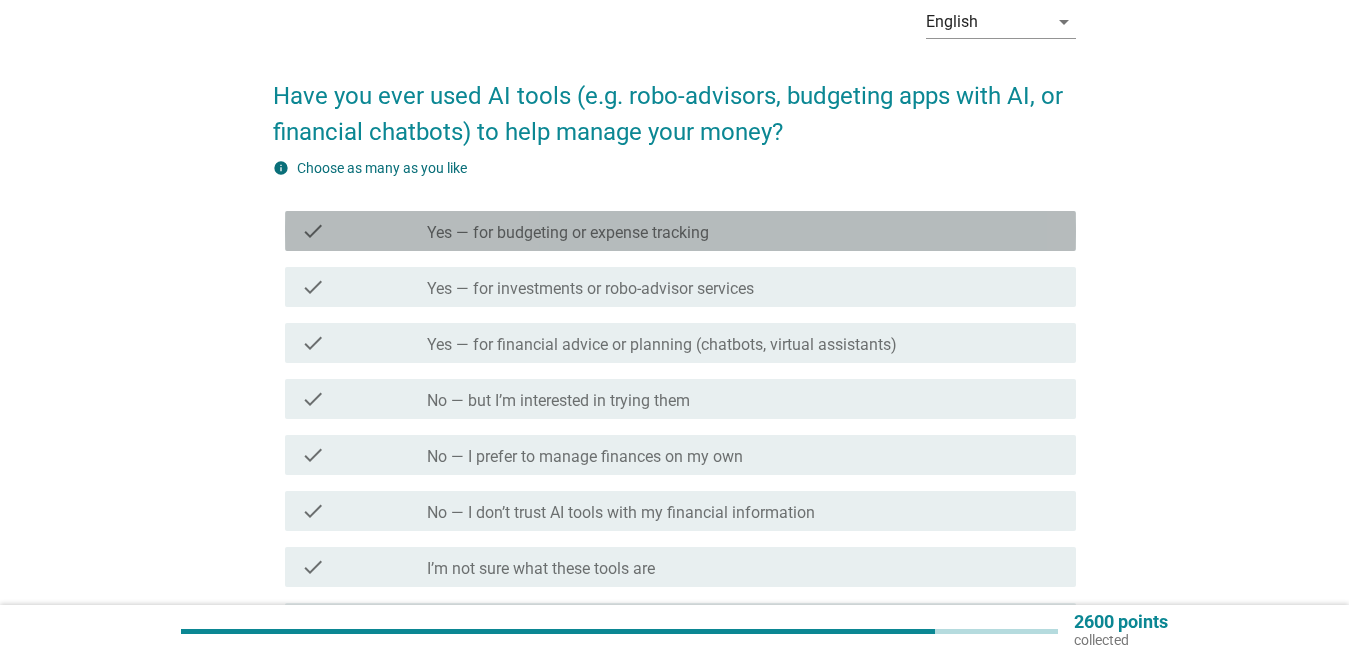 click on "Yes — for budgeting or expense tracking" at bounding box center [568, 233] 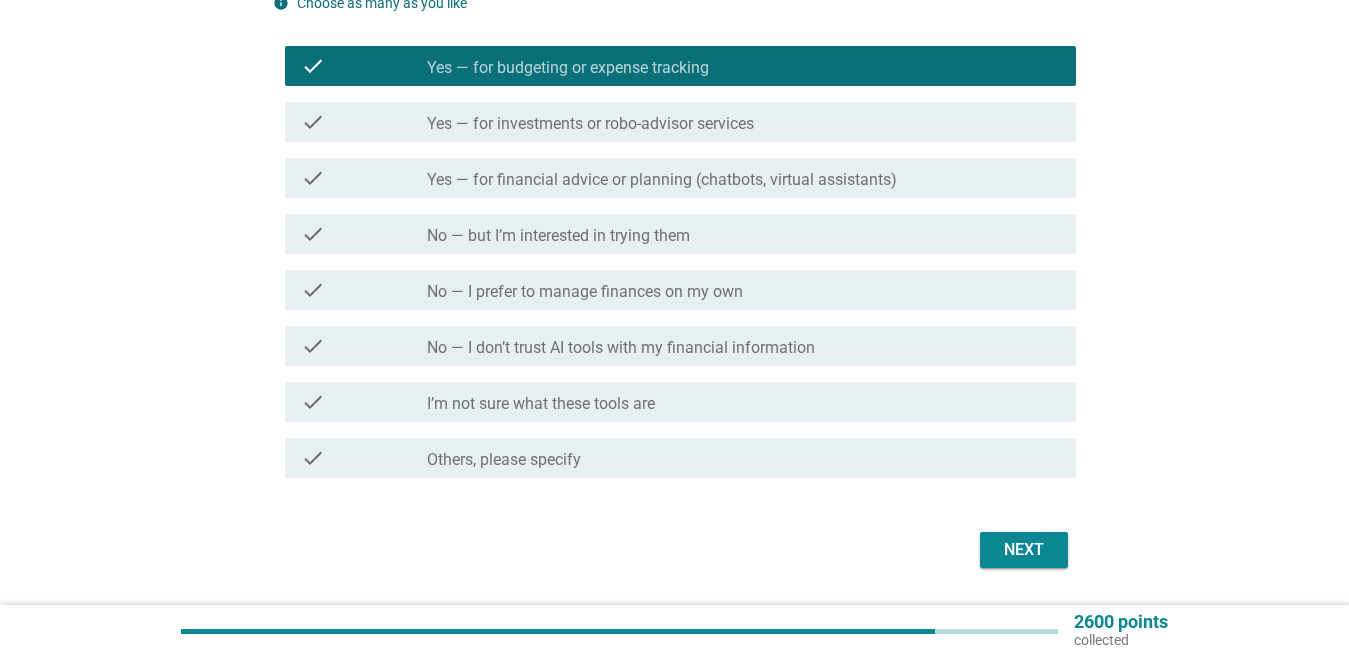 scroll, scrollTop: 300, scrollLeft: 0, axis: vertical 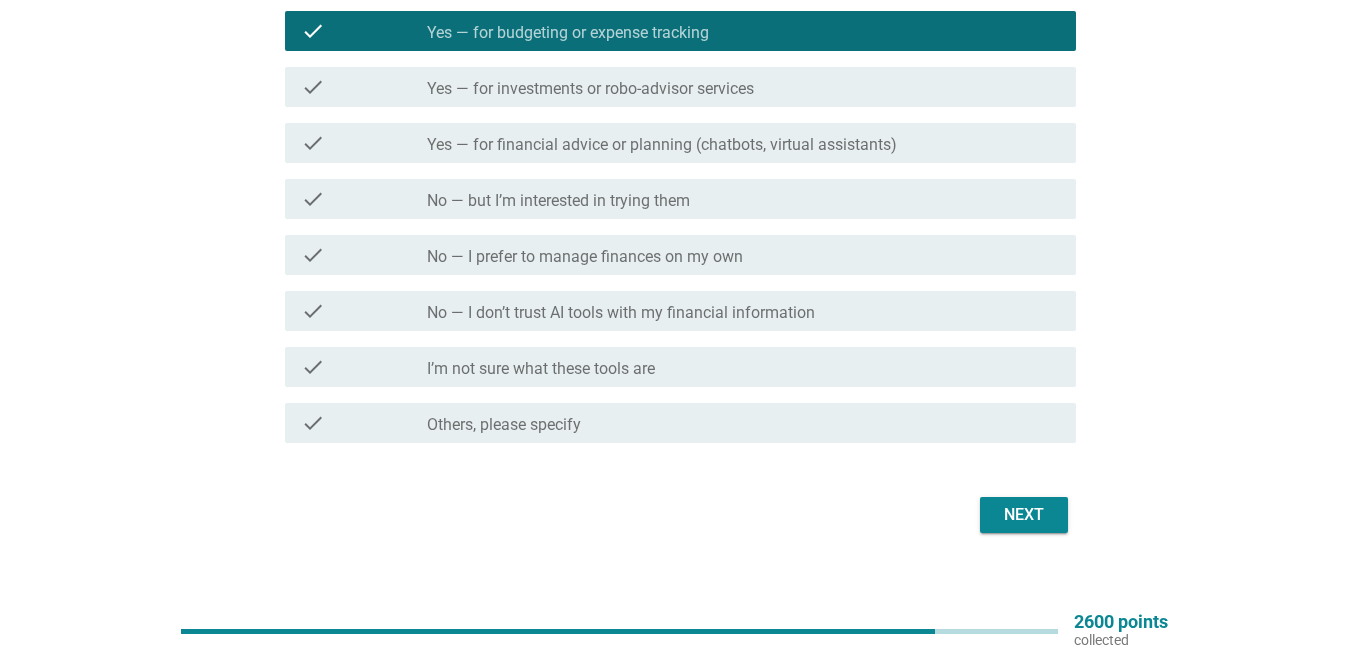 click on "Next" at bounding box center [1024, 515] 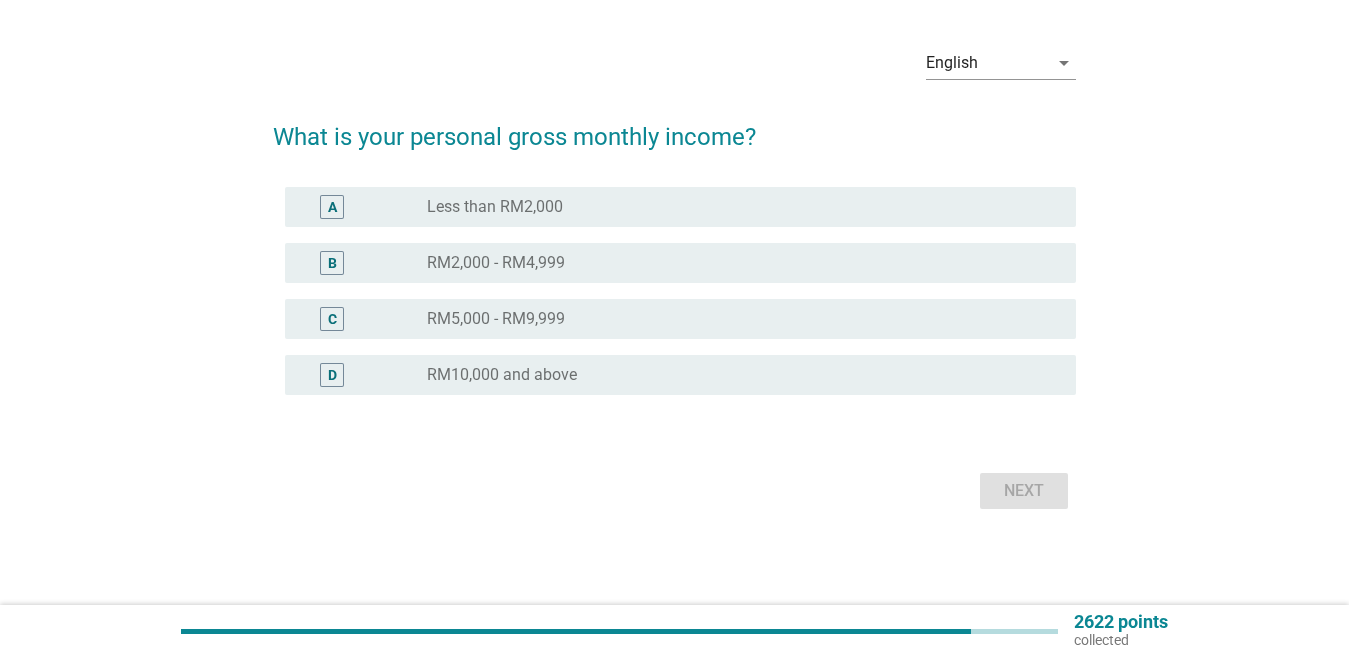 scroll, scrollTop: 0, scrollLeft: 0, axis: both 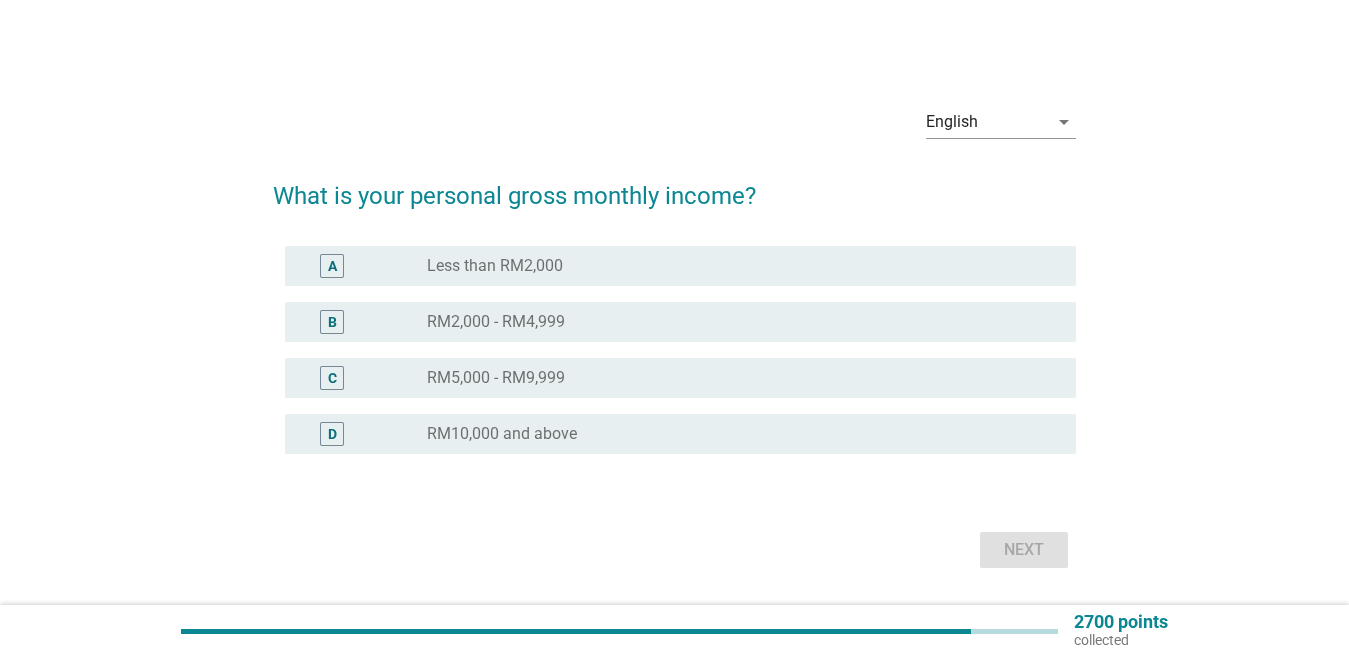 click on "RM2,000 - RM4,999" at bounding box center [496, 322] 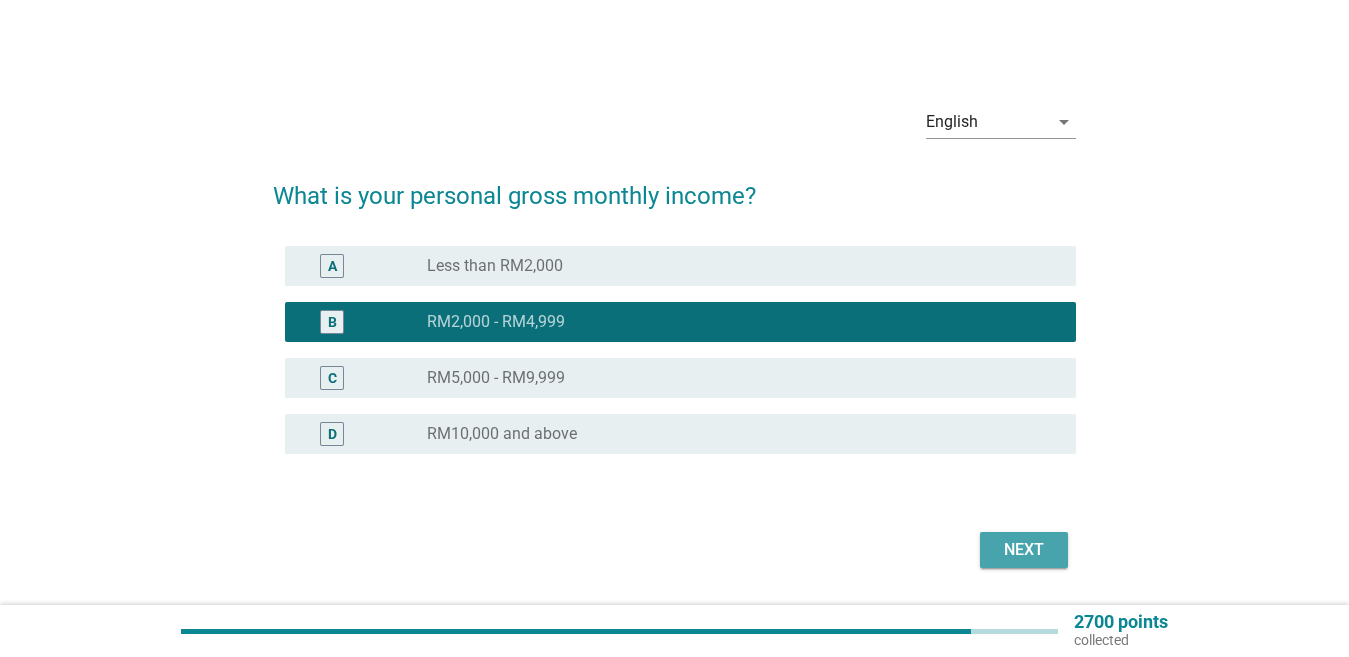 click on "Next" at bounding box center [1024, 550] 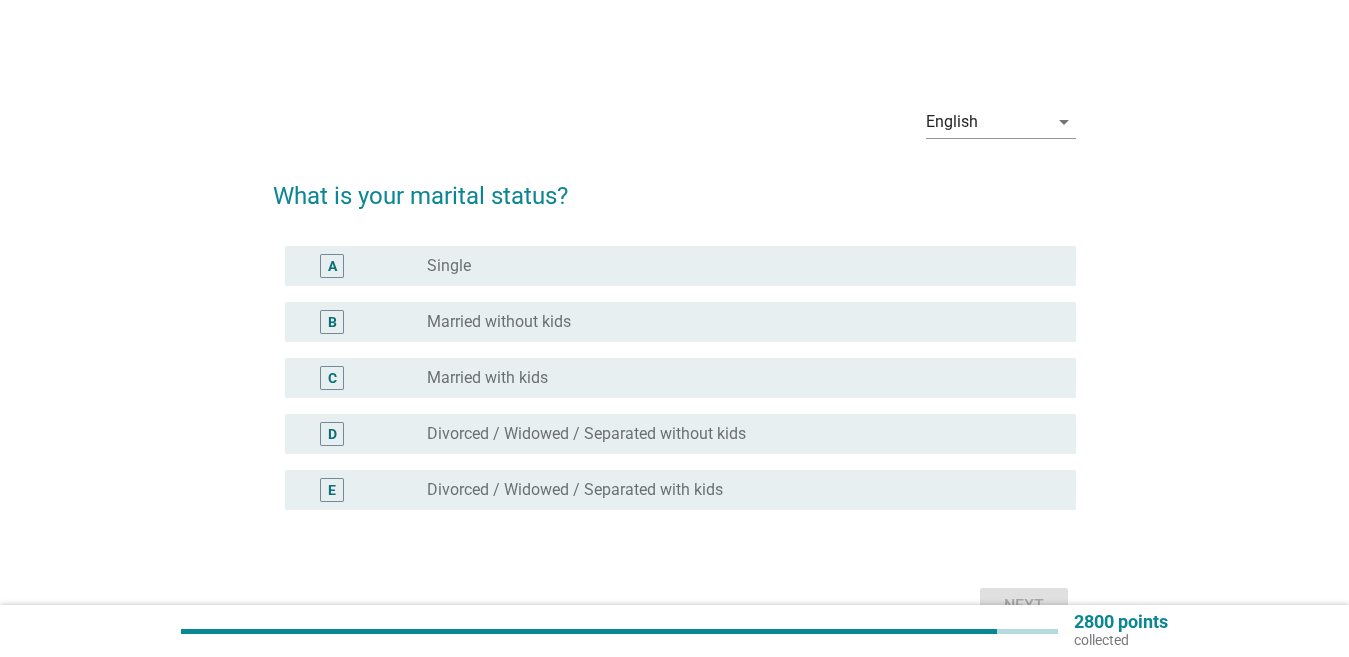 click on "C     radio_button_unchecked Married with kids" at bounding box center (680, 378) 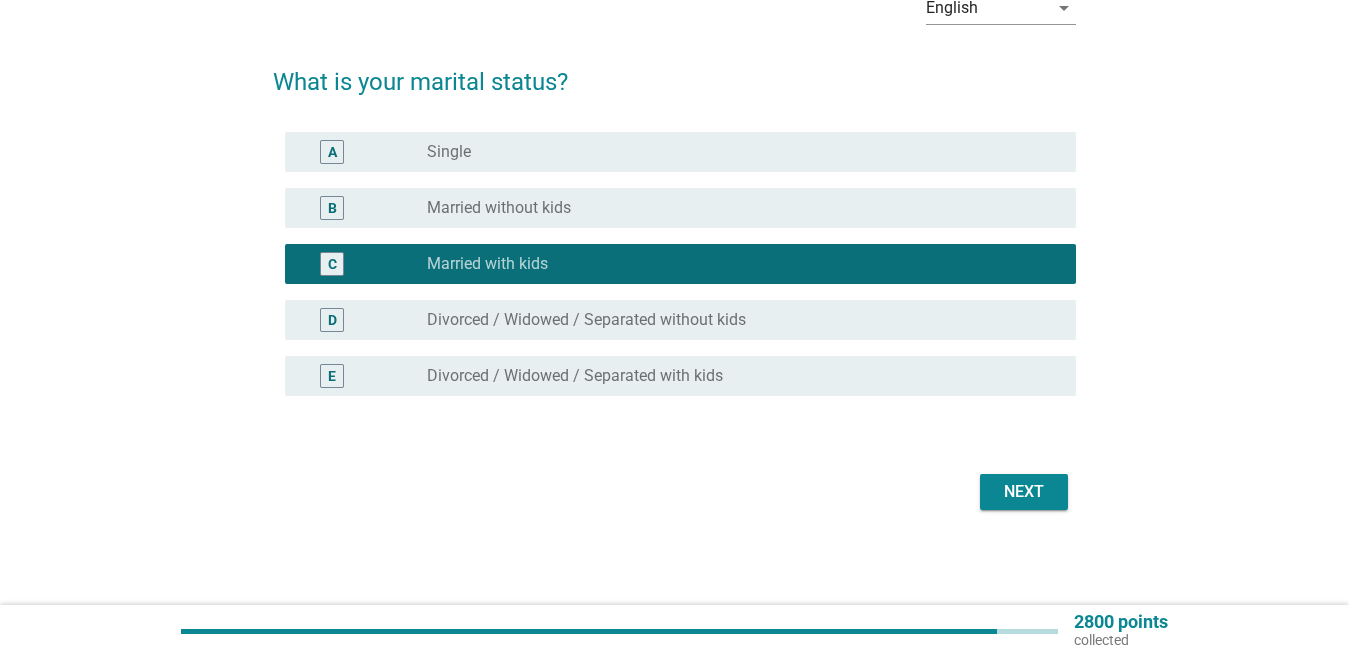 scroll, scrollTop: 115, scrollLeft: 0, axis: vertical 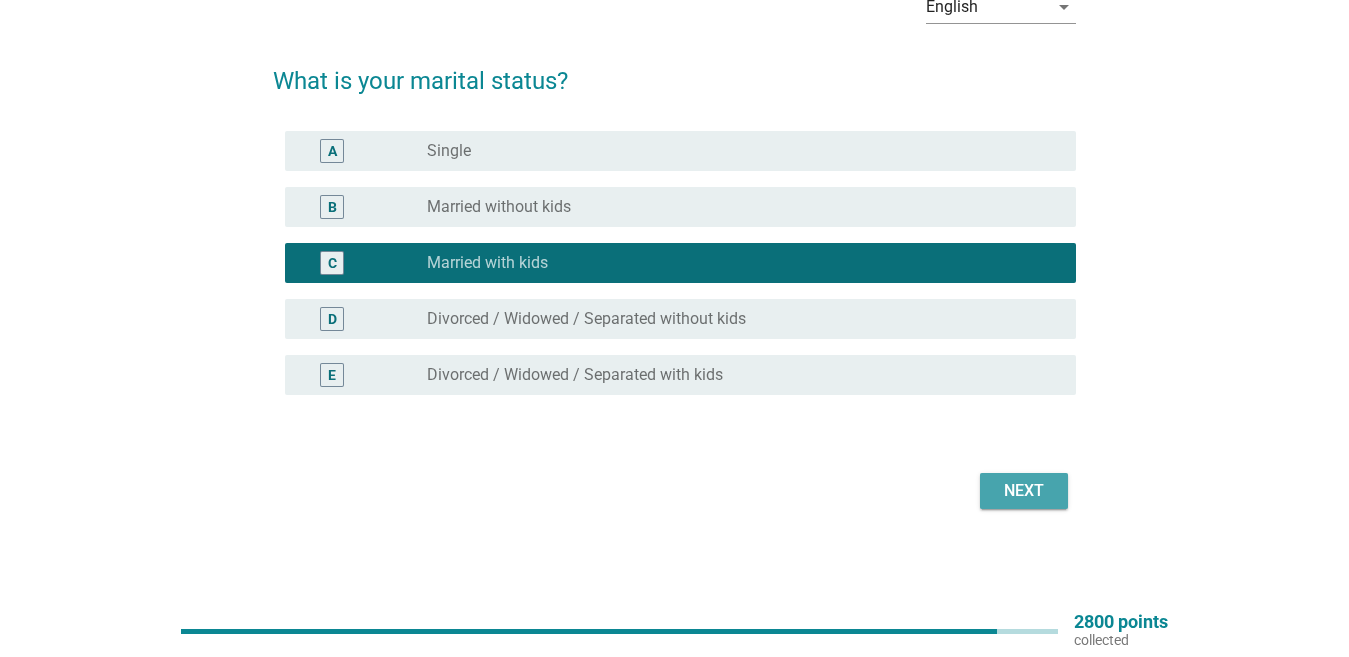 click on "Next" at bounding box center [1024, 491] 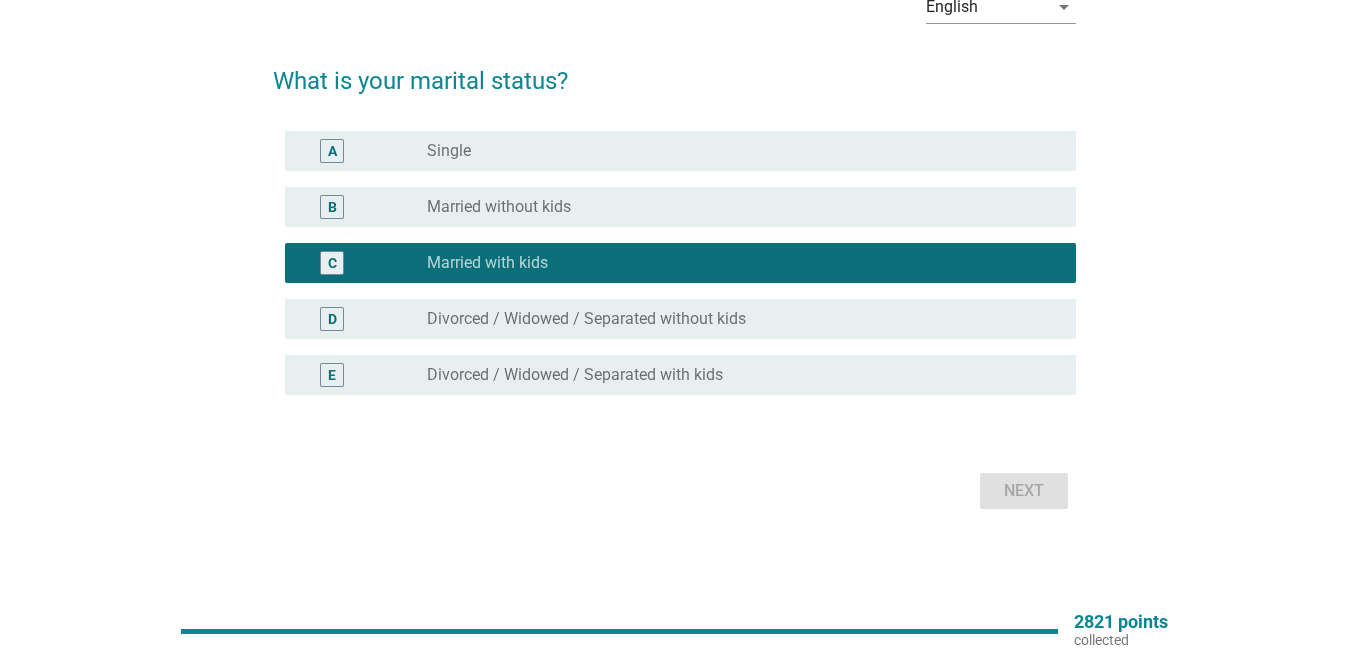 scroll, scrollTop: 0, scrollLeft: 0, axis: both 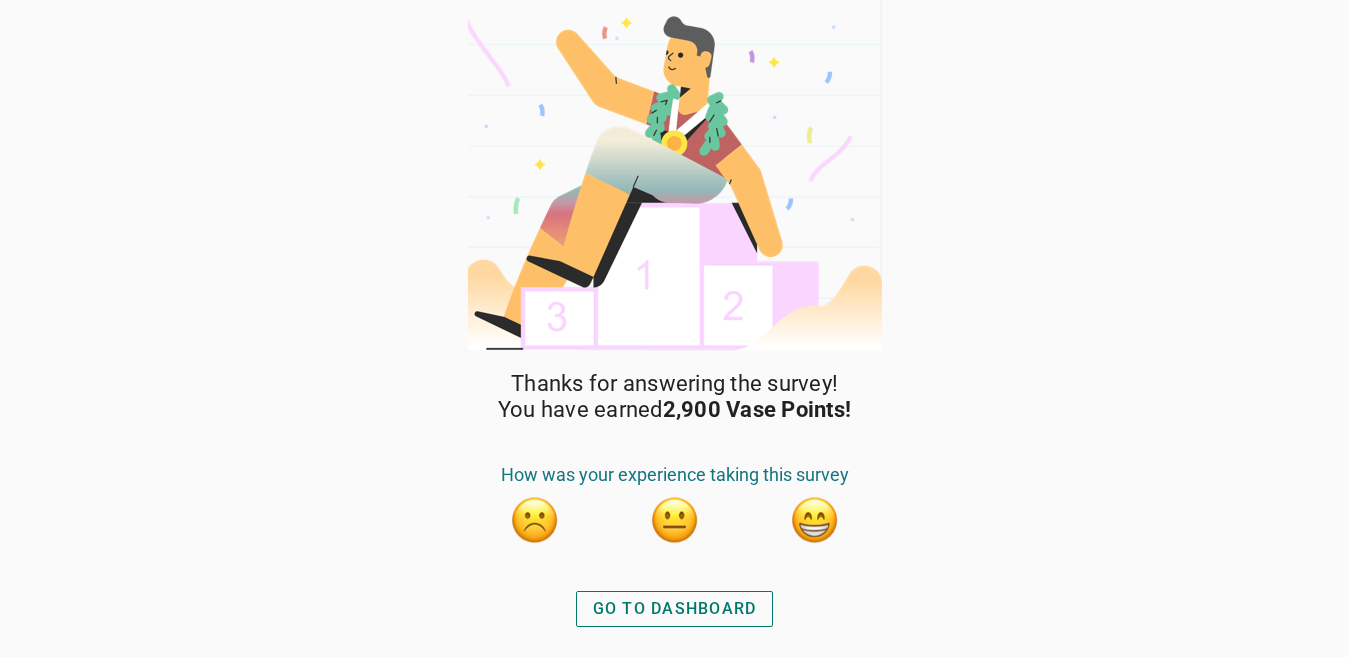 click on "GO TO DASHBOARD" at bounding box center (675, 609) 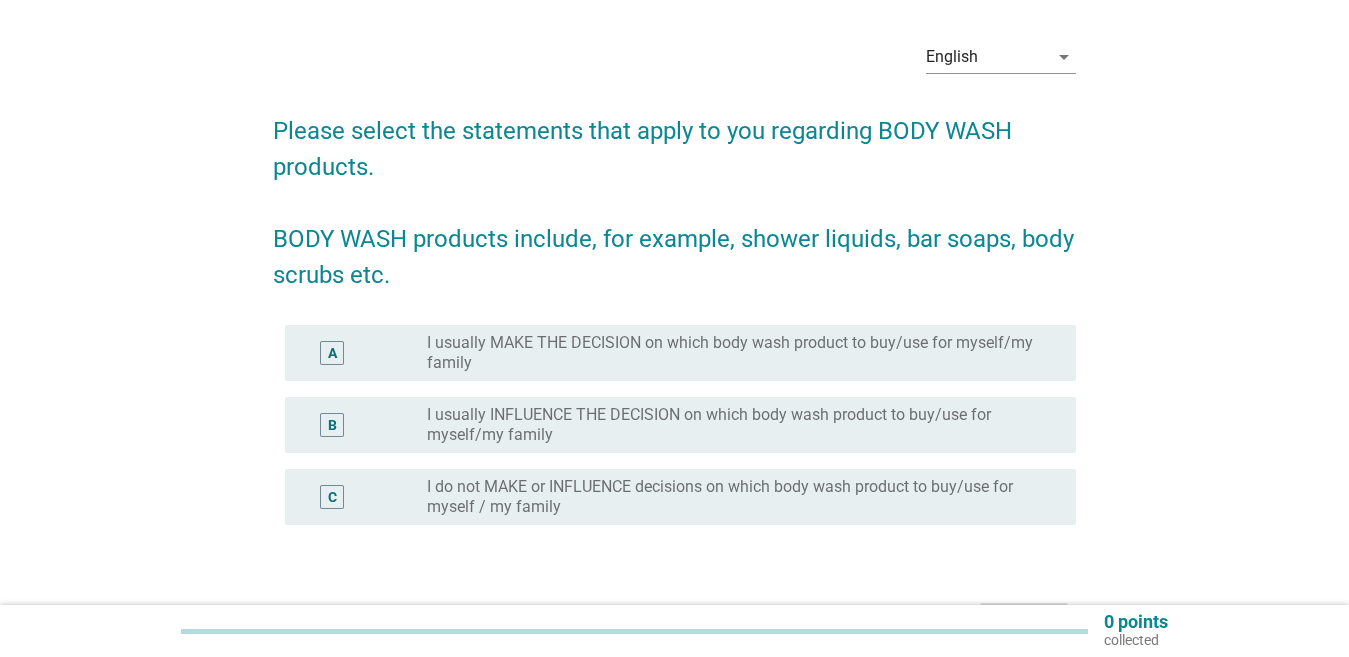 scroll, scrollTop: 100, scrollLeft: 0, axis: vertical 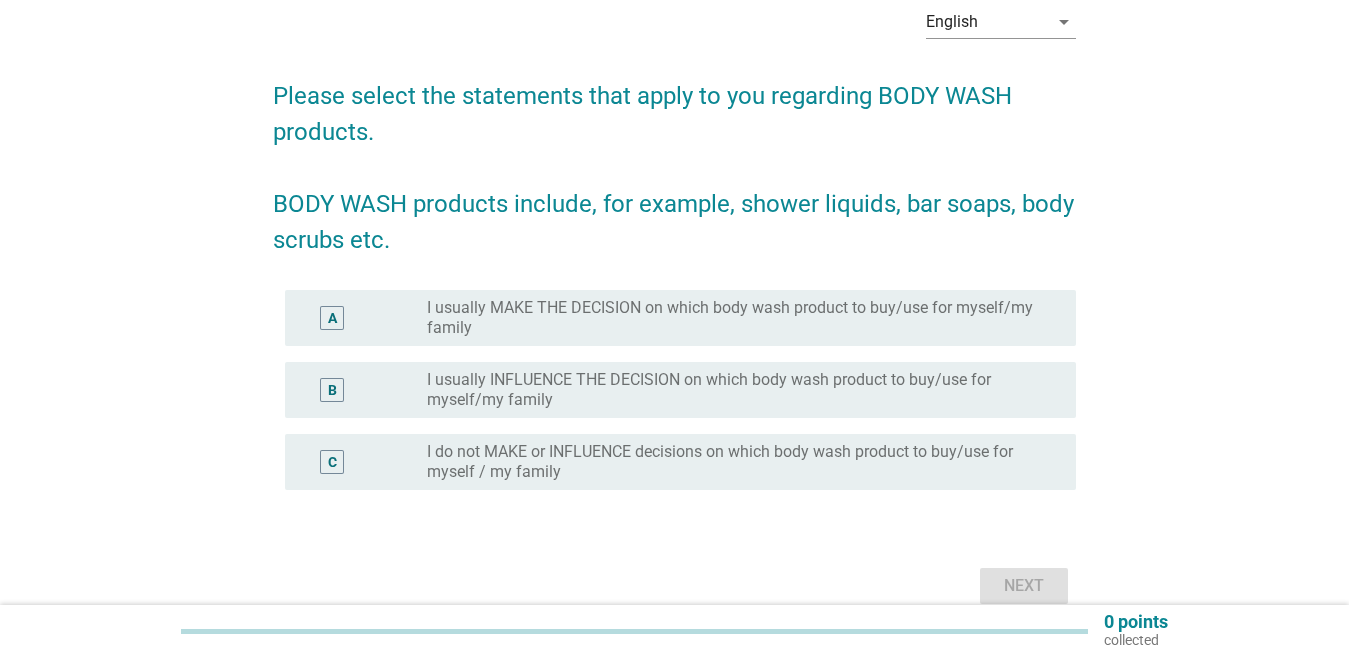 click on "I usually MAKE THE DECISION on which body wash product to buy/use for myself/my family" at bounding box center [735, 318] 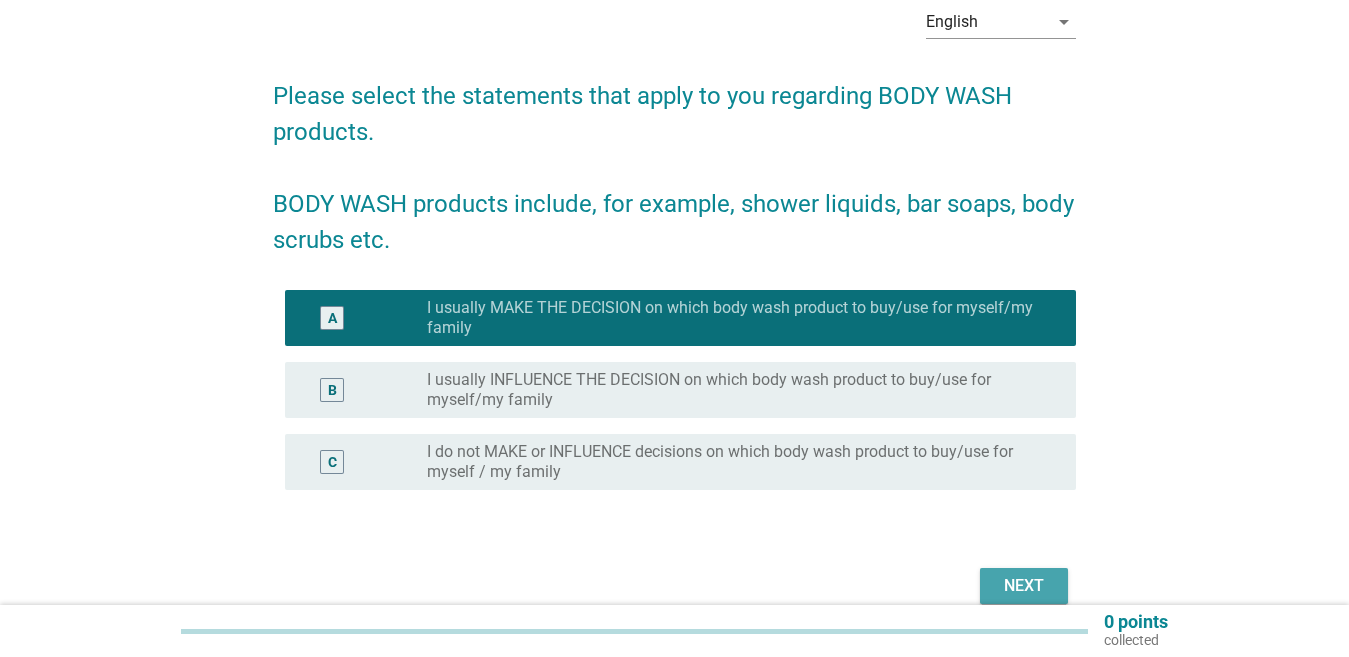 click on "Next" at bounding box center [1024, 586] 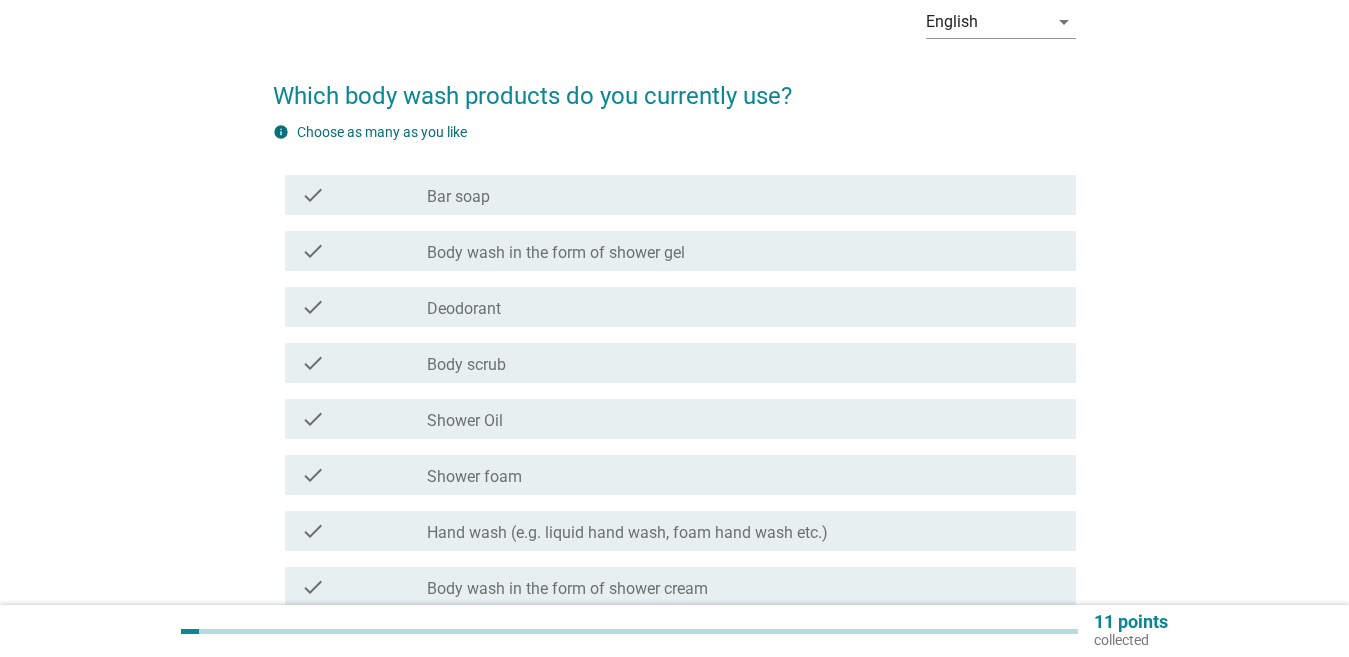scroll, scrollTop: 0, scrollLeft: 0, axis: both 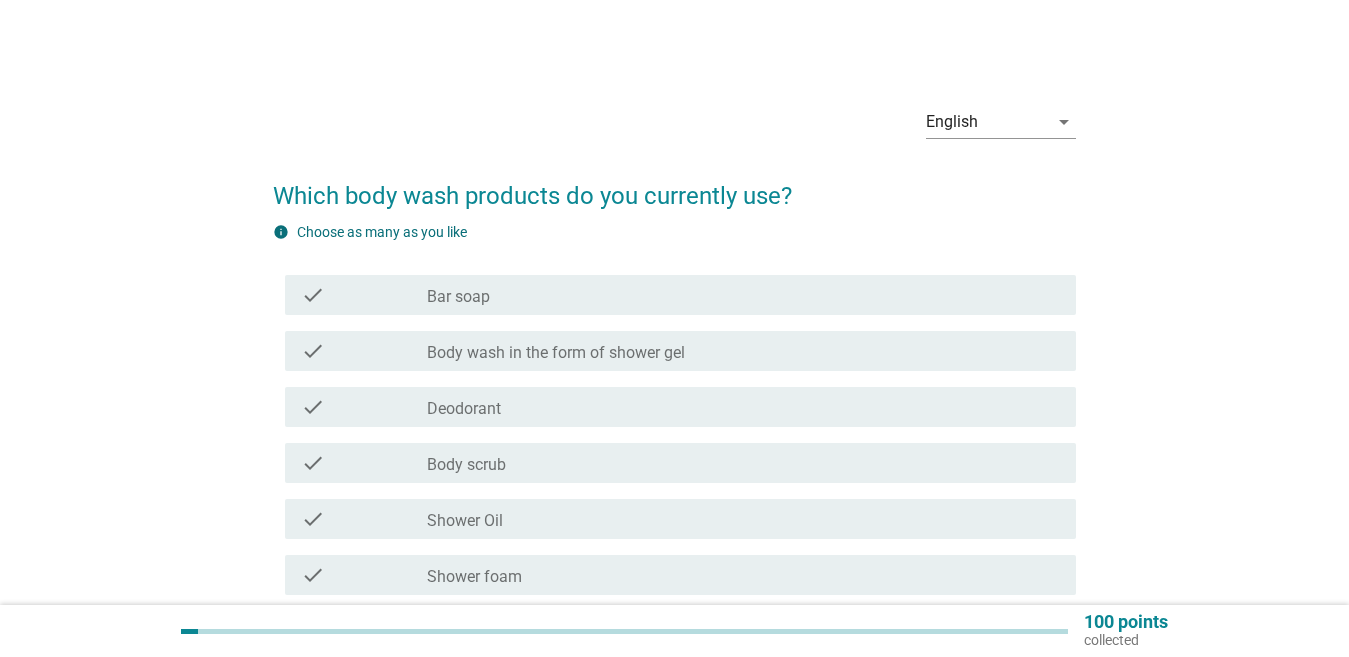 click on "check_box_outline_blank Bar soap" at bounding box center (743, 295) 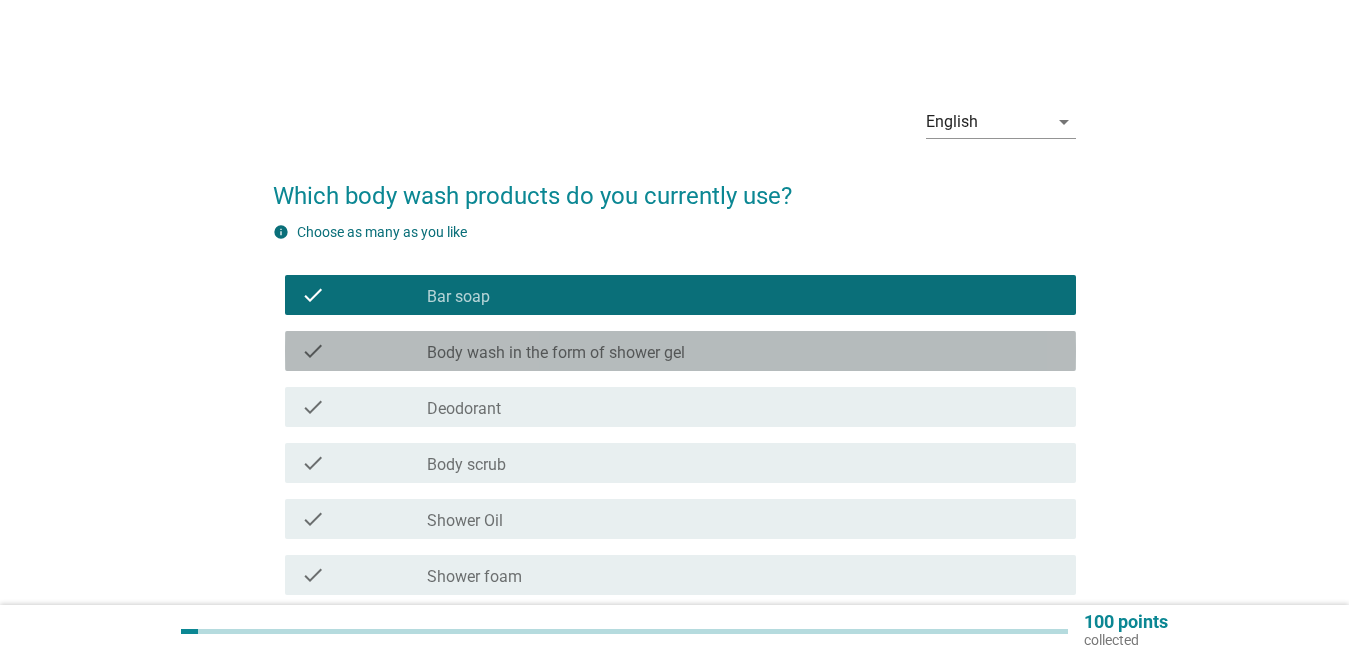 click on "Body wash in the form of shower gel" at bounding box center (556, 353) 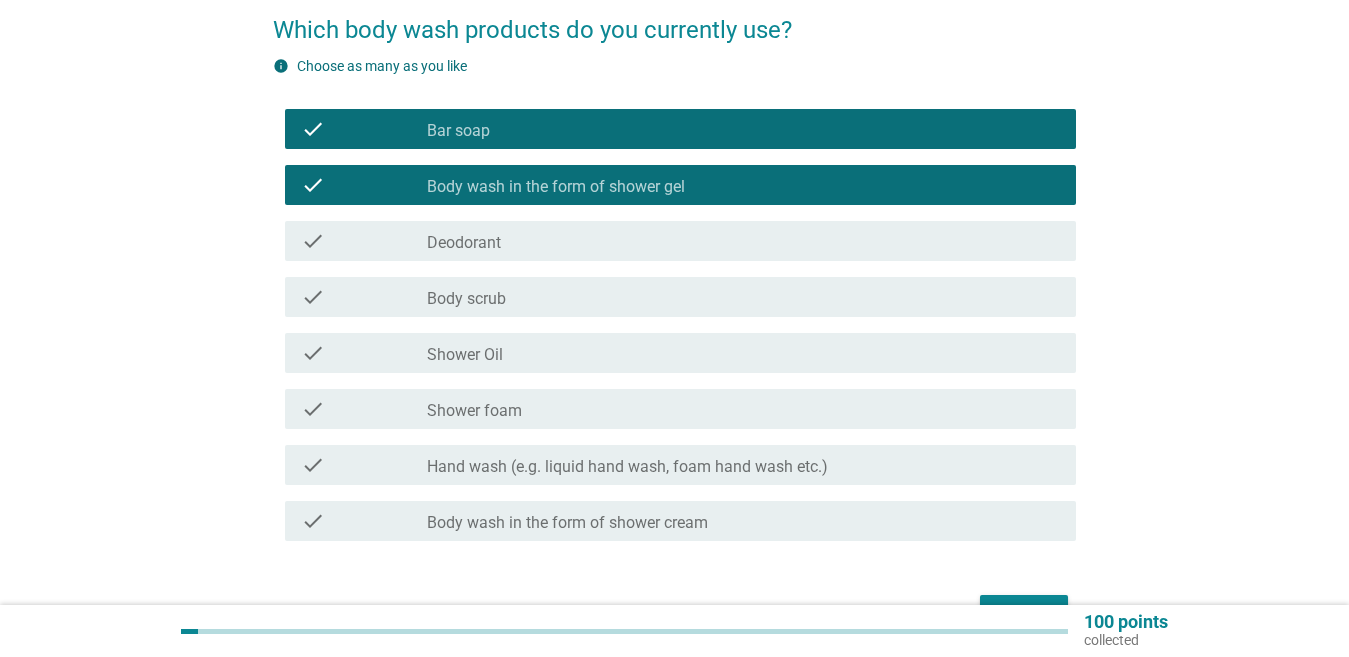 scroll, scrollTop: 200, scrollLeft: 0, axis: vertical 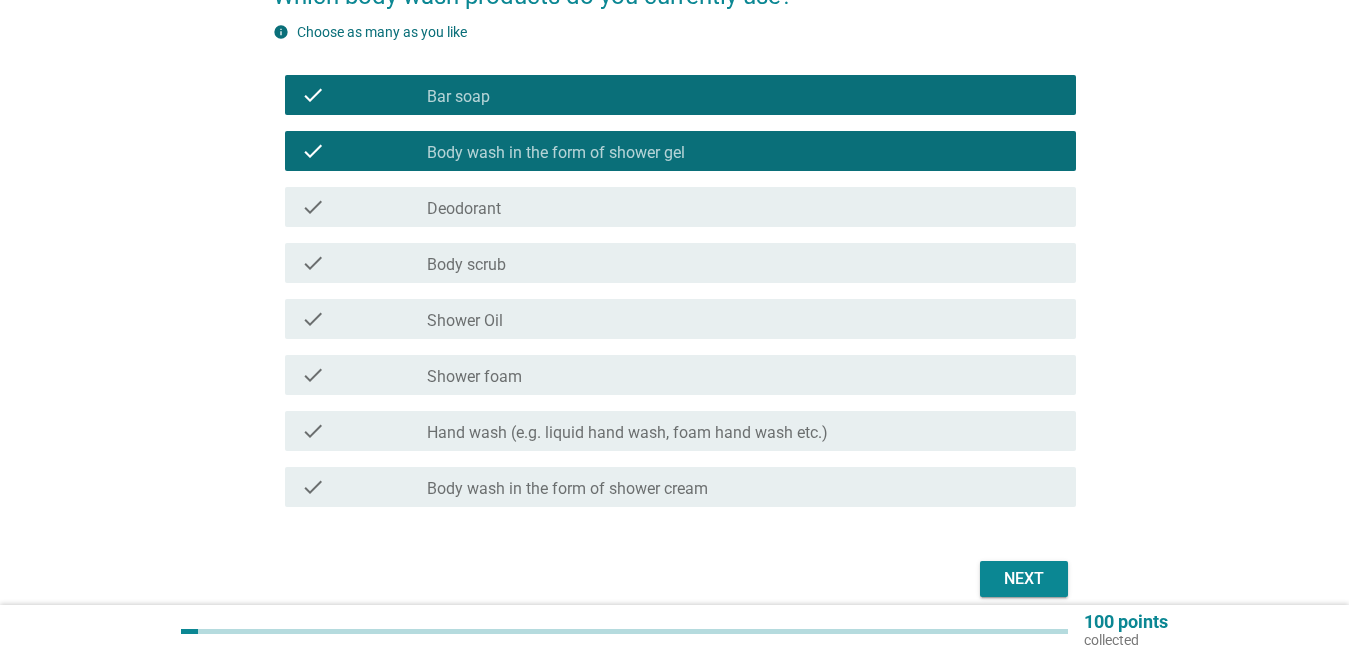 click on "check     check_box_outline_blank Hand wash (e.g. liquid hand wash, foam hand wash etc.)" at bounding box center (680, 431) 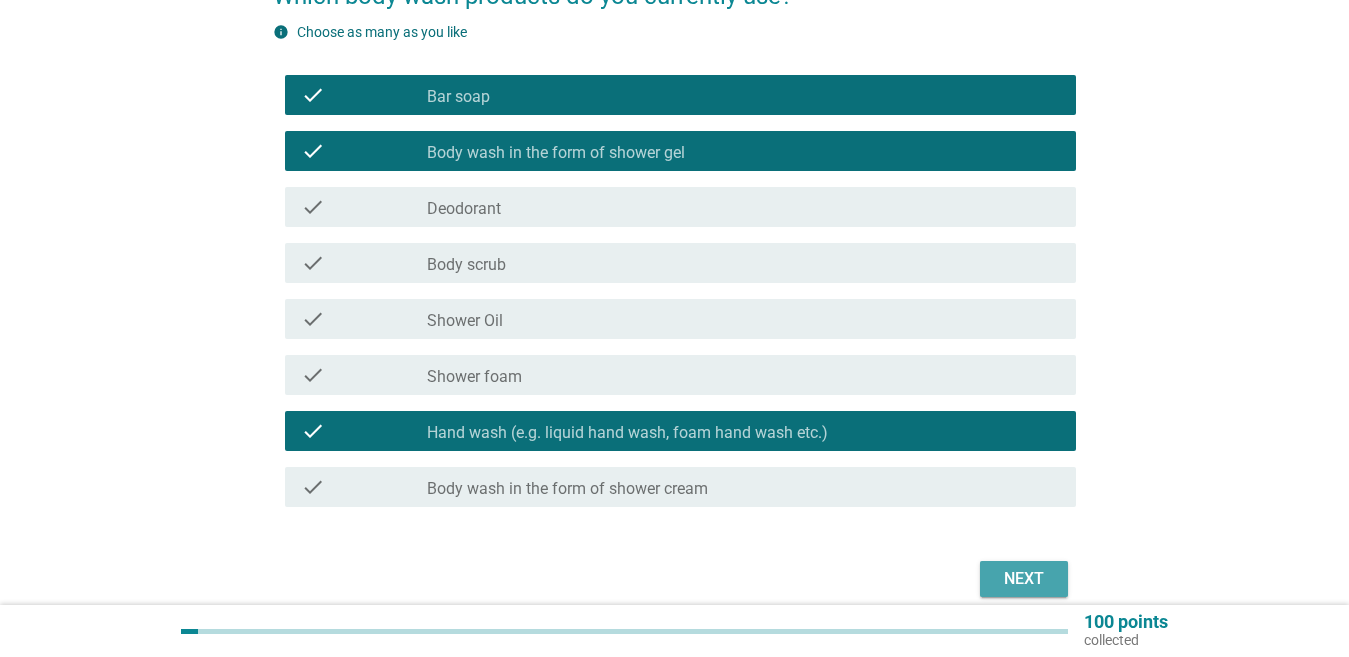 click on "Next" at bounding box center [1024, 579] 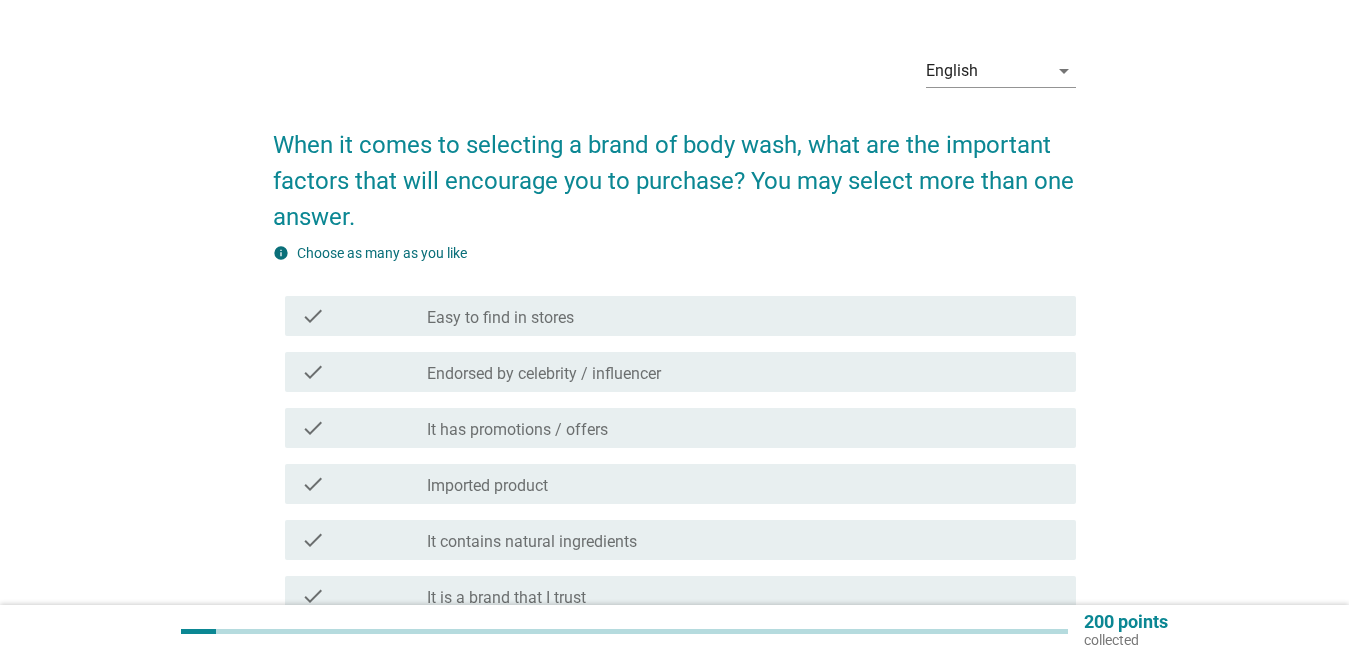 scroll, scrollTop: 100, scrollLeft: 0, axis: vertical 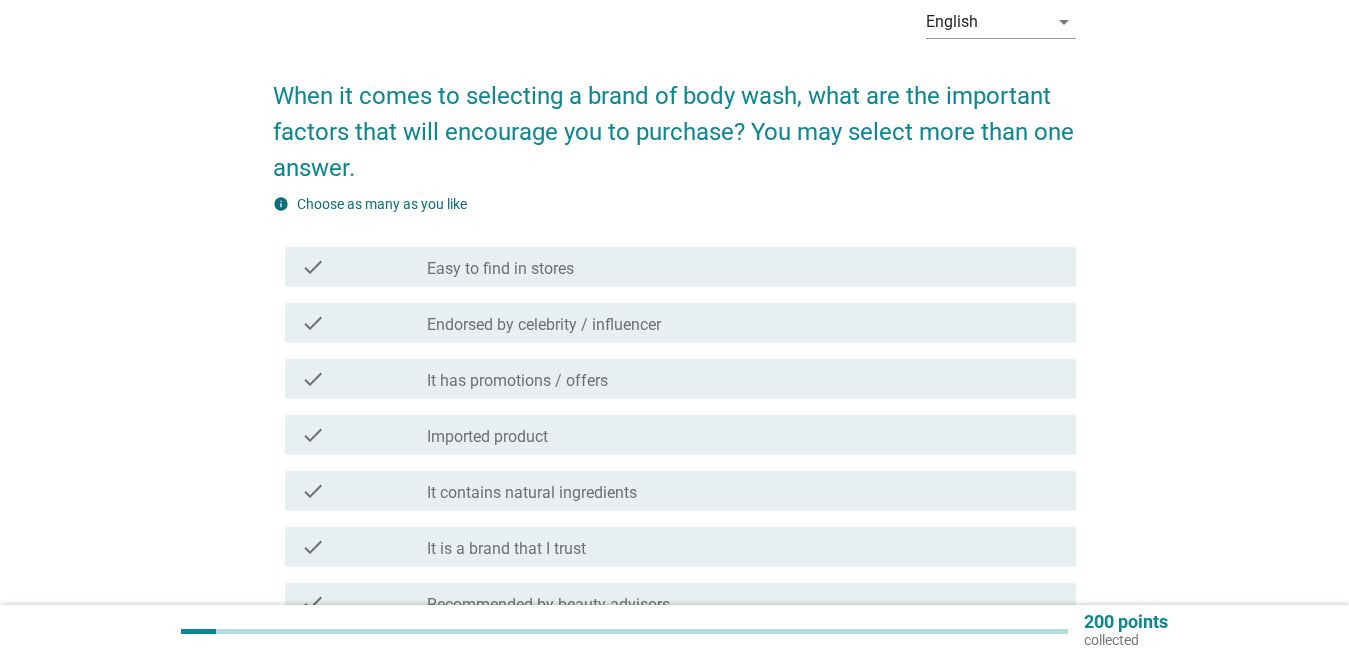 click on "check_box_outline_blank It has promotions / offers" at bounding box center [743, 379] 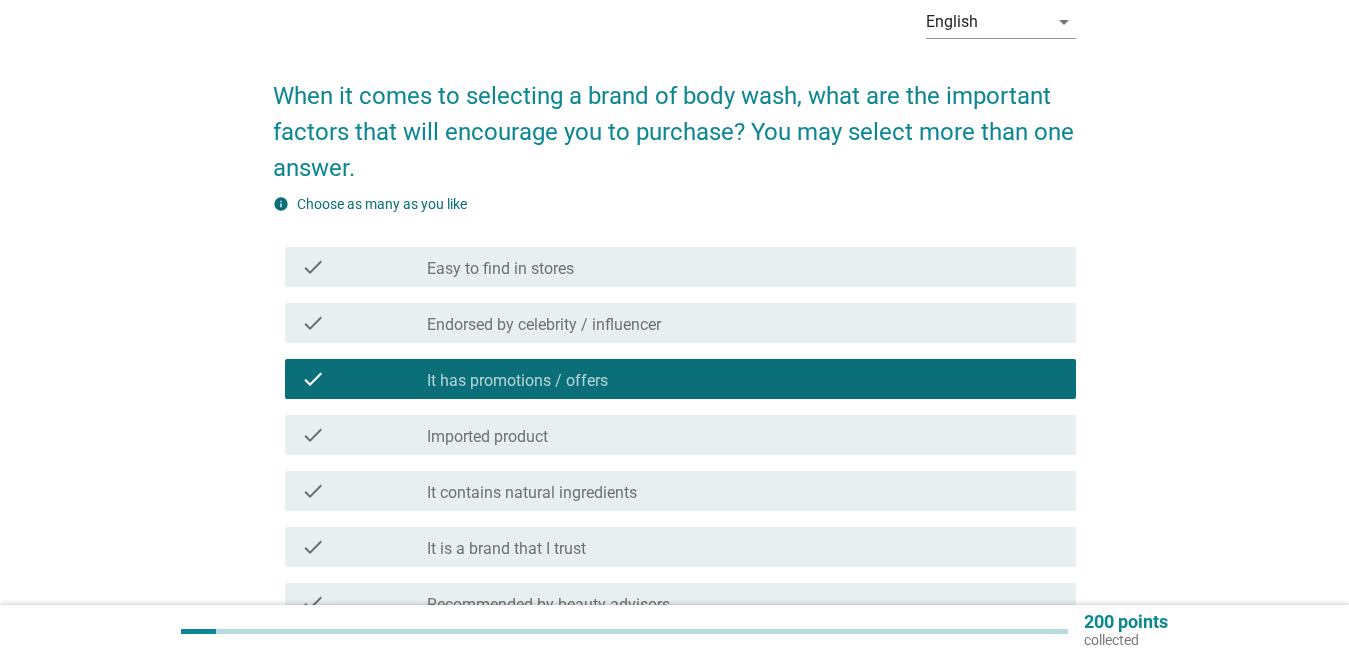 click on "check_box_outline_blank Imported product" at bounding box center [743, 435] 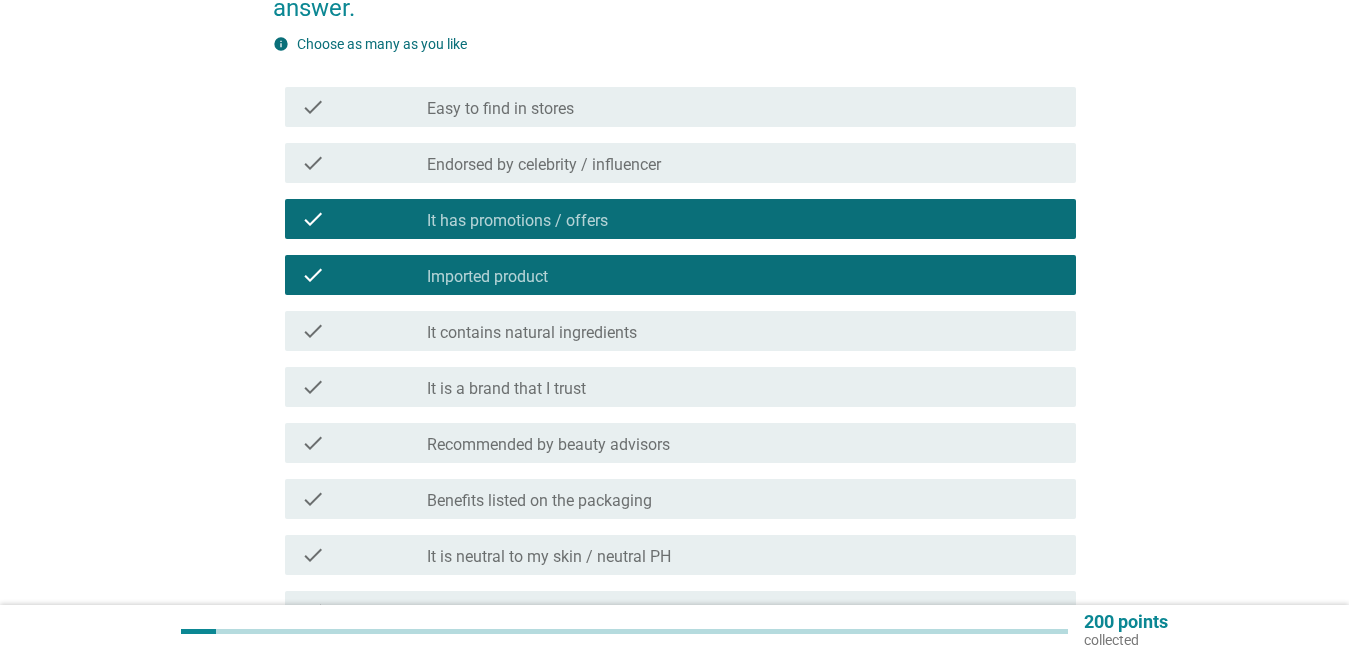 scroll, scrollTop: 300, scrollLeft: 0, axis: vertical 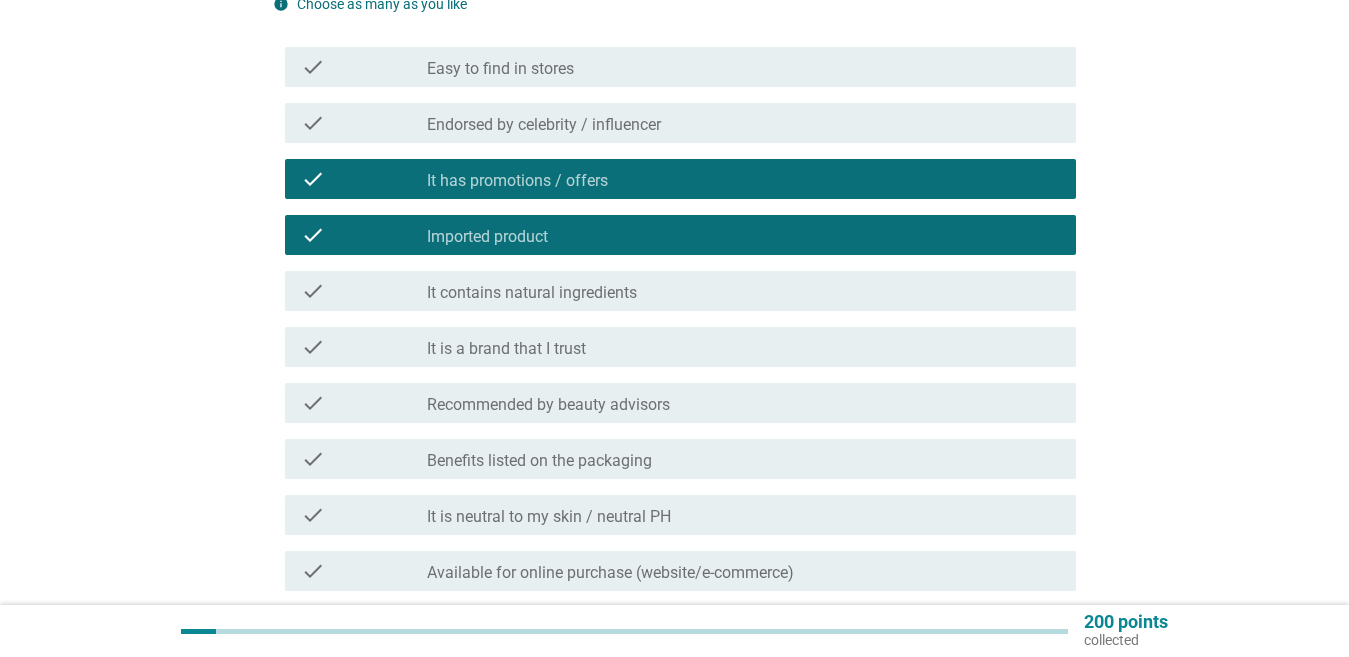 click on "check     check_box_outline_blank It is a brand that I trust" at bounding box center (680, 347) 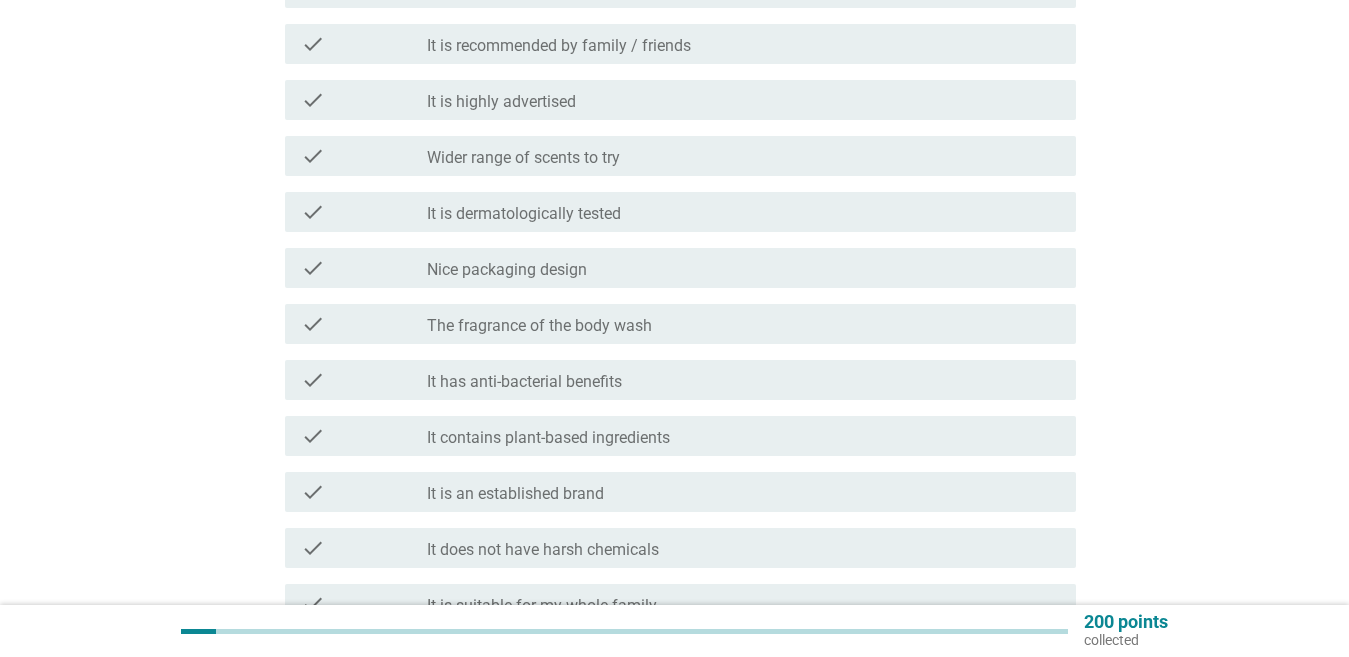 scroll, scrollTop: 1100, scrollLeft: 0, axis: vertical 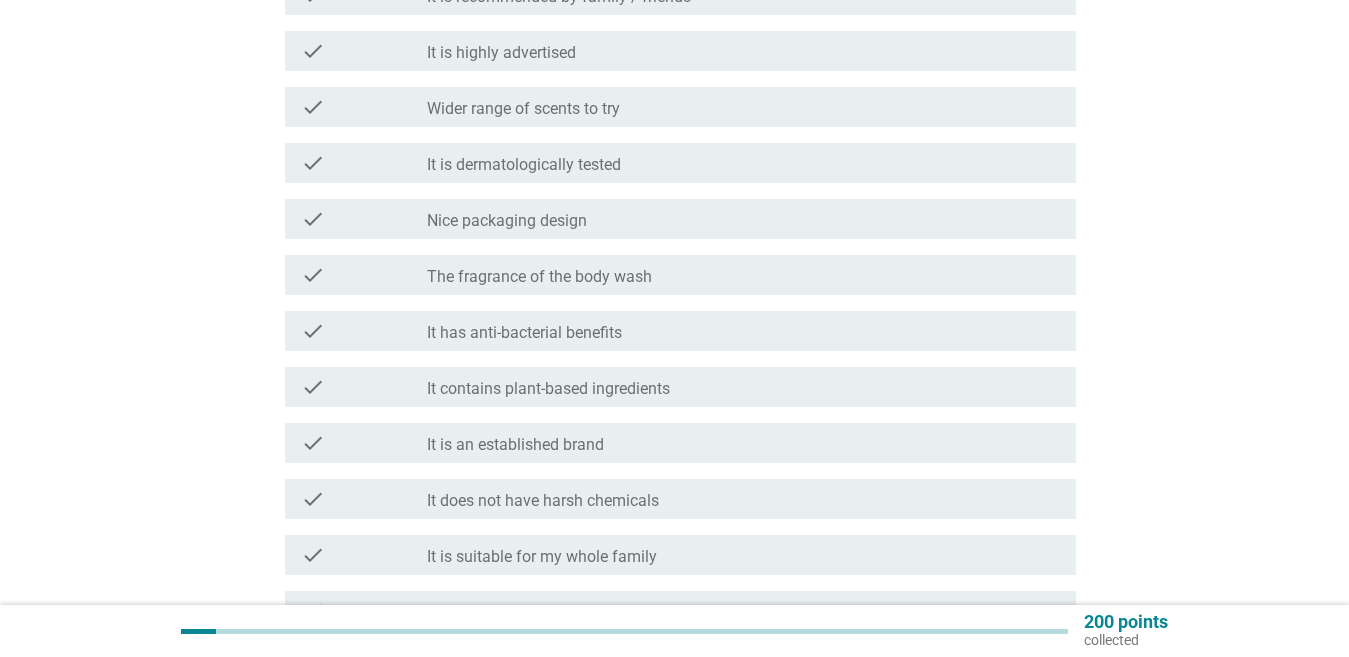 click on "It has anti-bacterial benefits" at bounding box center (524, 333) 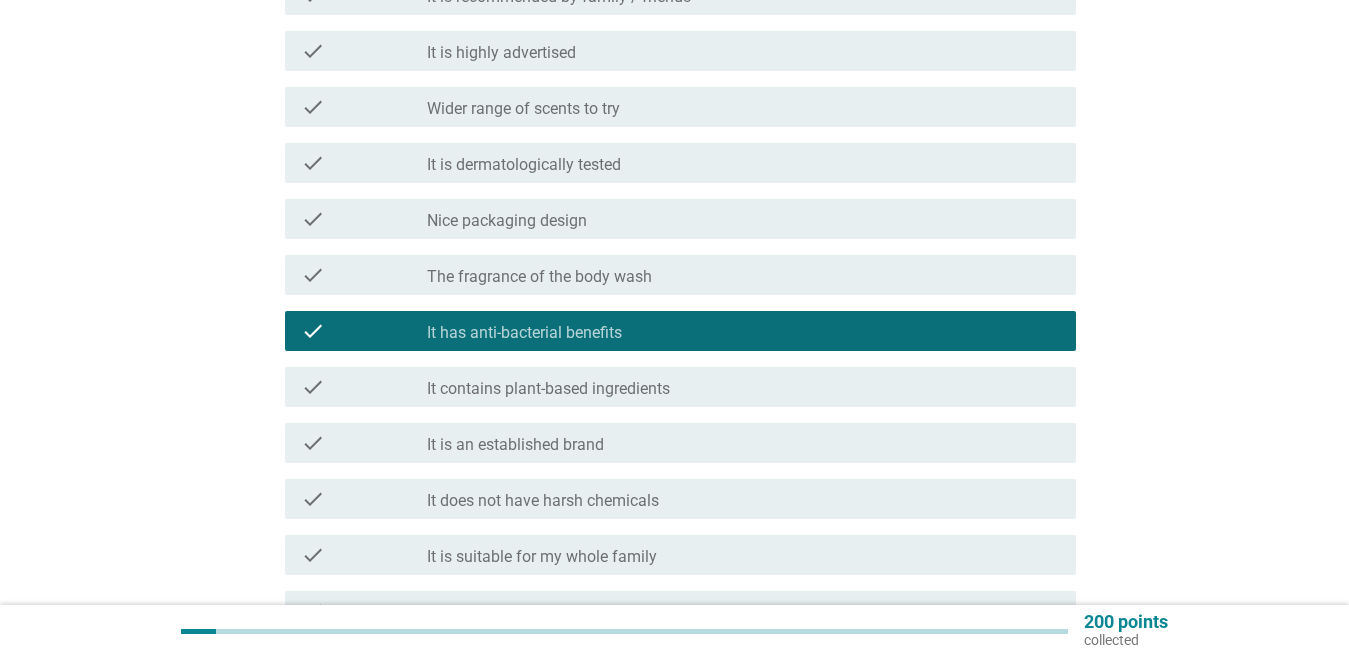 scroll, scrollTop: 1200, scrollLeft: 0, axis: vertical 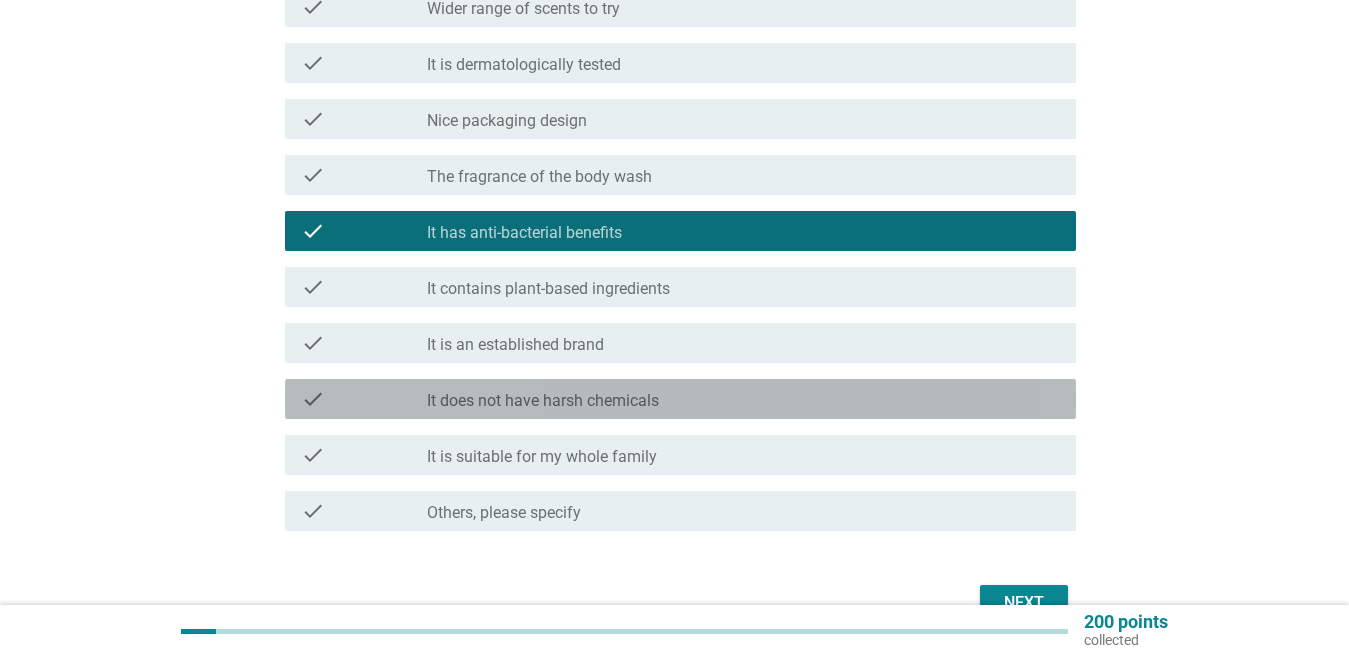 click on "check_box_outline_blank It does not have harsh chemicals" at bounding box center [743, 399] 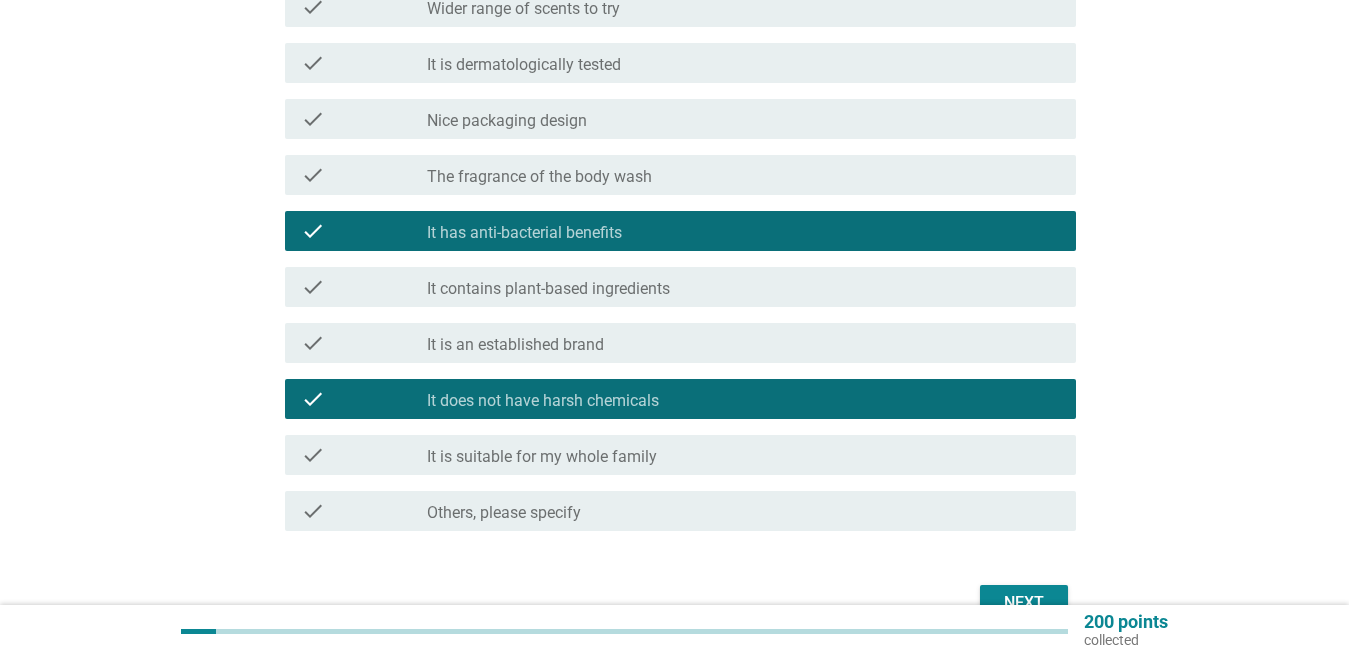 drag, startPoint x: 684, startPoint y: 449, endPoint x: 695, endPoint y: 461, distance: 16.27882 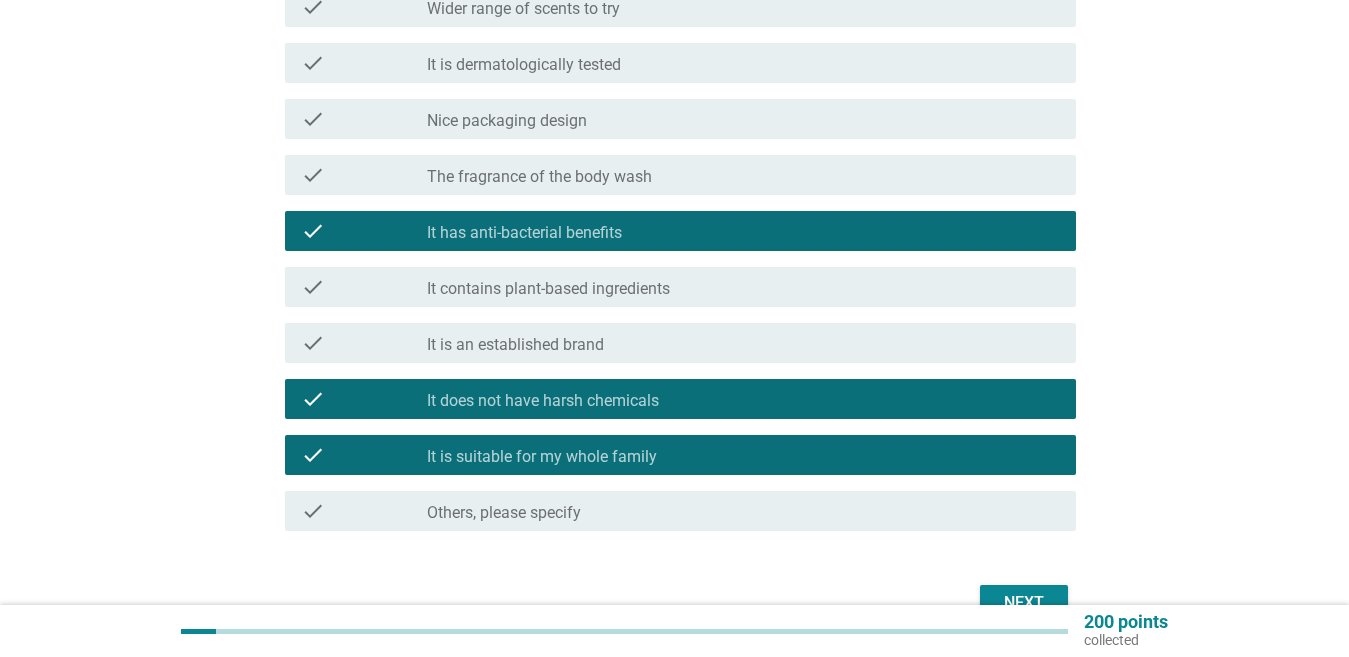 click on "Next" at bounding box center [1024, 603] 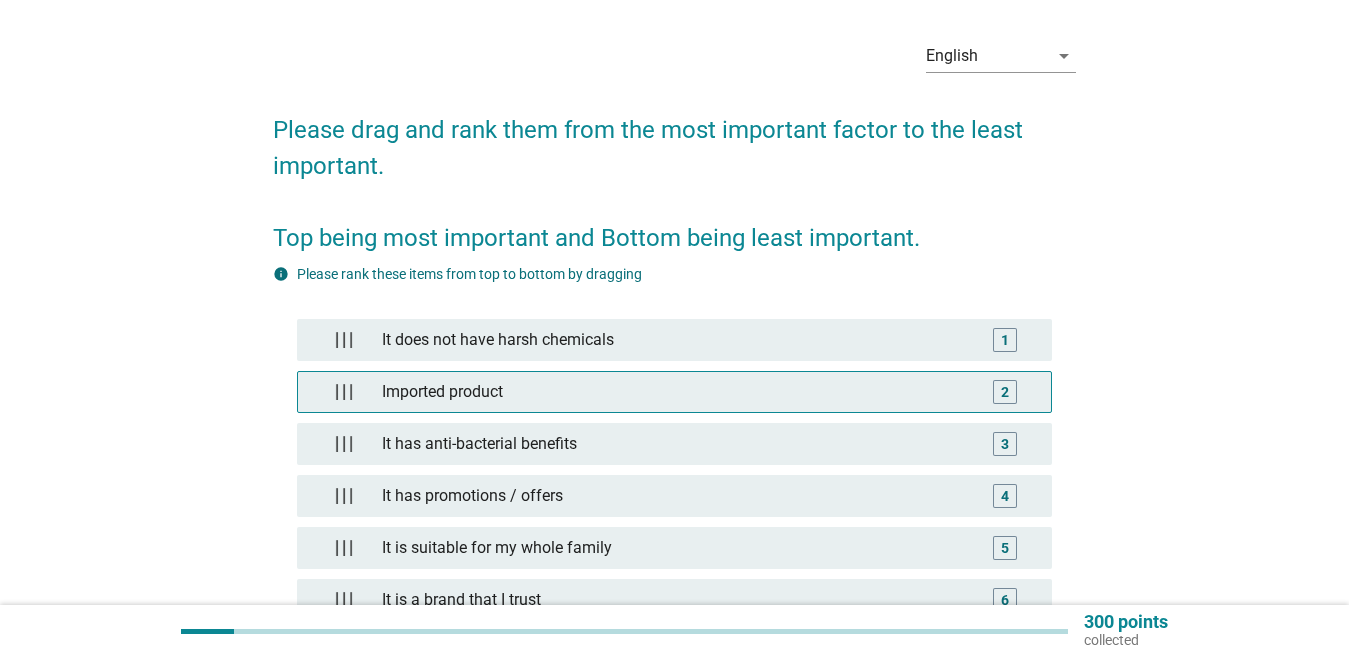 scroll, scrollTop: 100, scrollLeft: 0, axis: vertical 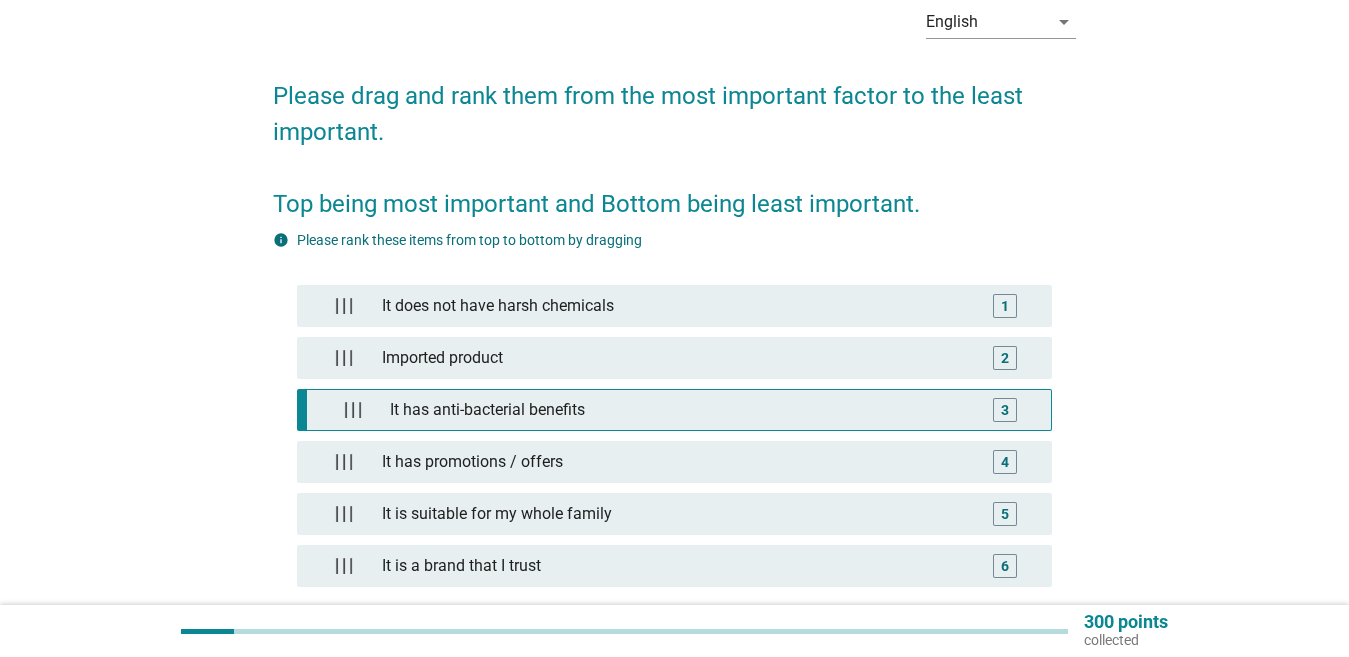 type 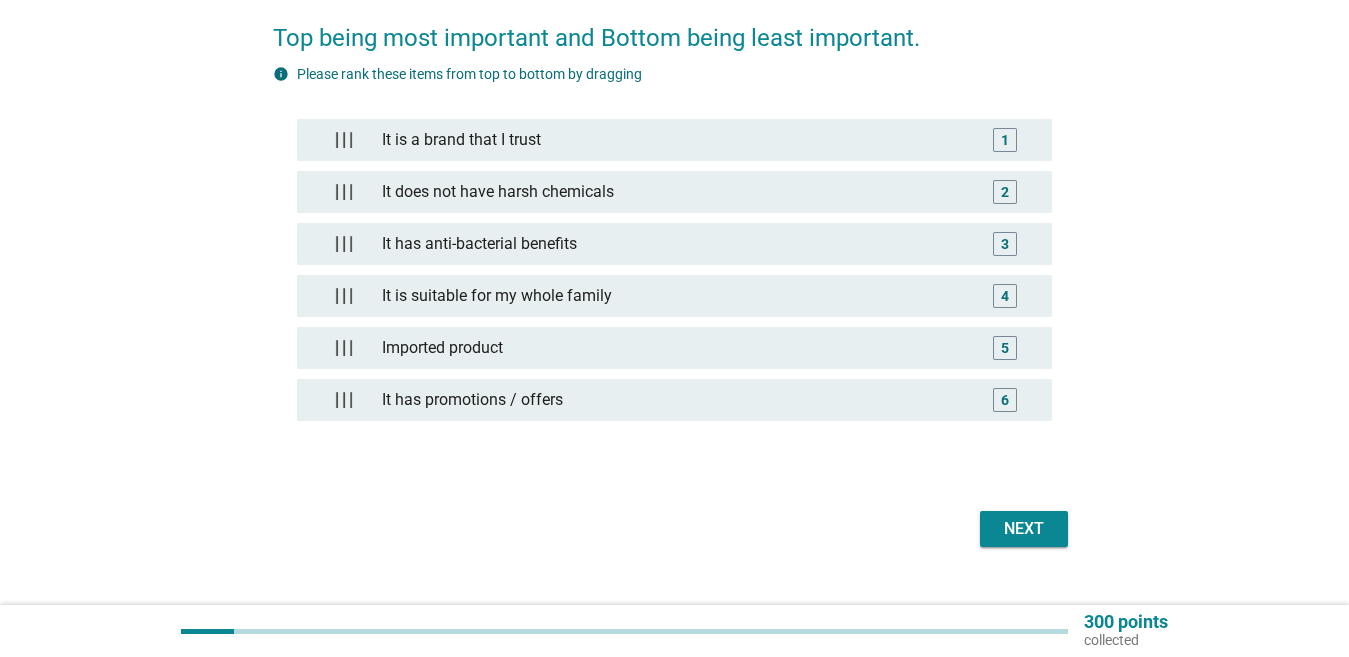 scroll, scrollTop: 300, scrollLeft: 0, axis: vertical 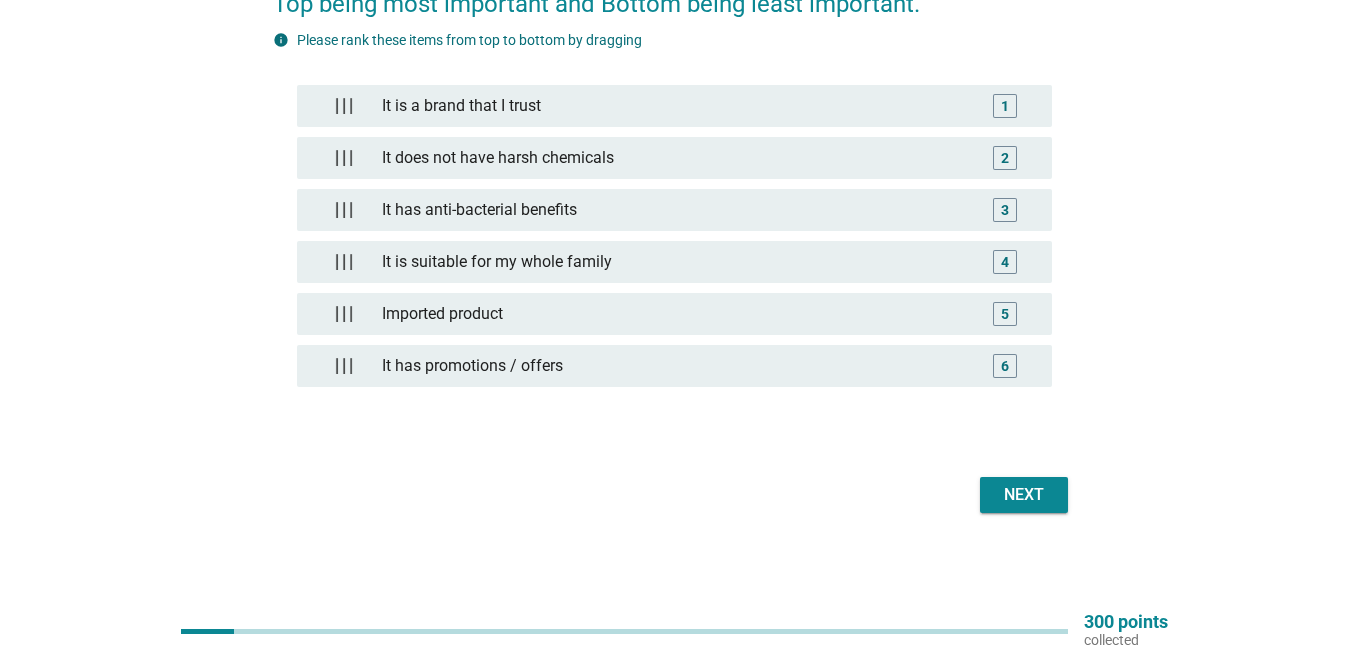 click on "Next" at bounding box center (674, 495) 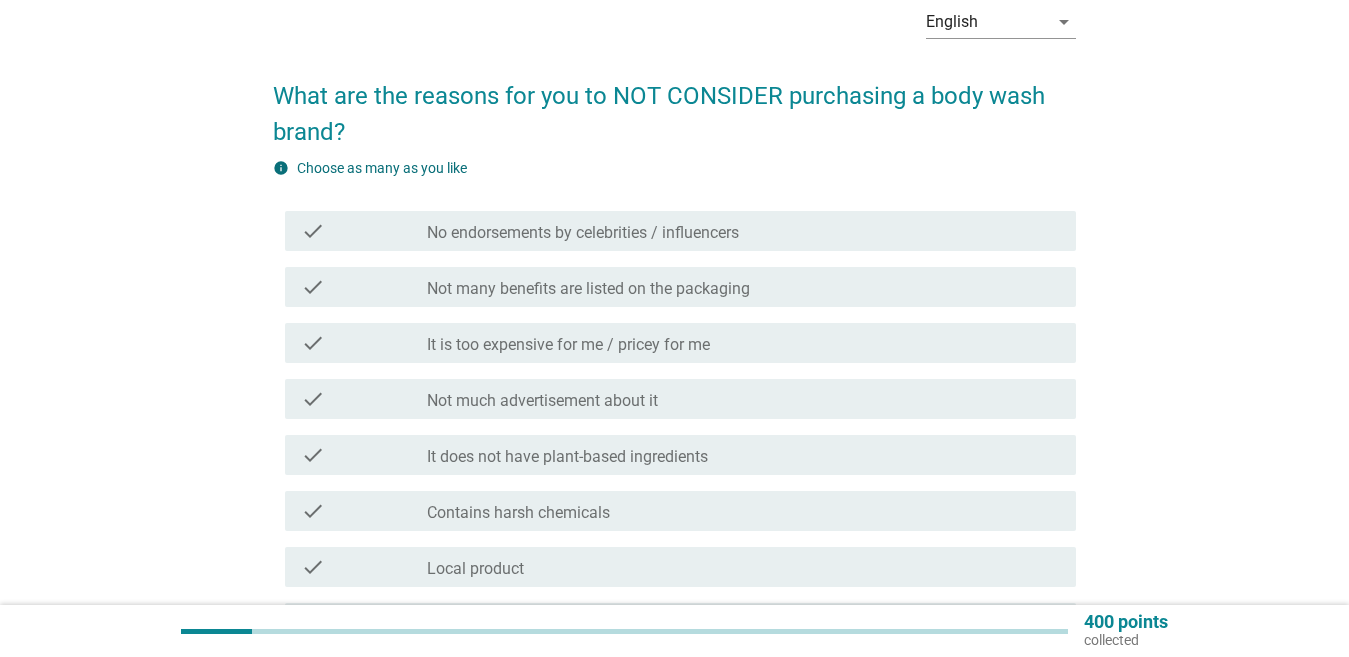 scroll, scrollTop: 200, scrollLeft: 0, axis: vertical 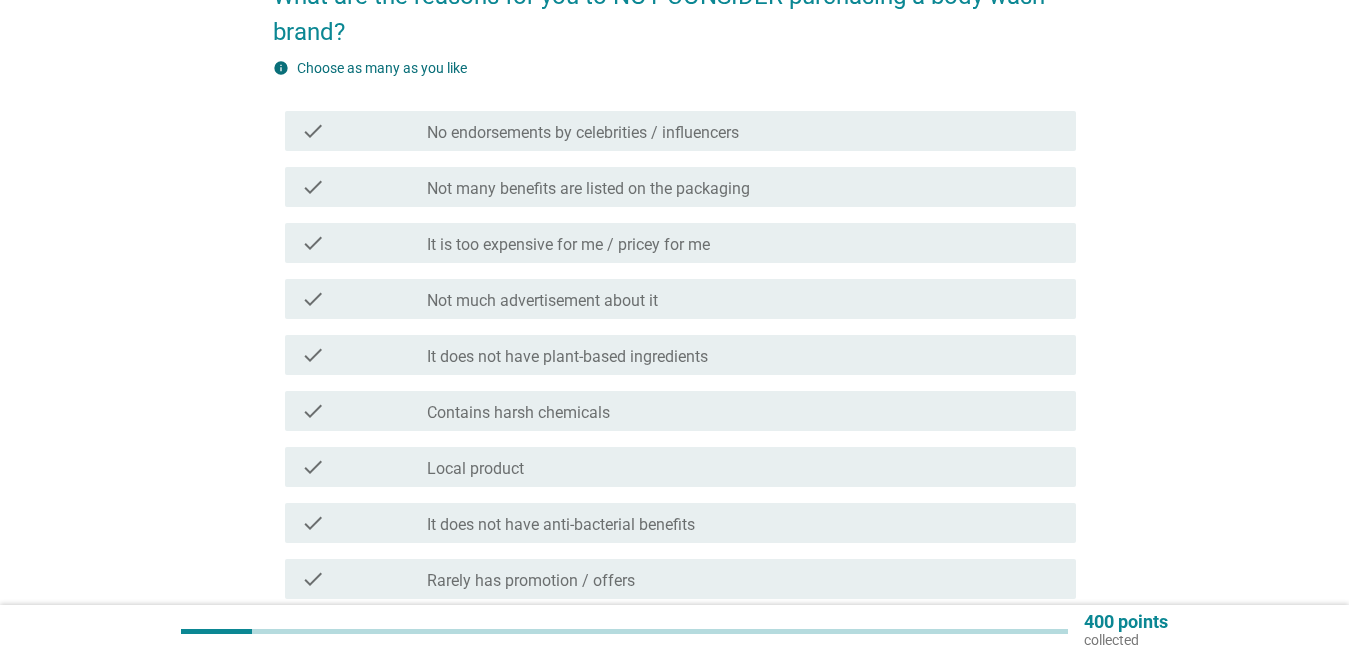 click on "check_box_outline_blank Contains harsh chemicals" at bounding box center (743, 411) 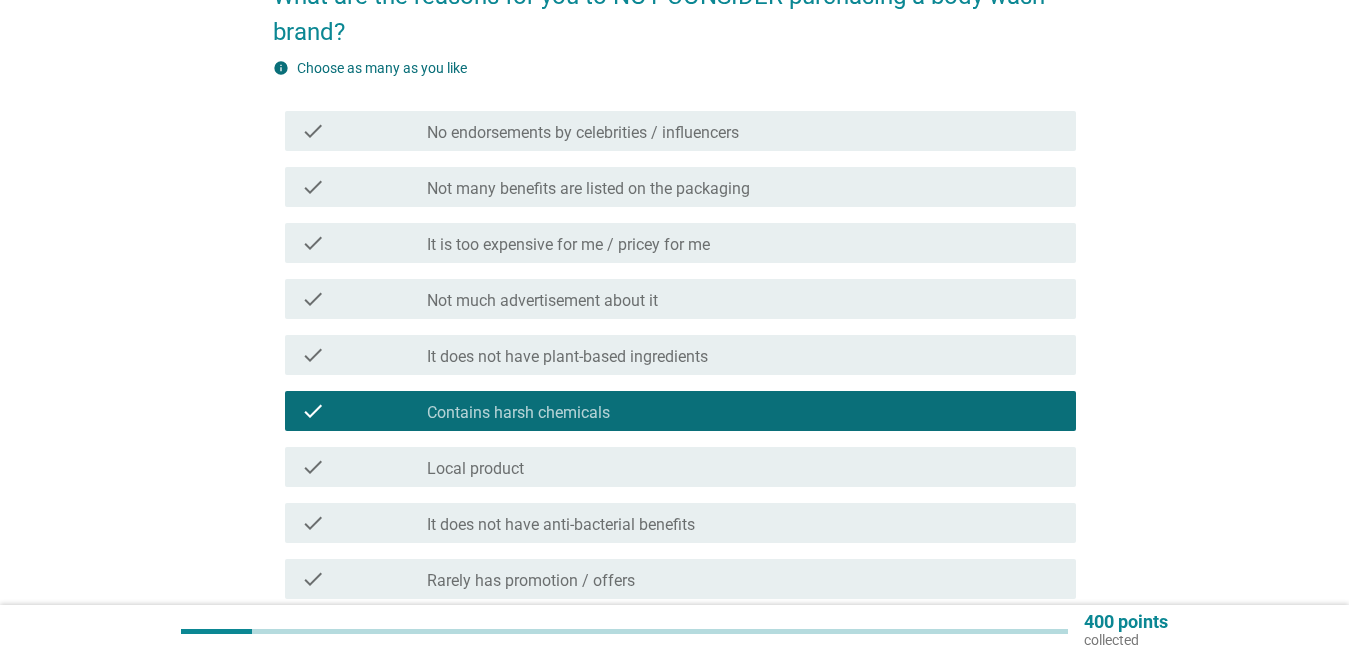 scroll, scrollTop: 300, scrollLeft: 0, axis: vertical 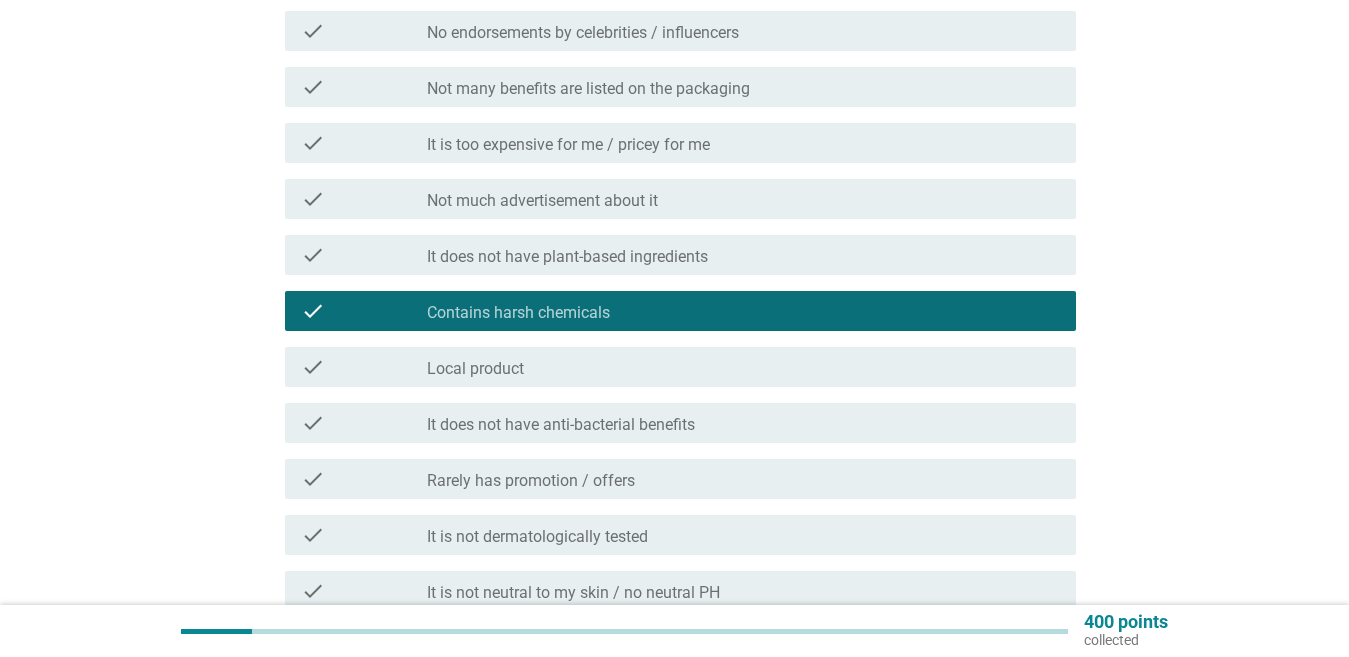 click on "It does not have anti-bacterial benefits" at bounding box center [561, 425] 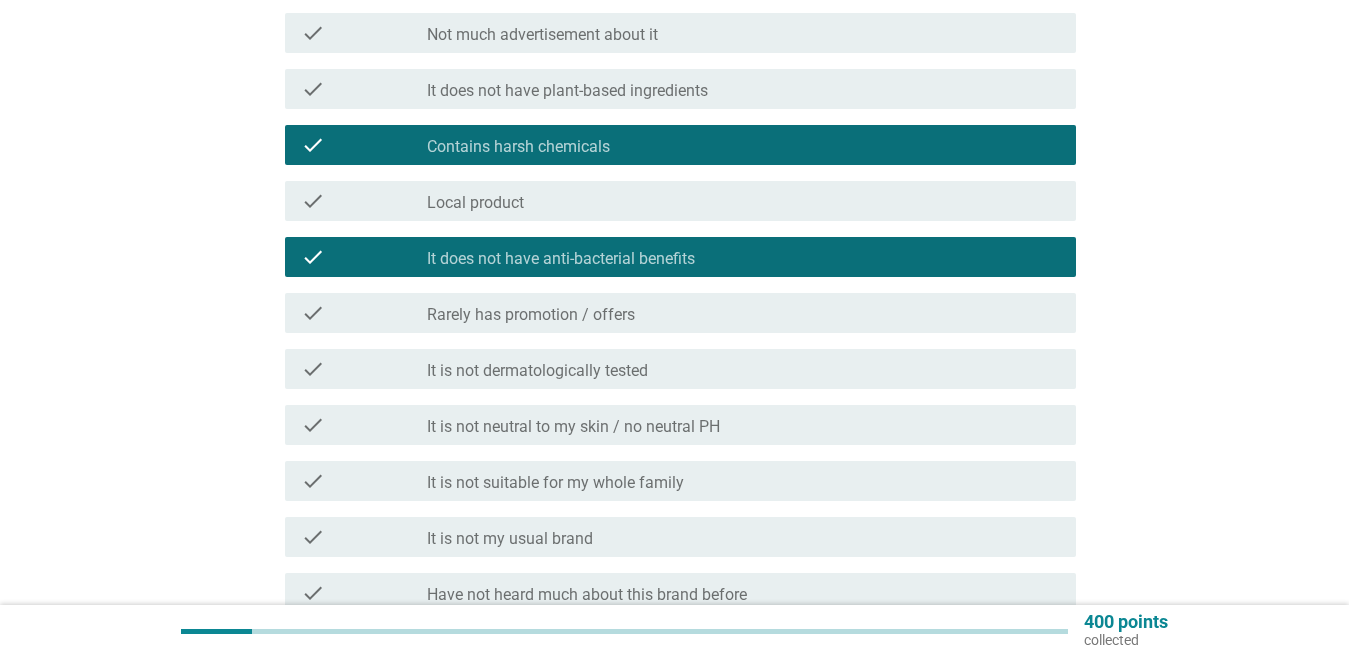 scroll, scrollTop: 500, scrollLeft: 0, axis: vertical 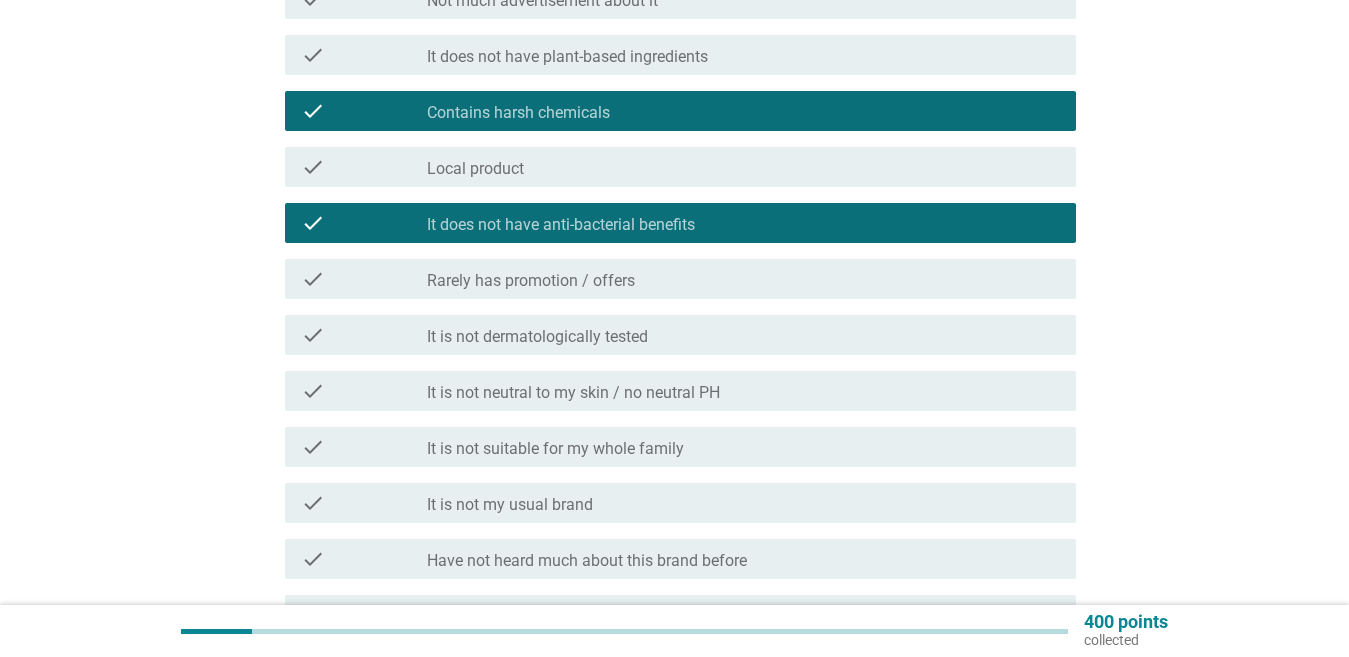 click on "It is not suitable for my whole family" at bounding box center [555, 449] 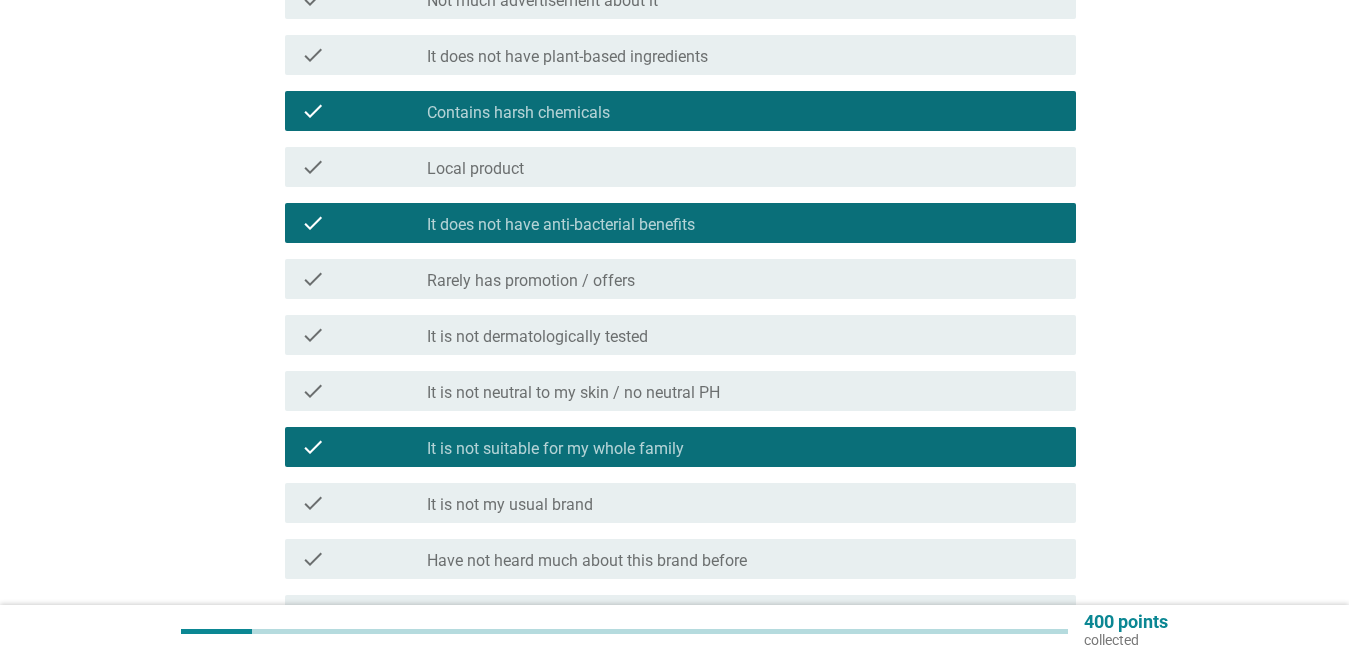 scroll, scrollTop: 600, scrollLeft: 0, axis: vertical 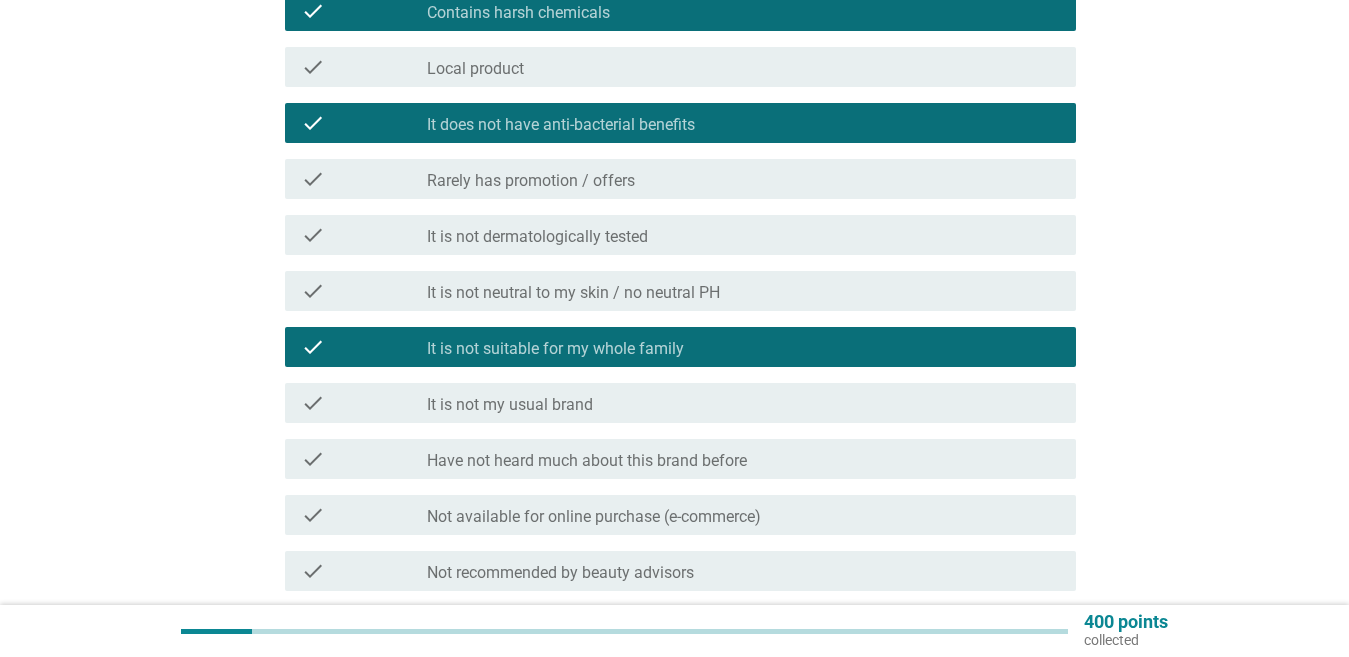 click on "Have not heard much about this brand before" at bounding box center (587, 461) 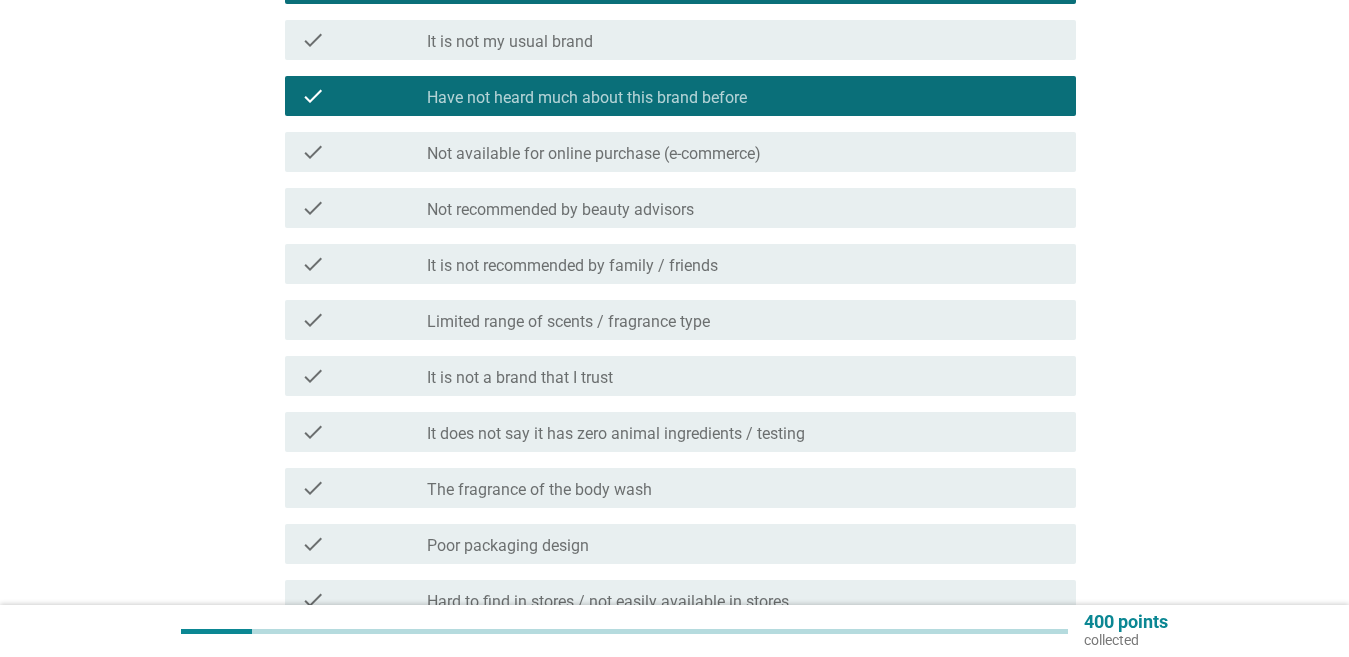 scroll, scrollTop: 1000, scrollLeft: 0, axis: vertical 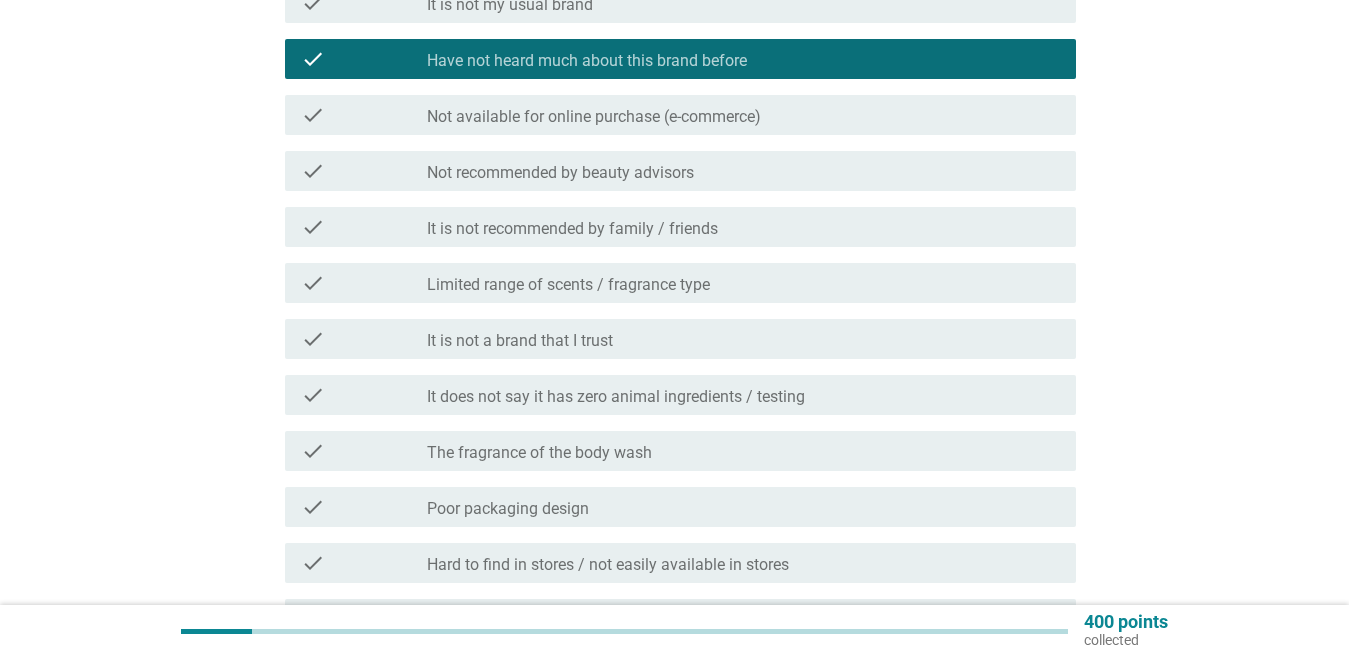 click on "Poor packaging design" at bounding box center [508, 509] 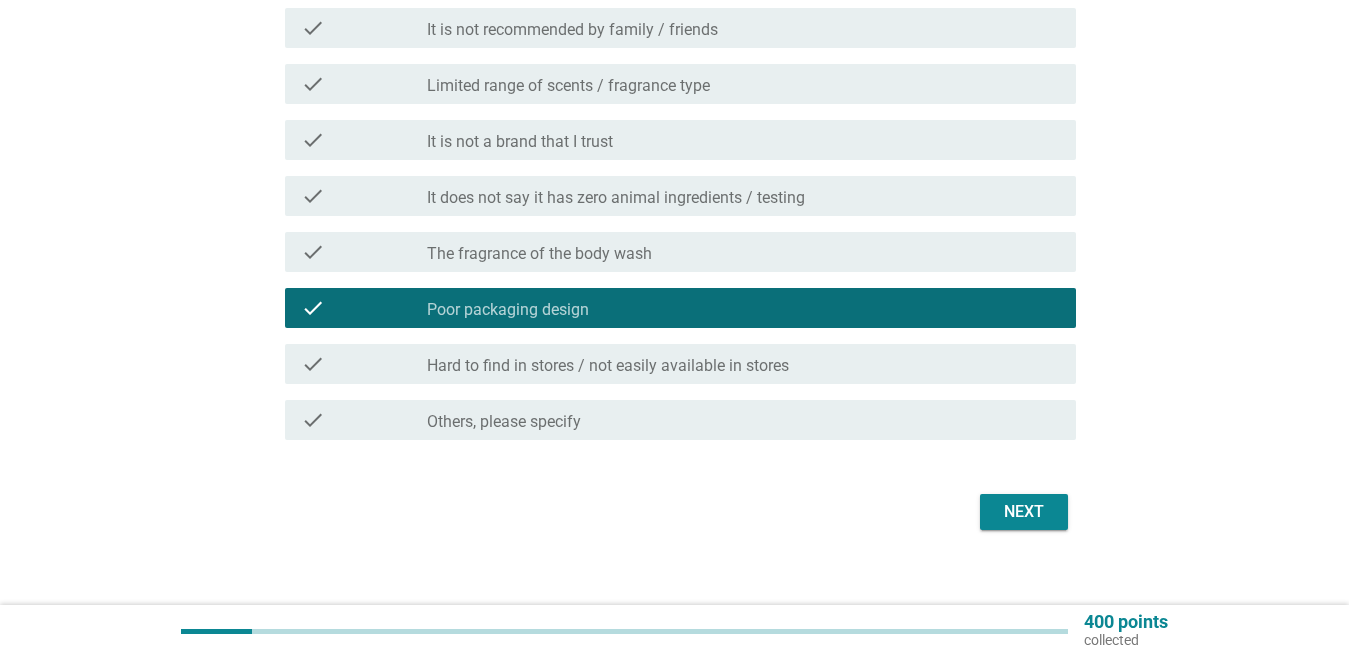 scroll, scrollTop: 1200, scrollLeft: 0, axis: vertical 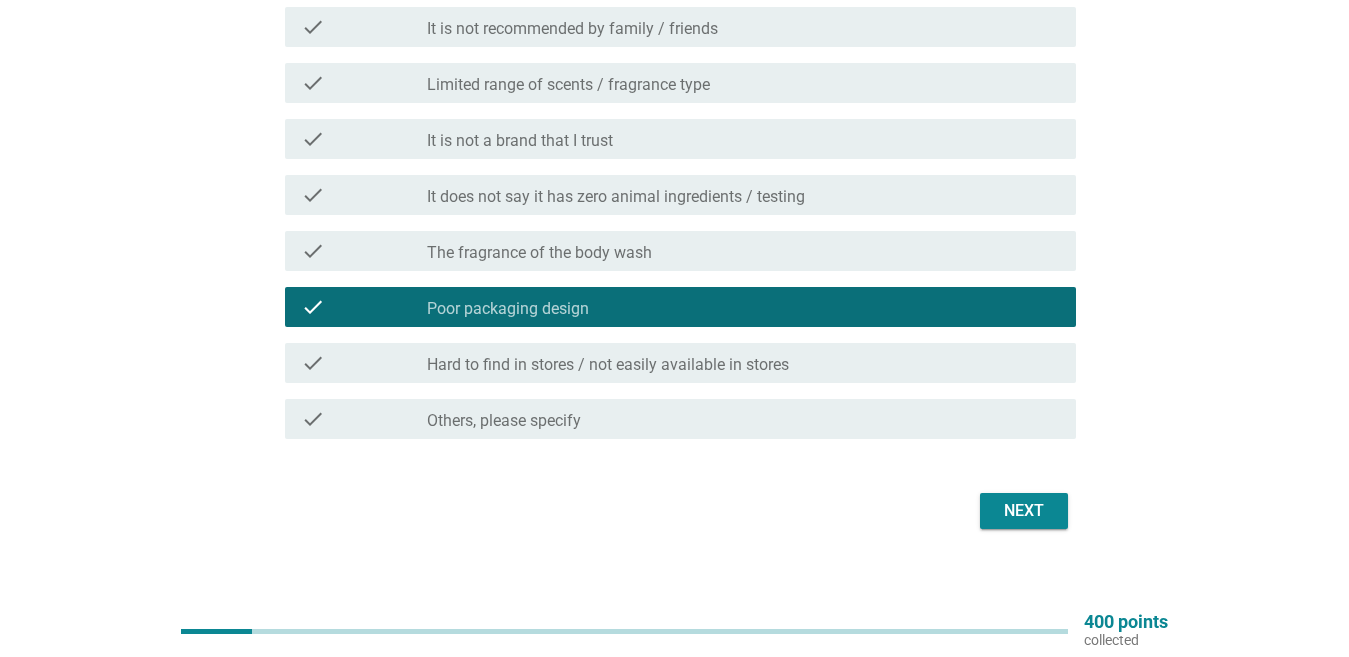 click on "Next" at bounding box center [1024, 511] 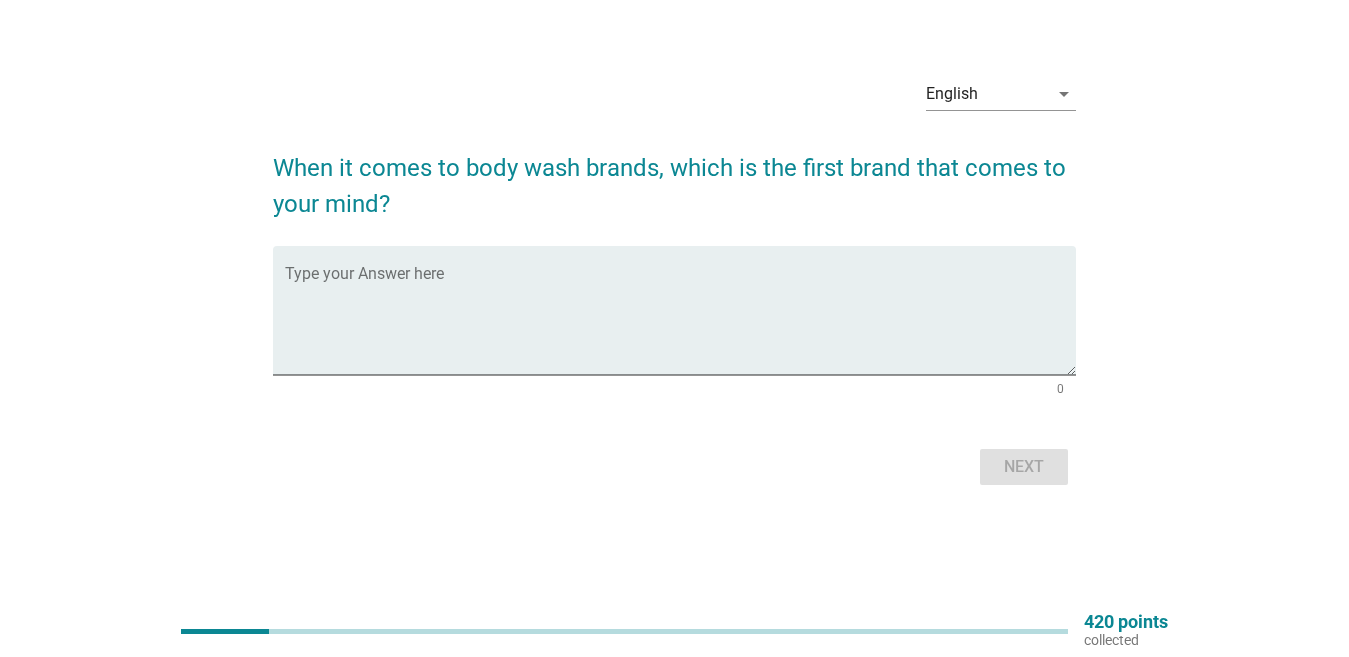 scroll, scrollTop: 0, scrollLeft: 0, axis: both 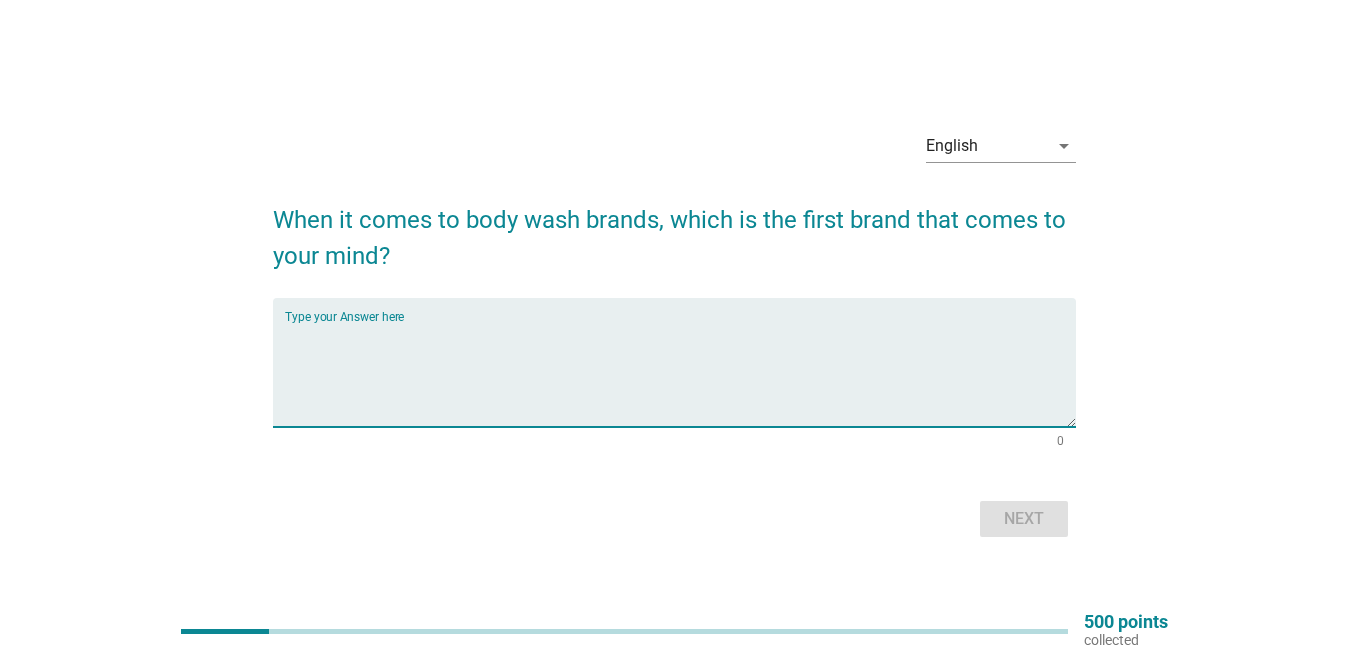 click at bounding box center (680, 374) 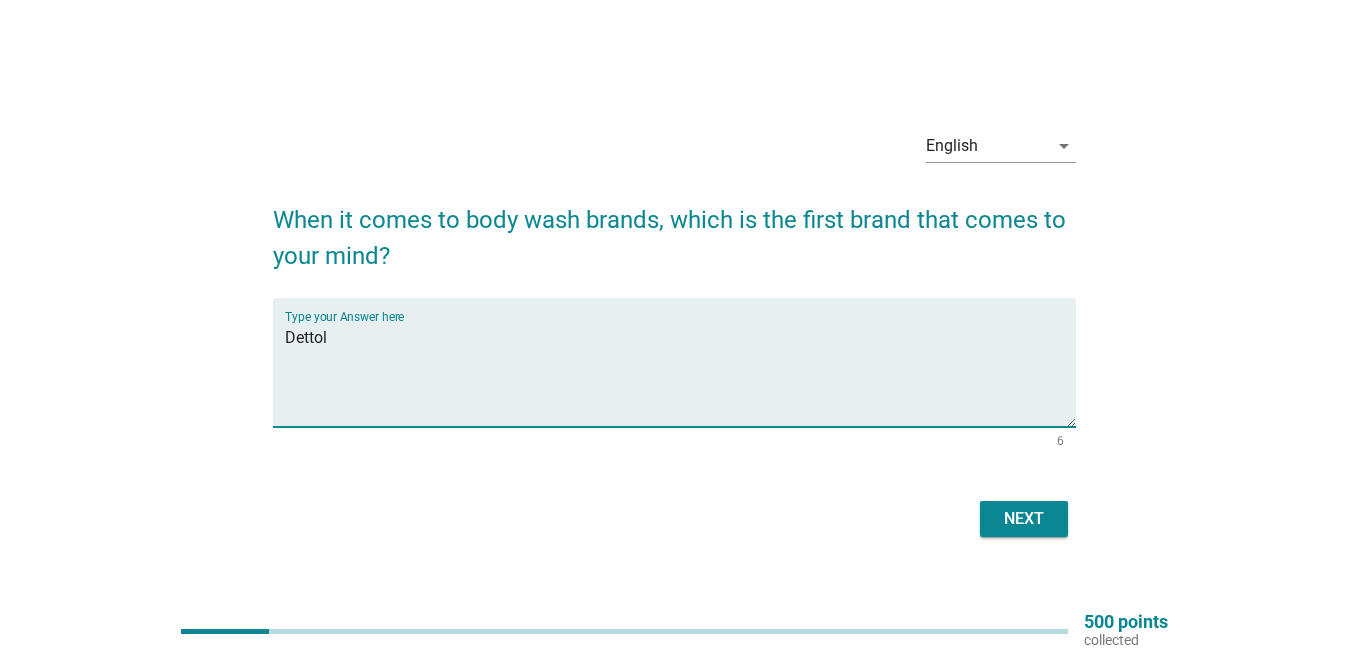 type on "Dettol" 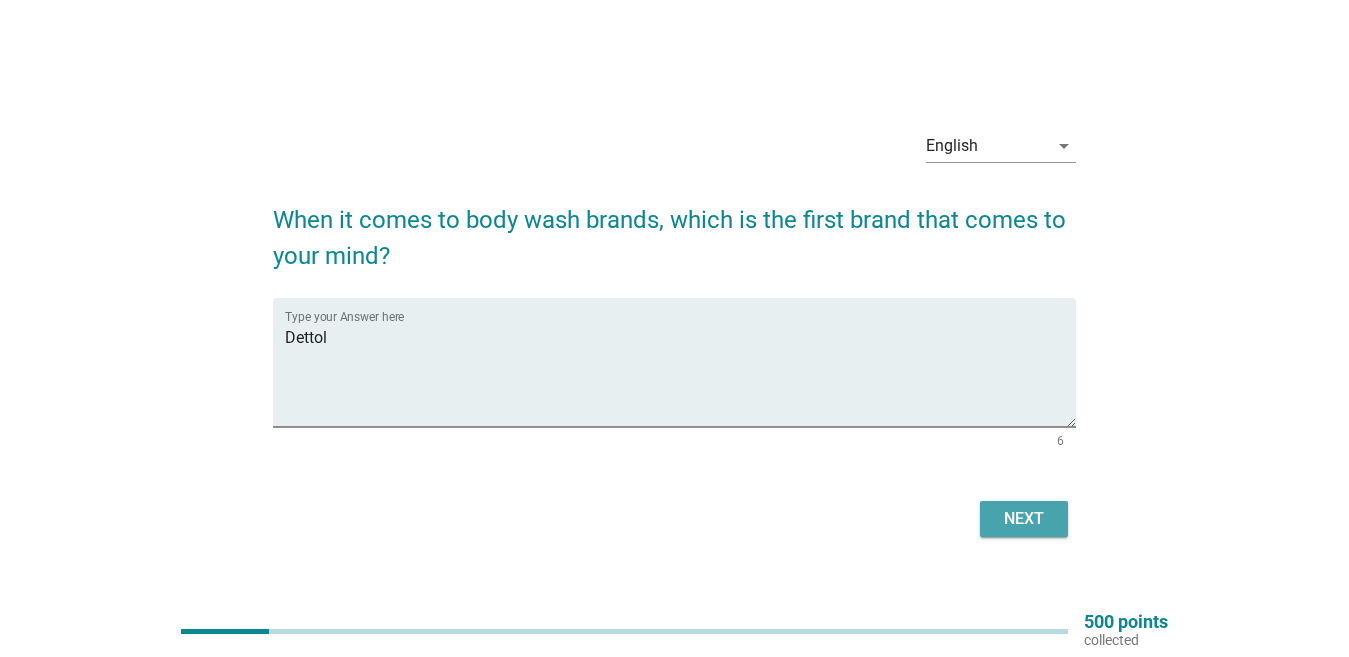 click on "Next" at bounding box center (1024, 519) 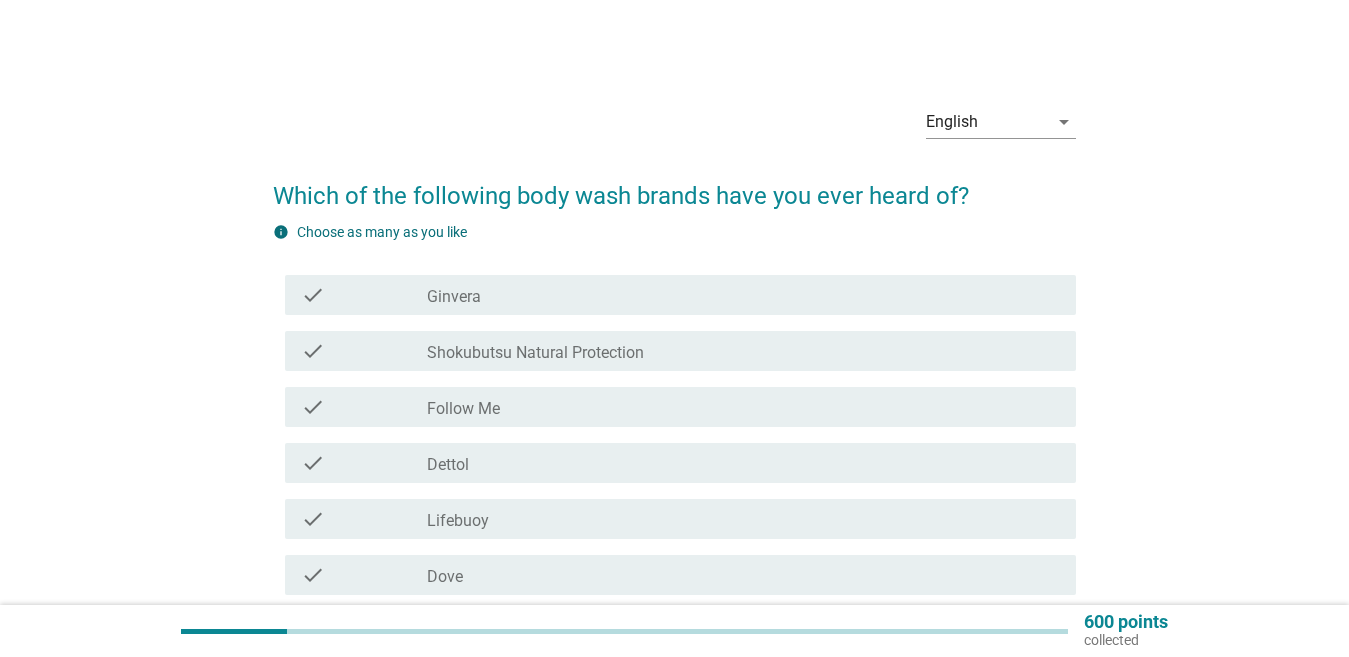 click on "Shokubutsu Natural Protection" at bounding box center (535, 353) 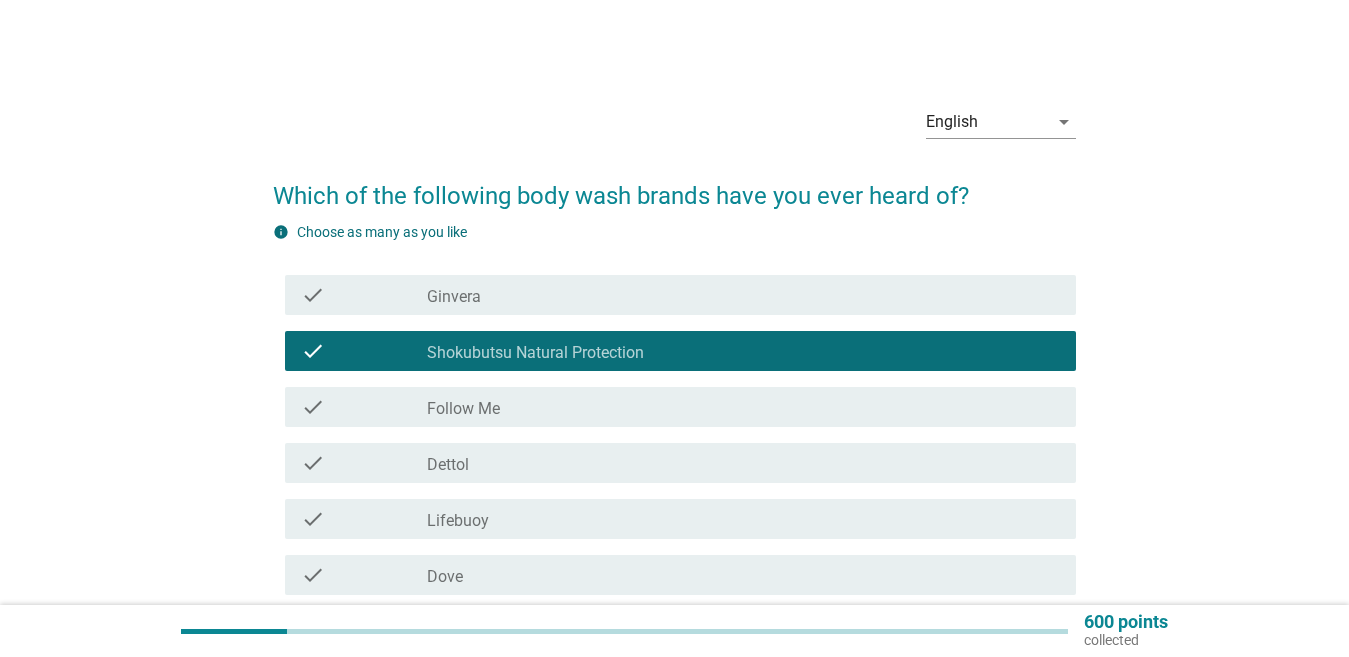 click on "check_box_outline_blank Follow Me" at bounding box center [743, 407] 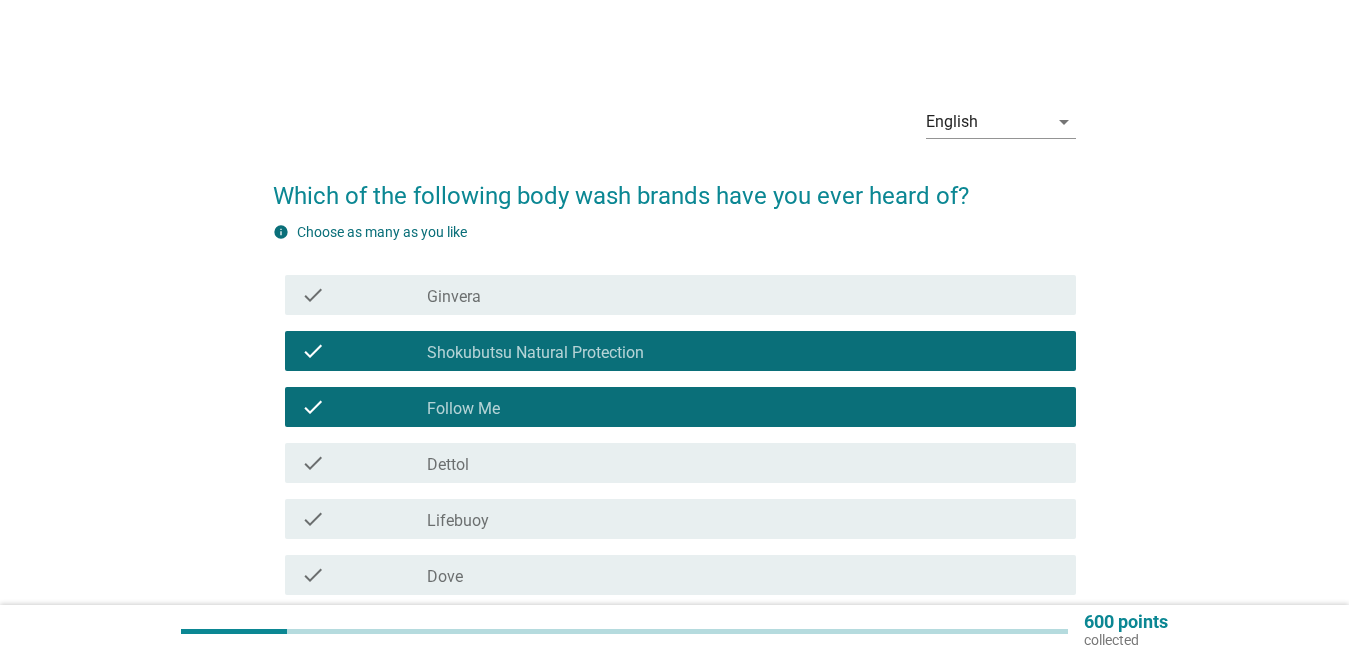 click on "check_box_outline_blank Dettol" at bounding box center (743, 463) 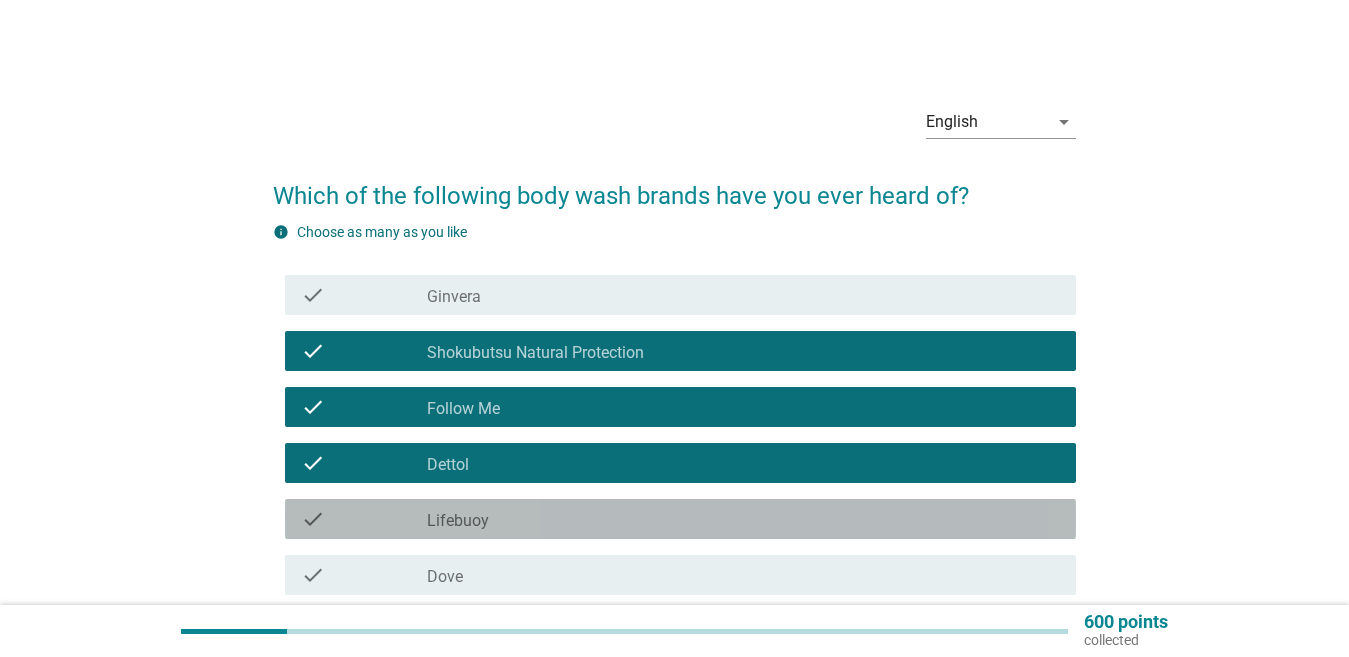 click on "check_box_outline_blank Lifebuoy" at bounding box center (743, 519) 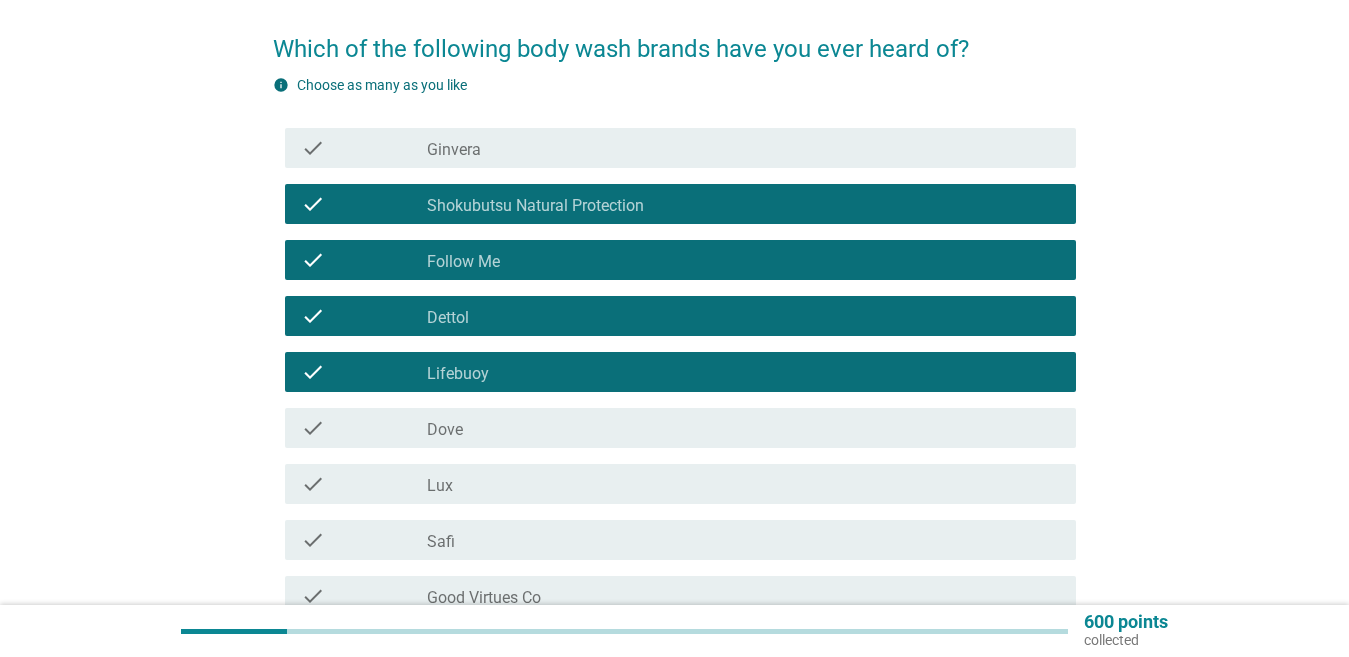 scroll, scrollTop: 200, scrollLeft: 0, axis: vertical 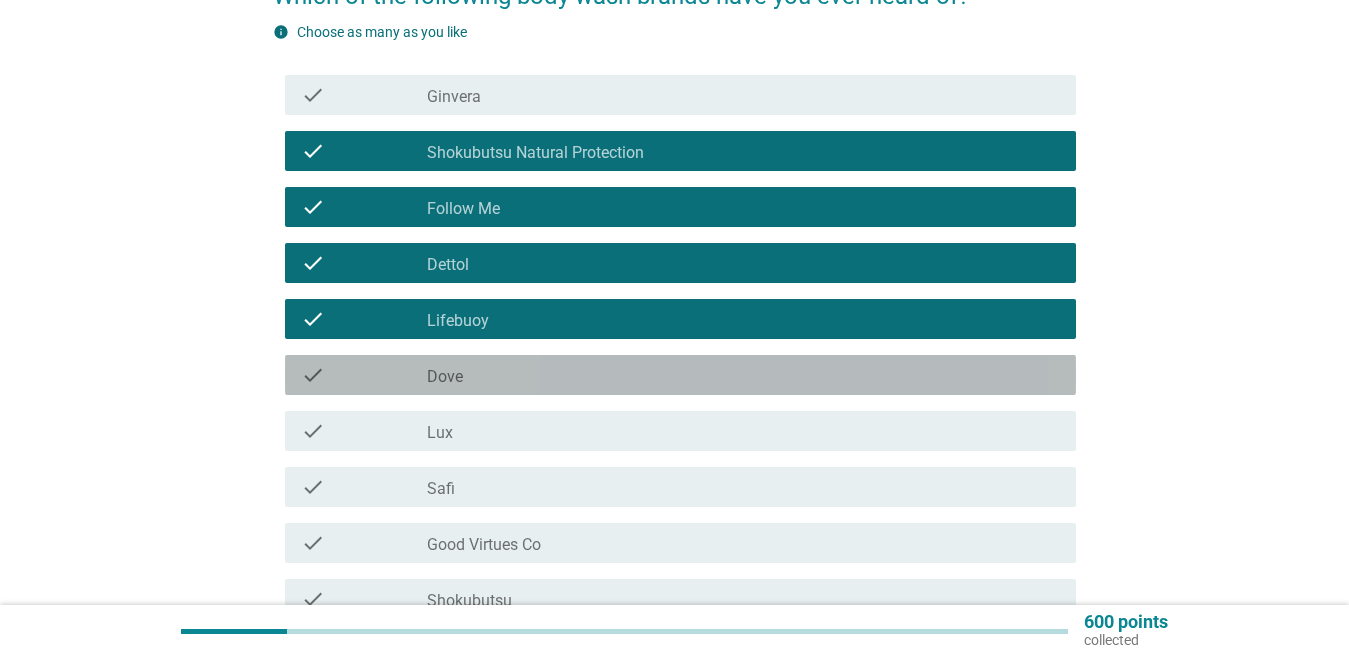 click on "check     check_box_outline_blank Dove" at bounding box center [680, 375] 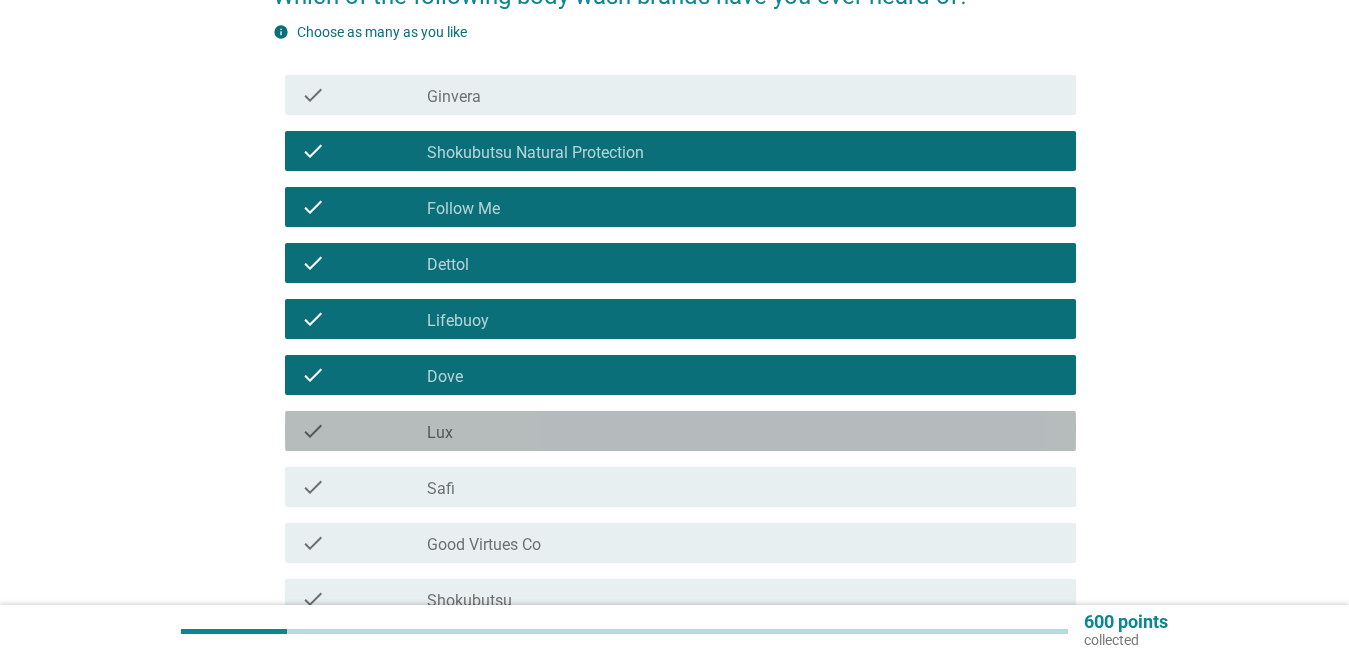 click on "check_box_outline_blank Lux" at bounding box center [743, 431] 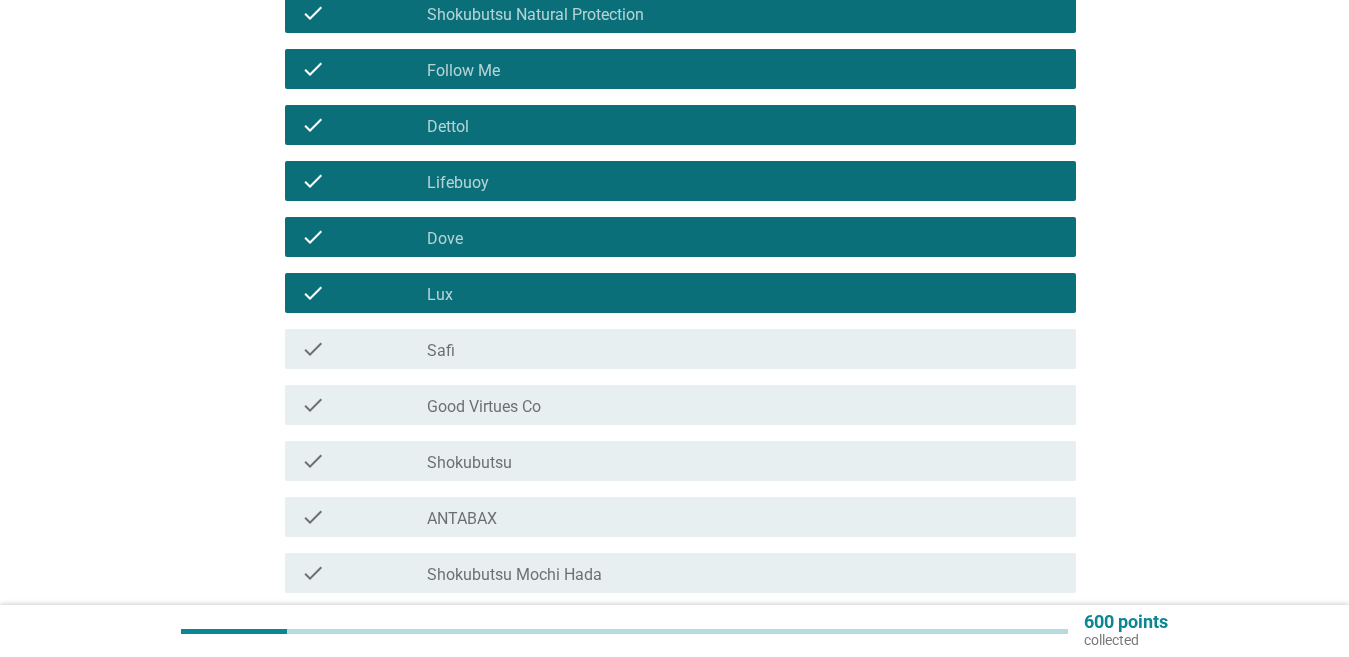 scroll, scrollTop: 400, scrollLeft: 0, axis: vertical 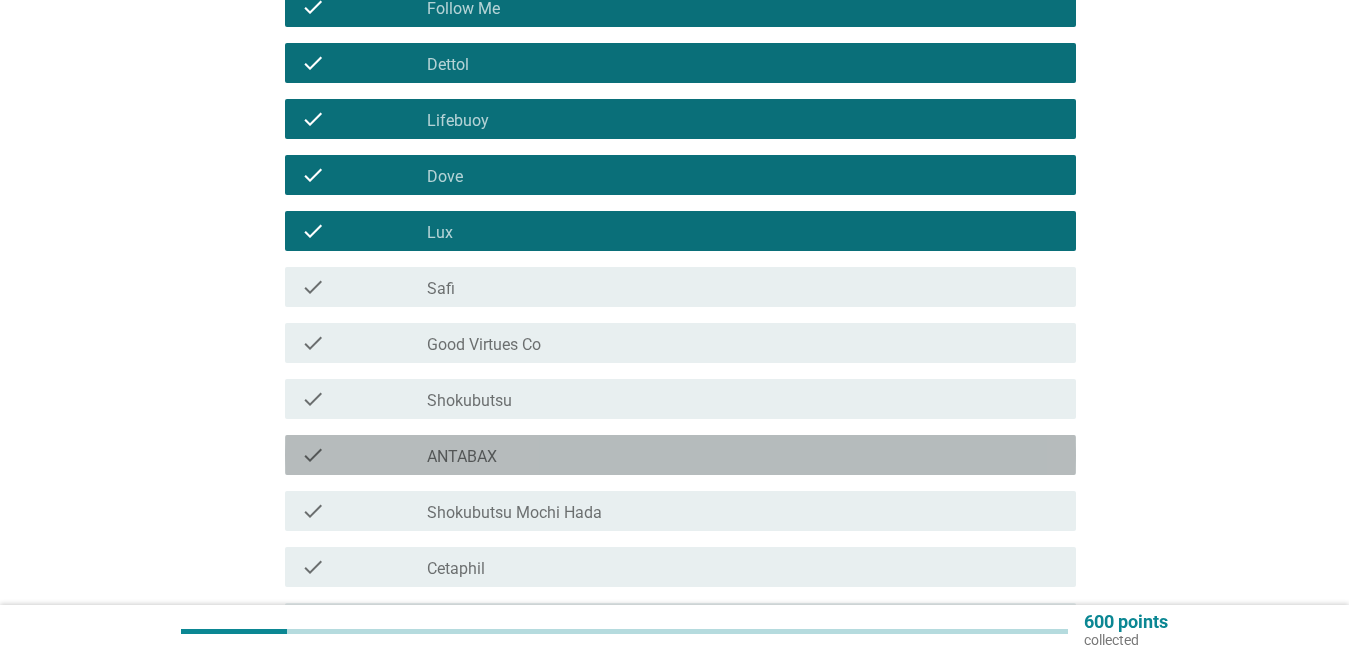 click on "check     check_box_outline_blank ANTABAX" at bounding box center (680, 455) 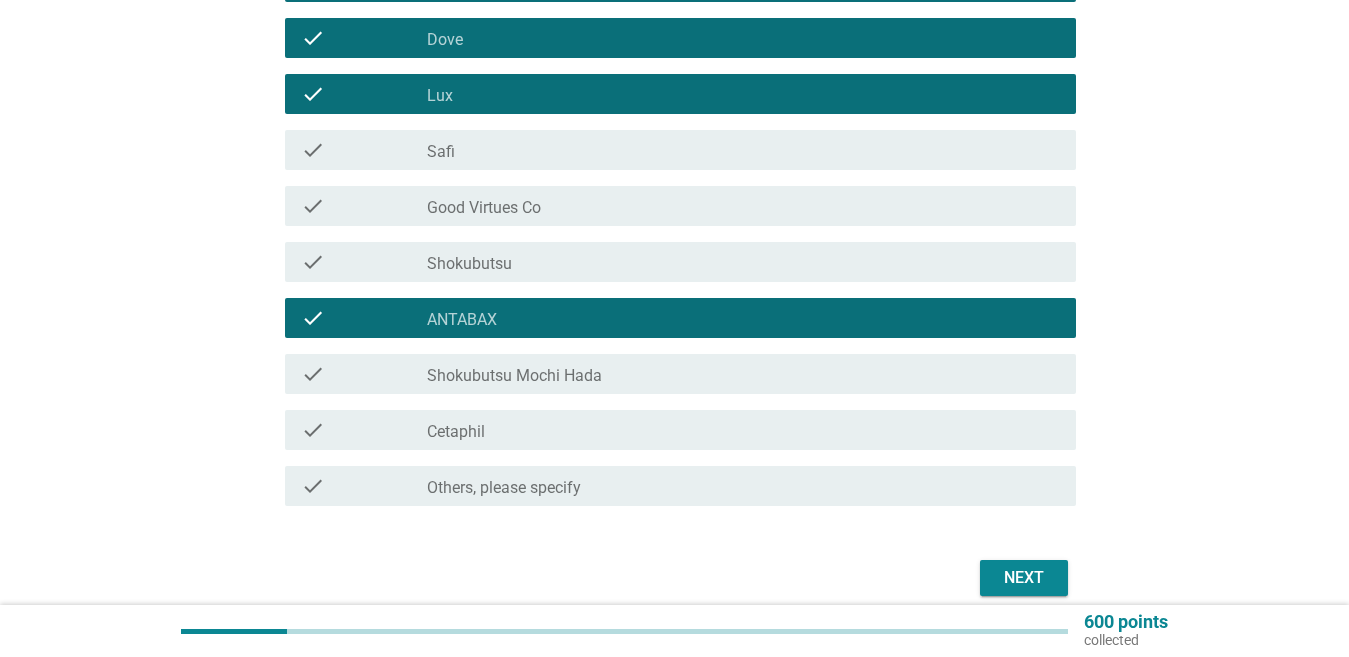 scroll, scrollTop: 600, scrollLeft: 0, axis: vertical 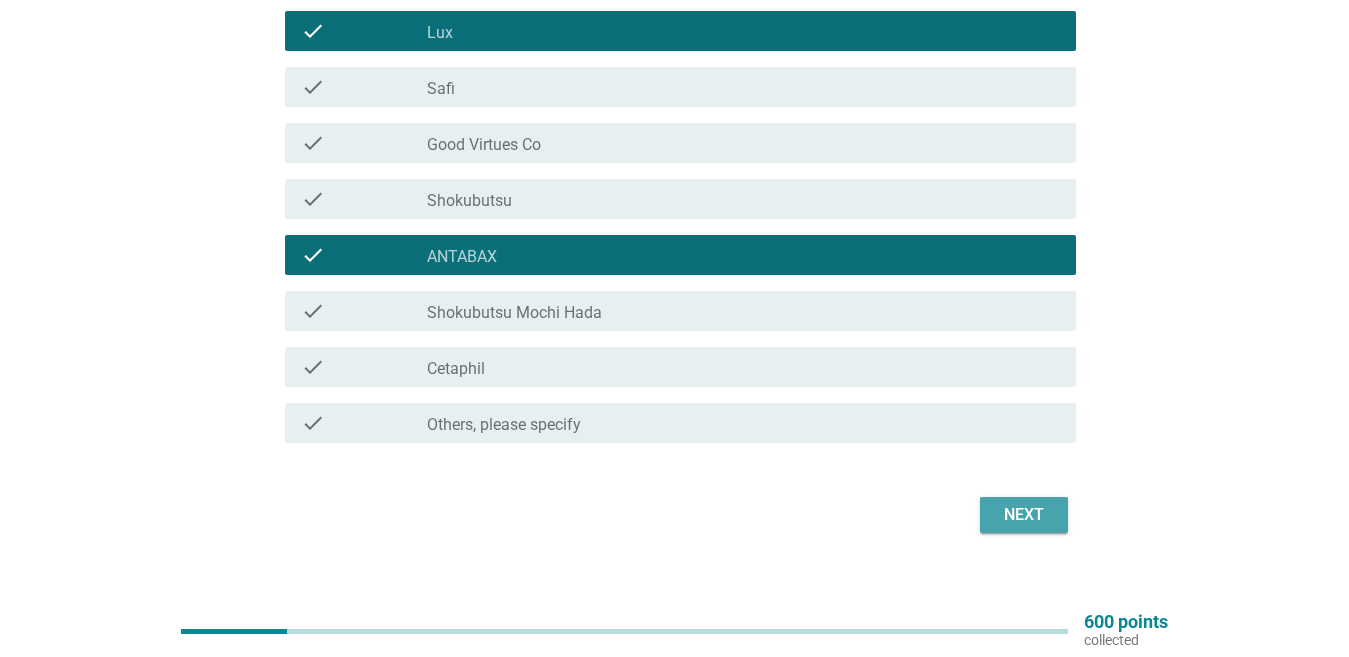 click on "Next" at bounding box center (1024, 515) 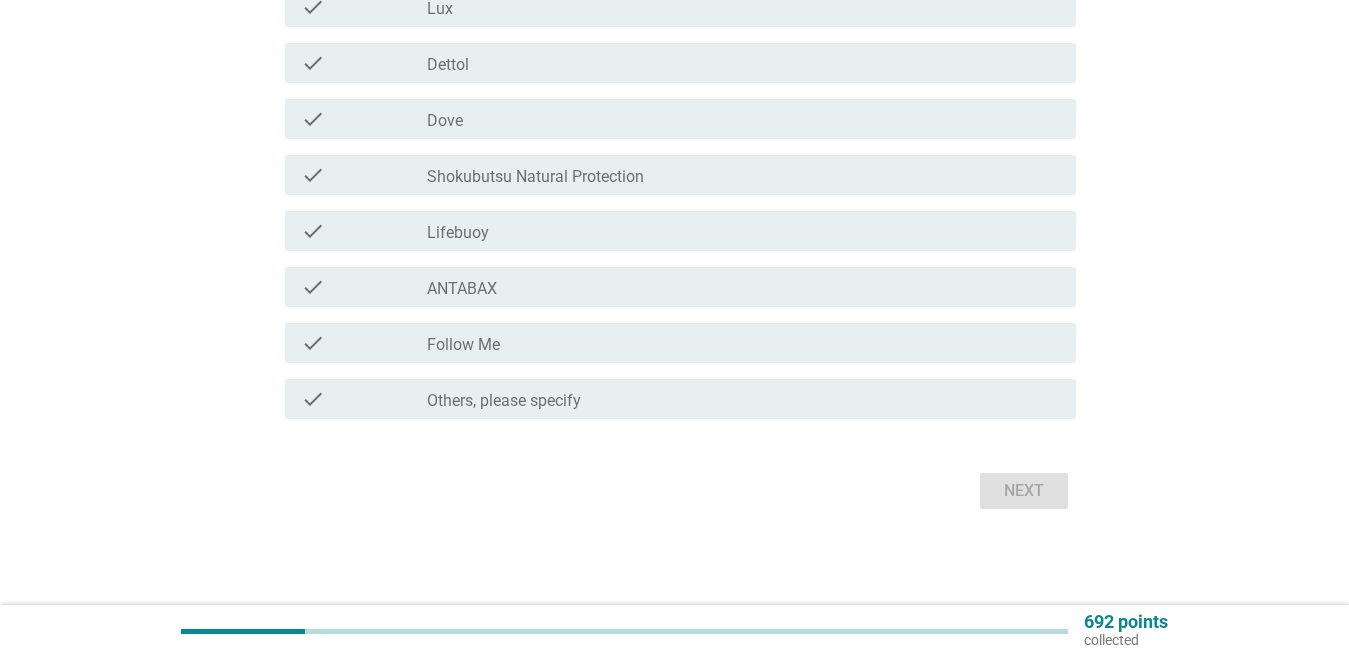 scroll, scrollTop: 0, scrollLeft: 0, axis: both 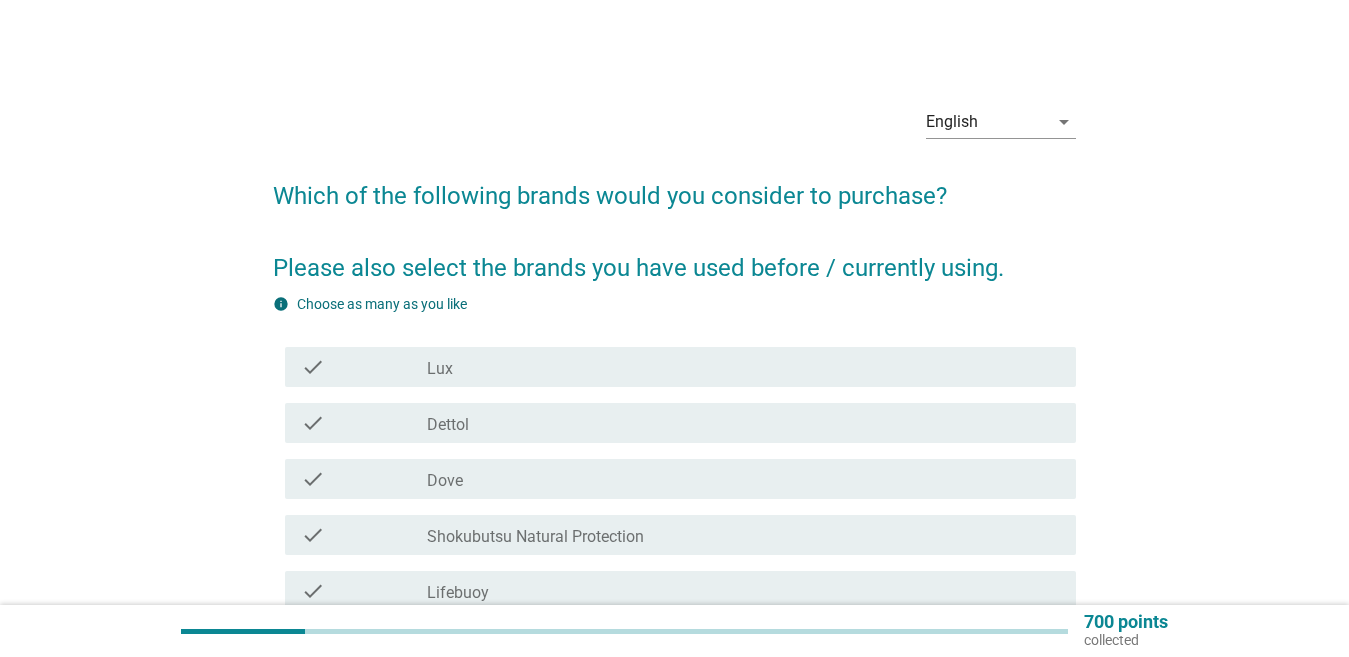 click on "check_box_outline_blank Lux" at bounding box center [743, 367] 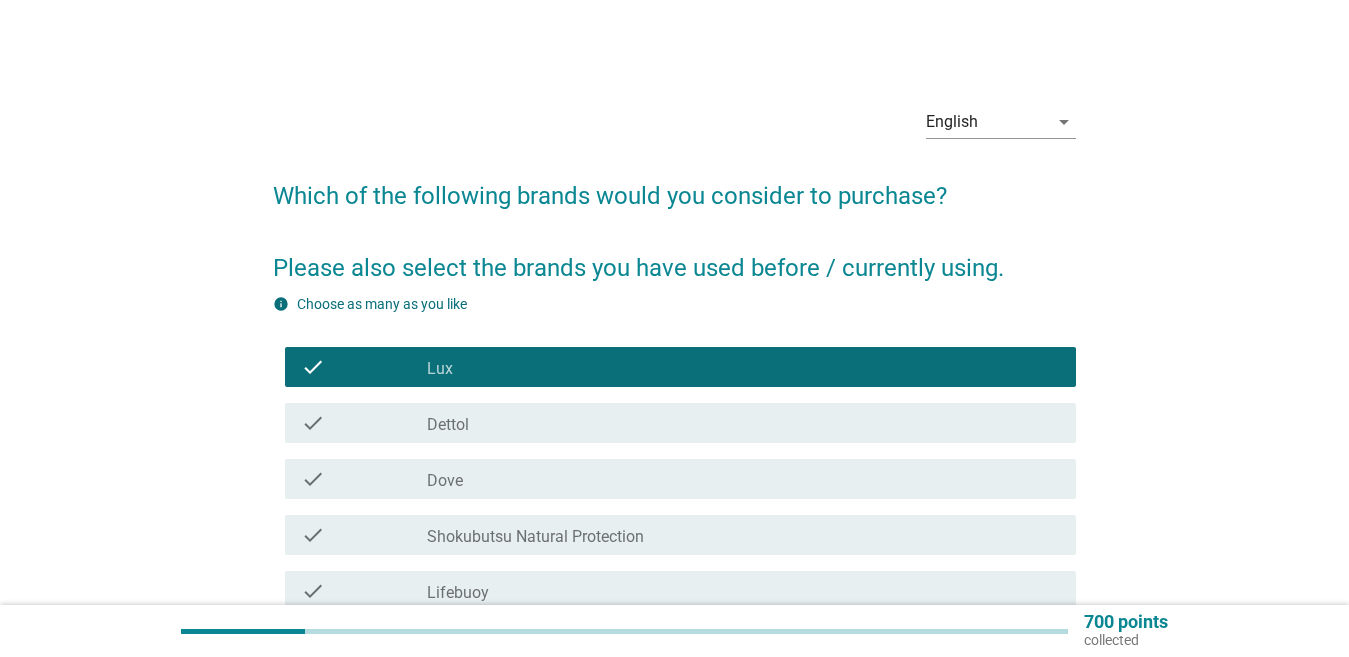 click on "check_box_outline_blank Dettol" at bounding box center (743, 423) 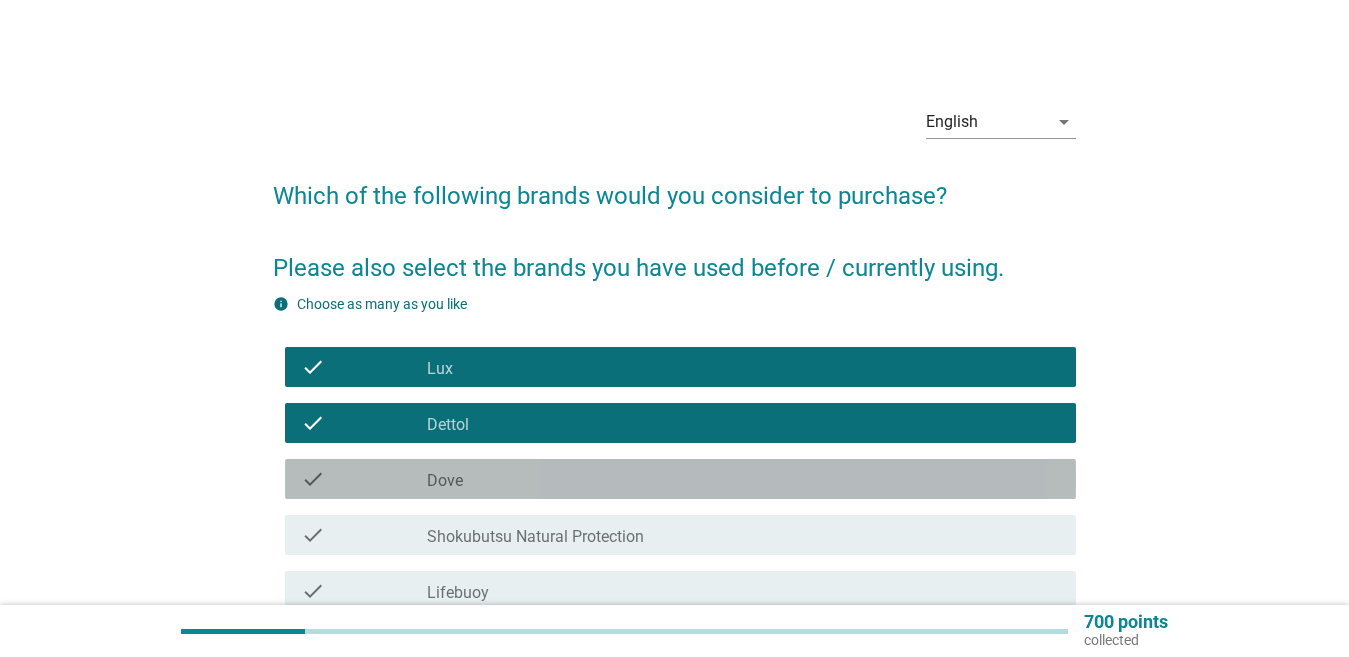 click on "check_box_outline_blank Dove" at bounding box center [743, 479] 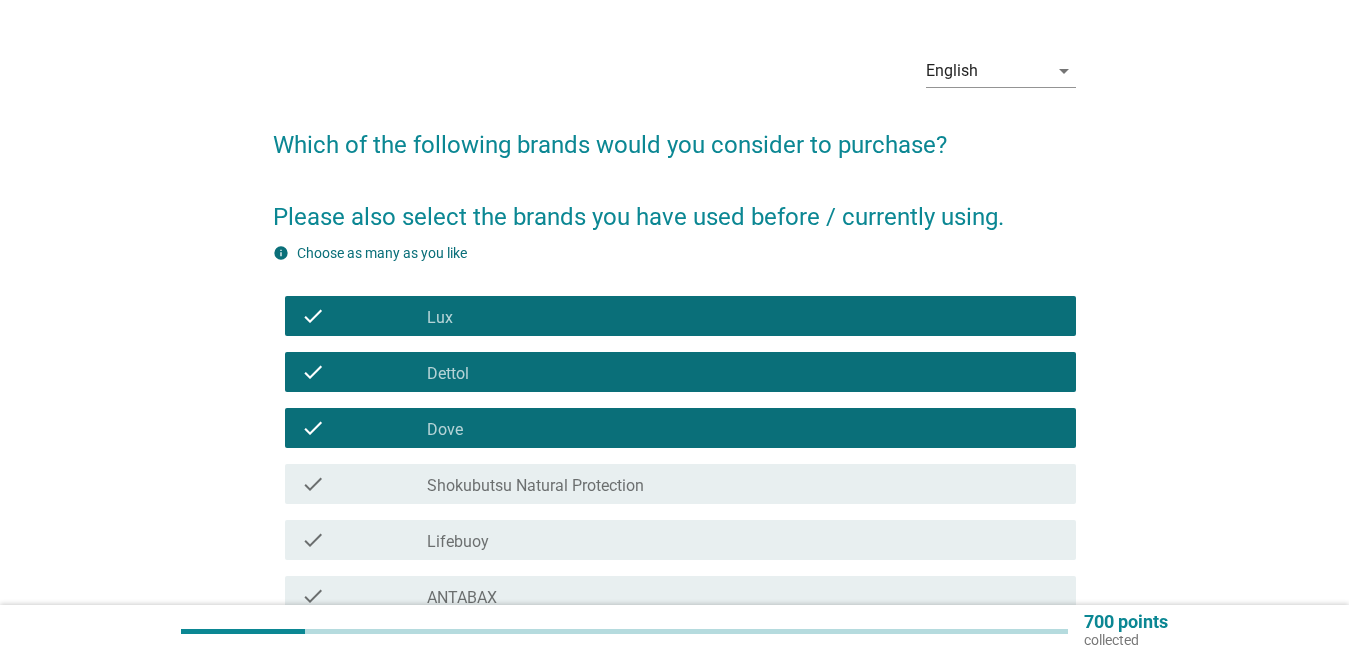 scroll, scrollTop: 100, scrollLeft: 0, axis: vertical 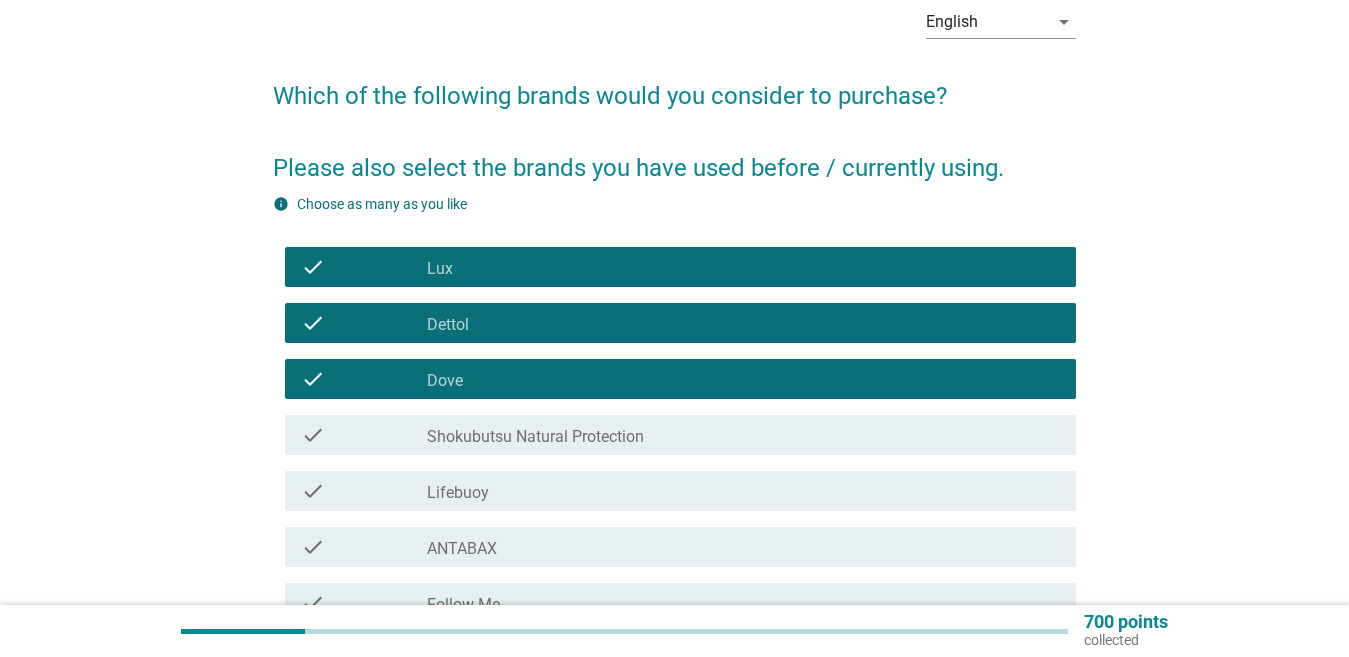 click on "check_box_outline_blank Lifebuoy" at bounding box center (743, 491) 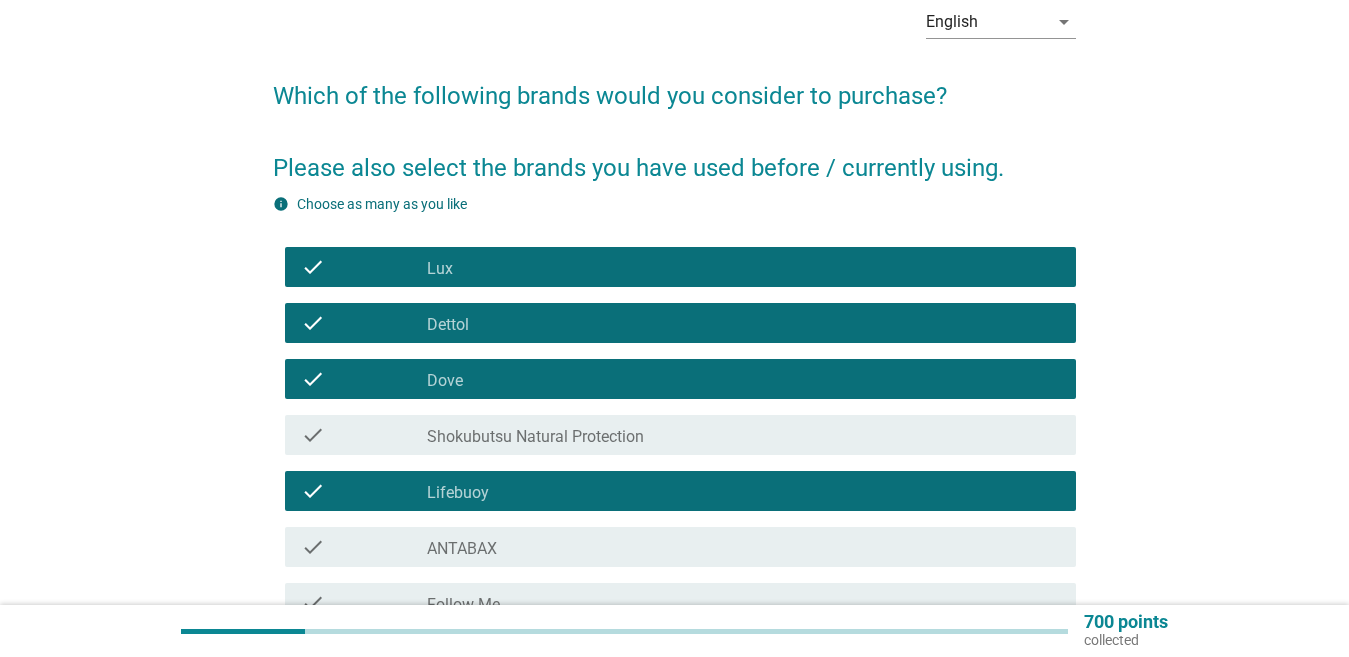 click on "check_box_outline_blank ANTABAX" at bounding box center [743, 547] 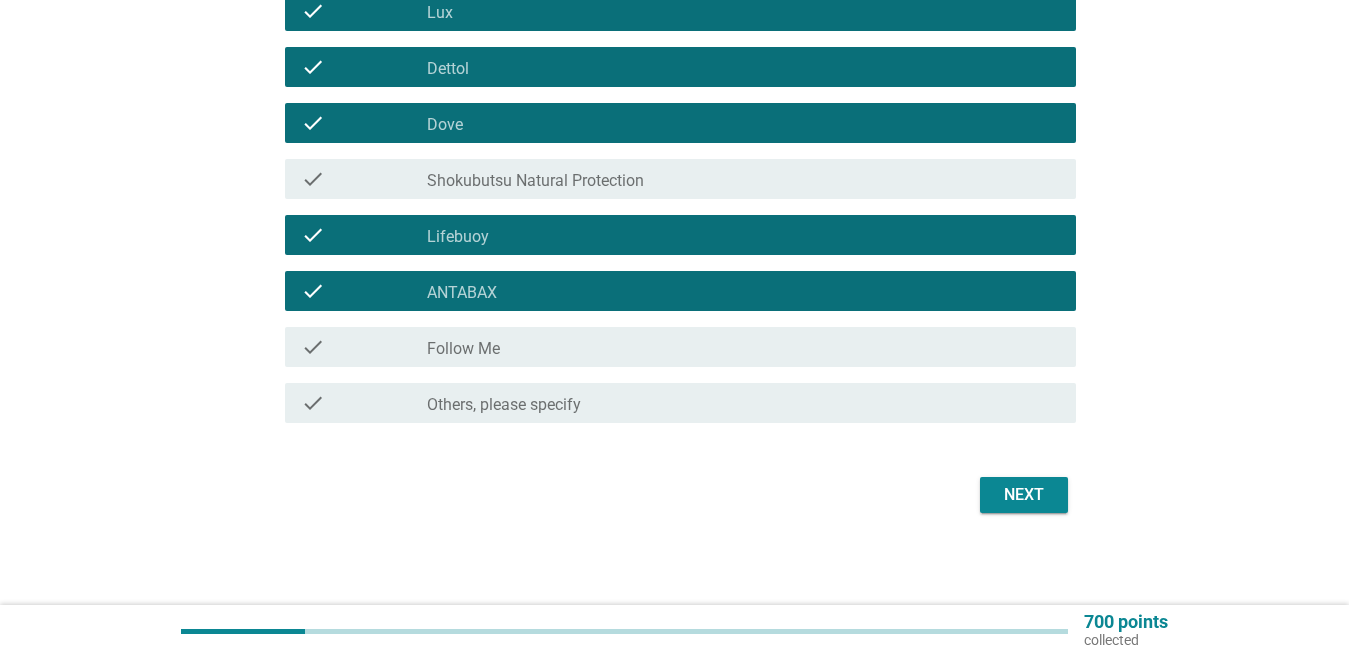 scroll, scrollTop: 360, scrollLeft: 0, axis: vertical 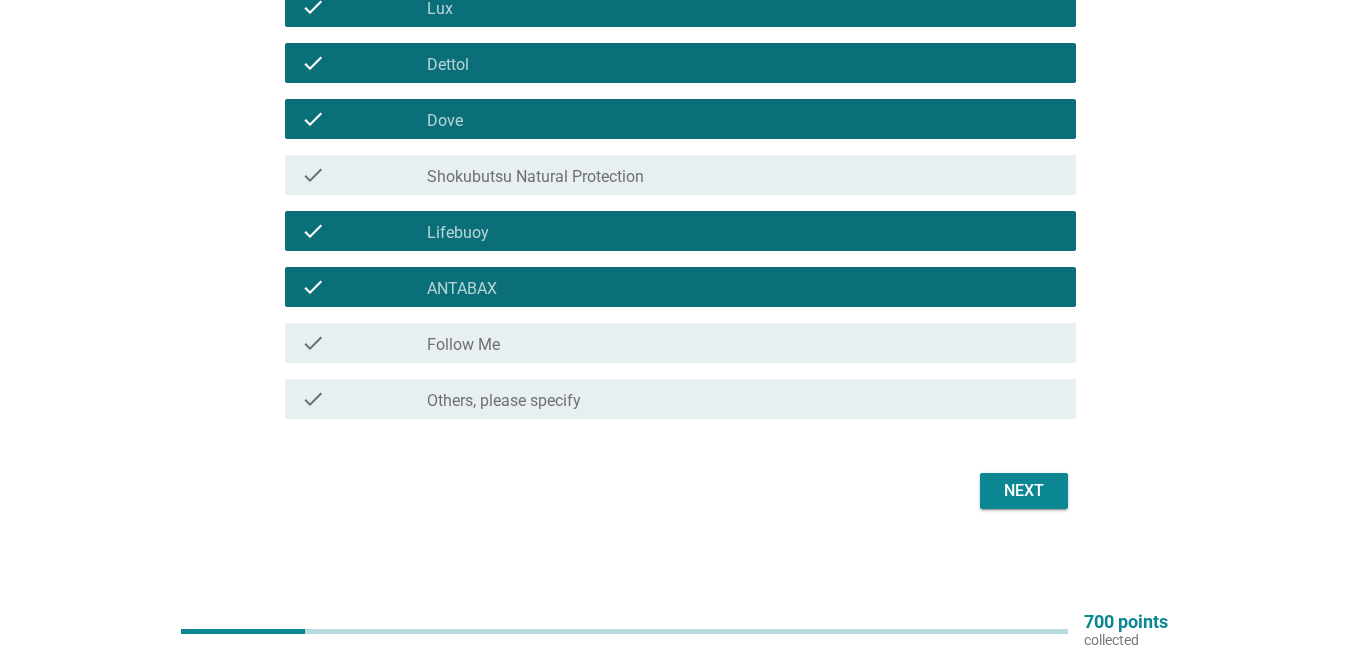 click on "check_box_outline_blank Follow Me" at bounding box center (743, 343) 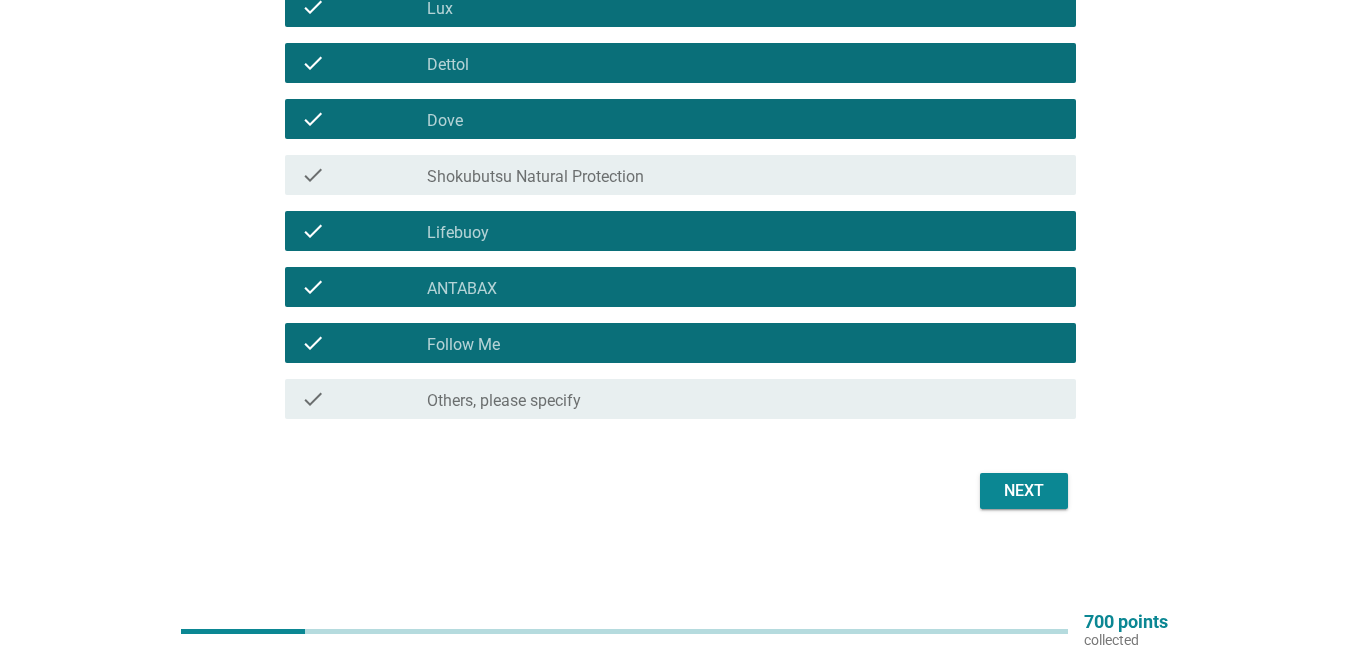 click on "Next" at bounding box center (1024, 491) 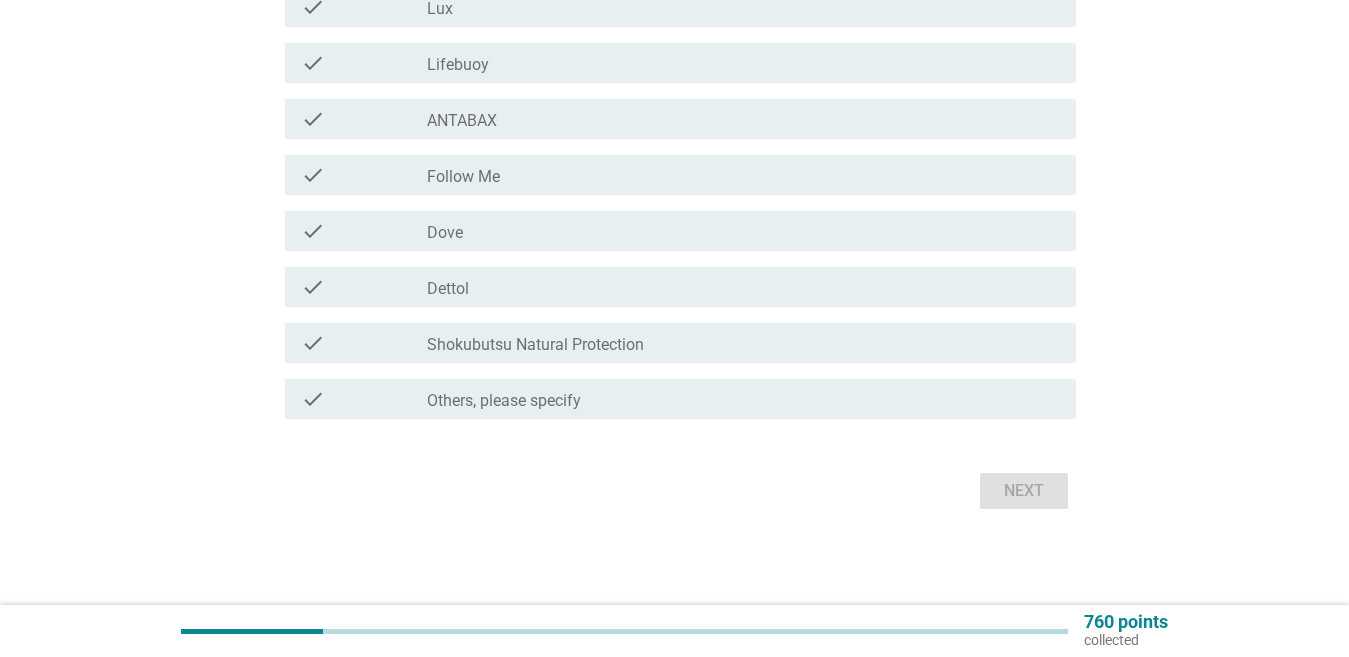 scroll, scrollTop: 0, scrollLeft: 0, axis: both 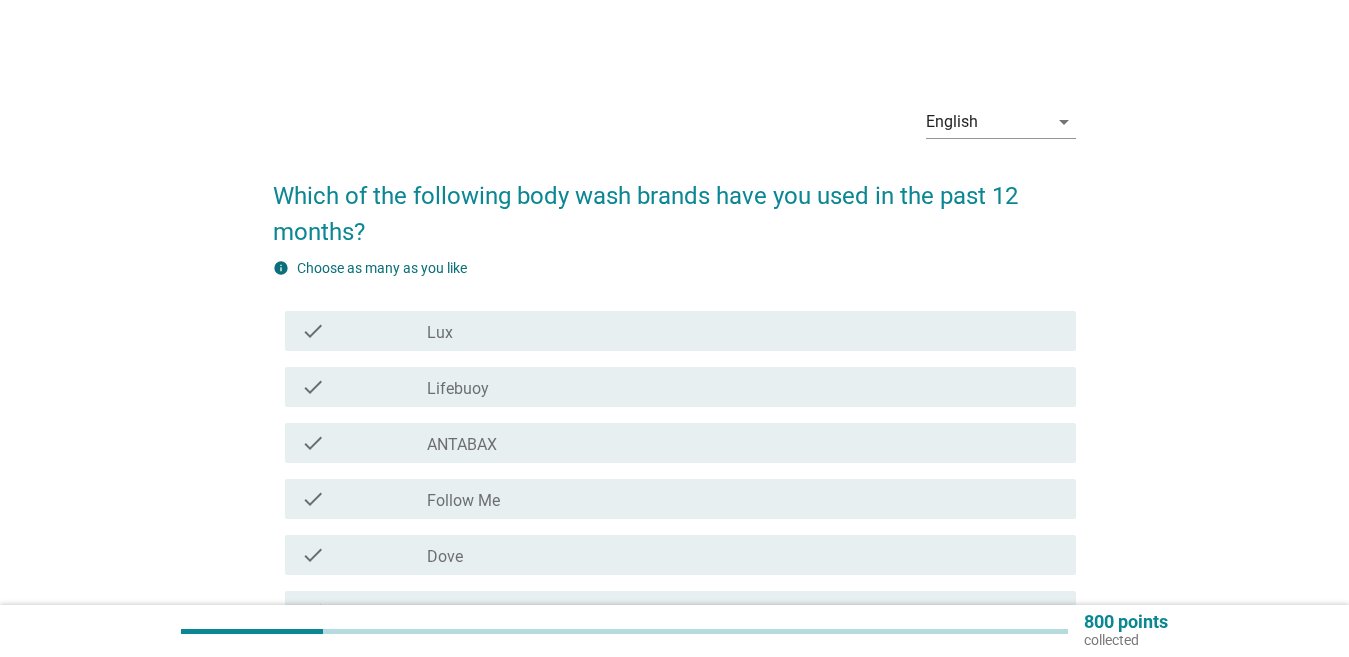 click on "check_box_outline_blank Lux" at bounding box center [743, 331] 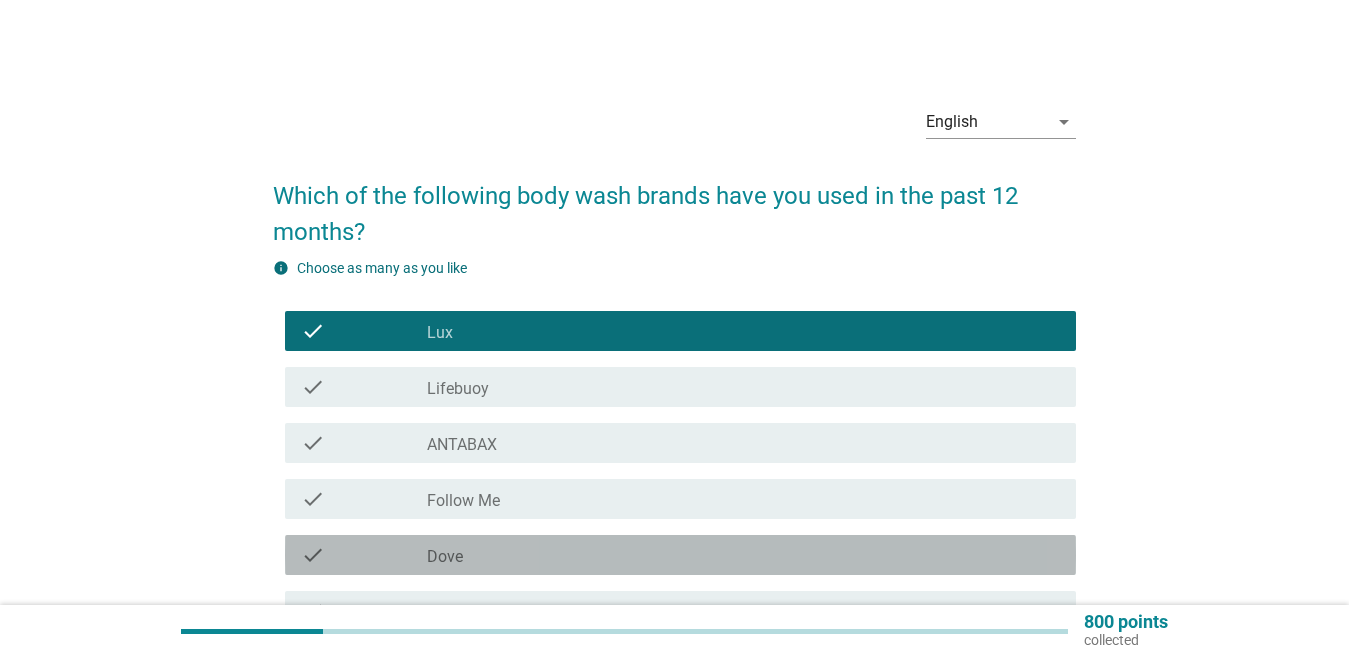 click on "check_box Dove" at bounding box center (743, 555) 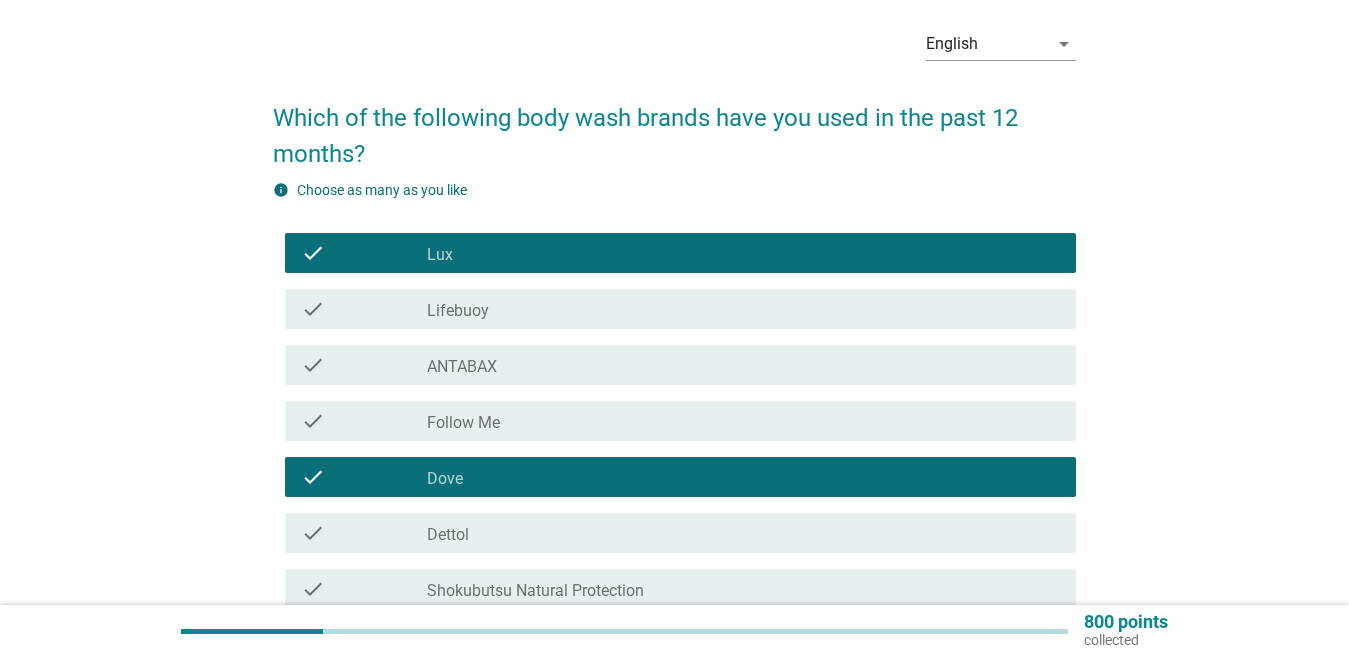 scroll, scrollTop: 100, scrollLeft: 0, axis: vertical 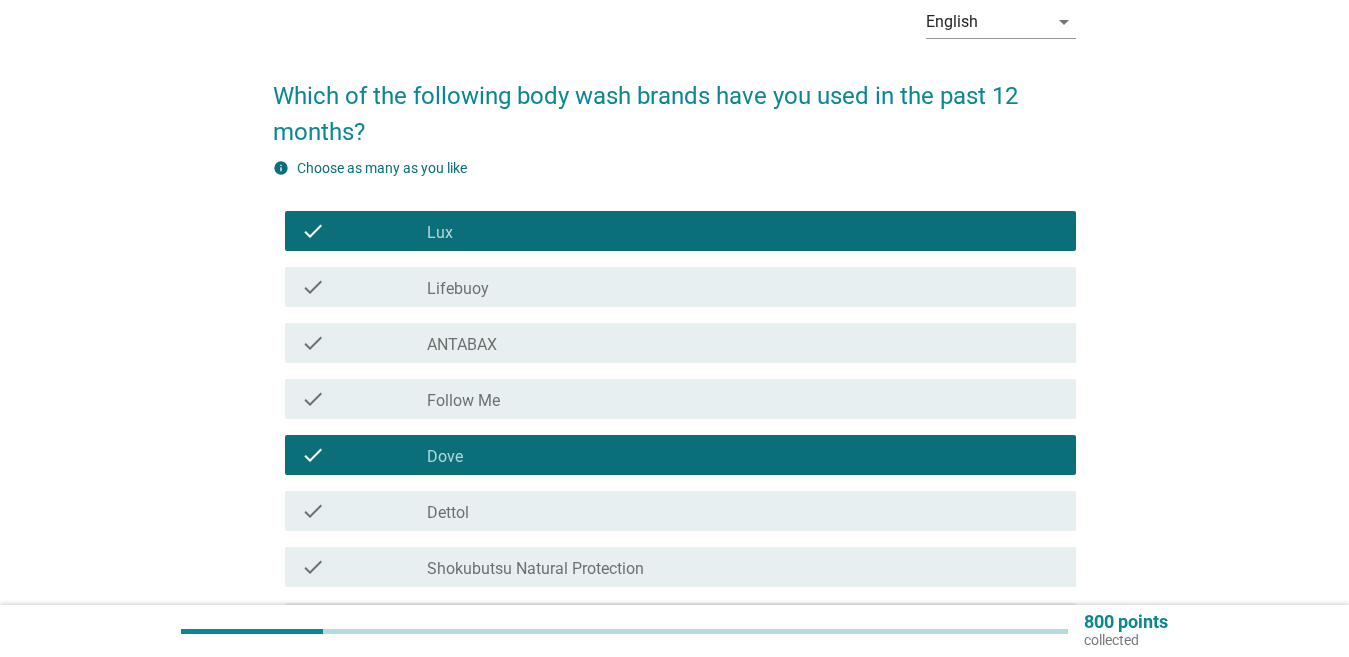 click on "check_box Dettol" at bounding box center (743, 511) 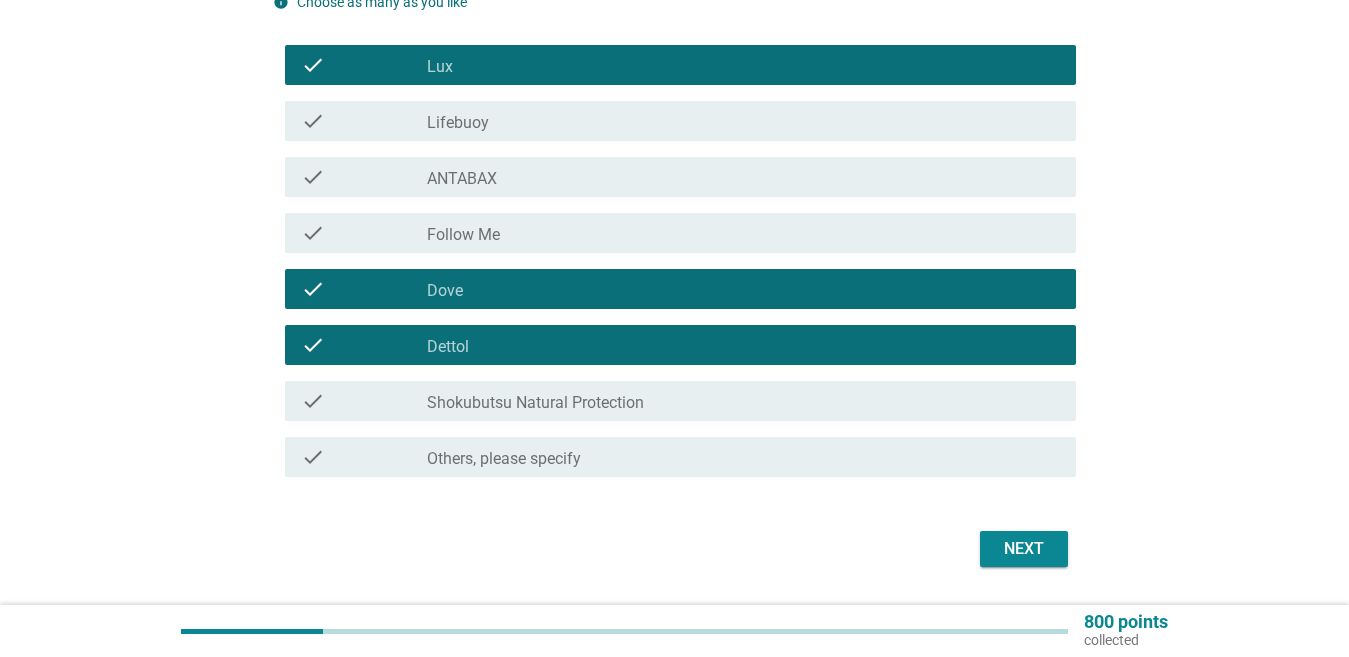 scroll, scrollTop: 300, scrollLeft: 0, axis: vertical 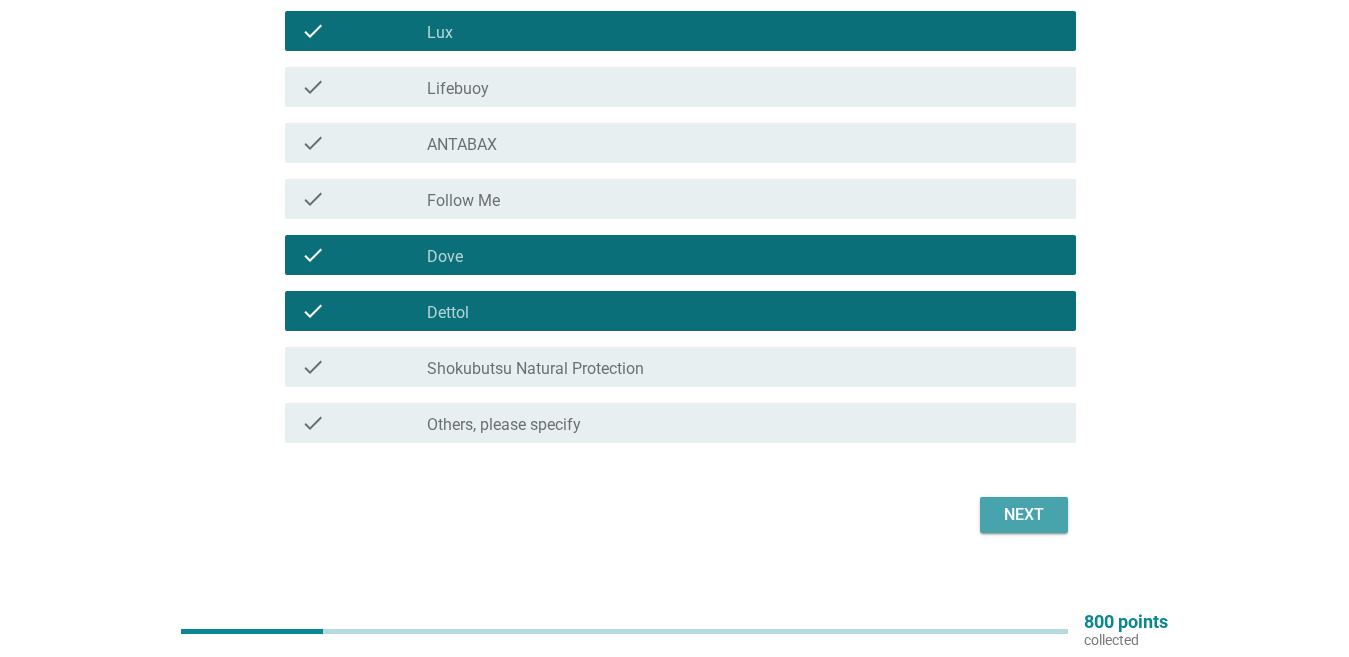 click on "Next" at bounding box center (1024, 515) 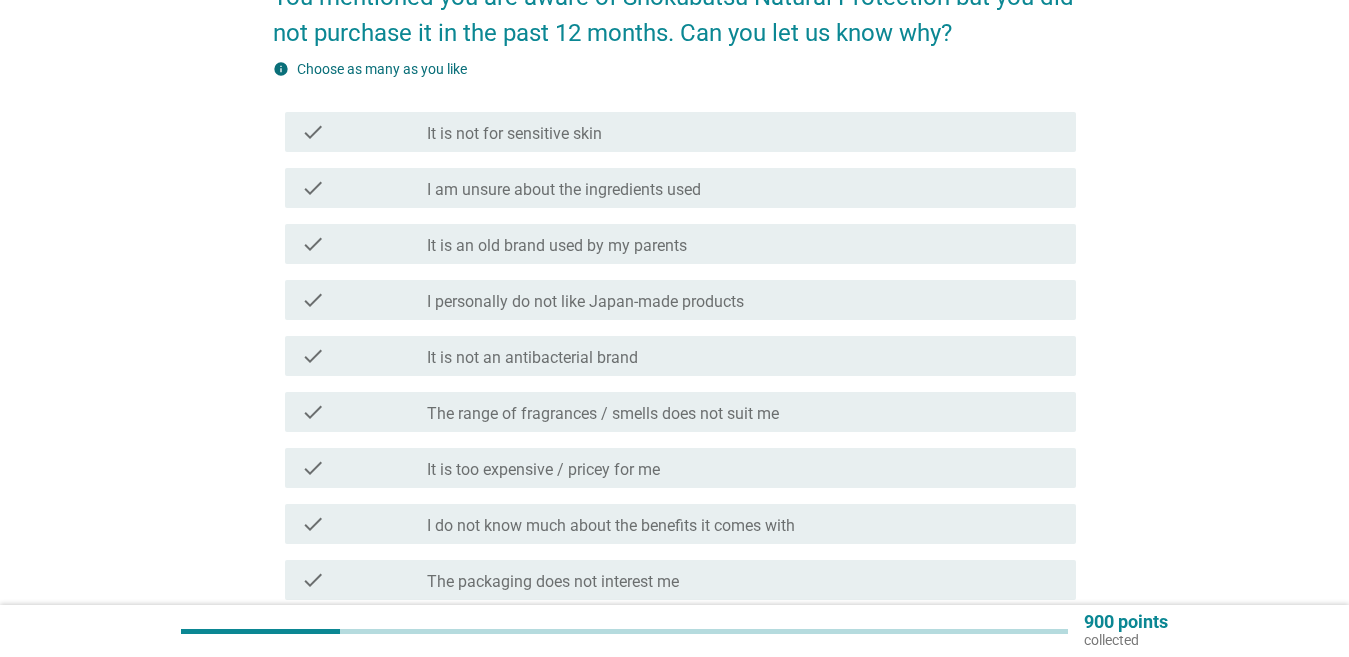 scroll, scrollTop: 200, scrollLeft: 0, axis: vertical 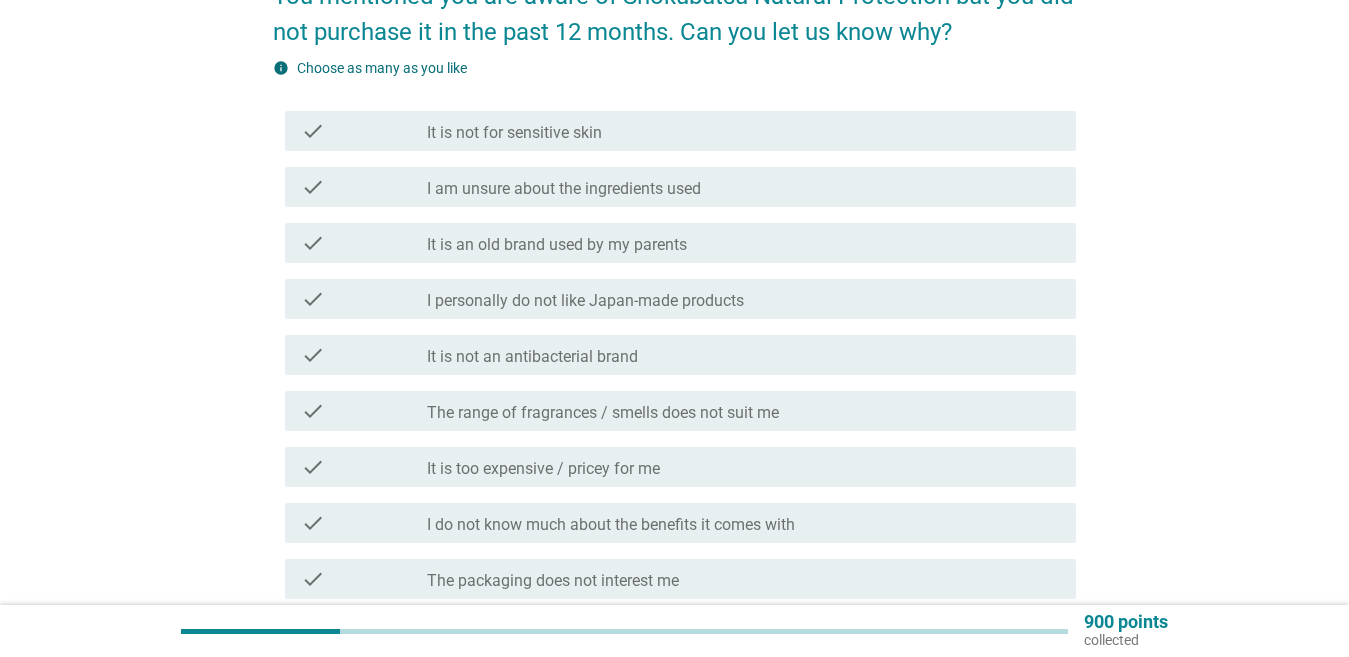 click on "I personally do not like Japan-made products" at bounding box center [585, 301] 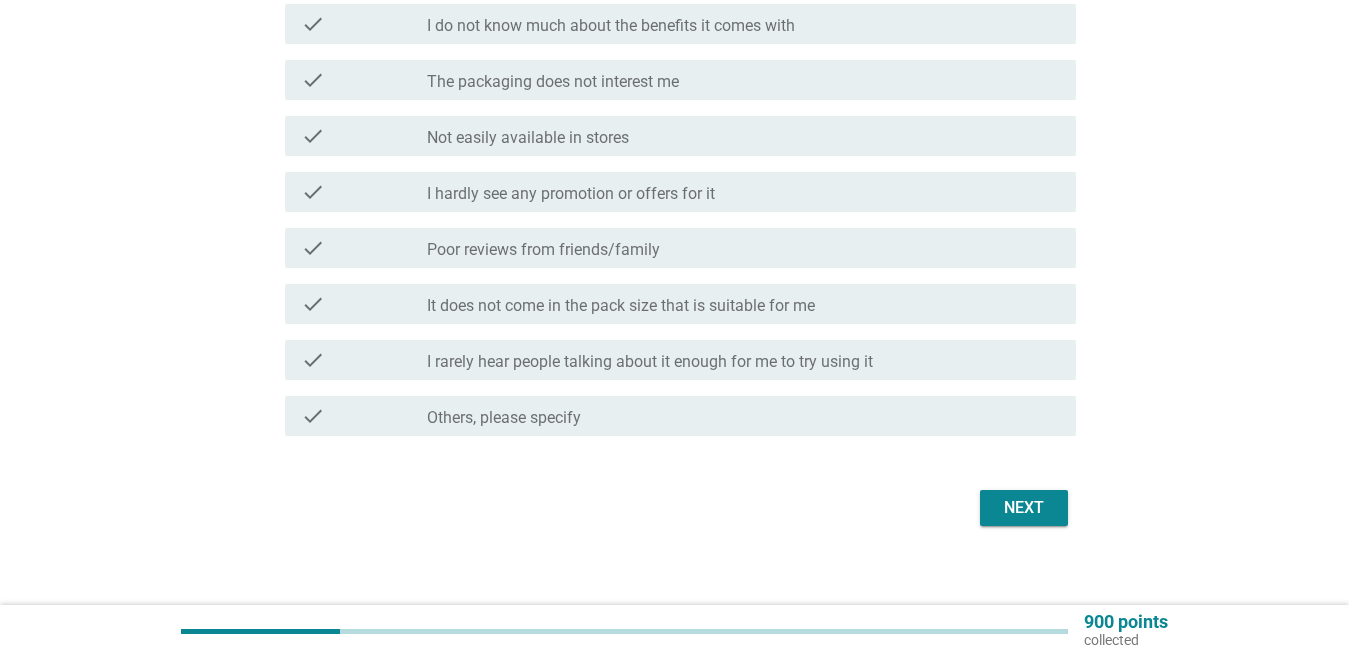 scroll, scrollTop: 716, scrollLeft: 0, axis: vertical 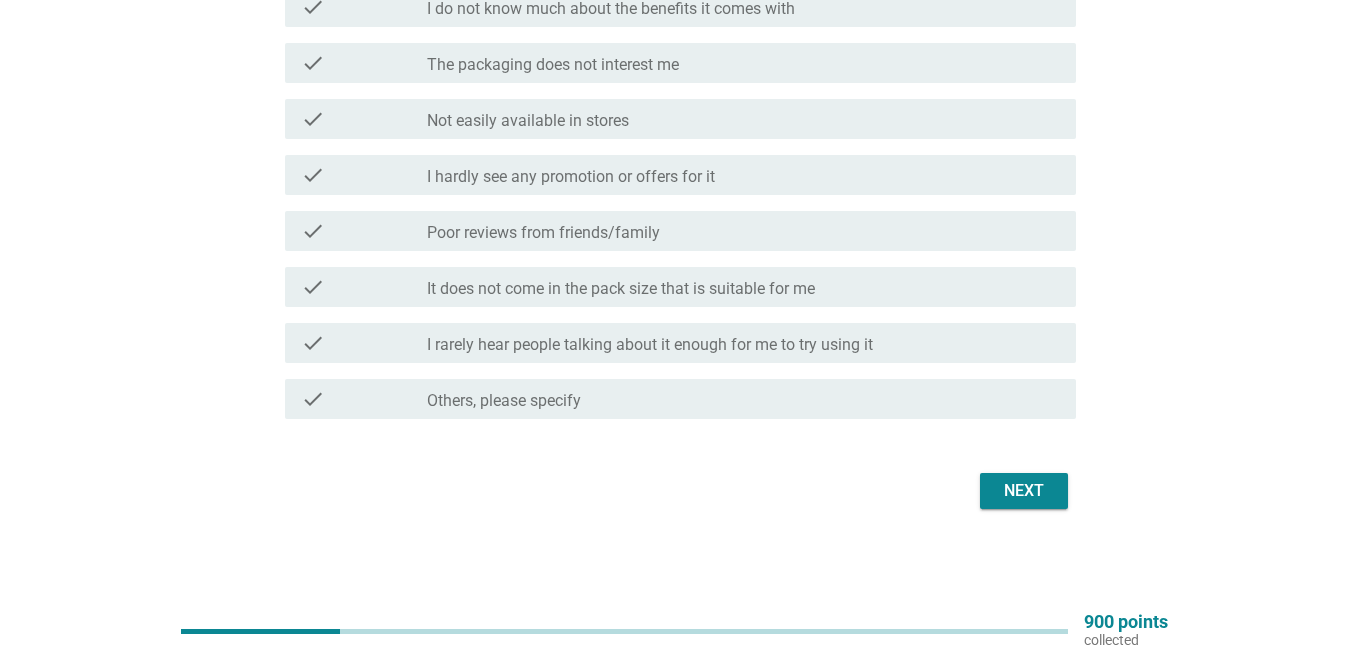 click on "Next" at bounding box center (1024, 491) 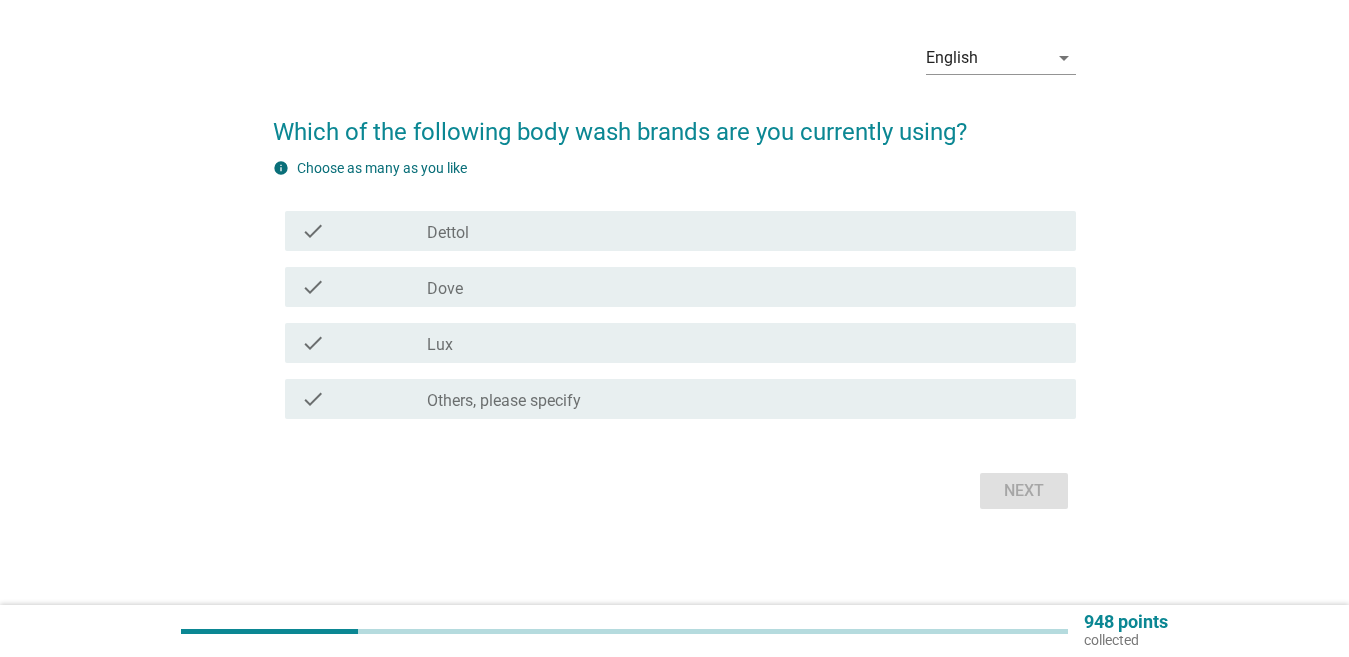 scroll, scrollTop: 0, scrollLeft: 0, axis: both 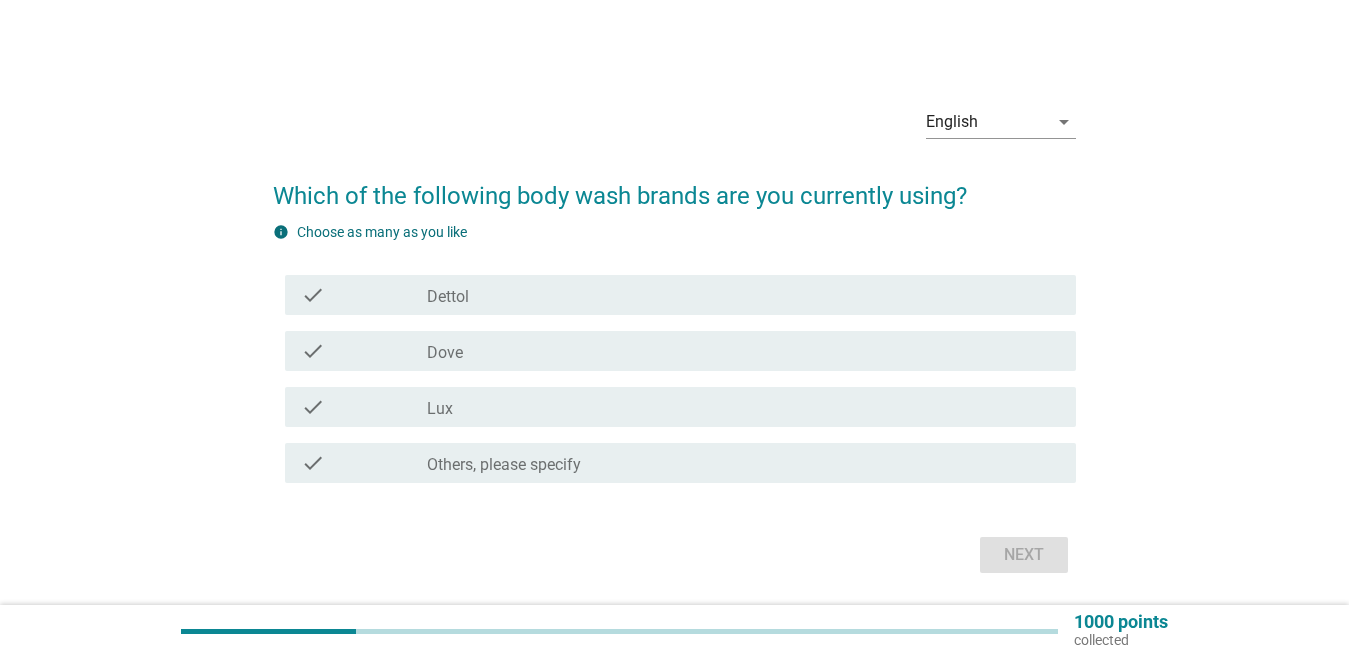 click on "check_box_outline_blank Dettol" at bounding box center (743, 295) 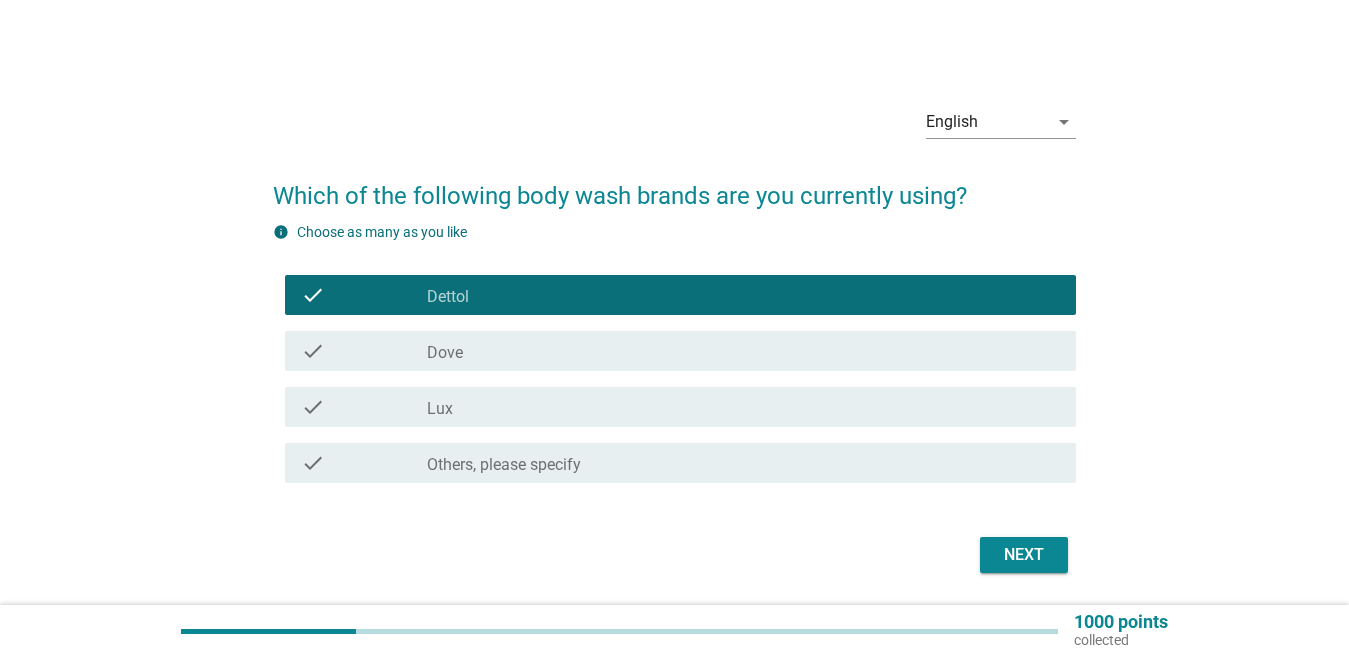 click on "Next" at bounding box center [1024, 555] 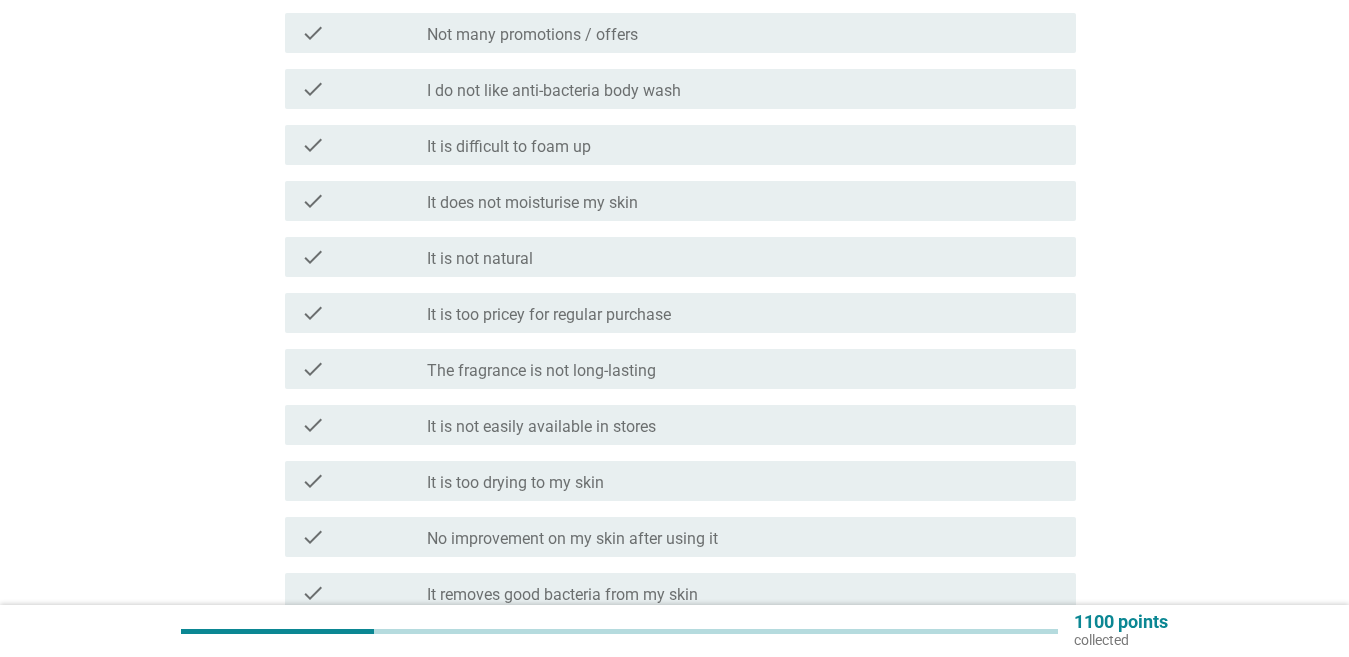 scroll, scrollTop: 464, scrollLeft: 0, axis: vertical 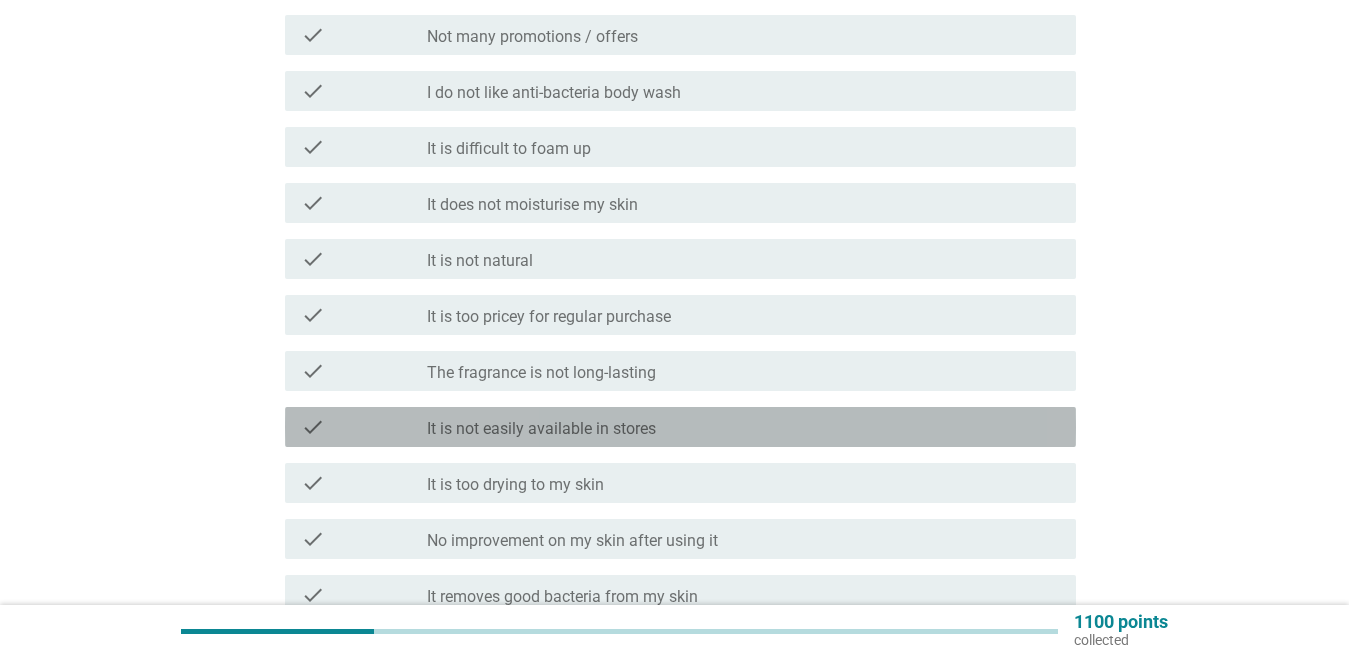 click on "It is not easily available in stores" at bounding box center [541, 429] 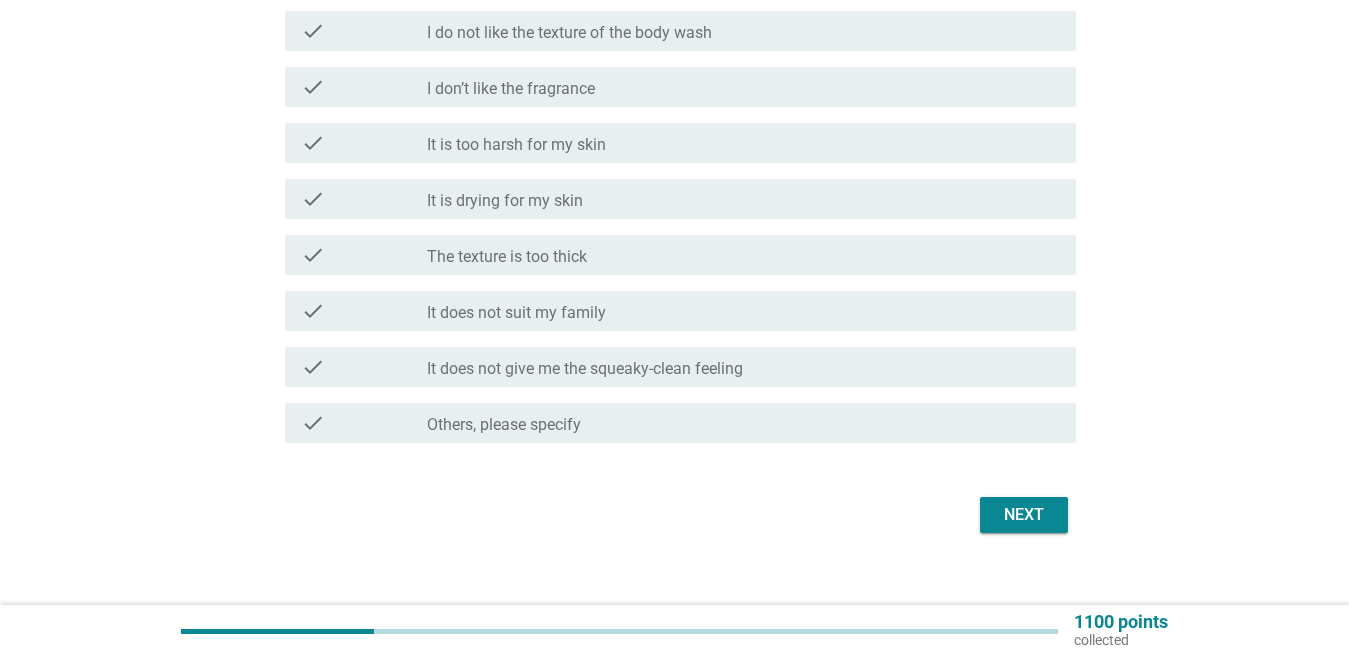 scroll, scrollTop: 1164, scrollLeft: 0, axis: vertical 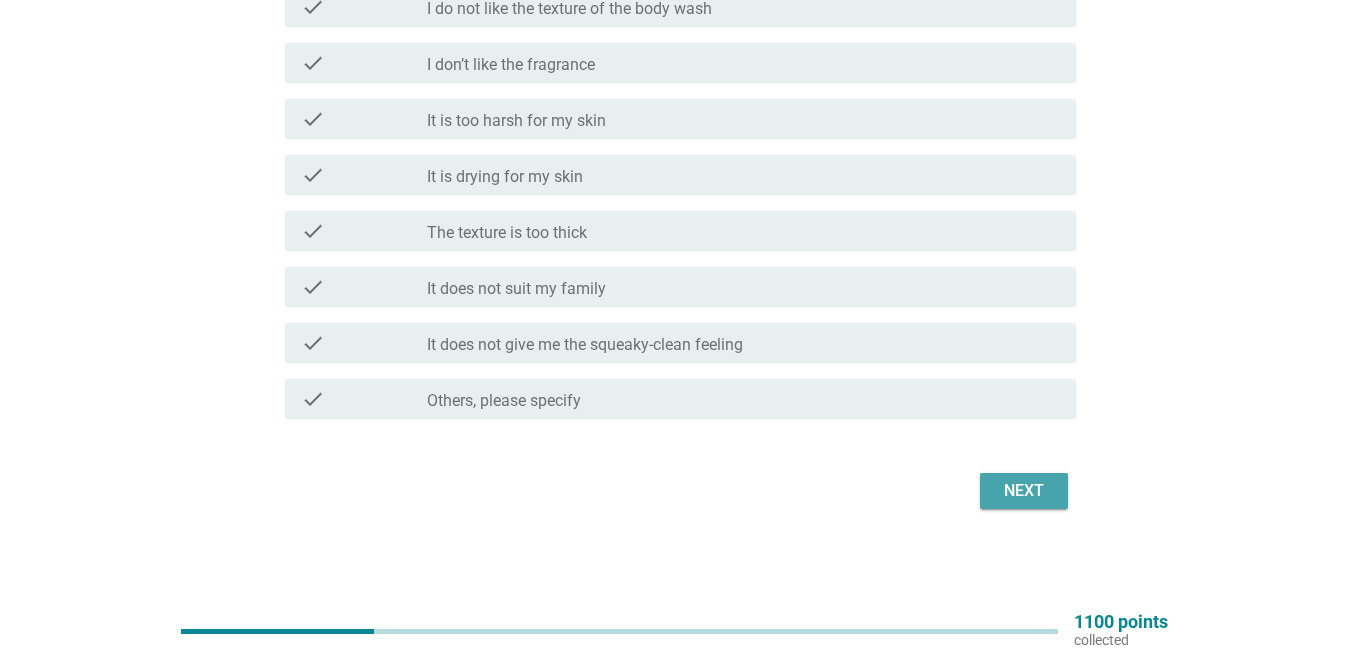 click on "Next" at bounding box center [1024, 491] 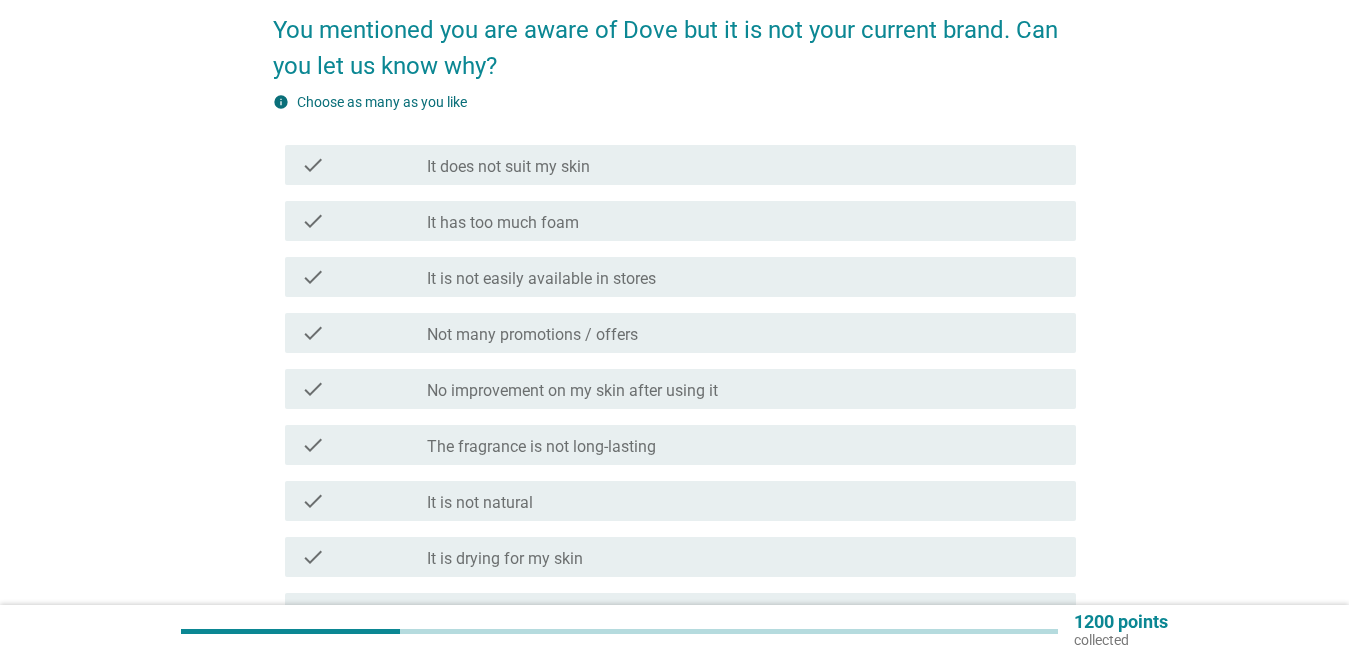 scroll, scrollTop: 200, scrollLeft: 0, axis: vertical 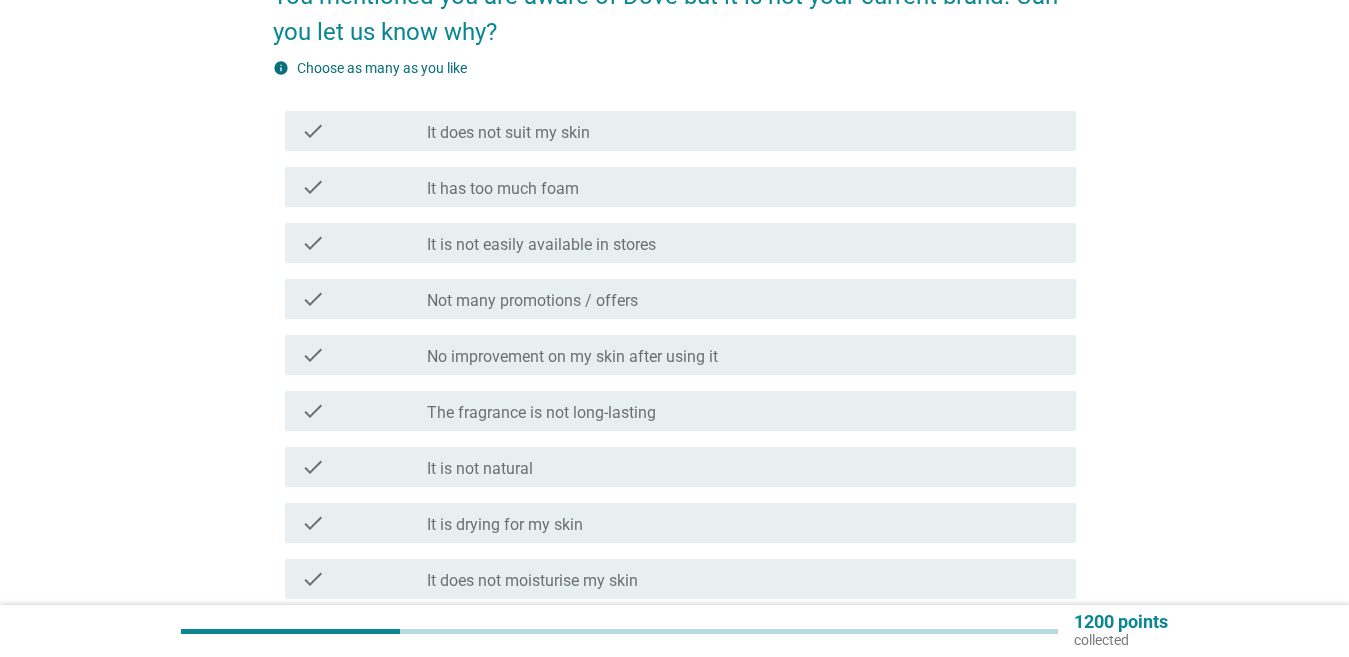 click on "Not many promotions / offers" at bounding box center [532, 301] 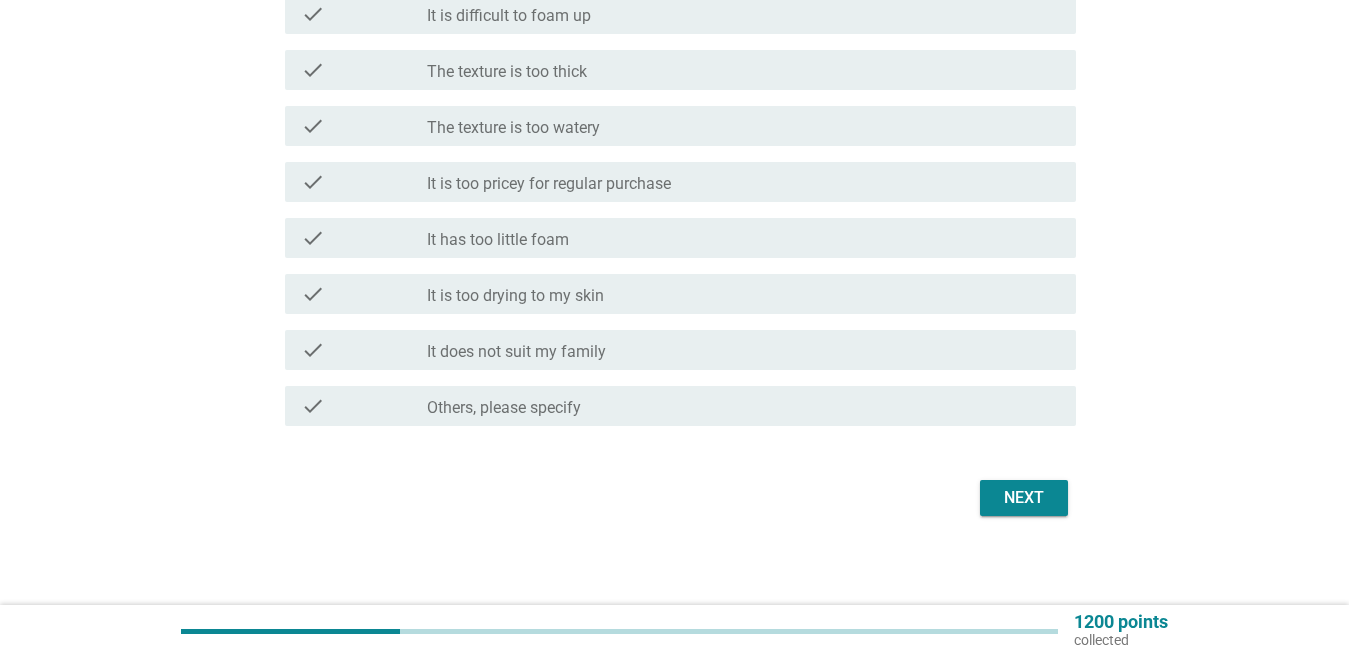 scroll, scrollTop: 1164, scrollLeft: 0, axis: vertical 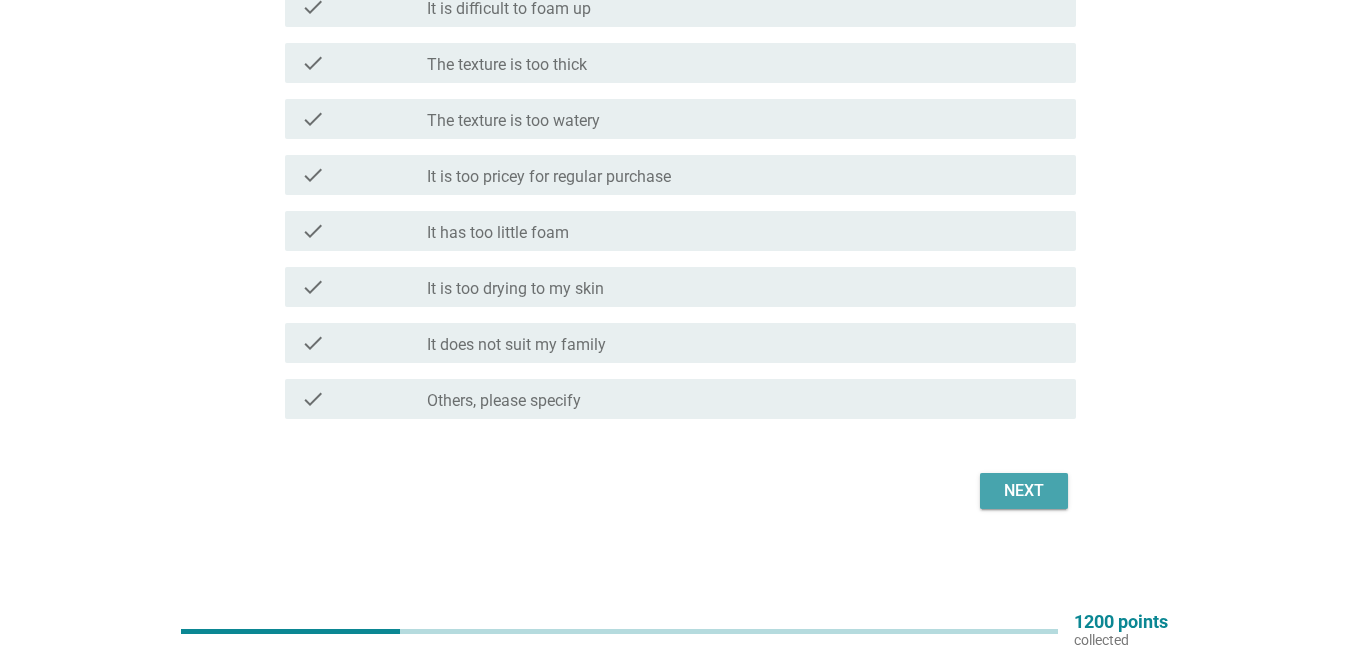 click on "Next" at bounding box center (1024, 491) 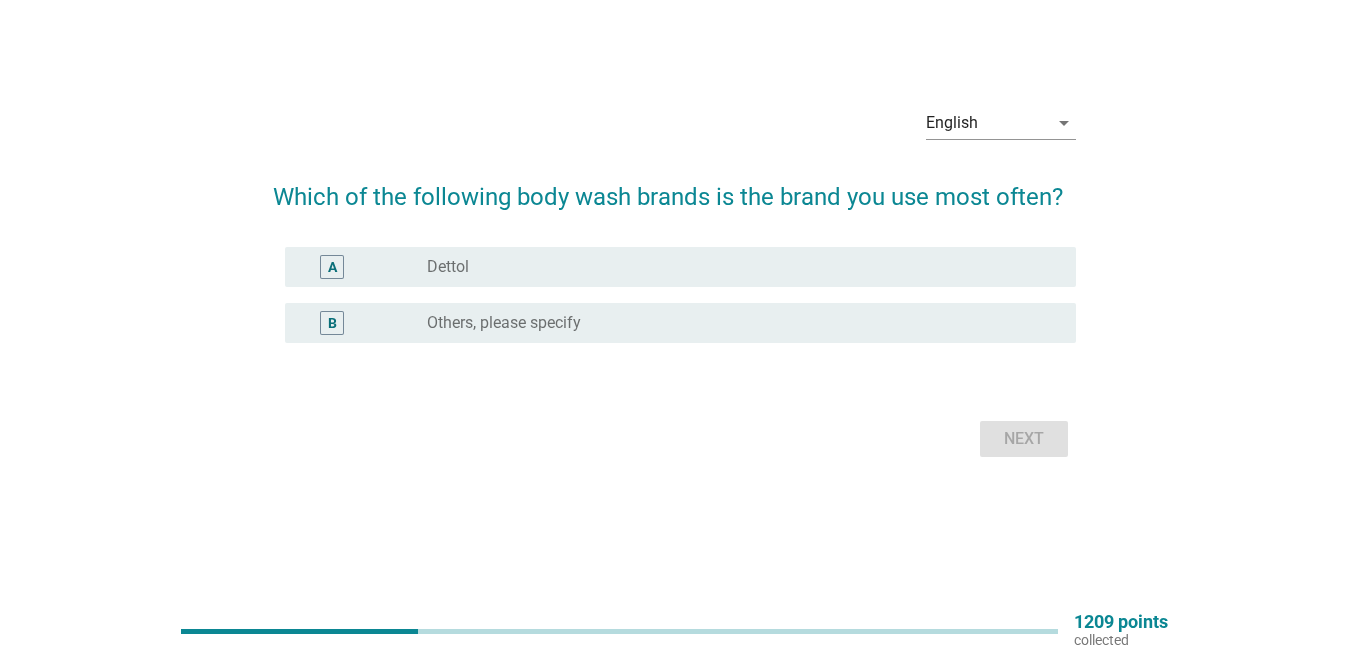 scroll, scrollTop: 0, scrollLeft: 0, axis: both 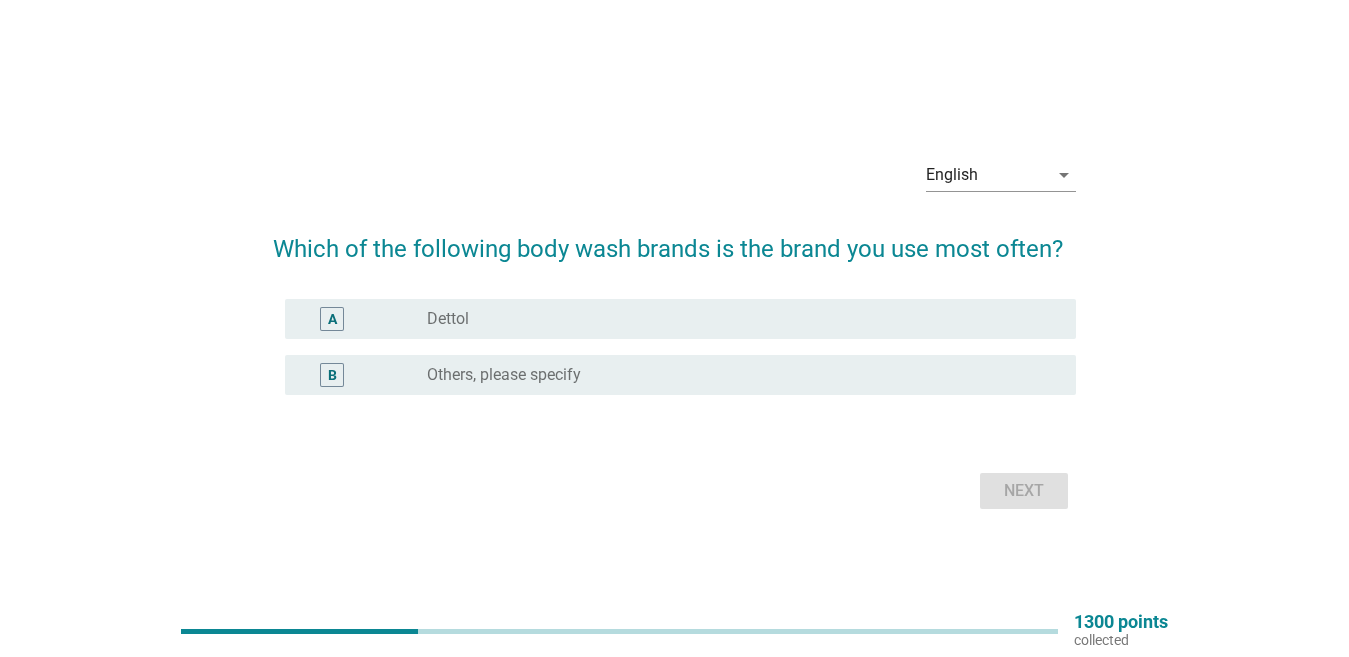 click on "radio_button_unchecked Dettol" at bounding box center (735, 319) 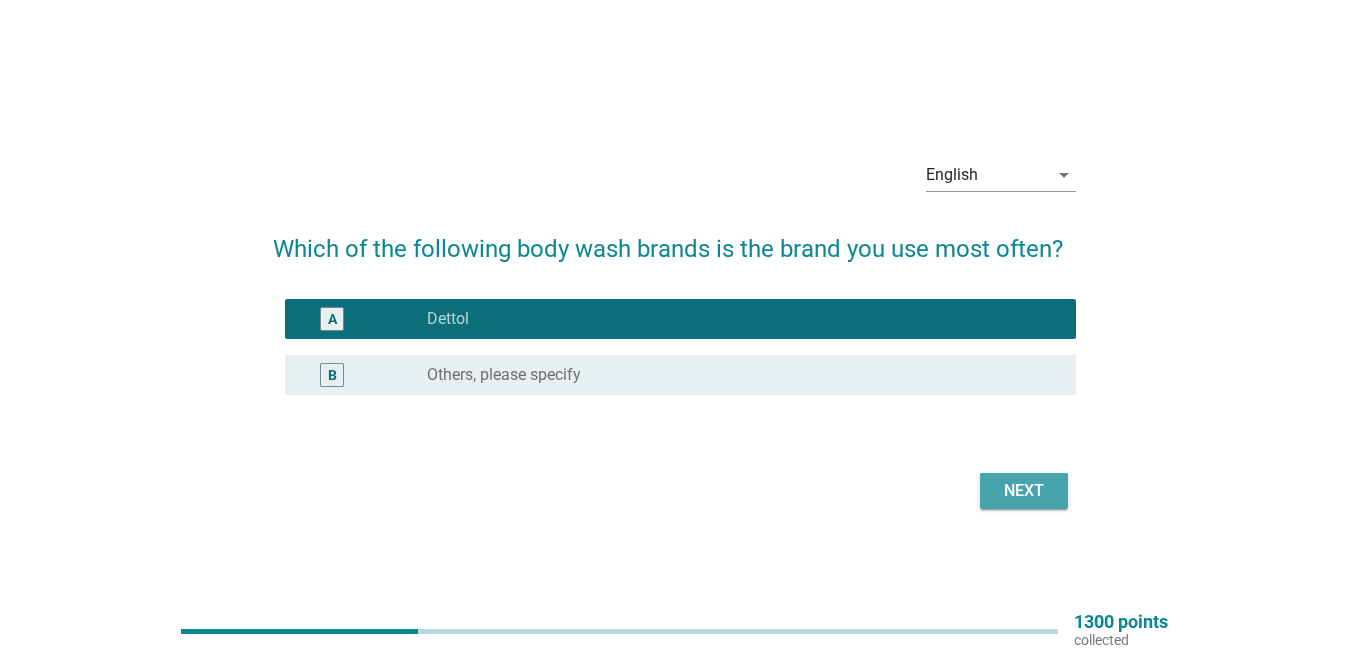 click on "Next" at bounding box center (1024, 491) 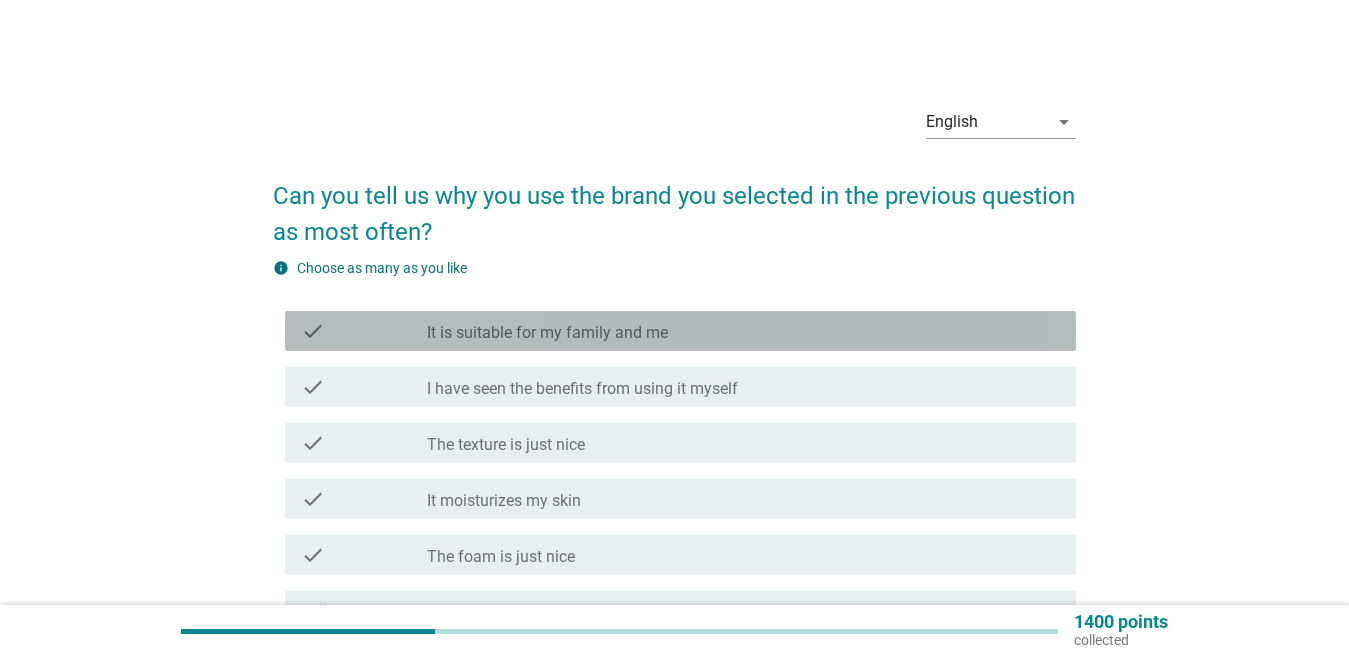 click on "It is suitable for my family and me" at bounding box center [547, 333] 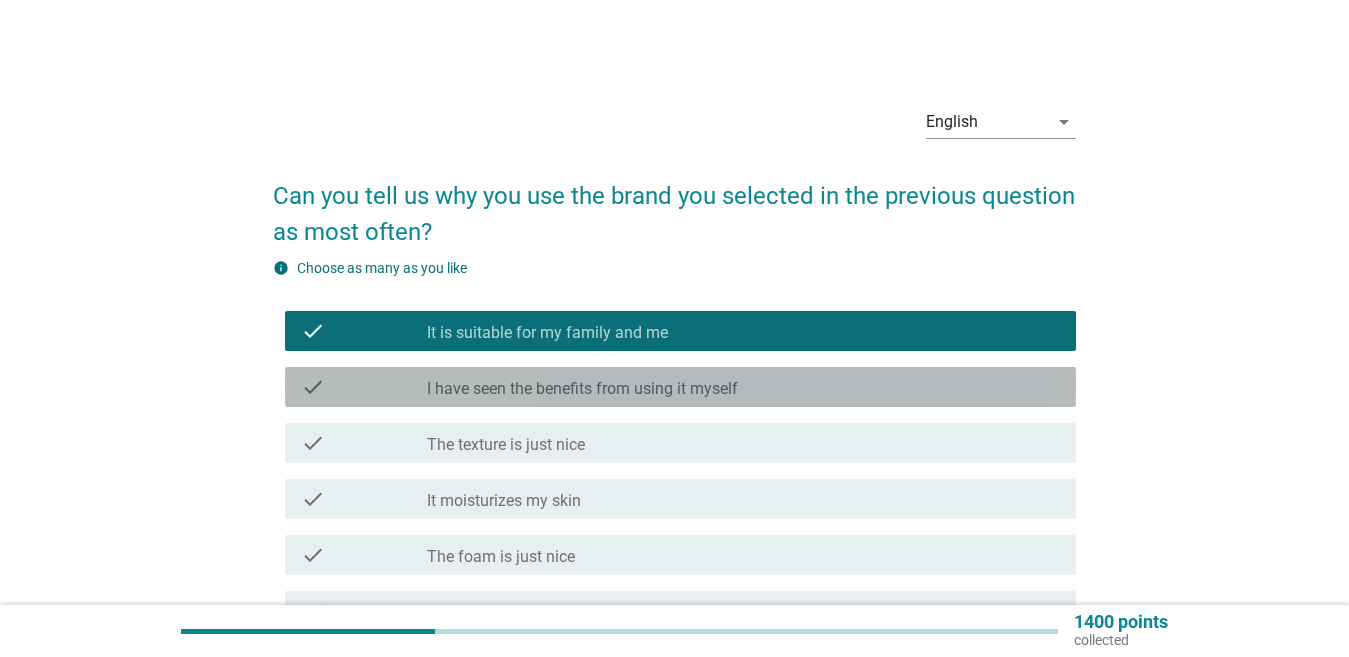 click on "check     check_box_outline_blank I have seen the benefits from using it myself" at bounding box center (680, 387) 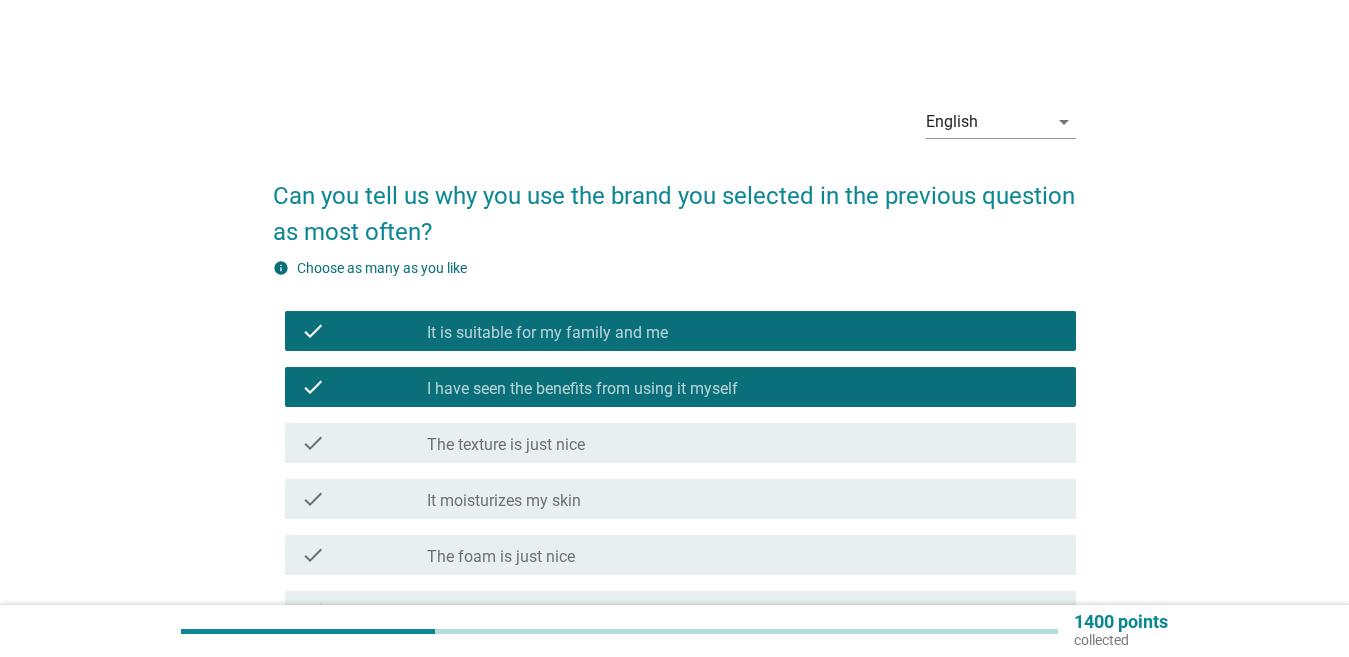 scroll, scrollTop: 100, scrollLeft: 0, axis: vertical 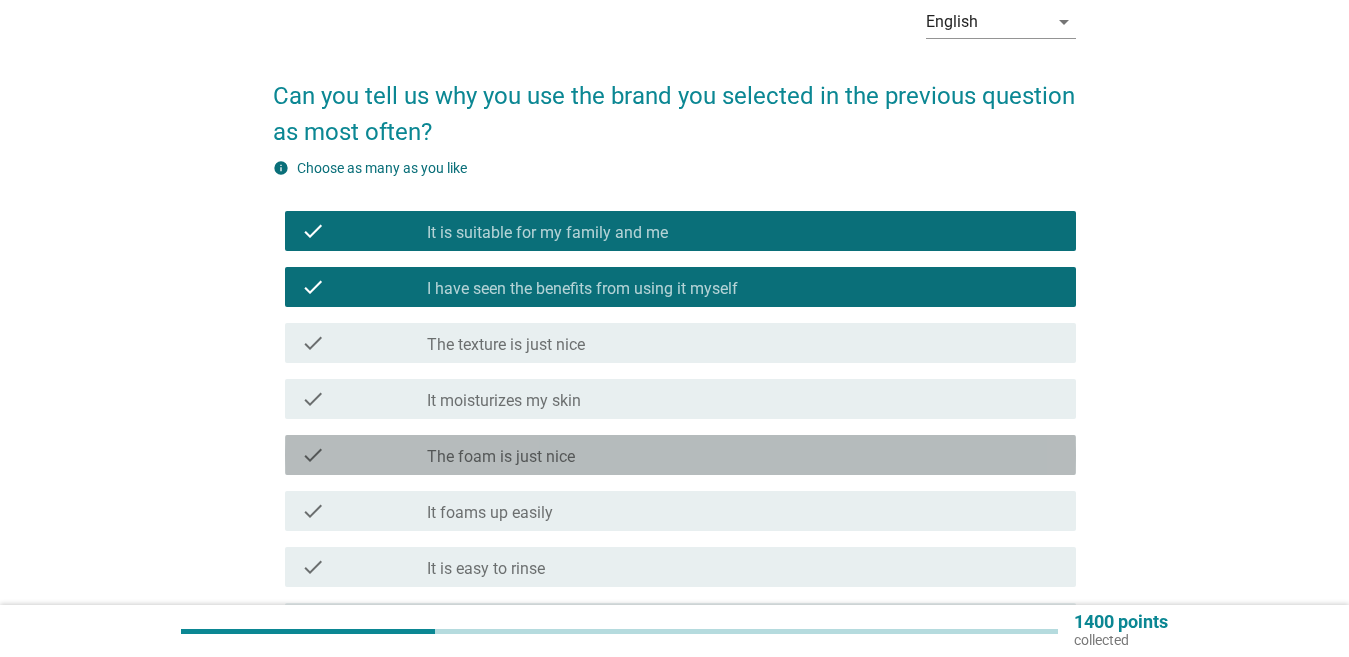 click on "check_box_outline_blank The foam is just nice" at bounding box center [743, 455] 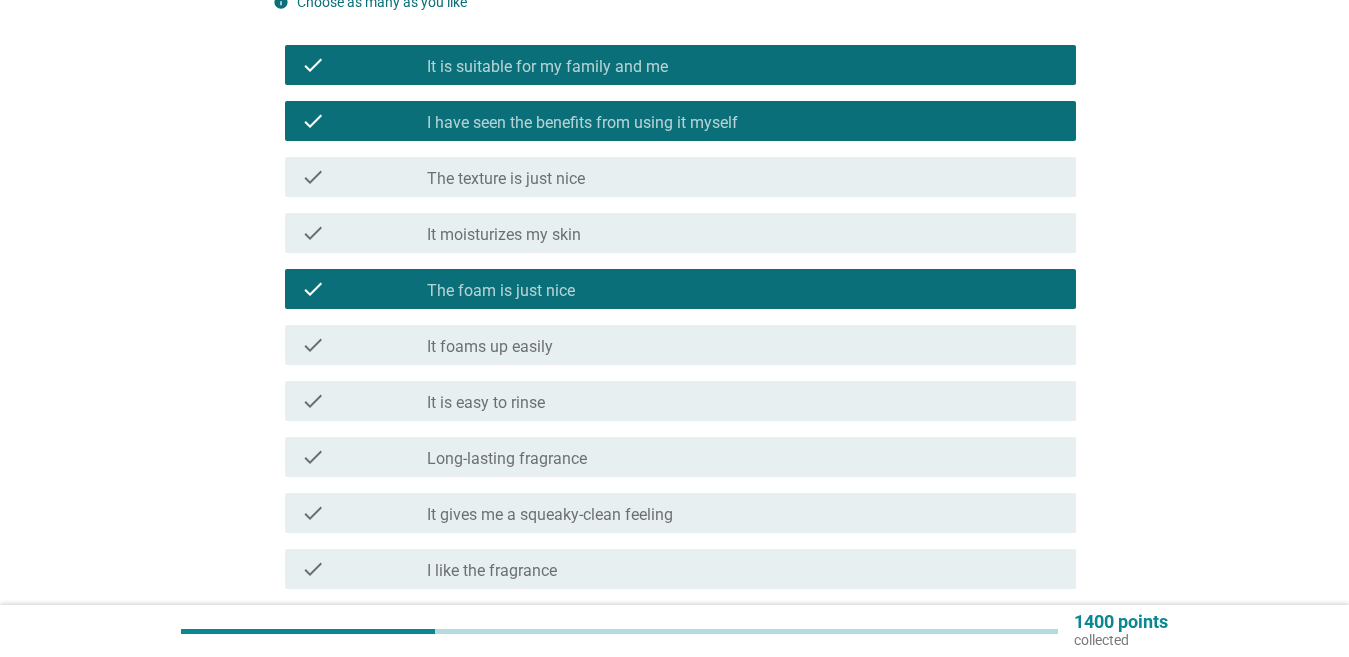 scroll, scrollTop: 300, scrollLeft: 0, axis: vertical 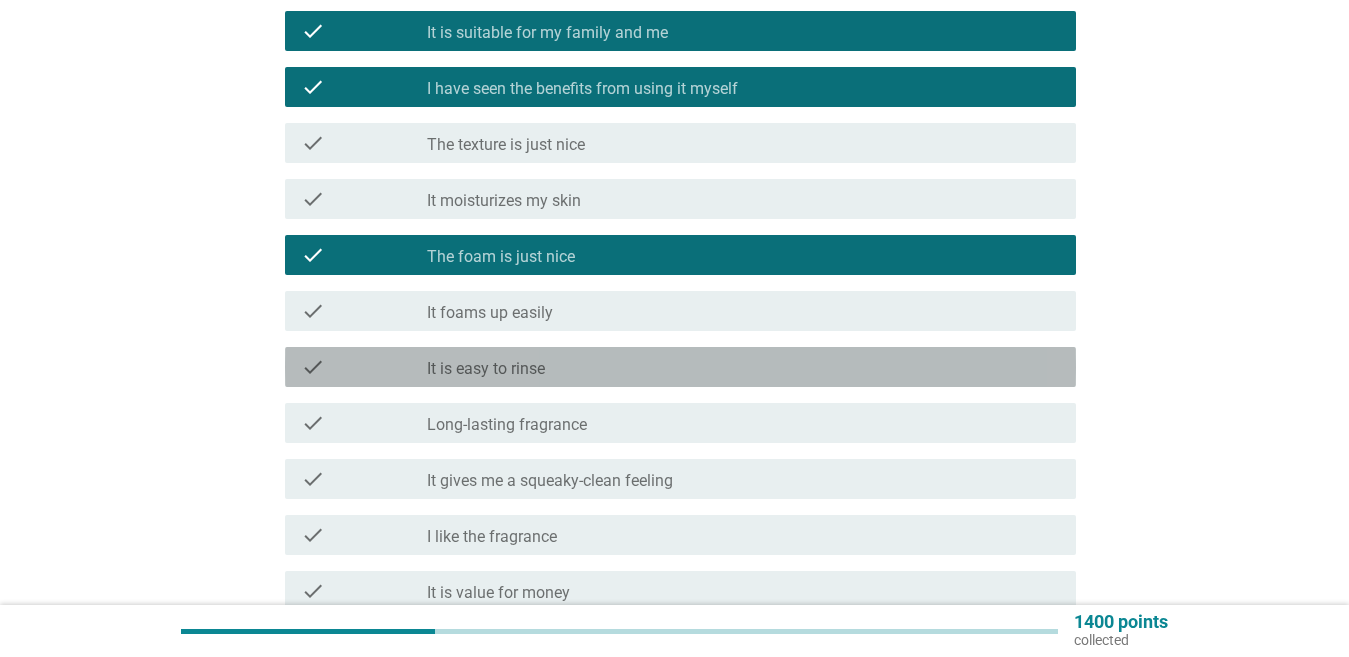 click on "check_box_outline_blank It is easy to rinse" at bounding box center (743, 367) 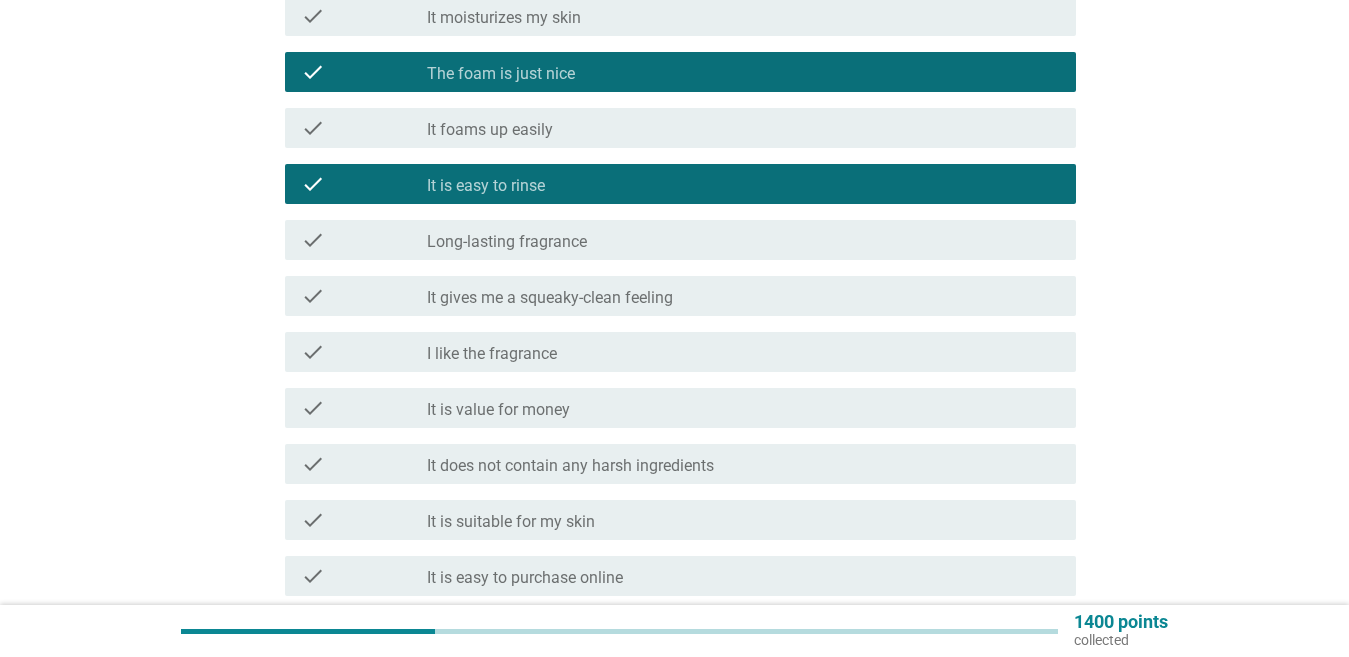 scroll, scrollTop: 500, scrollLeft: 0, axis: vertical 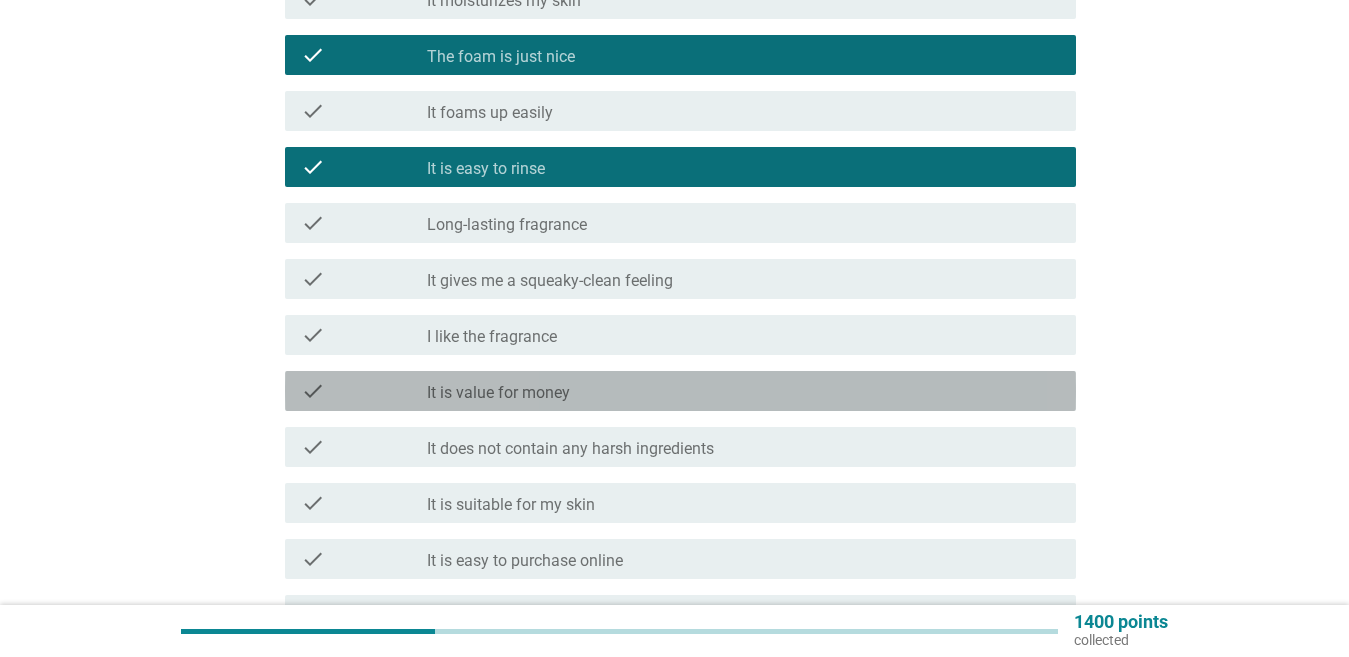 click on "check_box_outline_blank It is value for money" at bounding box center [743, 391] 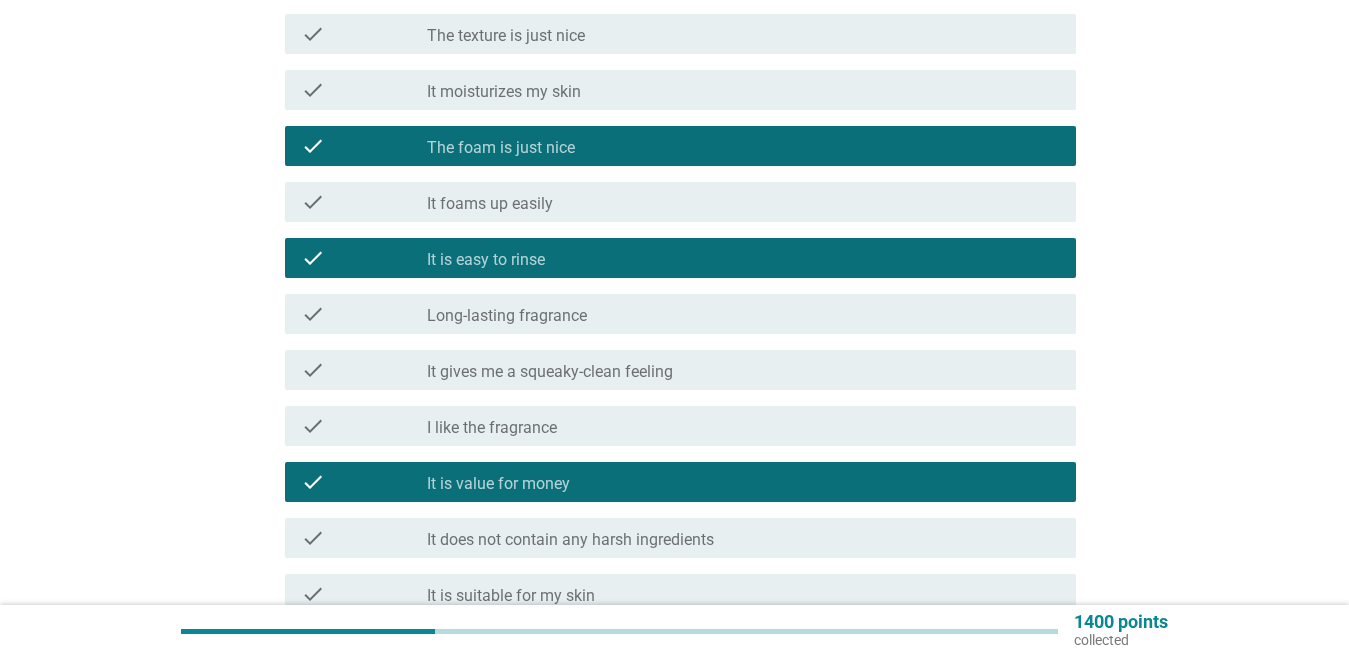scroll, scrollTop: 400, scrollLeft: 0, axis: vertical 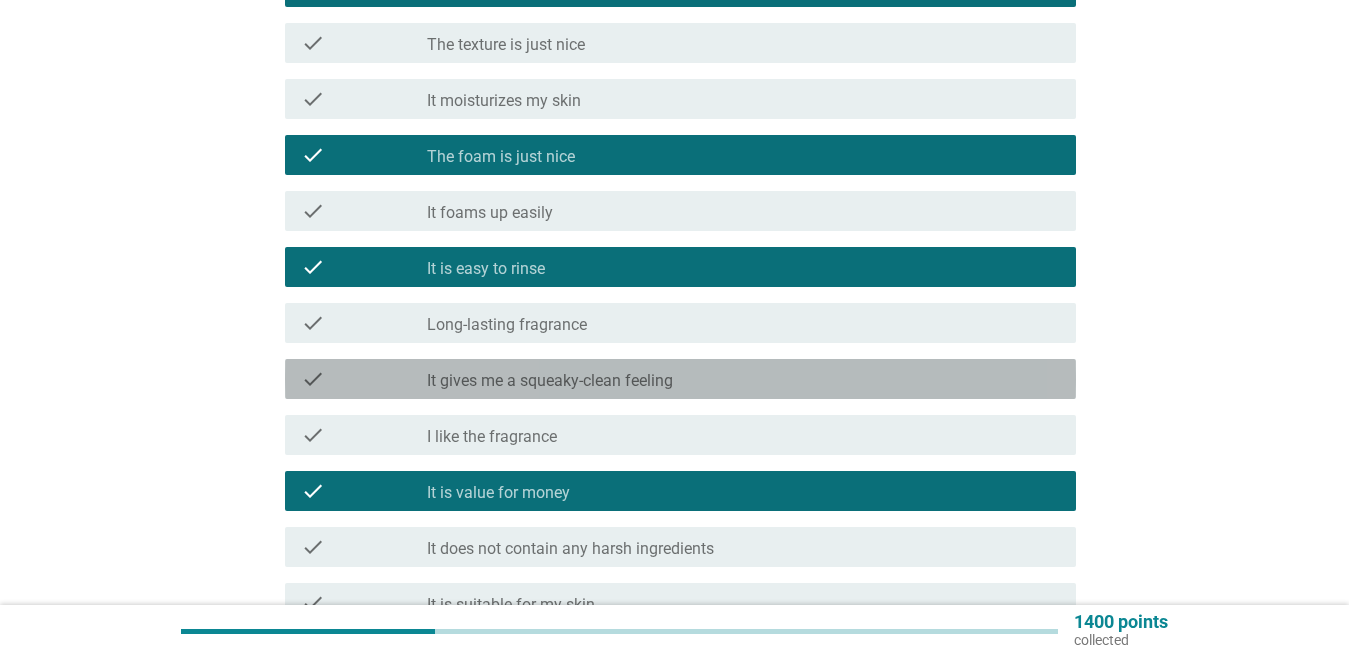 click on "It gives me a squeaky-clean feeling" at bounding box center (550, 381) 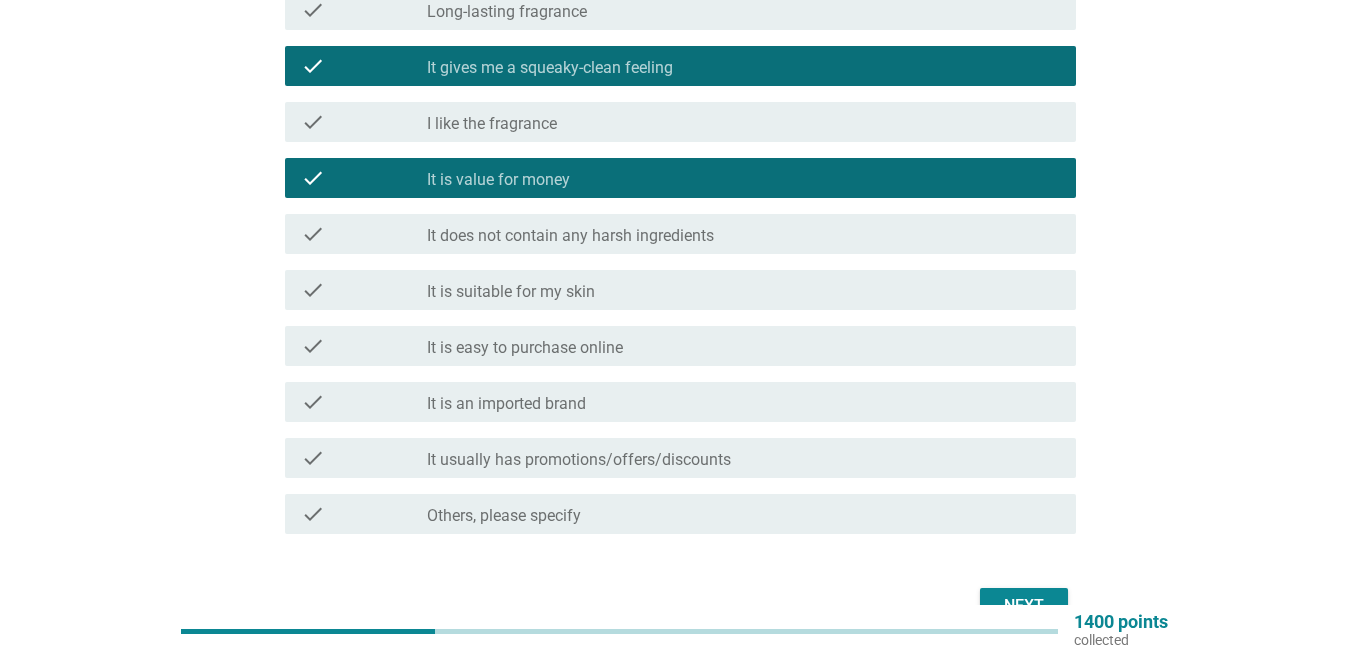 scroll, scrollTop: 528, scrollLeft: 0, axis: vertical 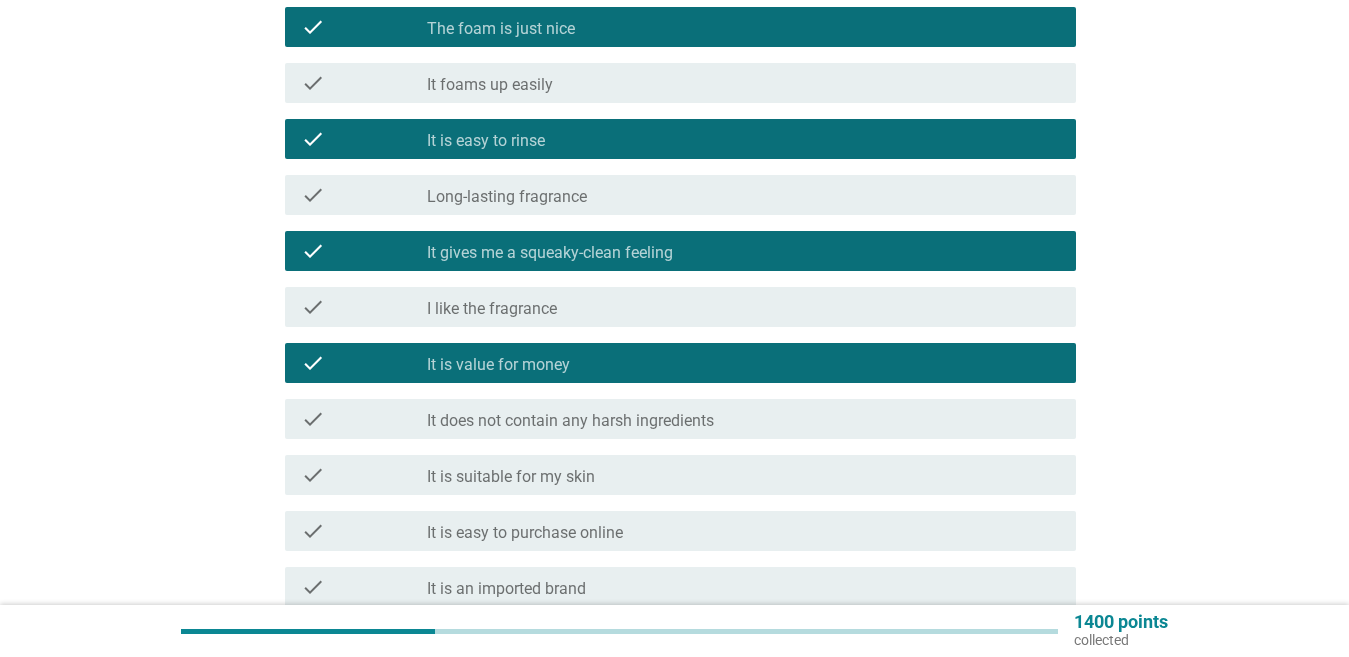 click on "check_box_outline_blank I like the fragrance" at bounding box center [743, 307] 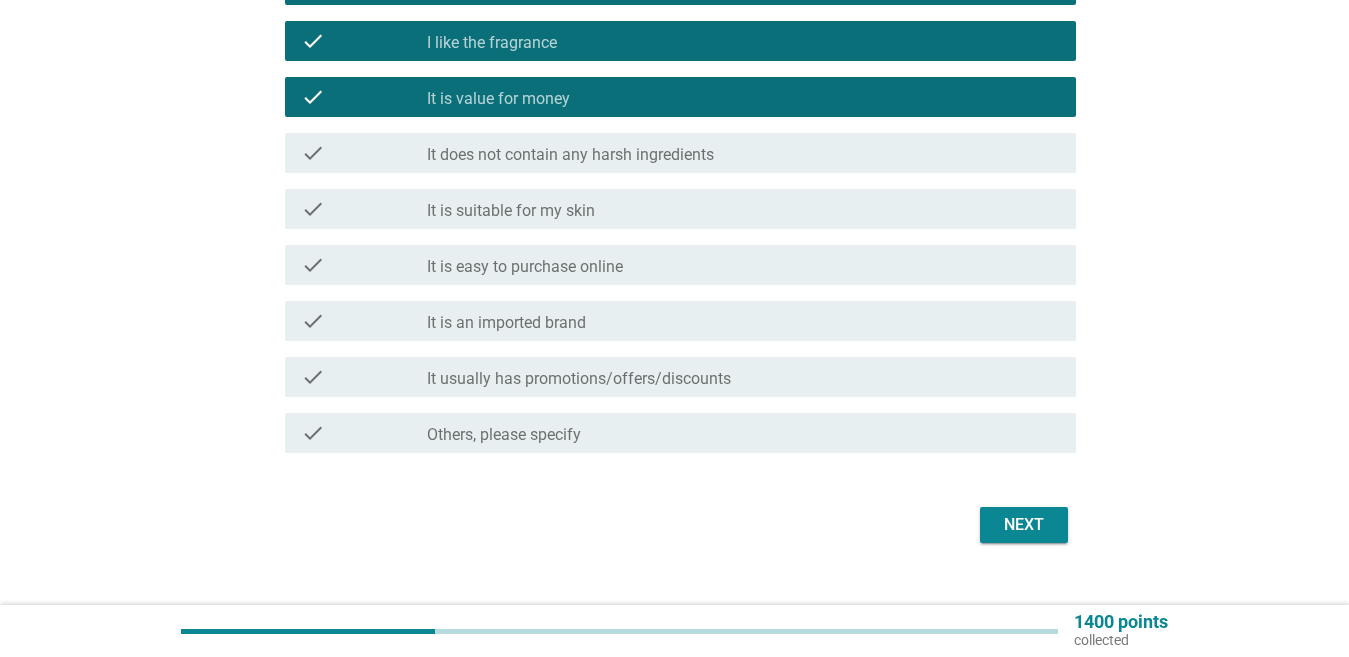 scroll, scrollTop: 828, scrollLeft: 0, axis: vertical 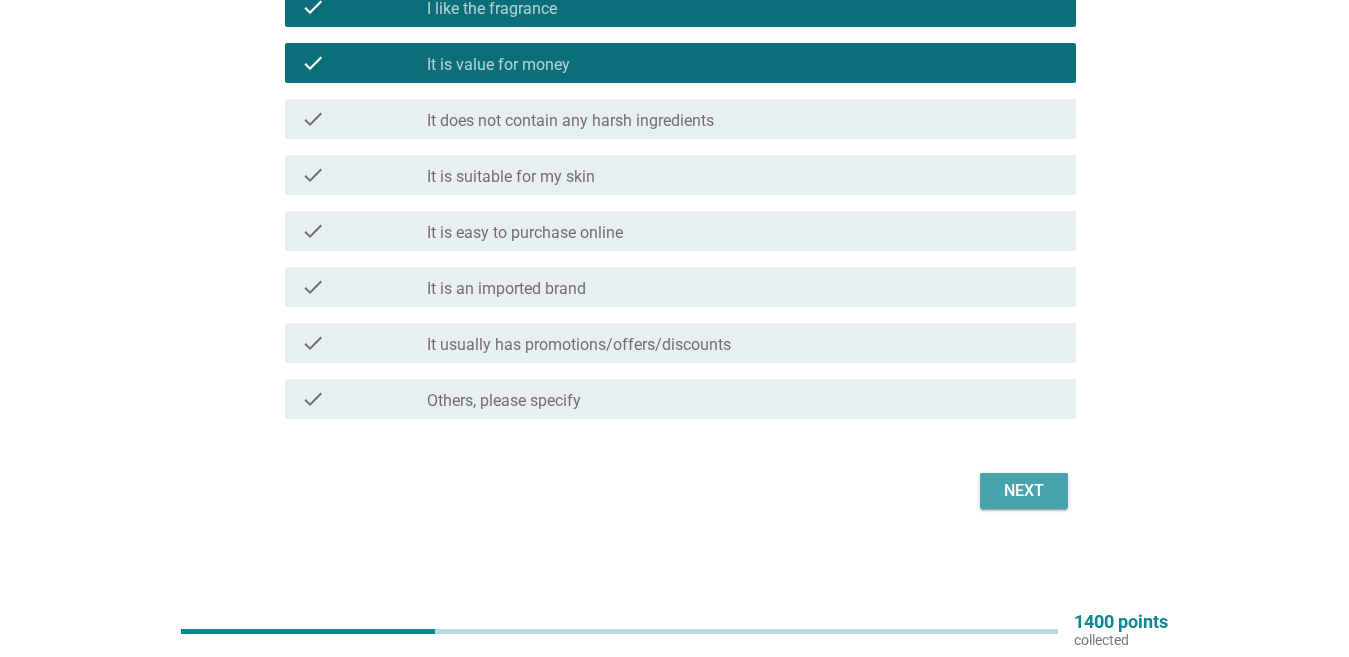 click on "Next" at bounding box center [1024, 491] 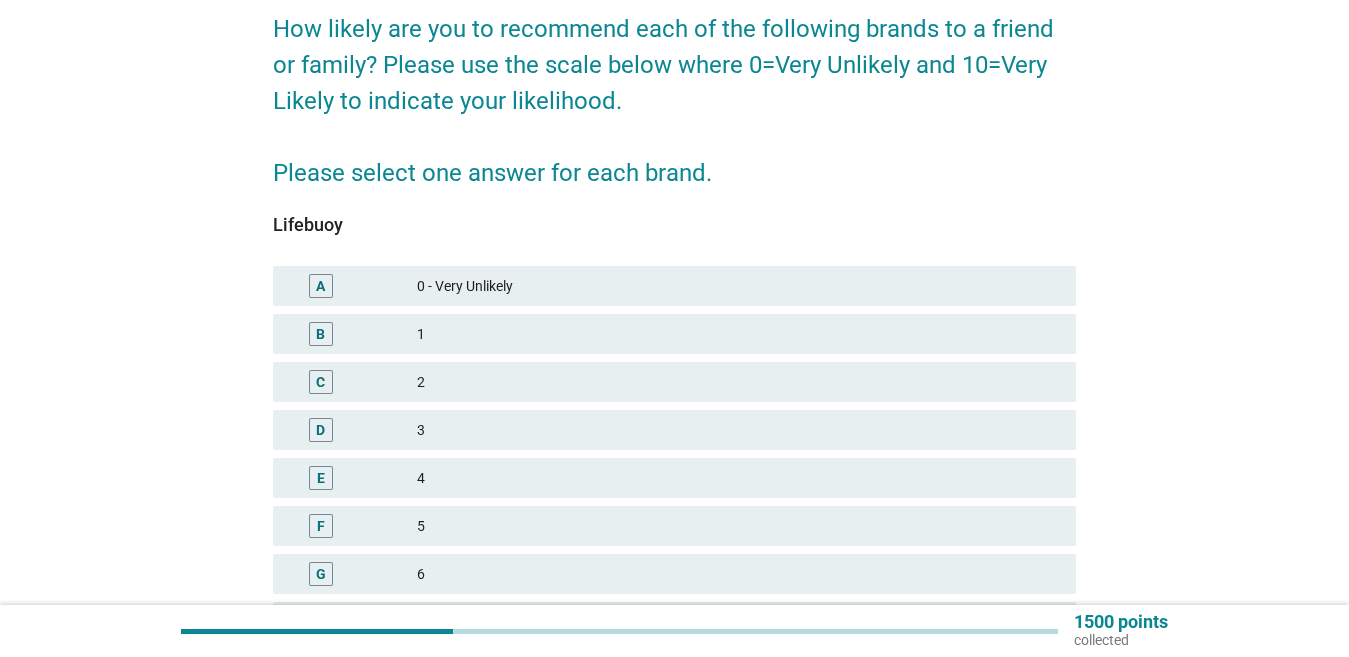 scroll, scrollTop: 200, scrollLeft: 0, axis: vertical 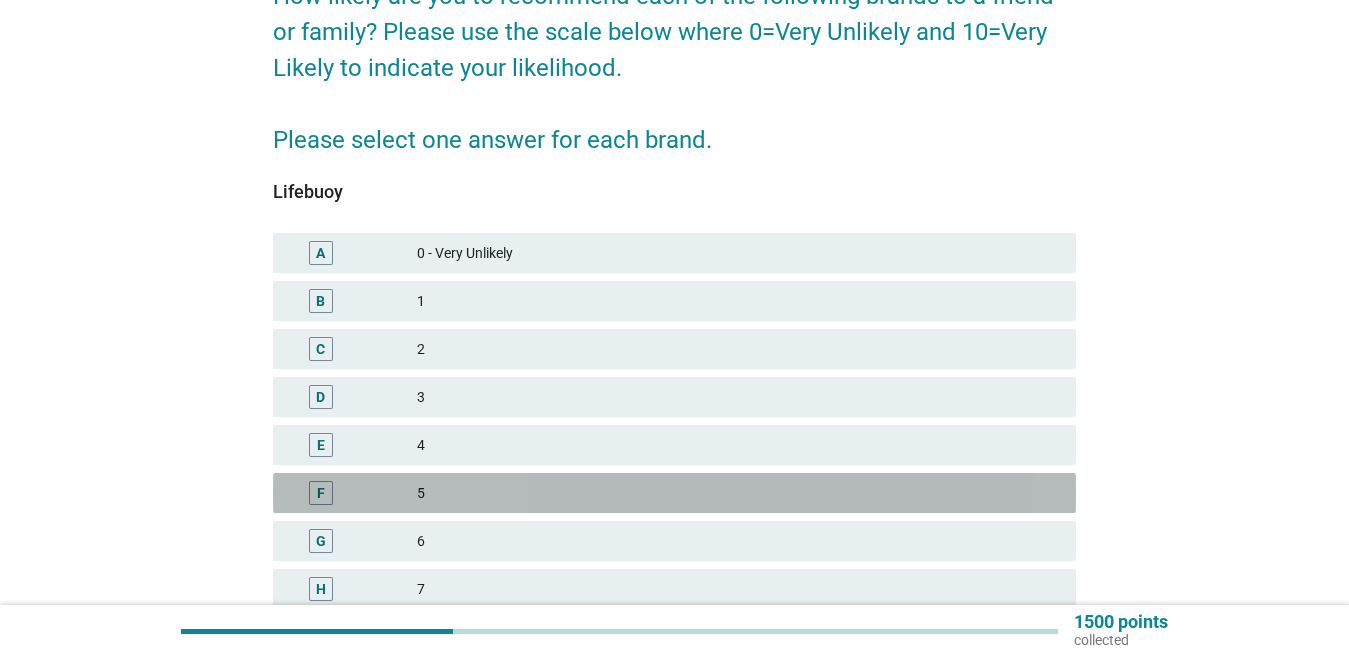 click on "5" at bounding box center (738, 493) 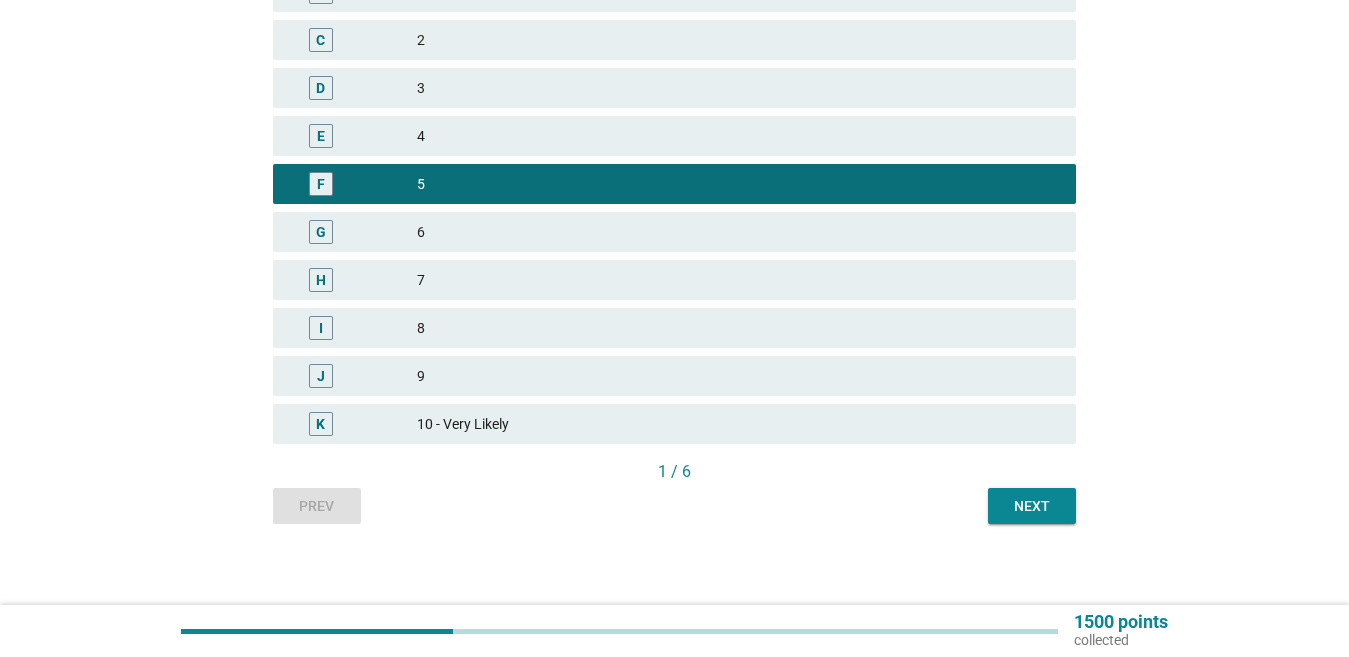 scroll, scrollTop: 518, scrollLeft: 0, axis: vertical 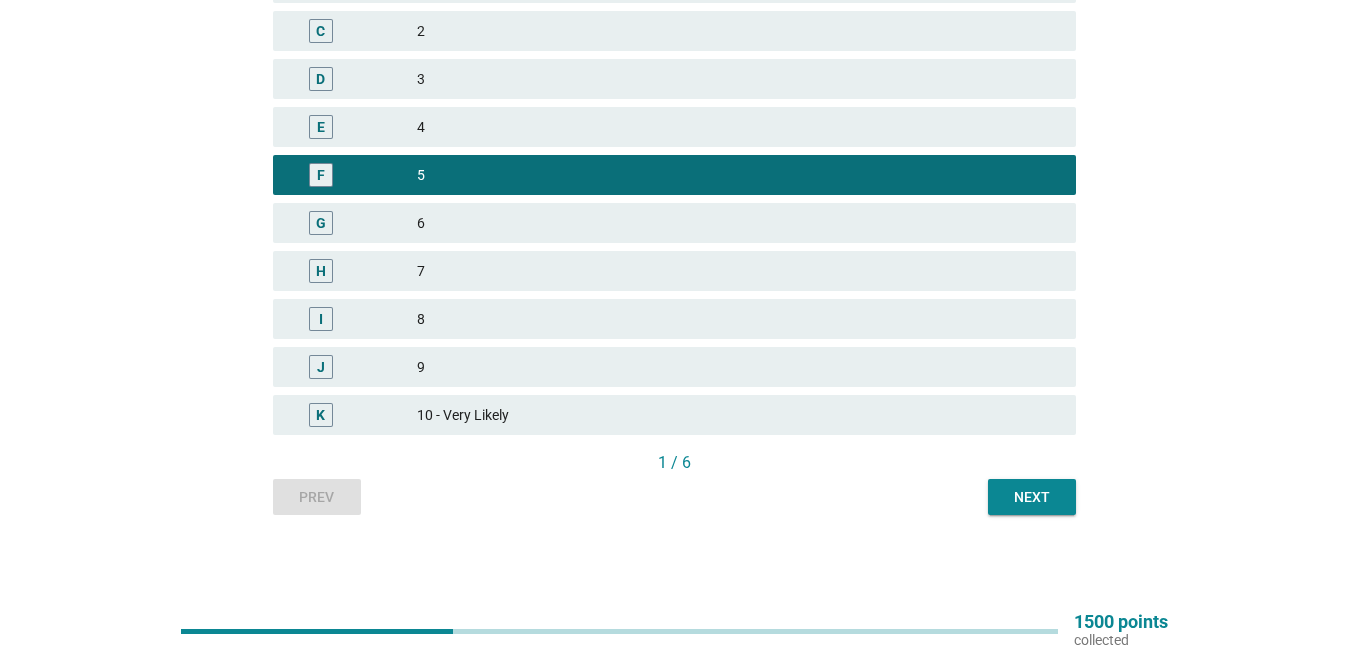 click on "Next" at bounding box center (1032, 497) 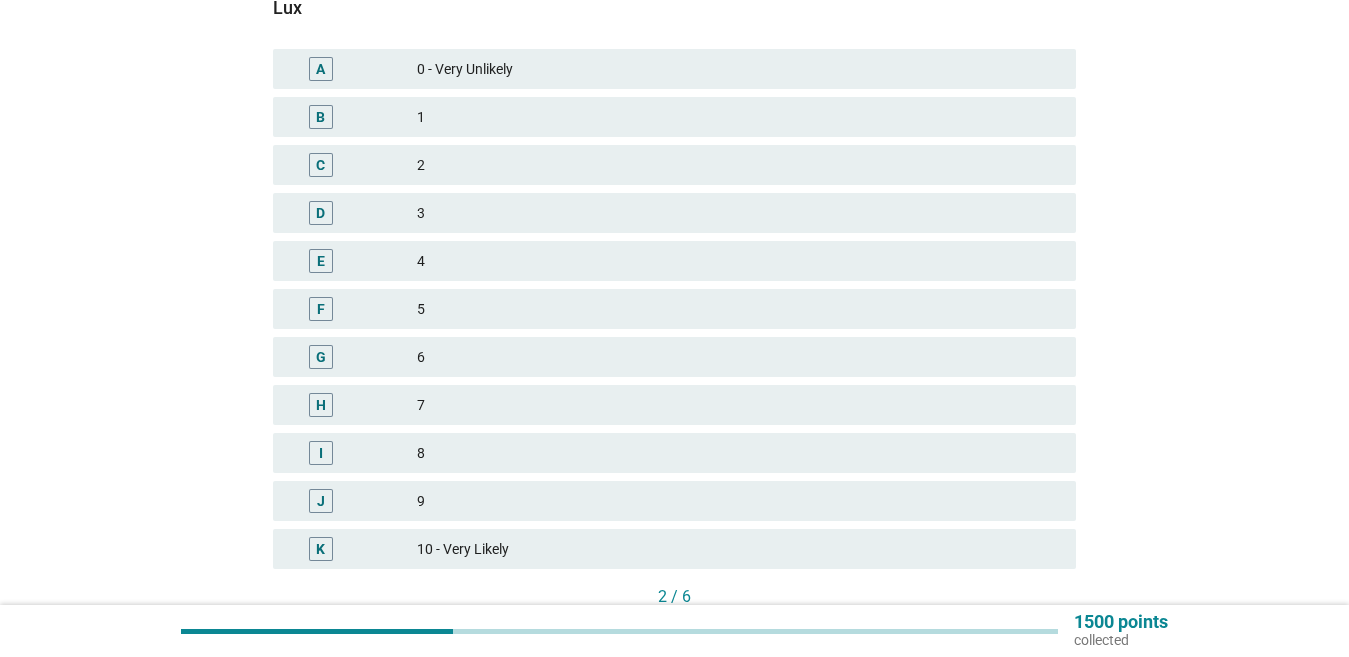 scroll, scrollTop: 400, scrollLeft: 0, axis: vertical 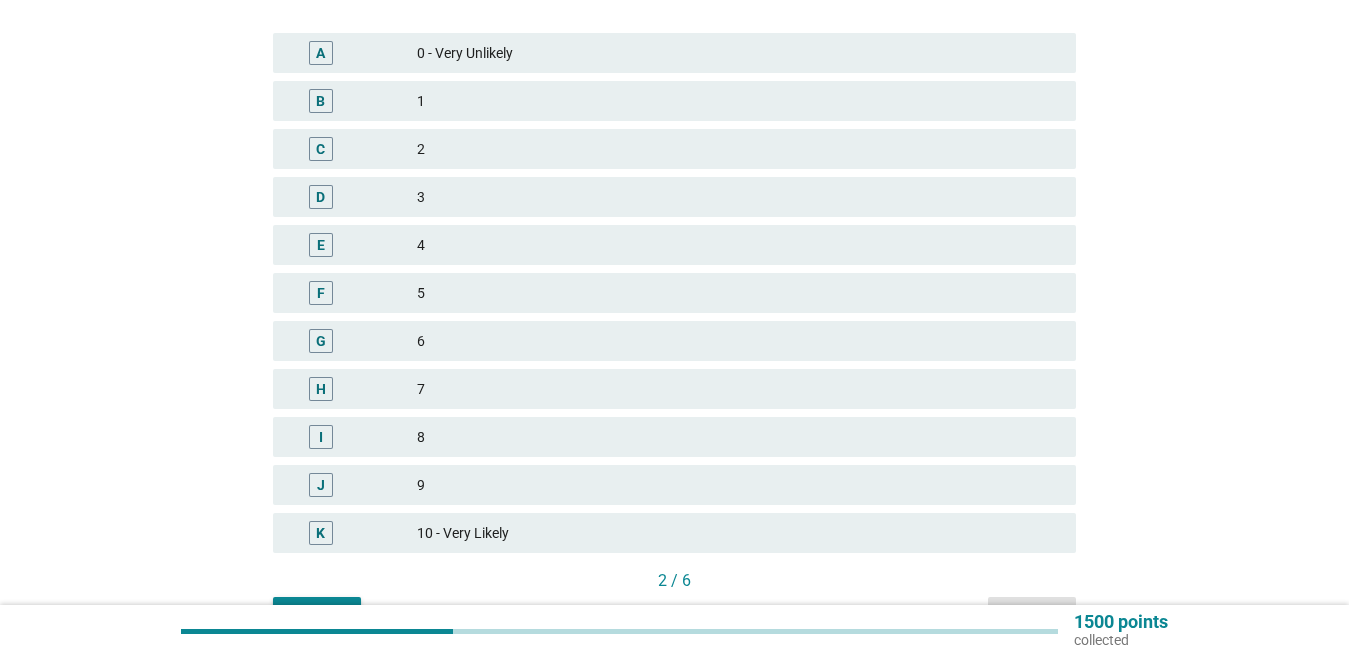 click on "5" at bounding box center [738, 293] 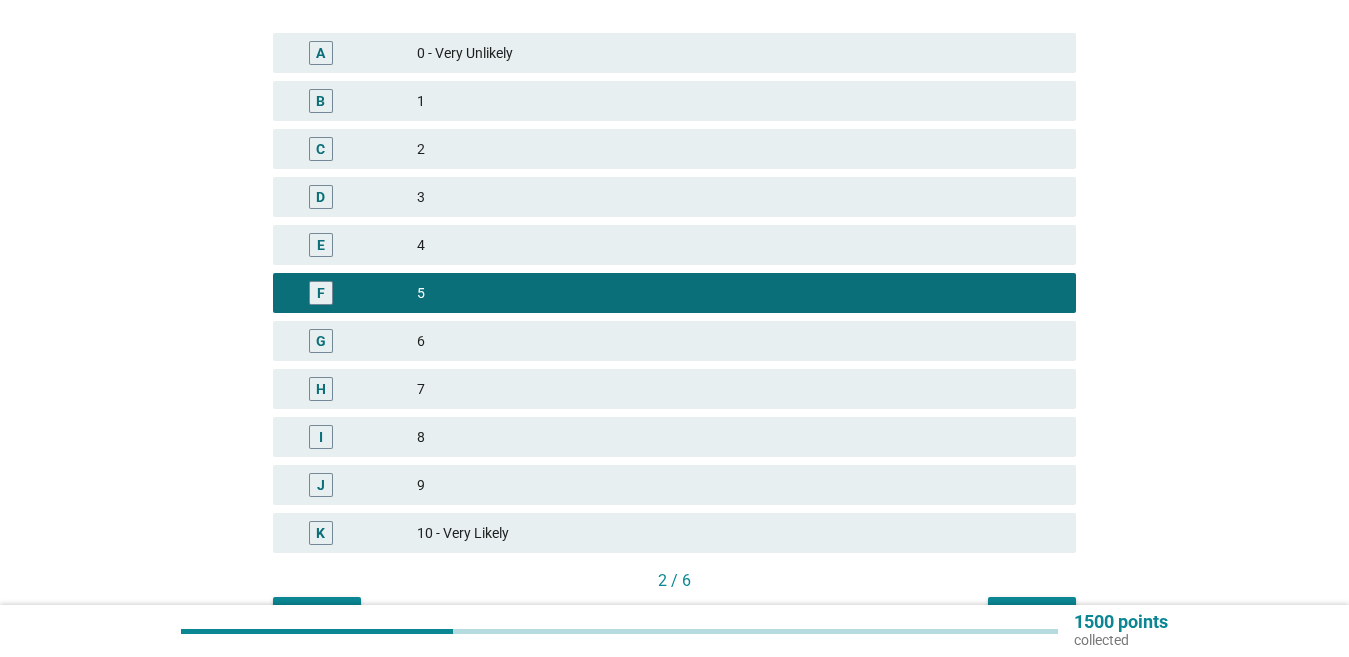 click on "2 / 6" at bounding box center [674, 583] 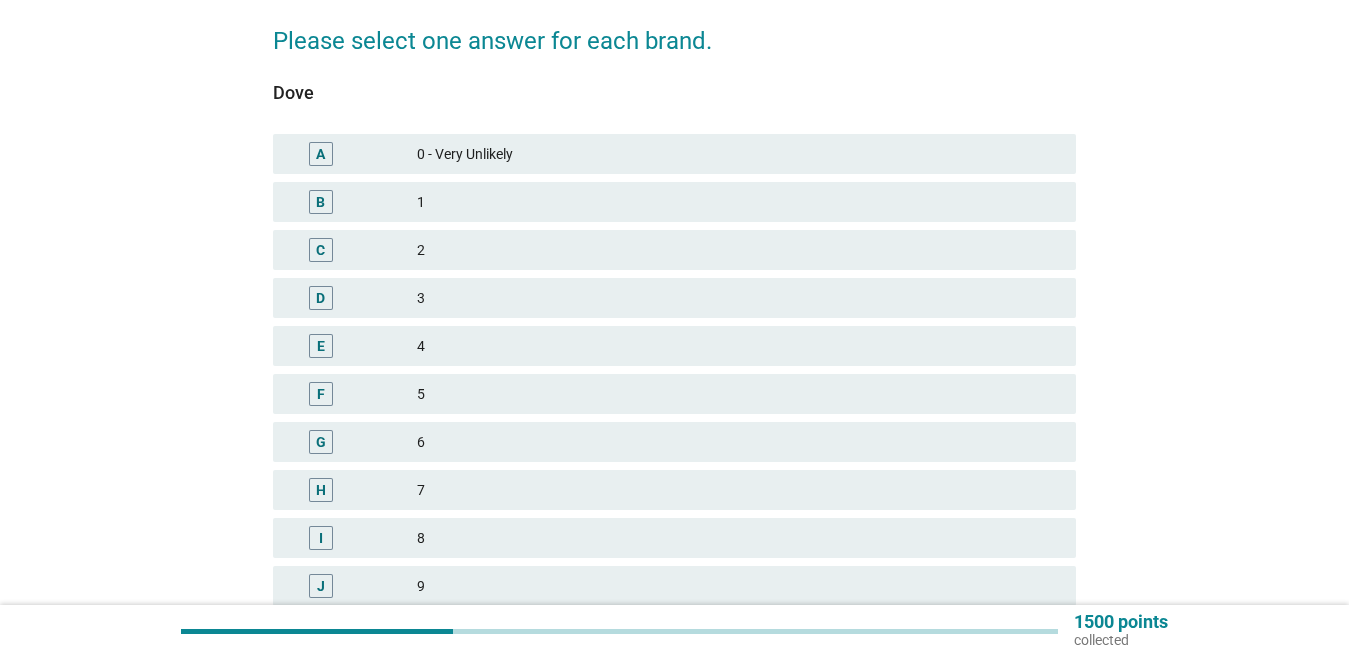 scroll, scrollTop: 300, scrollLeft: 0, axis: vertical 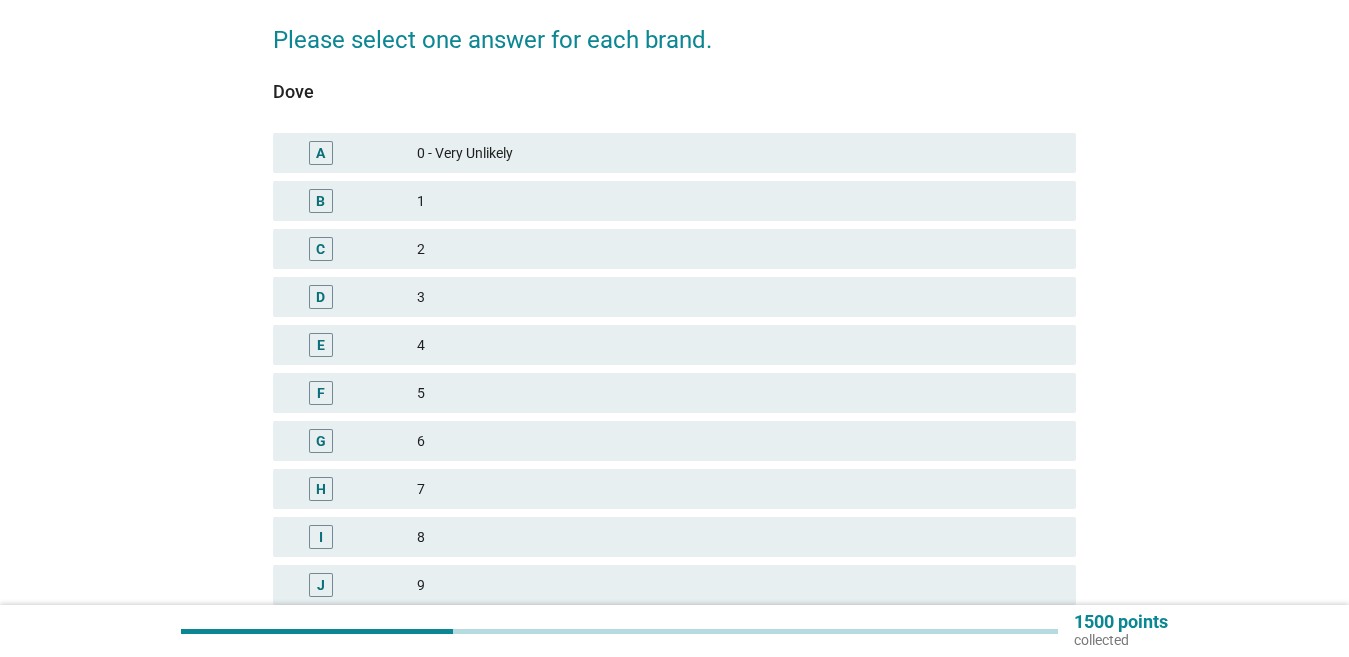 click on "5" at bounding box center (738, 393) 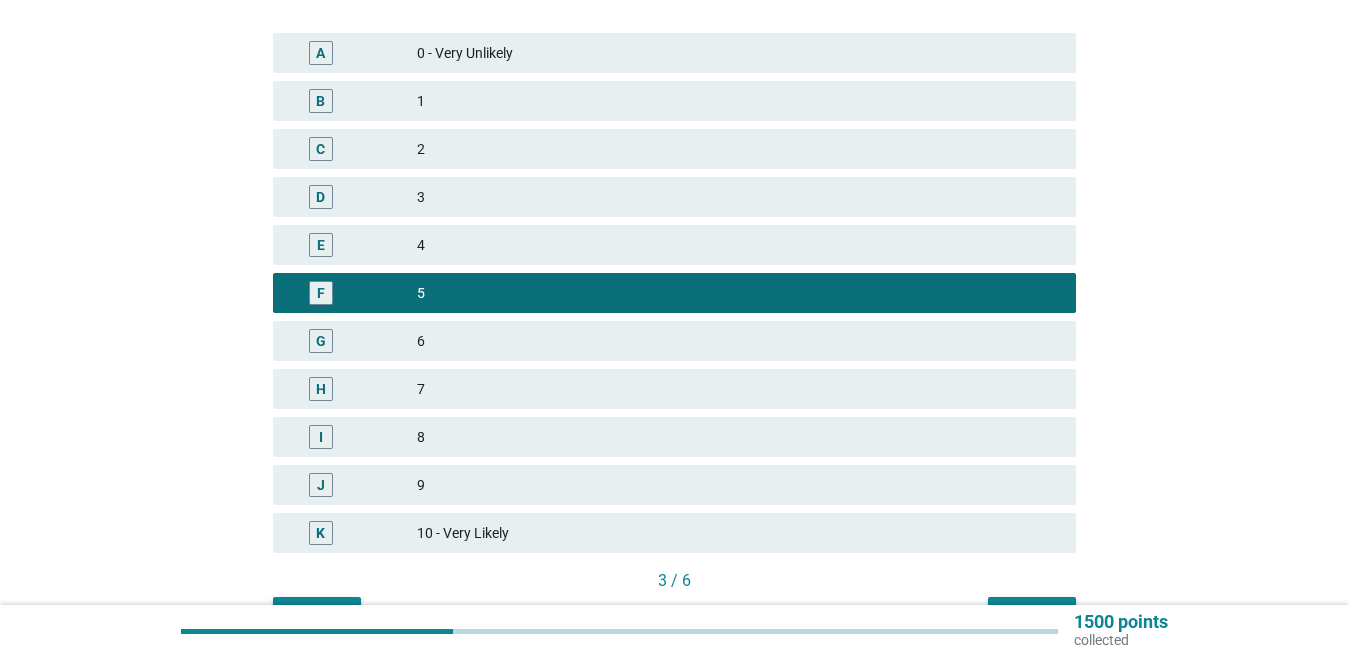 scroll, scrollTop: 500, scrollLeft: 0, axis: vertical 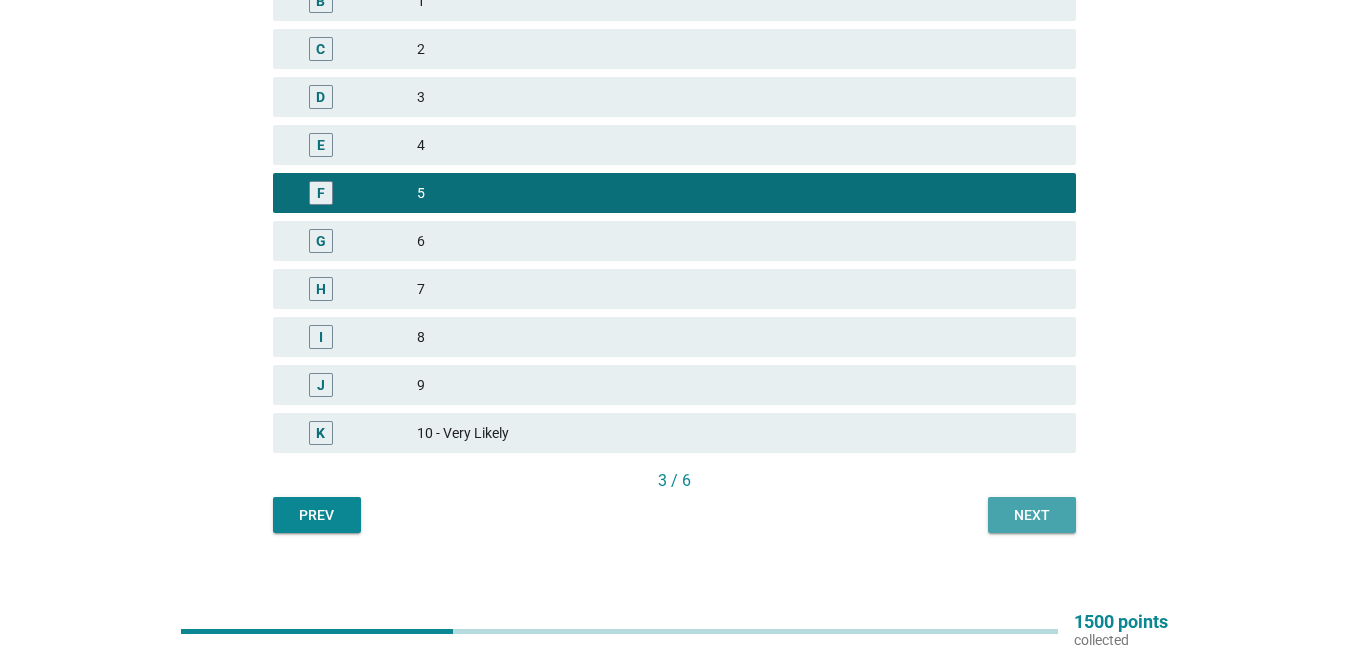 click on "Next" at bounding box center (1032, 515) 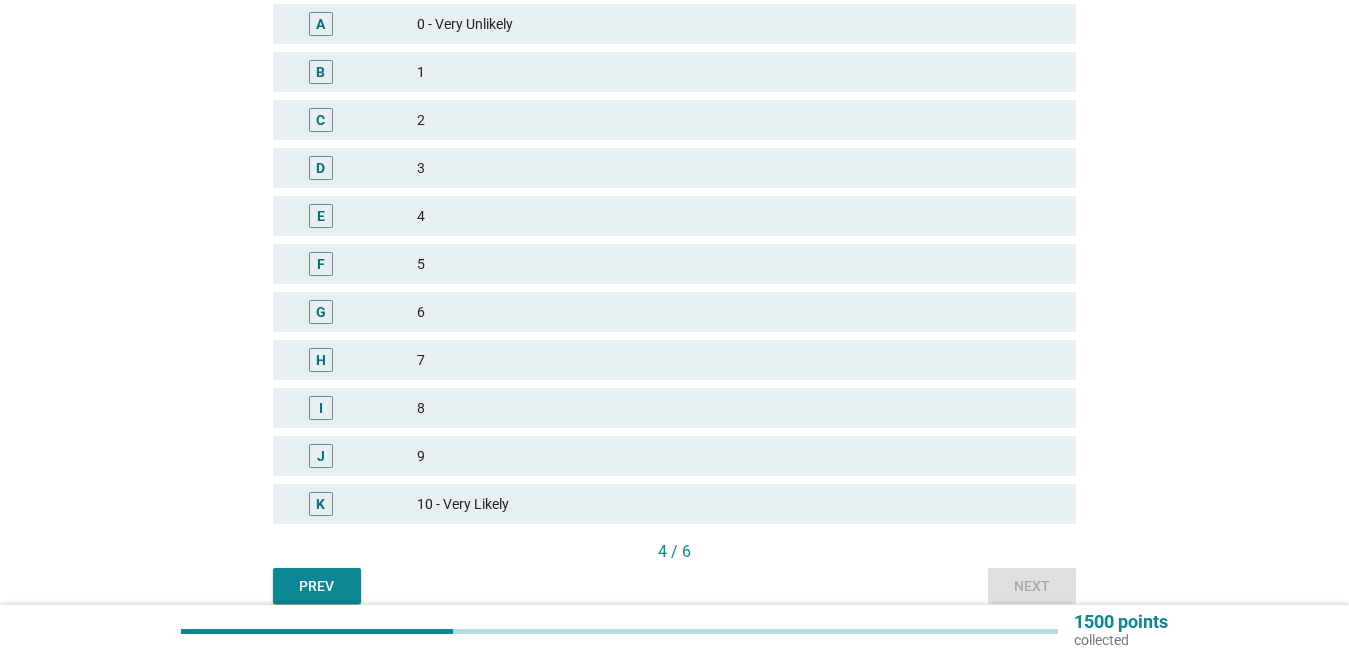 scroll, scrollTop: 518, scrollLeft: 0, axis: vertical 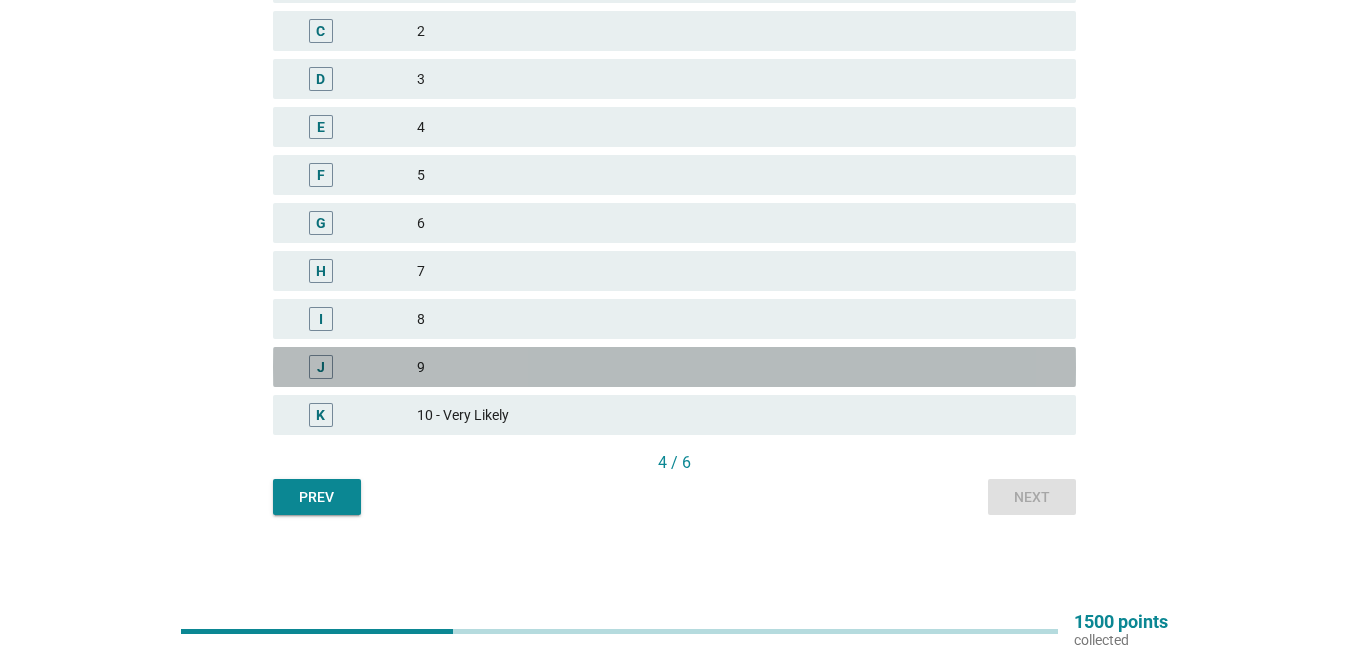 click on "9" at bounding box center (738, 367) 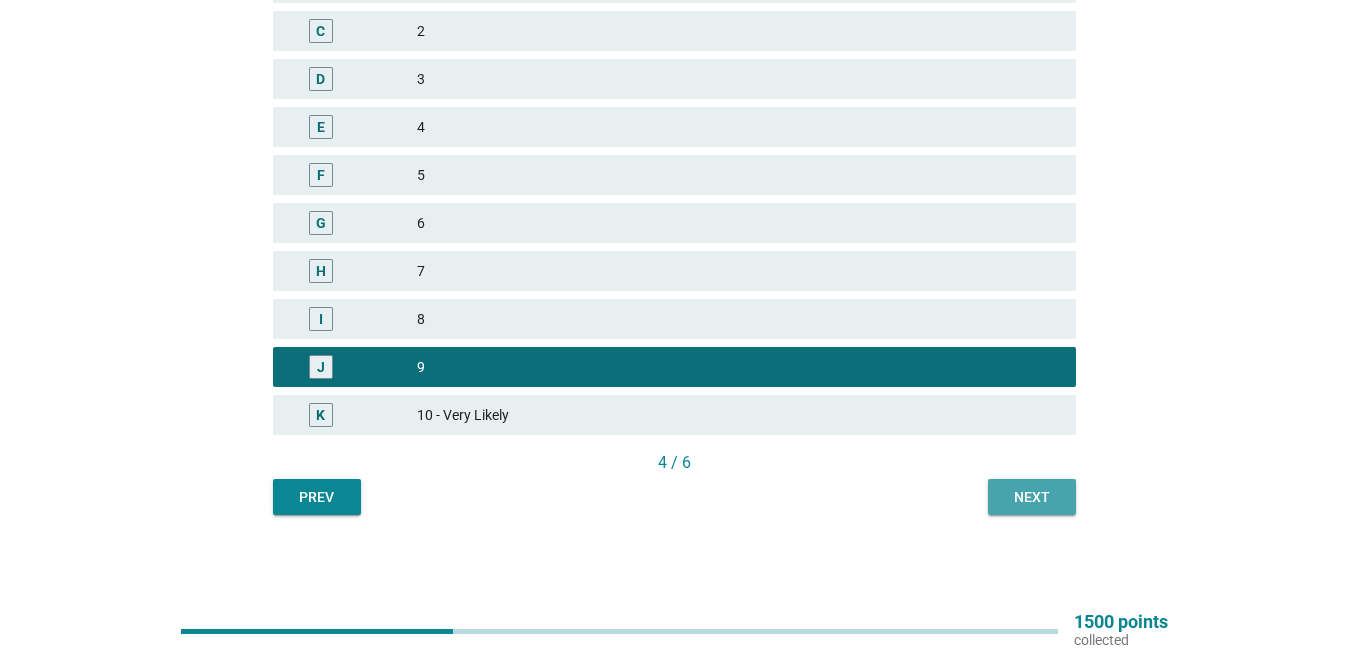 click on "Next" at bounding box center (1032, 497) 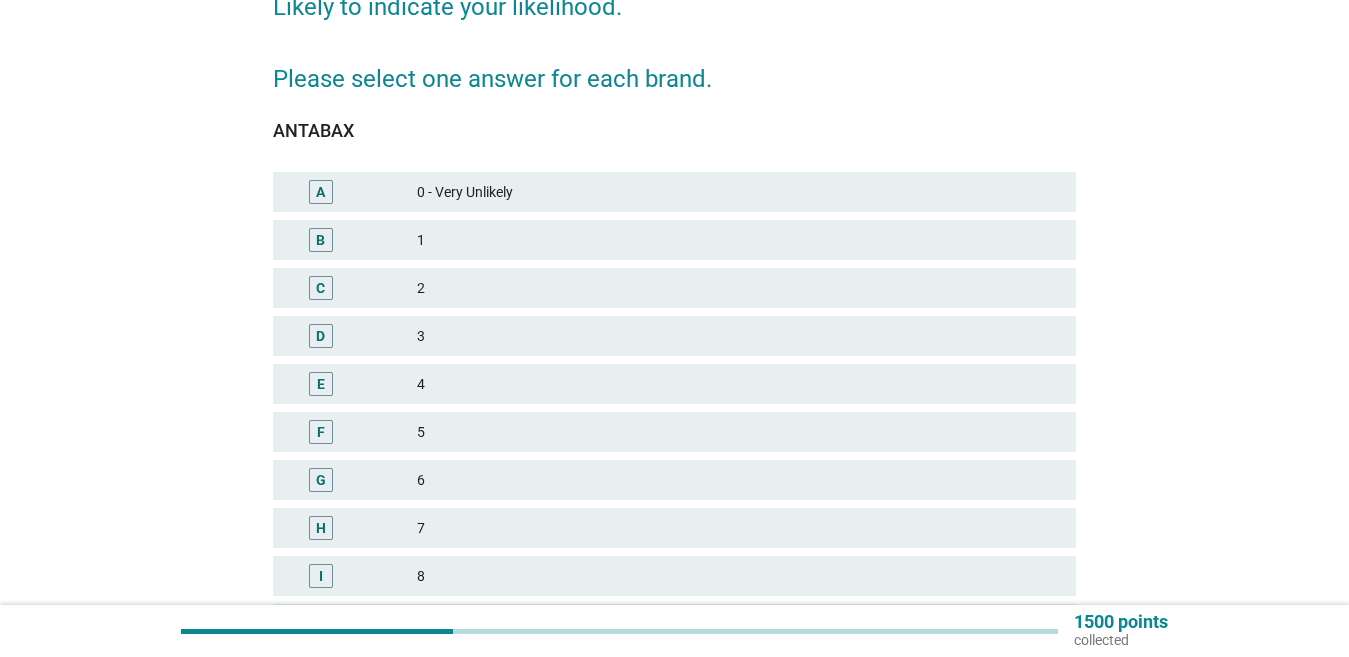 scroll, scrollTop: 300, scrollLeft: 0, axis: vertical 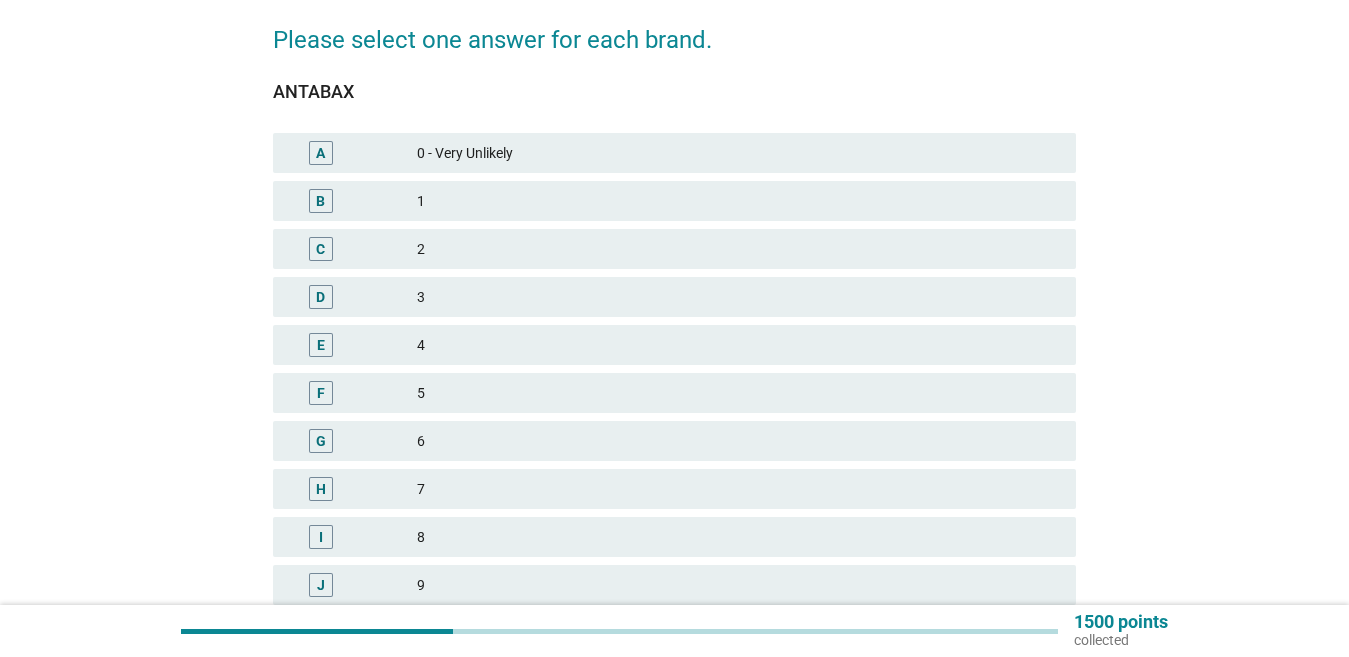 click on "5" at bounding box center (738, 393) 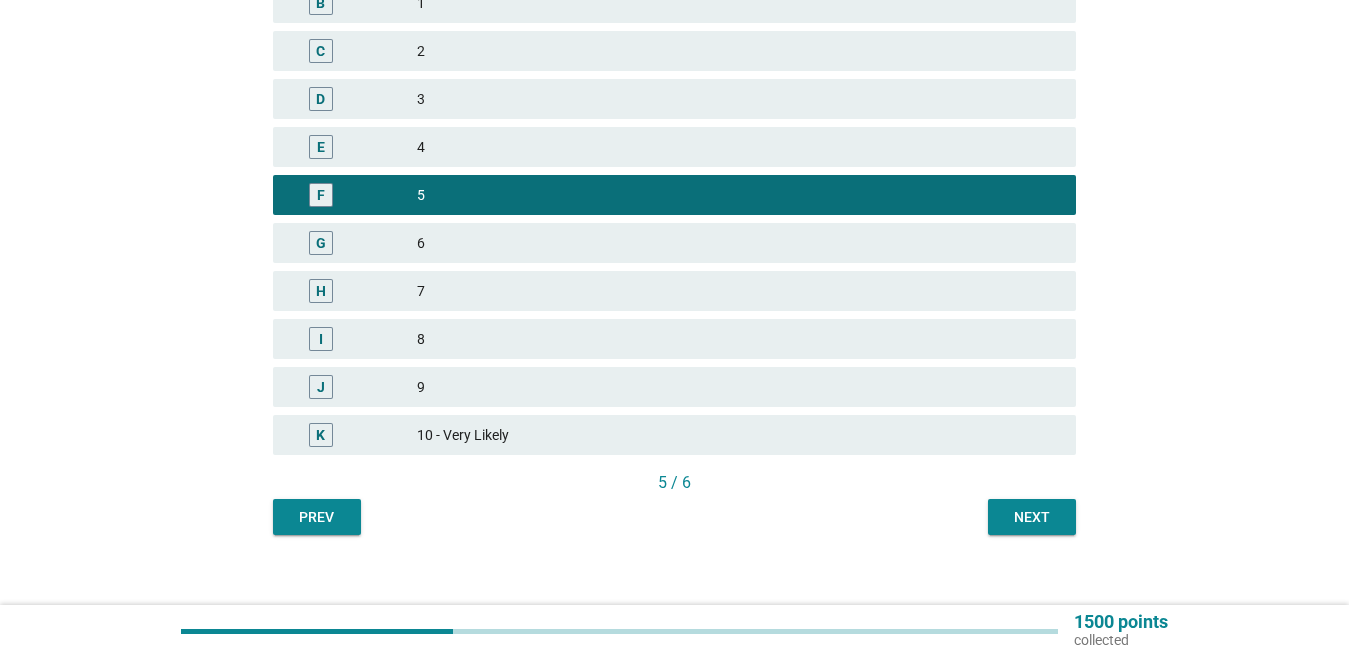 scroll, scrollTop: 500, scrollLeft: 0, axis: vertical 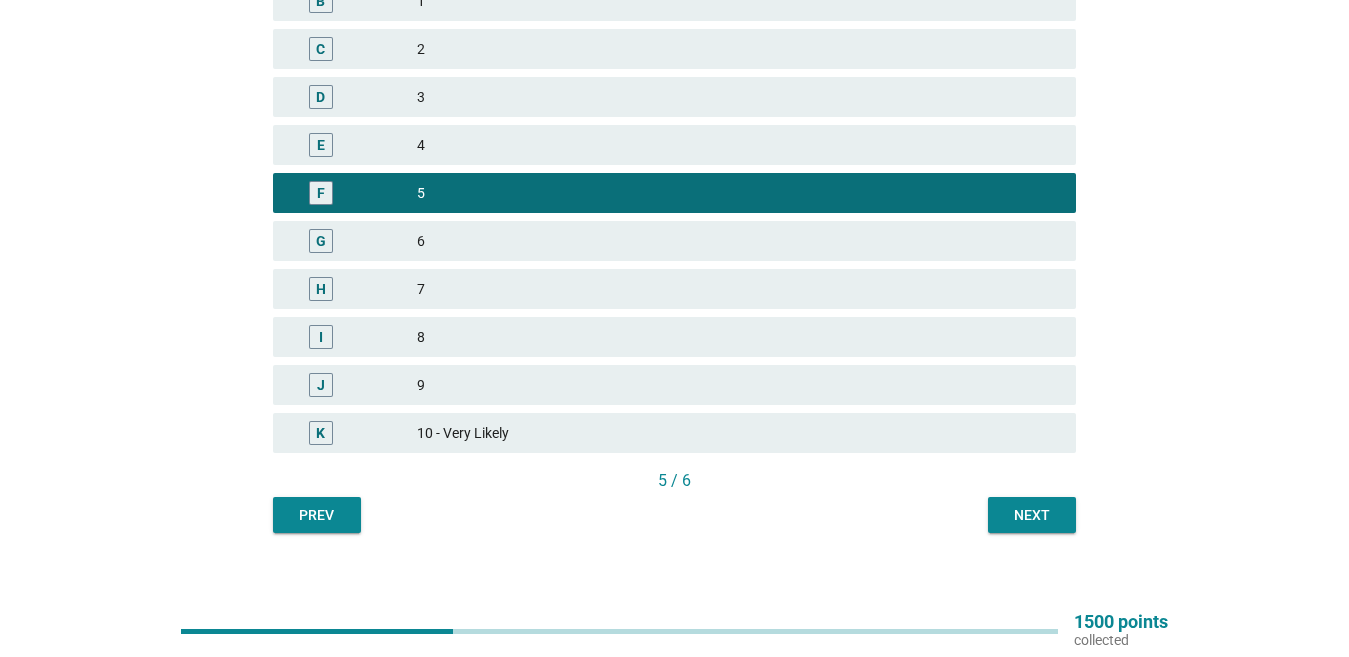 click on "Next" at bounding box center (1032, 515) 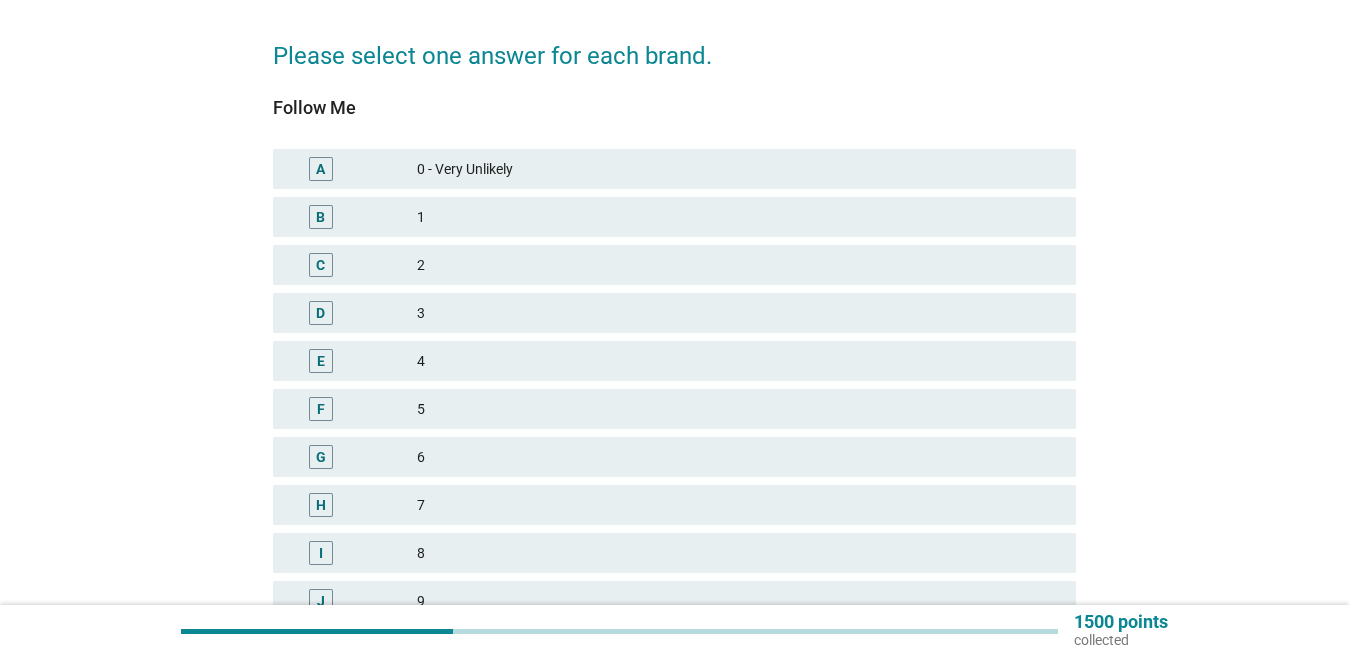 scroll, scrollTop: 300, scrollLeft: 0, axis: vertical 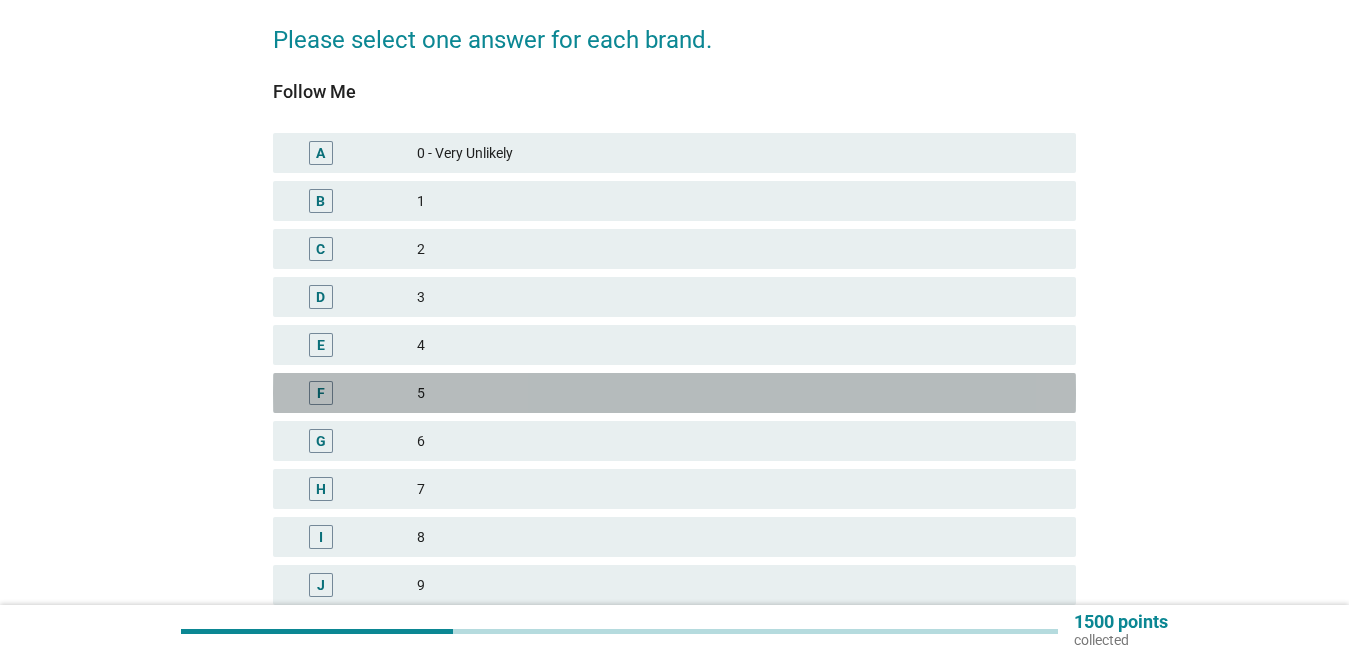 click on "5" at bounding box center (738, 393) 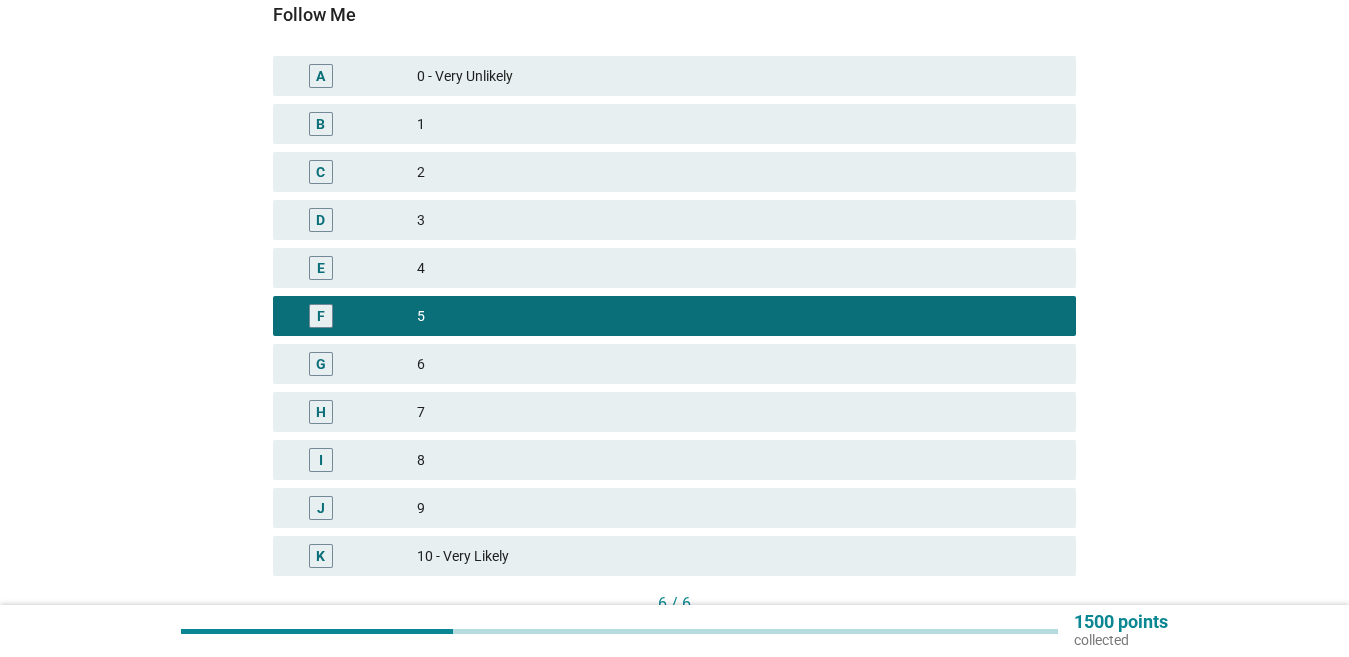 scroll, scrollTop: 518, scrollLeft: 0, axis: vertical 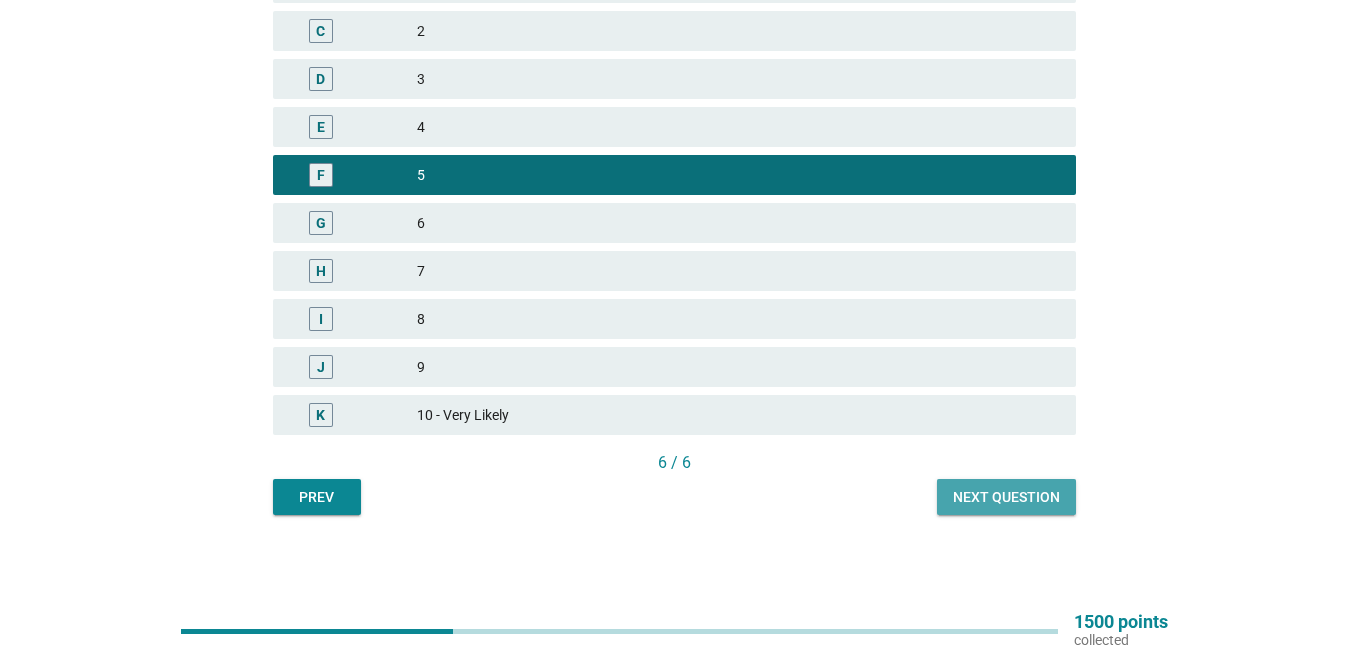 click on "Next question" at bounding box center (1006, 497) 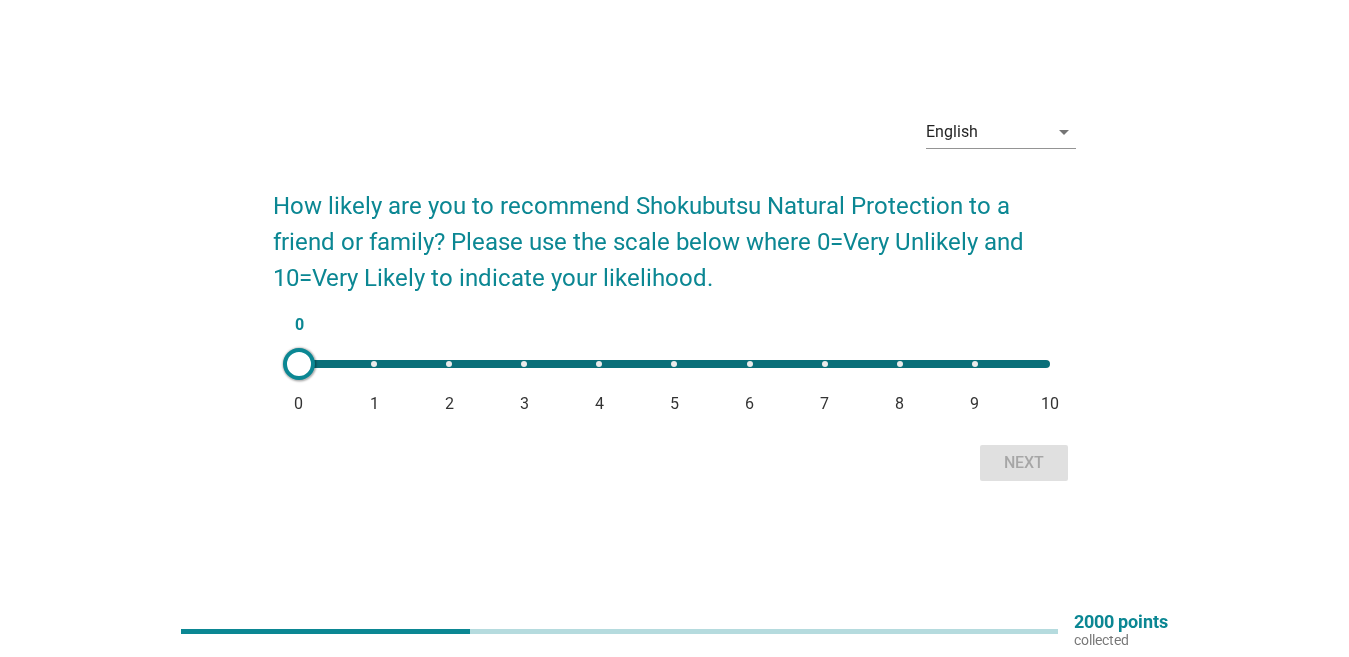 scroll, scrollTop: 52, scrollLeft: 0, axis: vertical 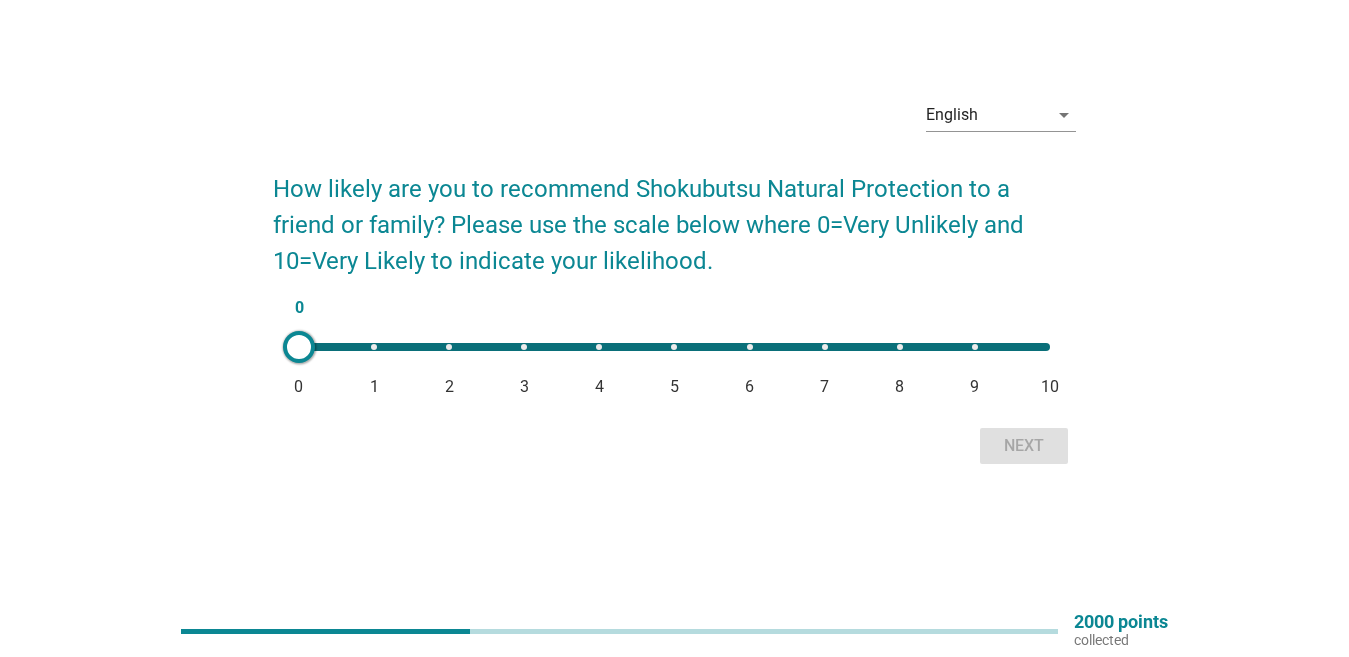 click on "0
0
1
2
3
4
5
6
7
8
9
10" at bounding box center (674, 347) 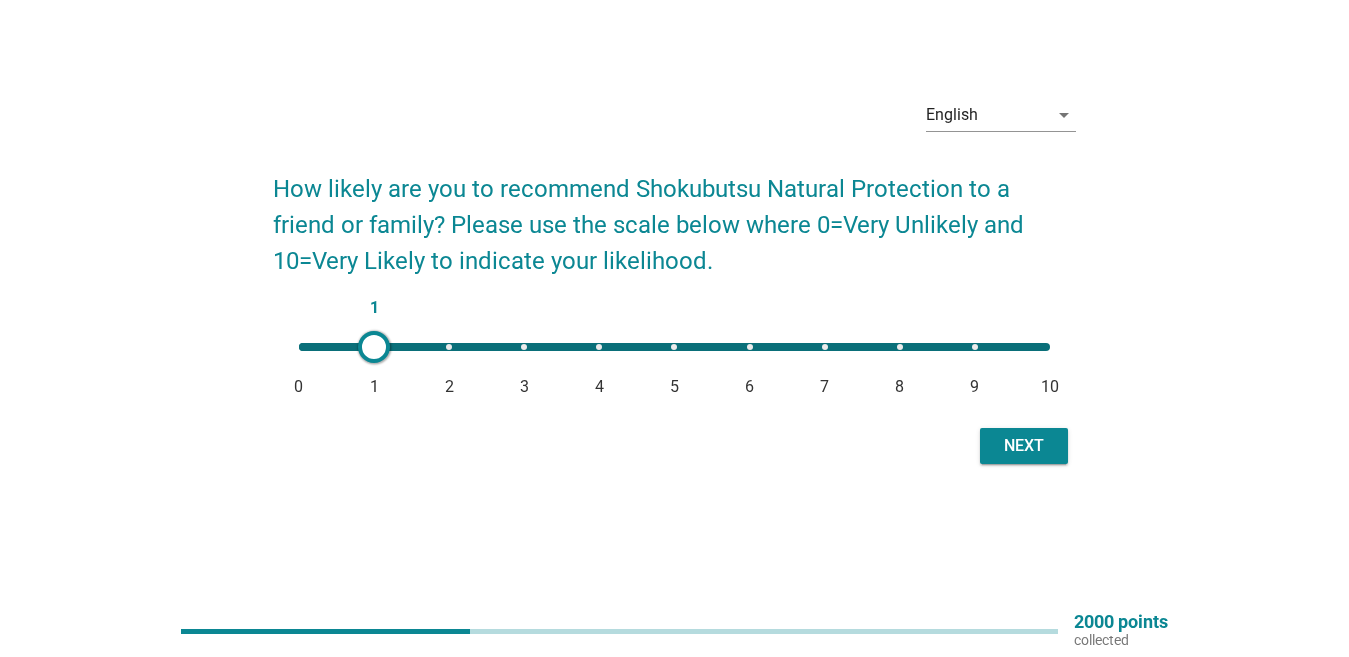 click on "1
0
1
2
3
4
5
6
7
8
9
10" at bounding box center (674, 347) 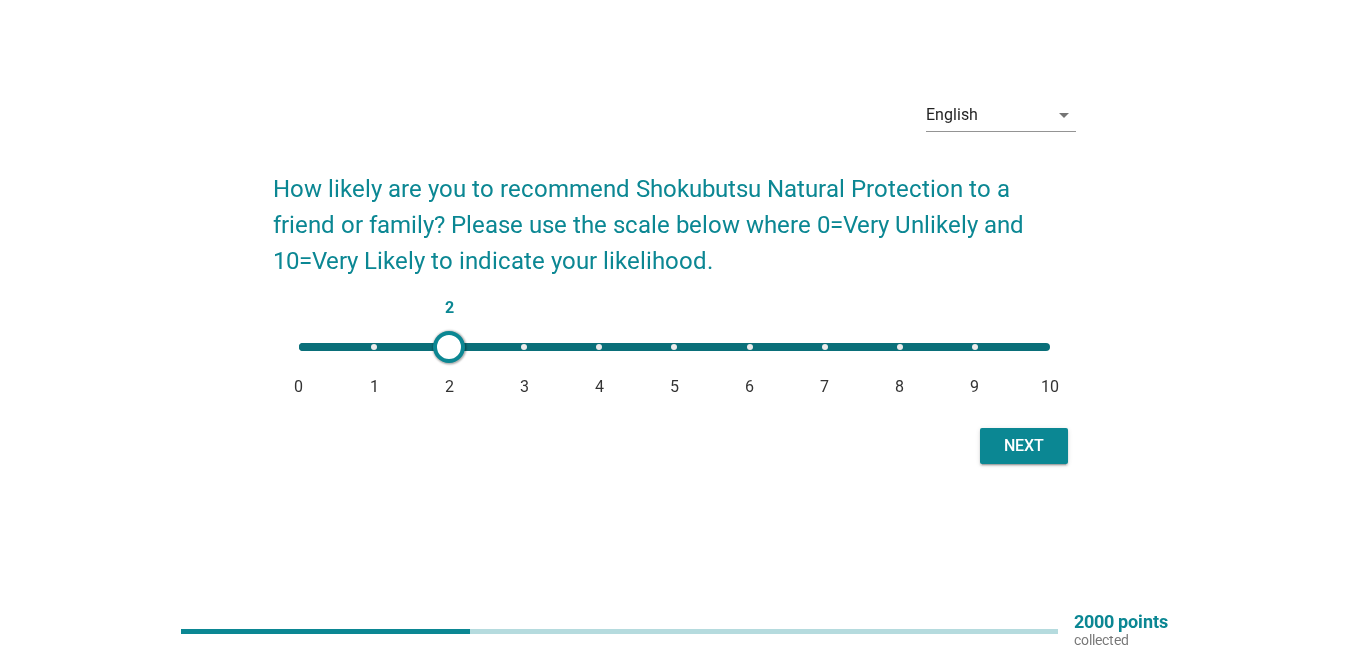 type on "2" 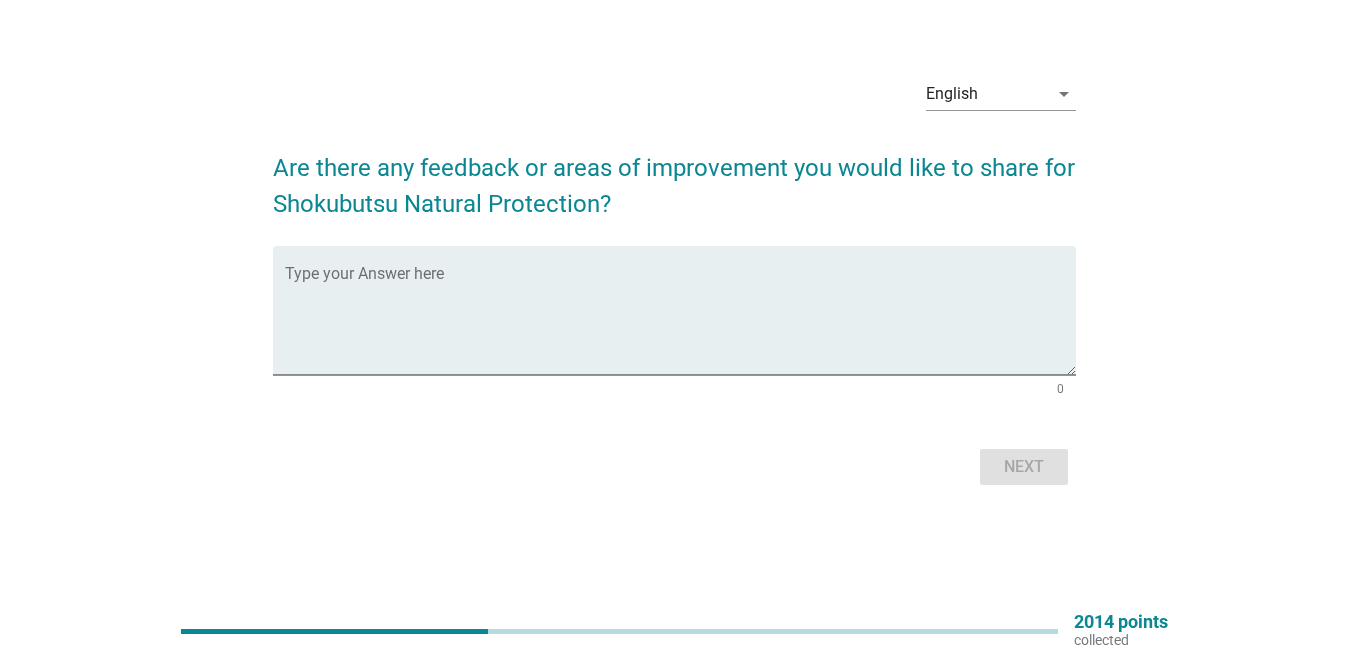scroll, scrollTop: 0, scrollLeft: 0, axis: both 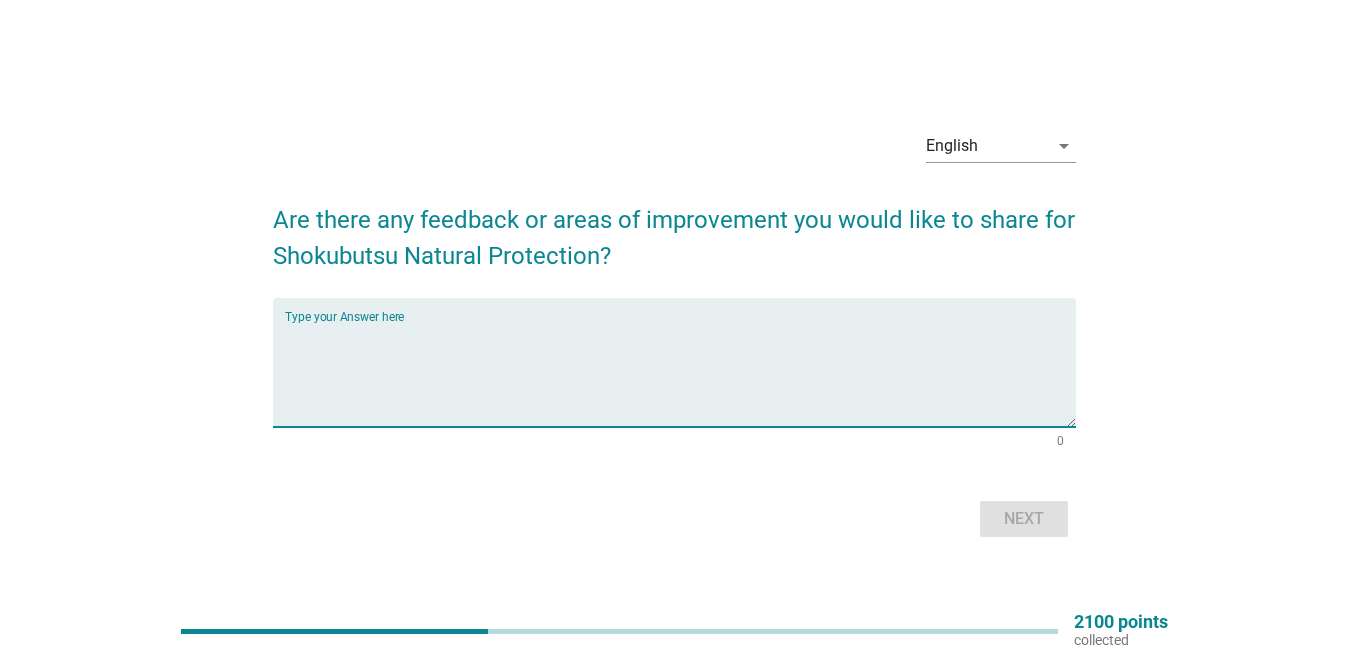click at bounding box center [680, 374] 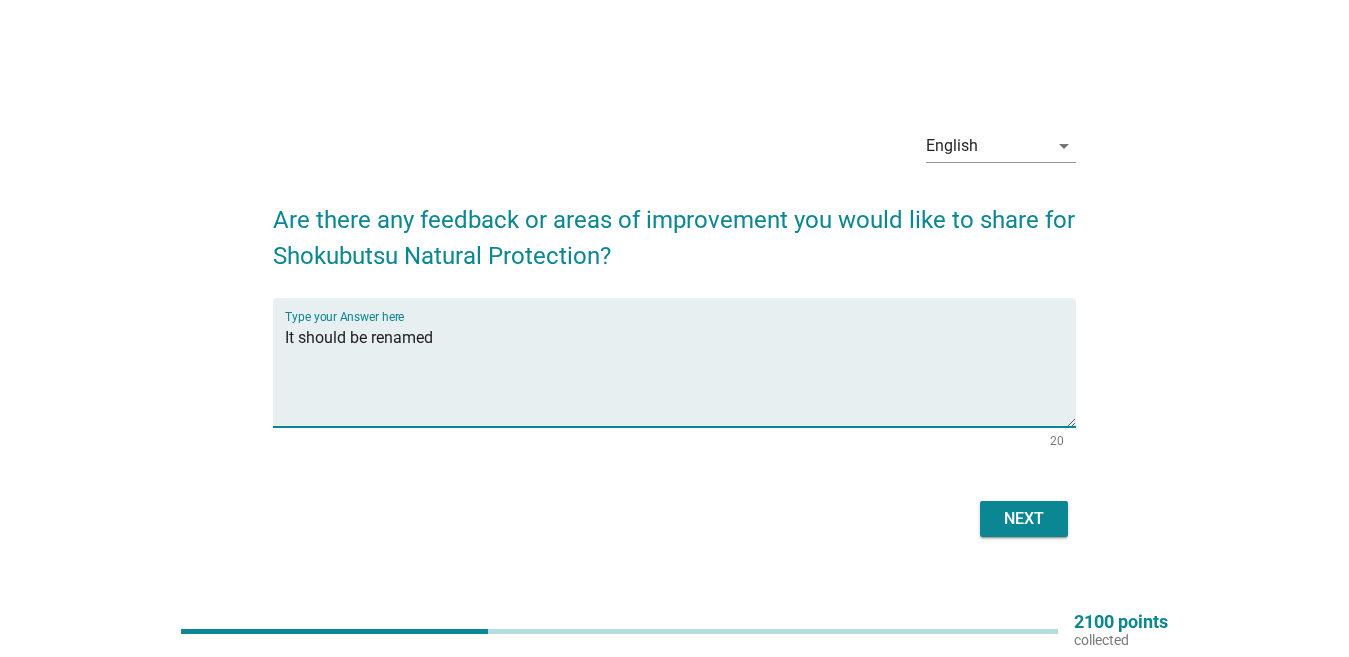 type on "It should be renamed" 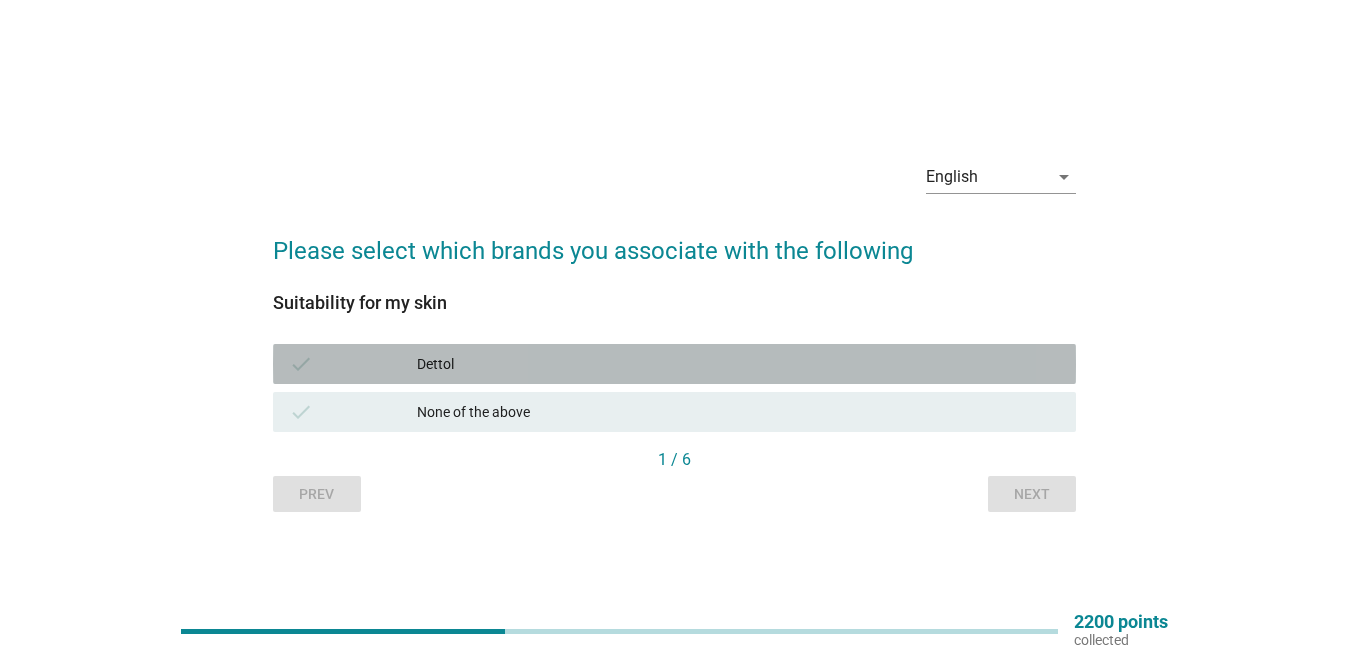 click on "check" at bounding box center (353, 364) 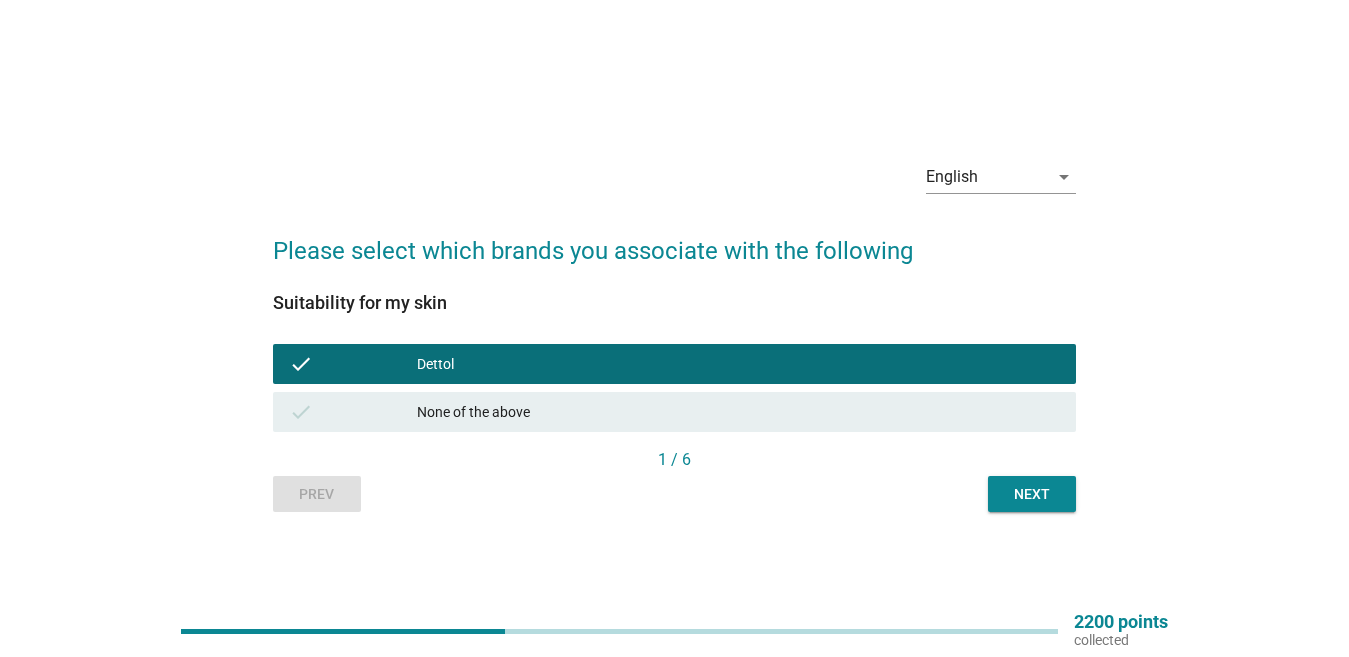 click on "Next" at bounding box center [1032, 494] 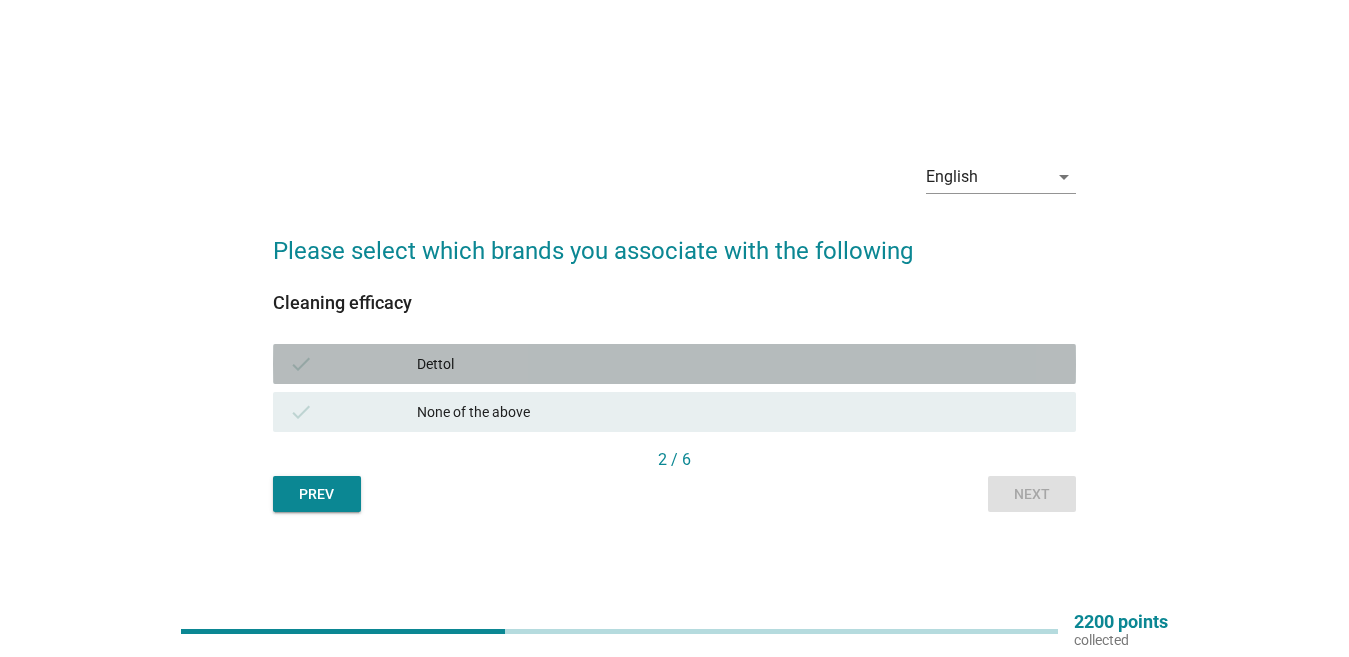 click on "Dettol" at bounding box center (738, 364) 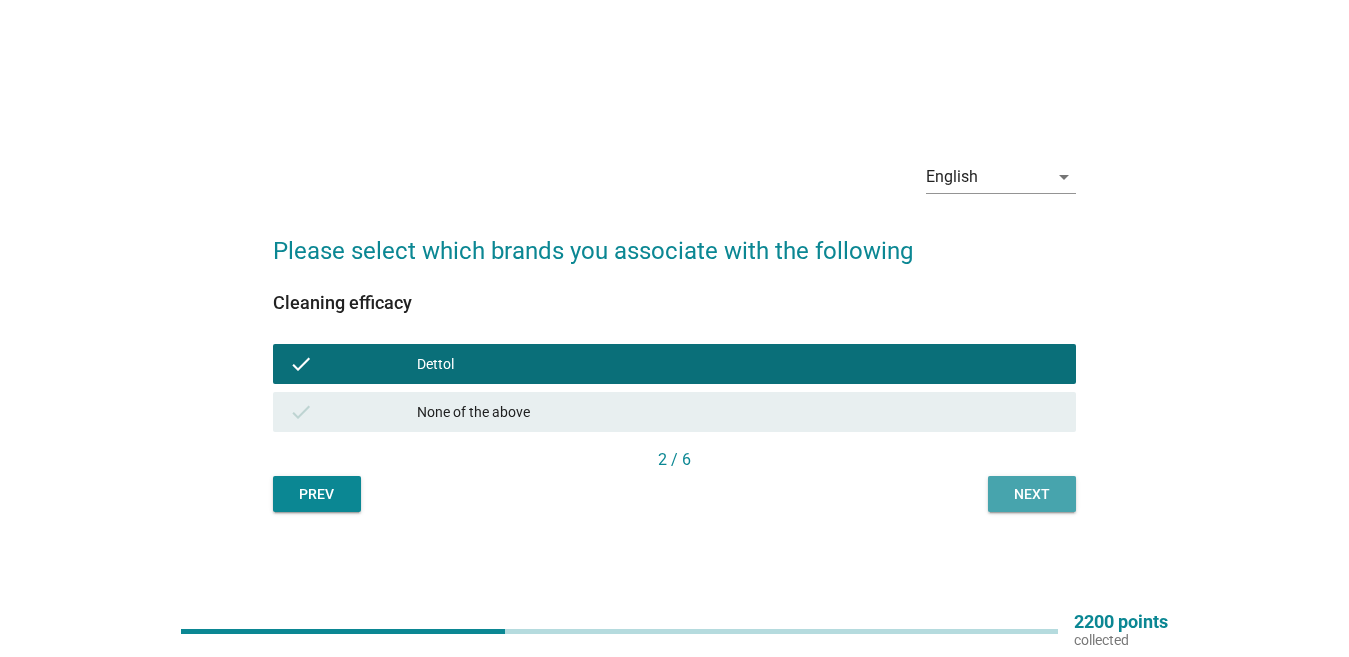 click on "Next" at bounding box center (1032, 494) 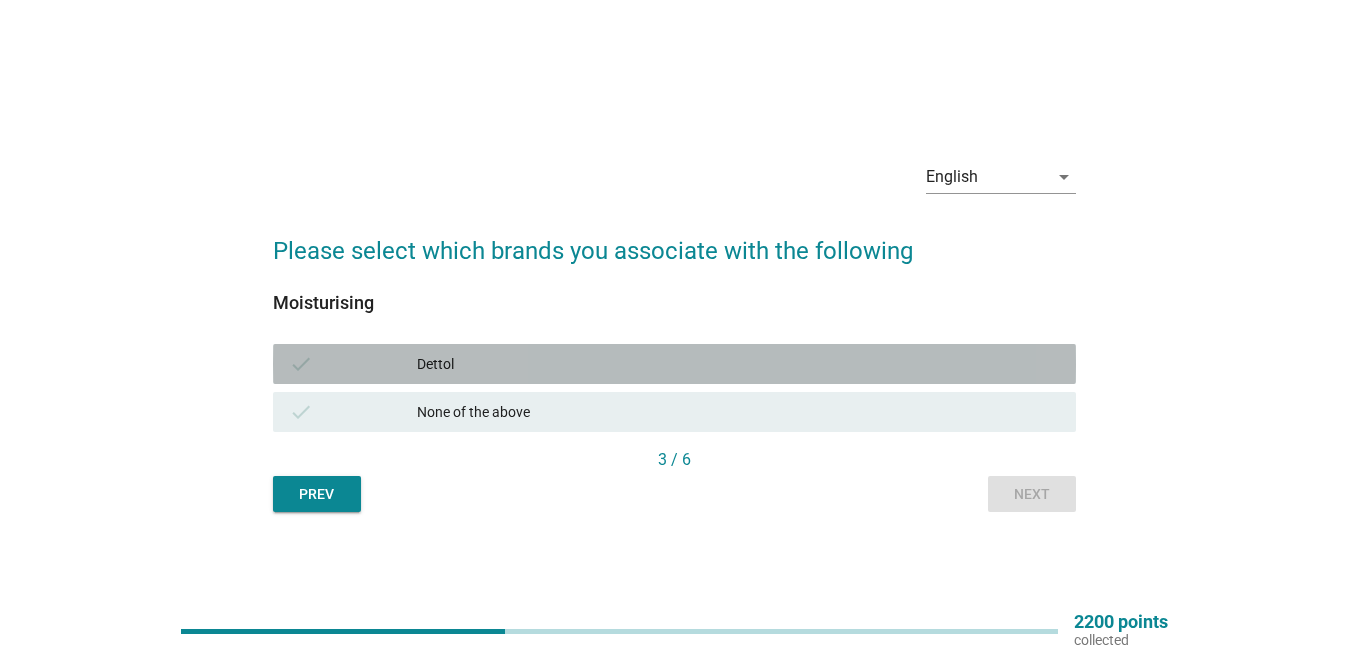 click on "Dettol" at bounding box center (738, 364) 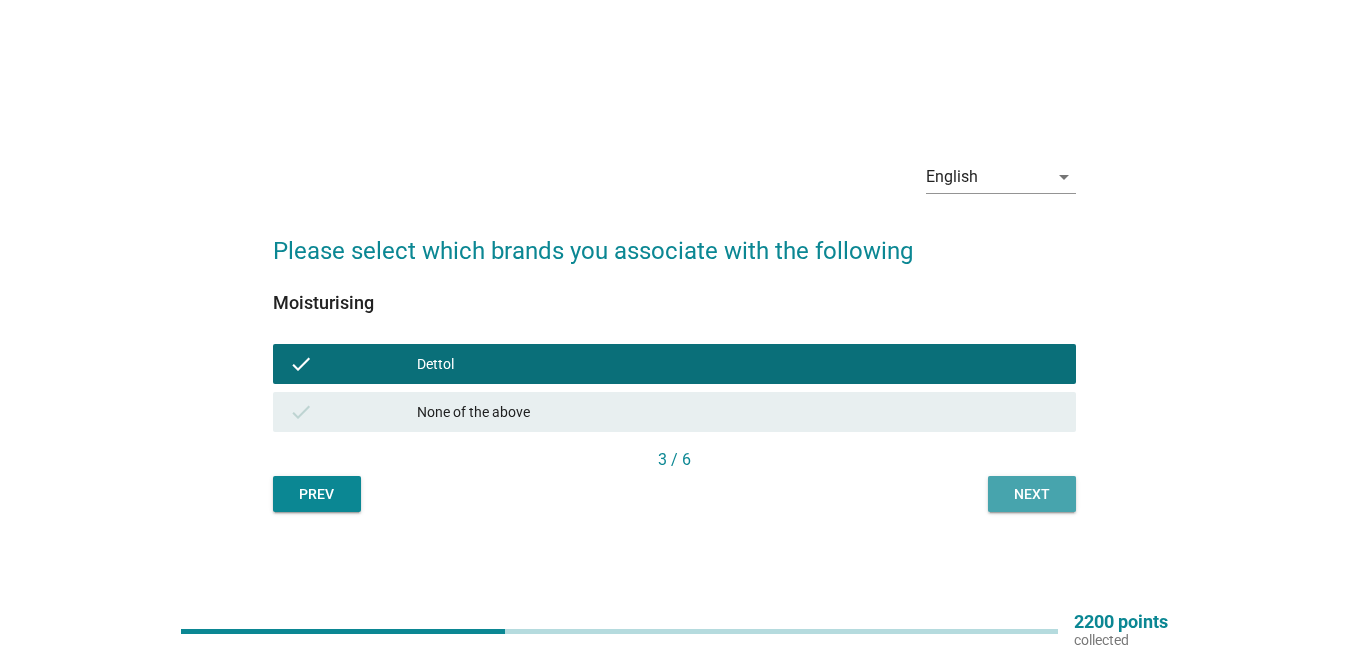 click on "Next" at bounding box center (1032, 494) 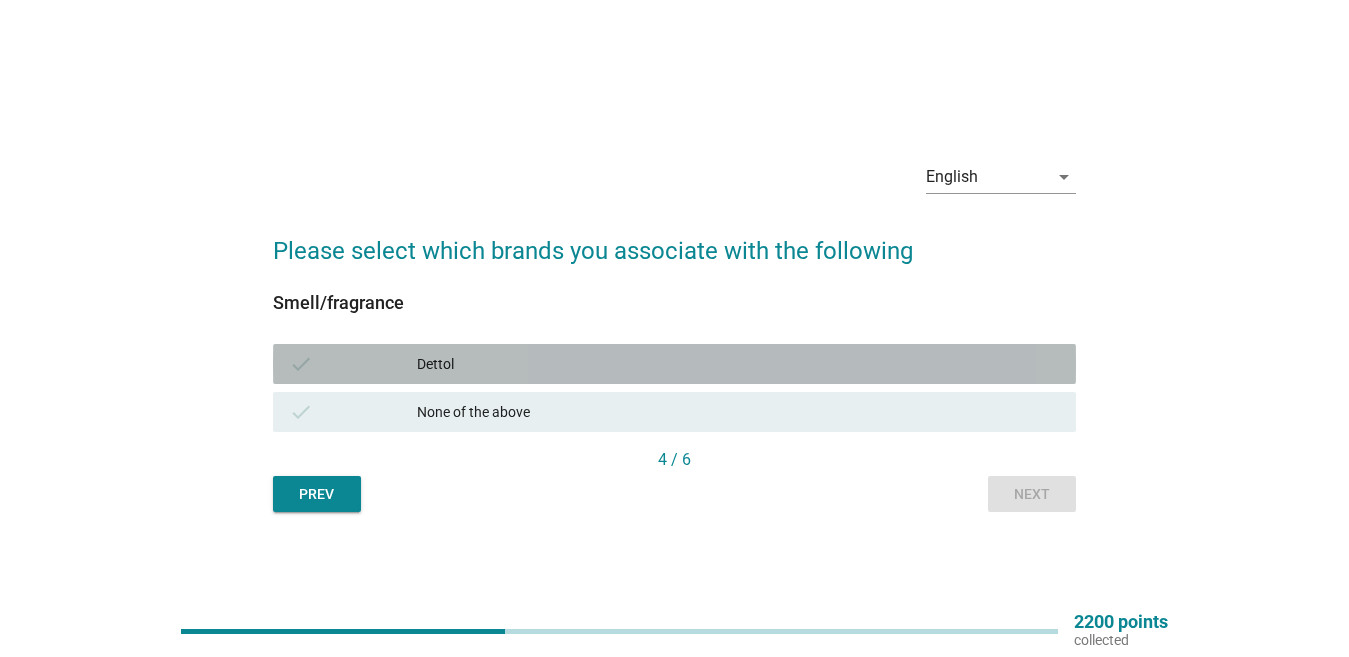 click on "Dettol" at bounding box center [738, 364] 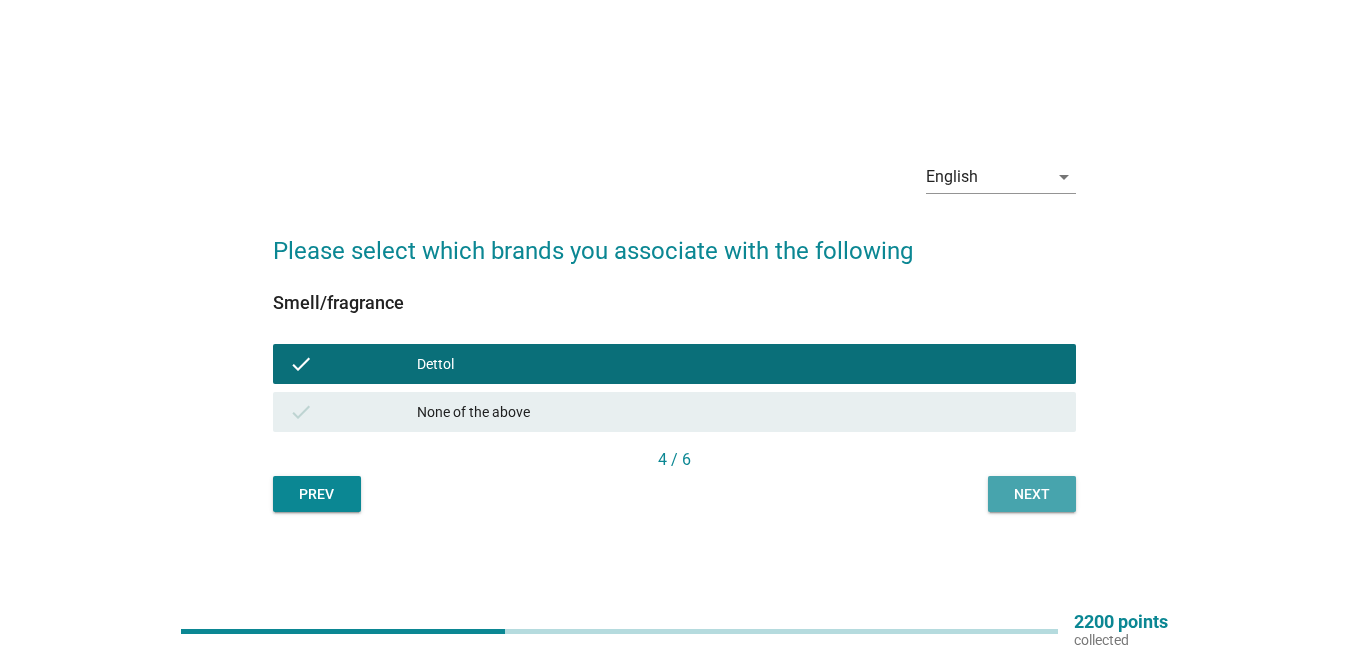click on "Next" at bounding box center (1032, 494) 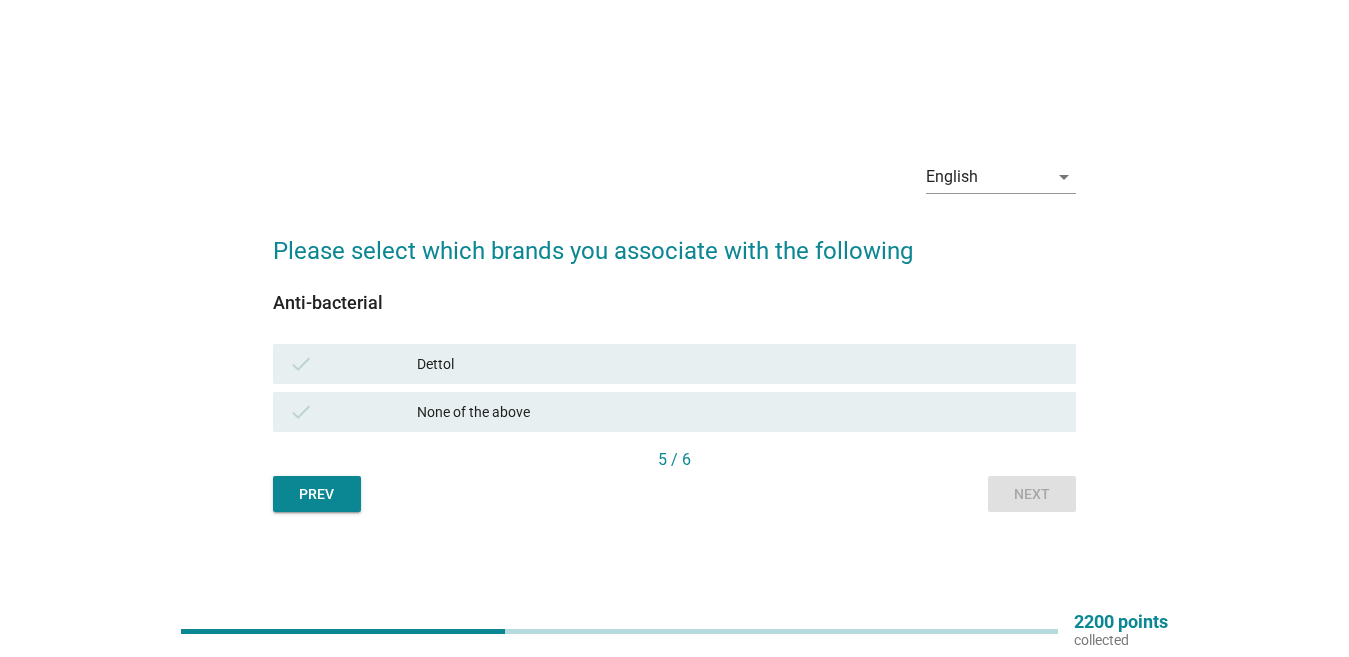 click on "Dettol" at bounding box center [738, 364] 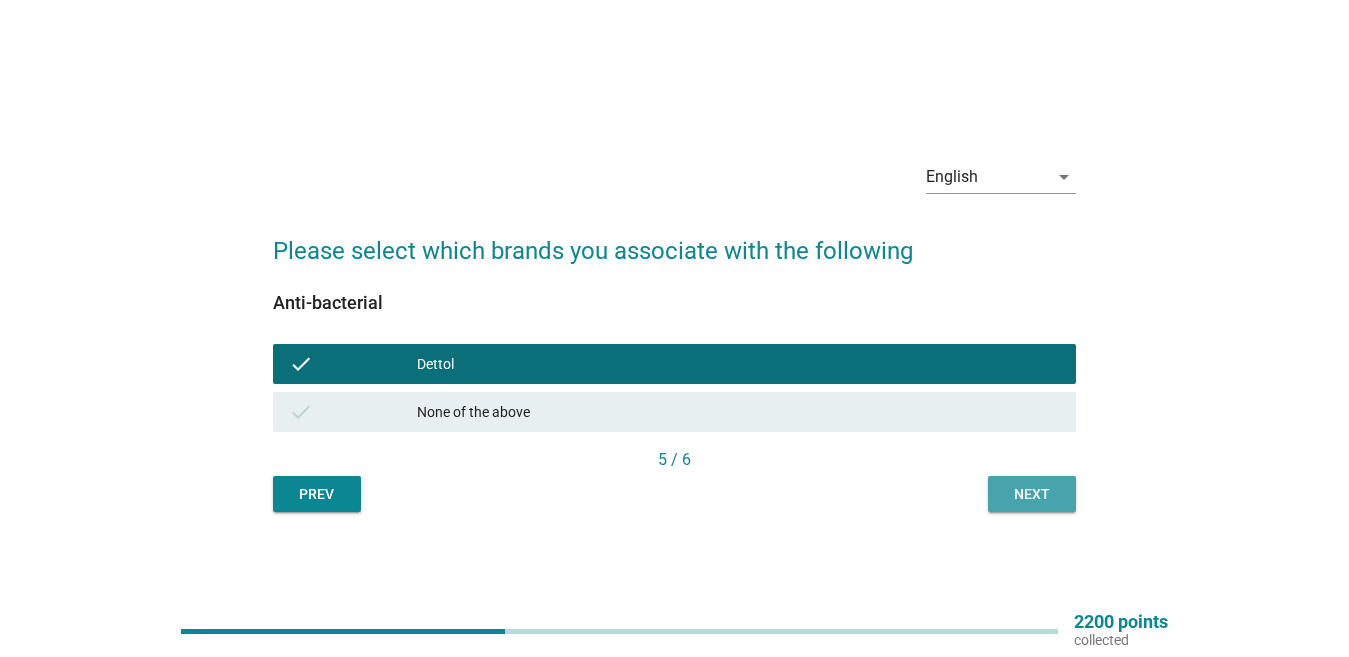 click on "Next" at bounding box center [1032, 494] 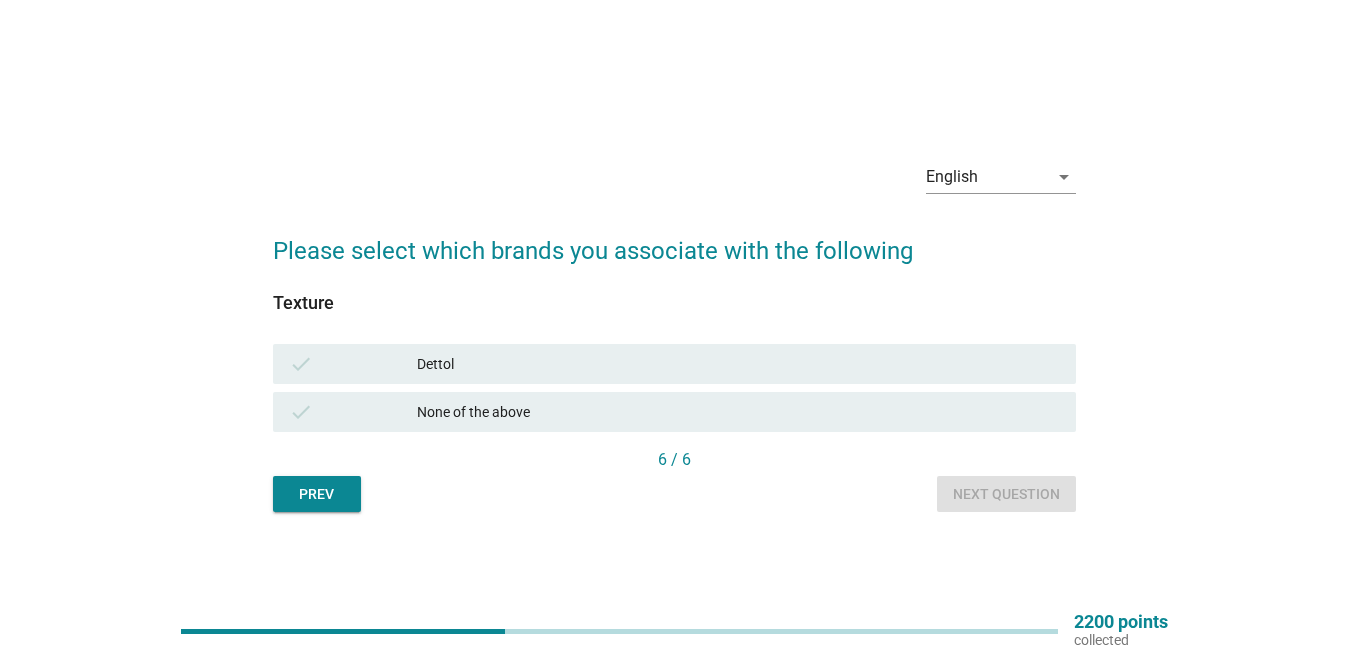 click on "Dettol" at bounding box center [738, 364] 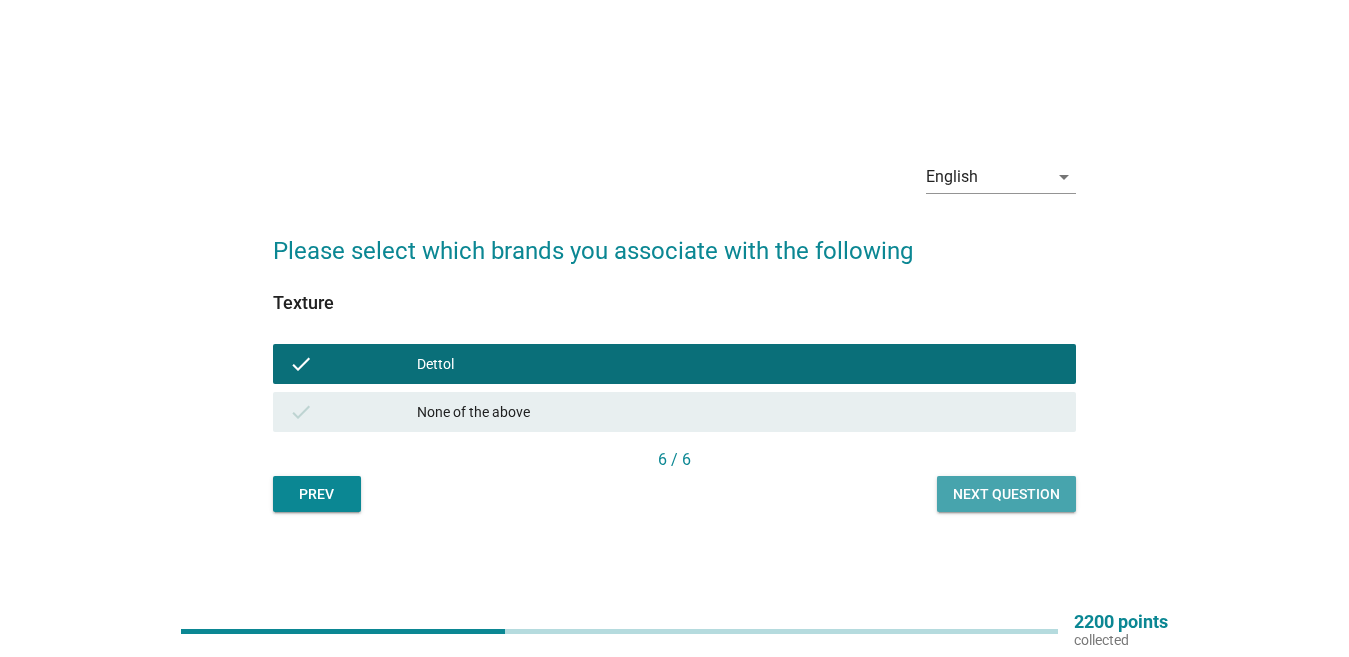 click on "Next question" at bounding box center [1006, 494] 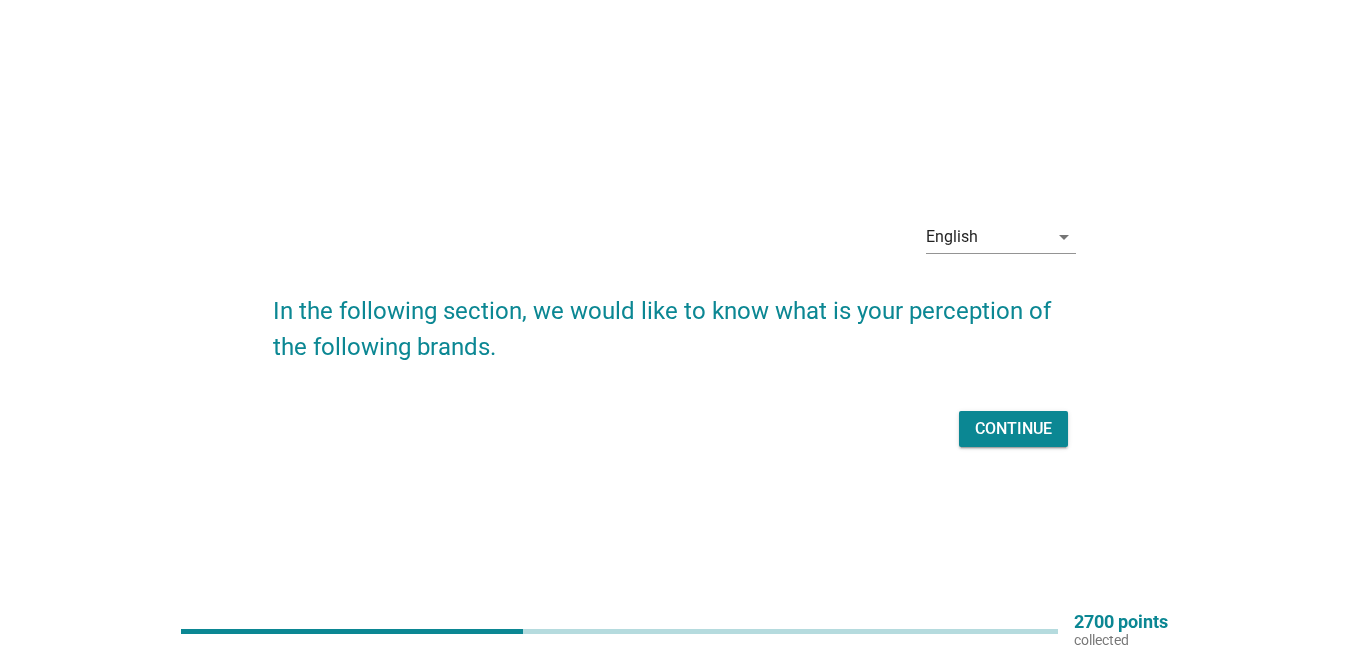 click on "Continue" at bounding box center [1013, 429] 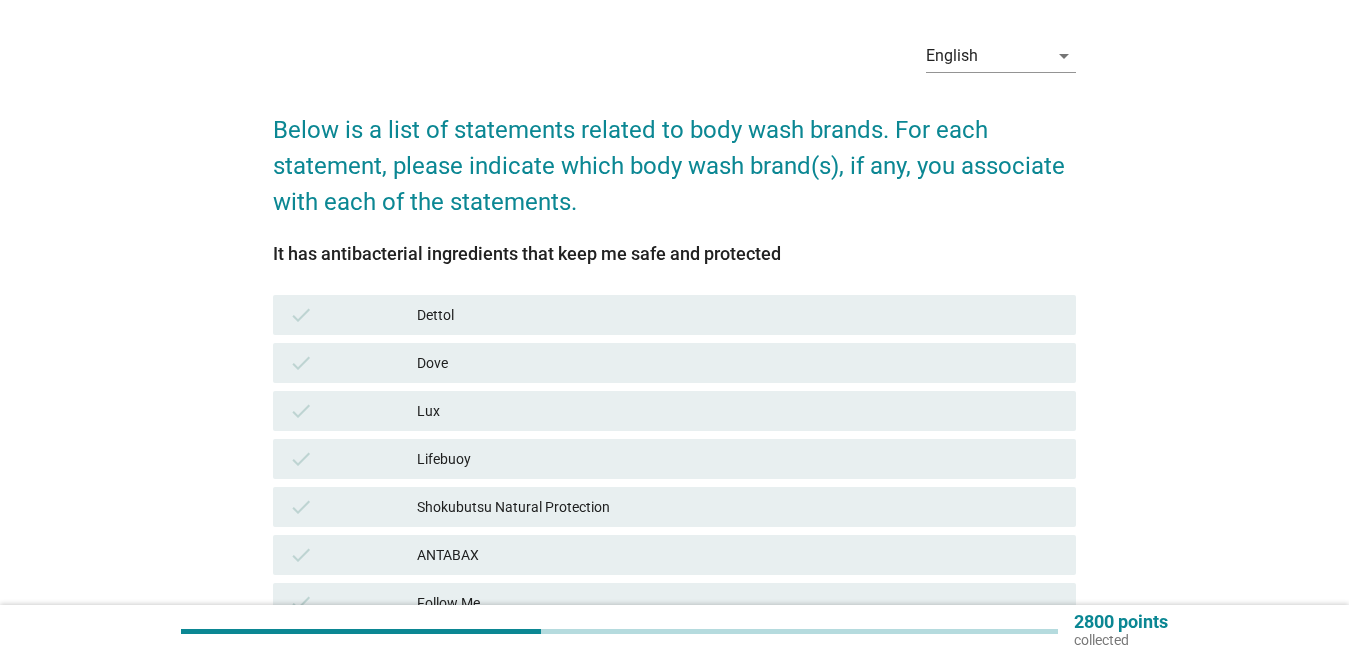 scroll, scrollTop: 100, scrollLeft: 0, axis: vertical 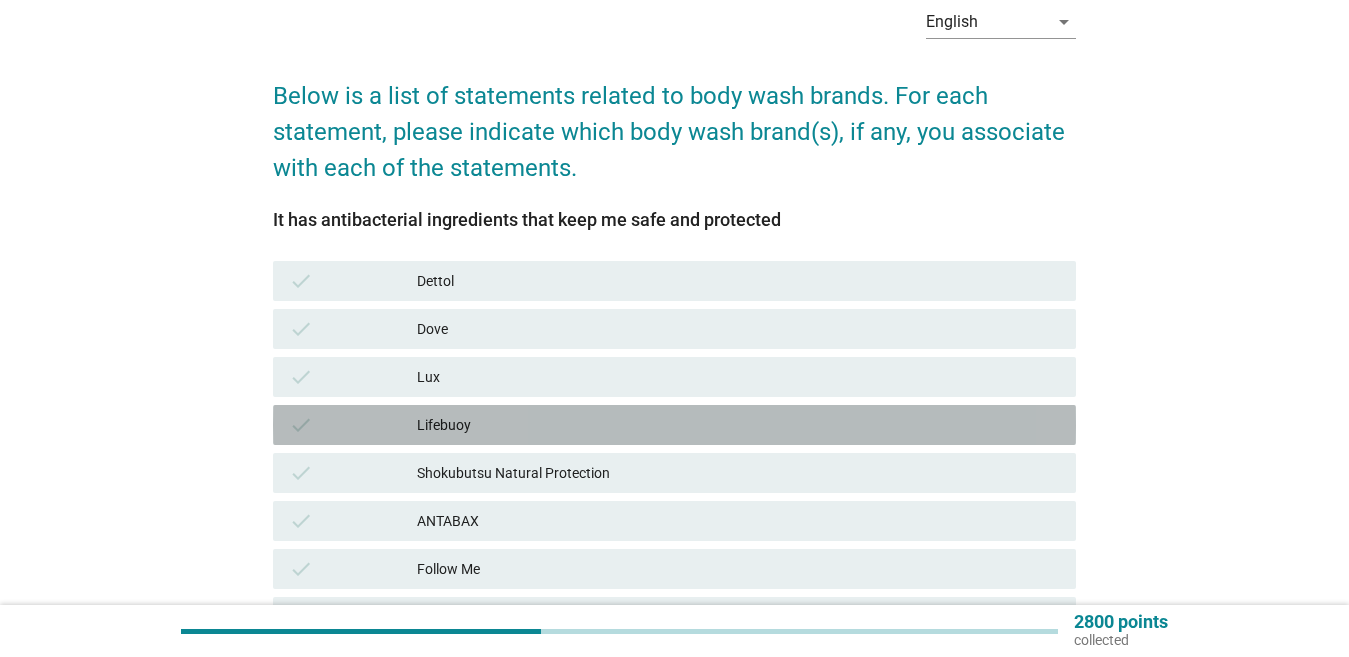 click on "Lifebuoy" at bounding box center (738, 425) 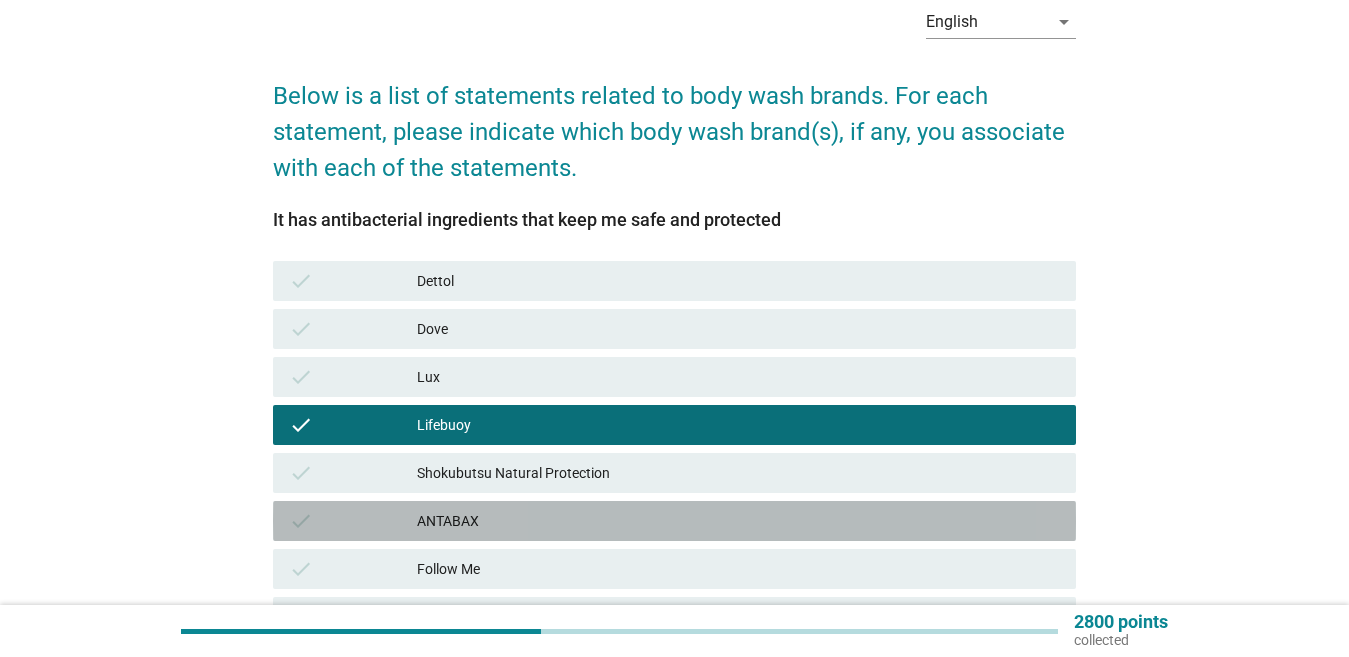 click on "ANTABAX" at bounding box center (738, 521) 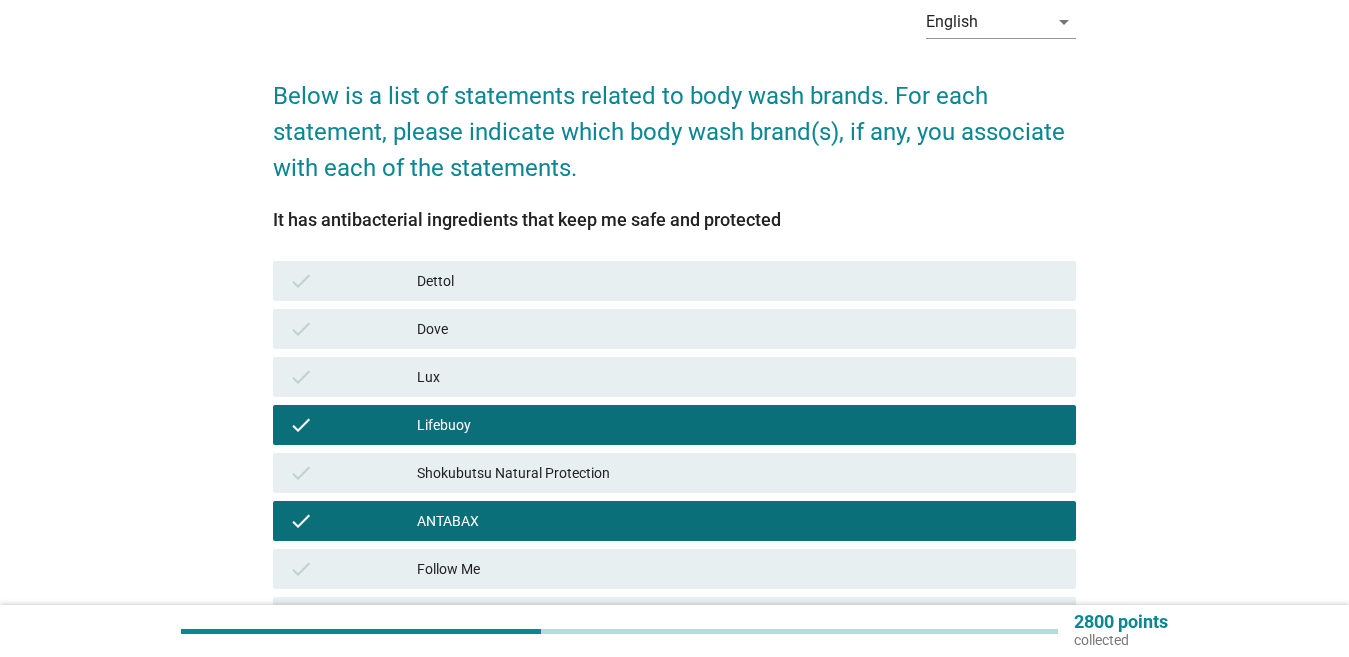 click on "Dettol" at bounding box center [738, 281] 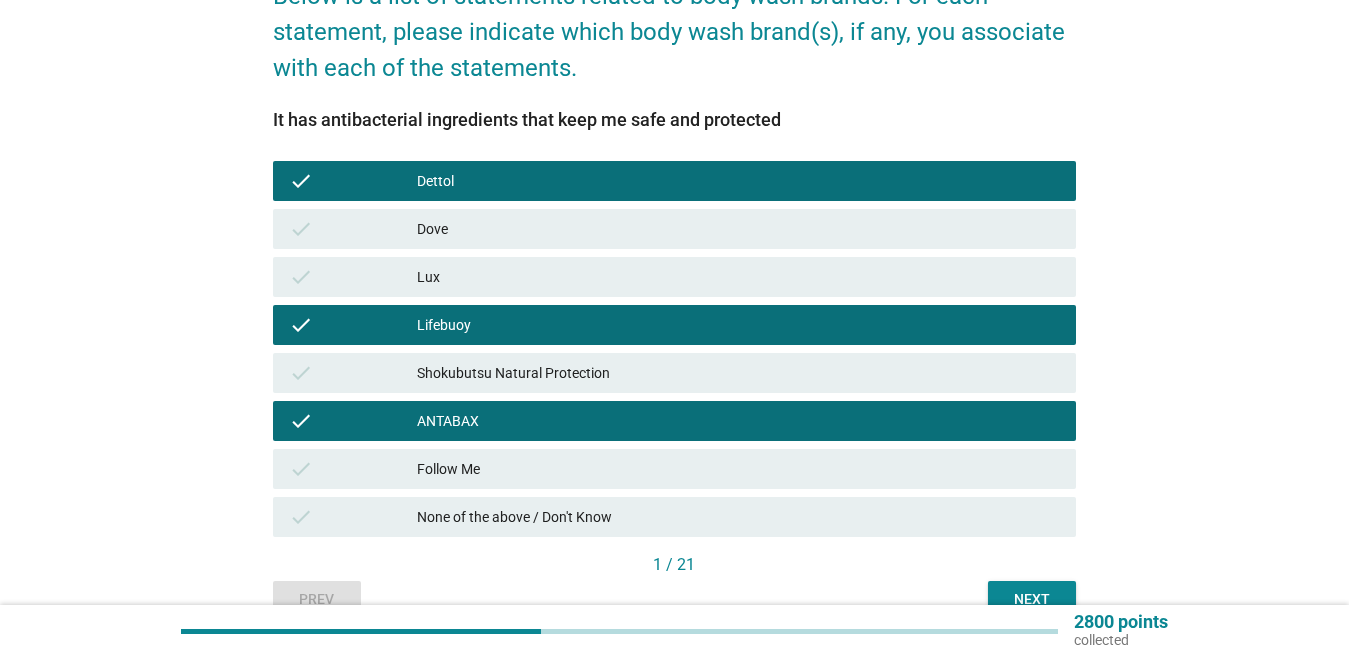 scroll, scrollTop: 300, scrollLeft: 0, axis: vertical 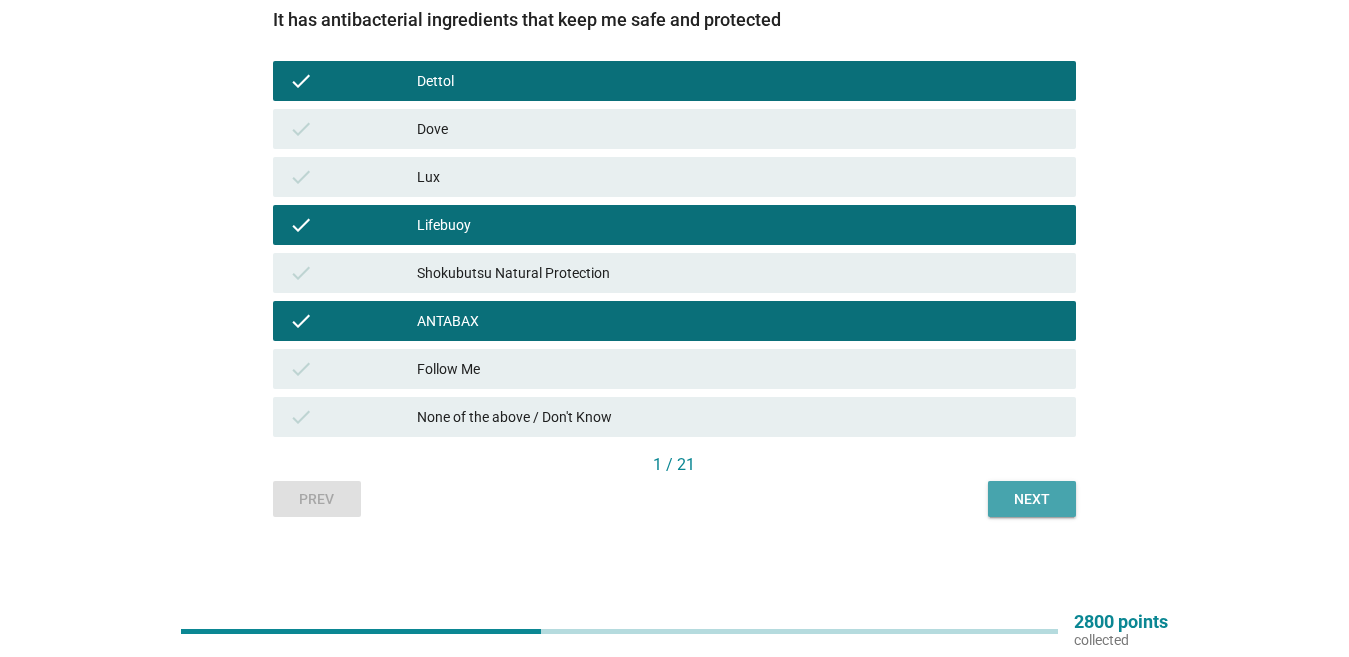 click on "Next" at bounding box center (1032, 499) 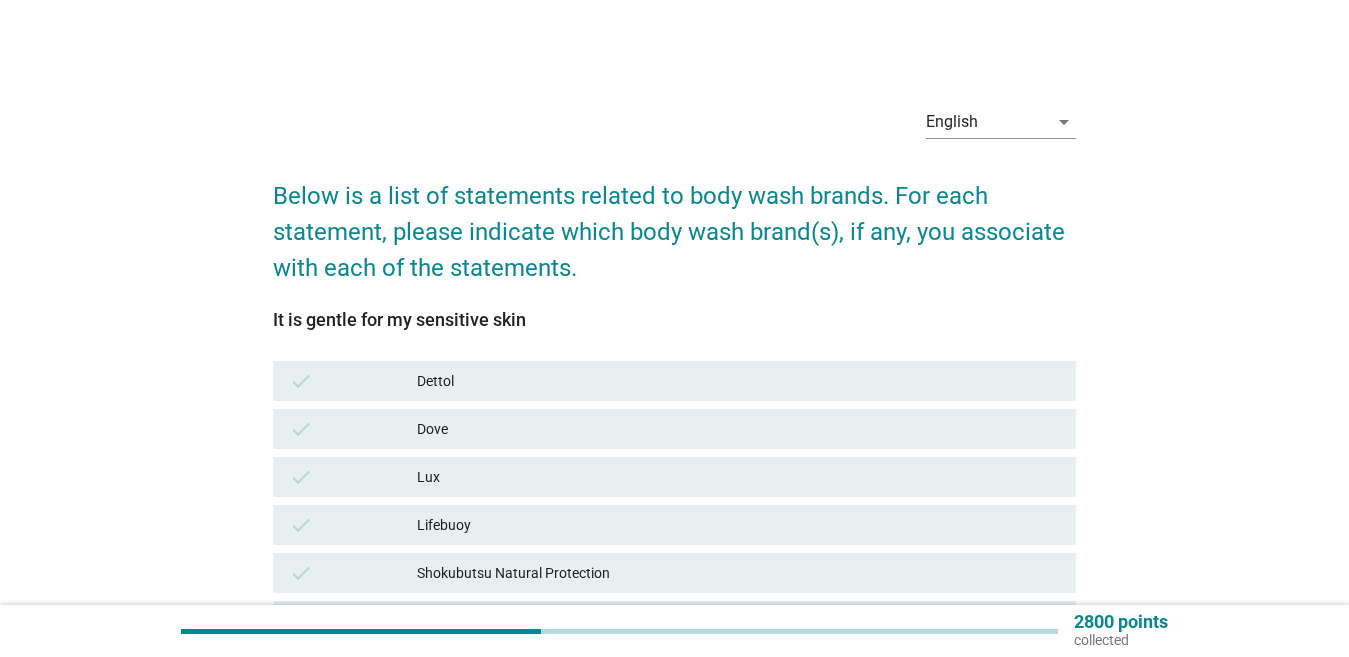 click on "check   Dove" at bounding box center (674, 429) 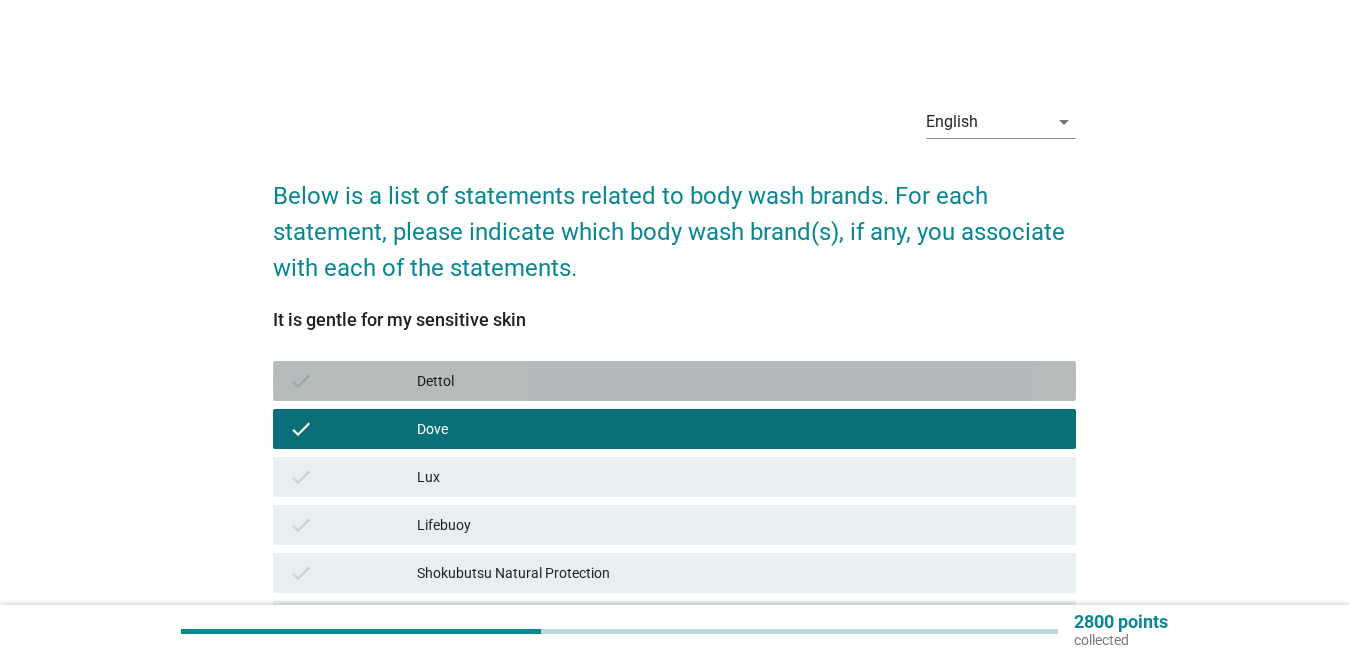 click on "Dettol" at bounding box center [738, 381] 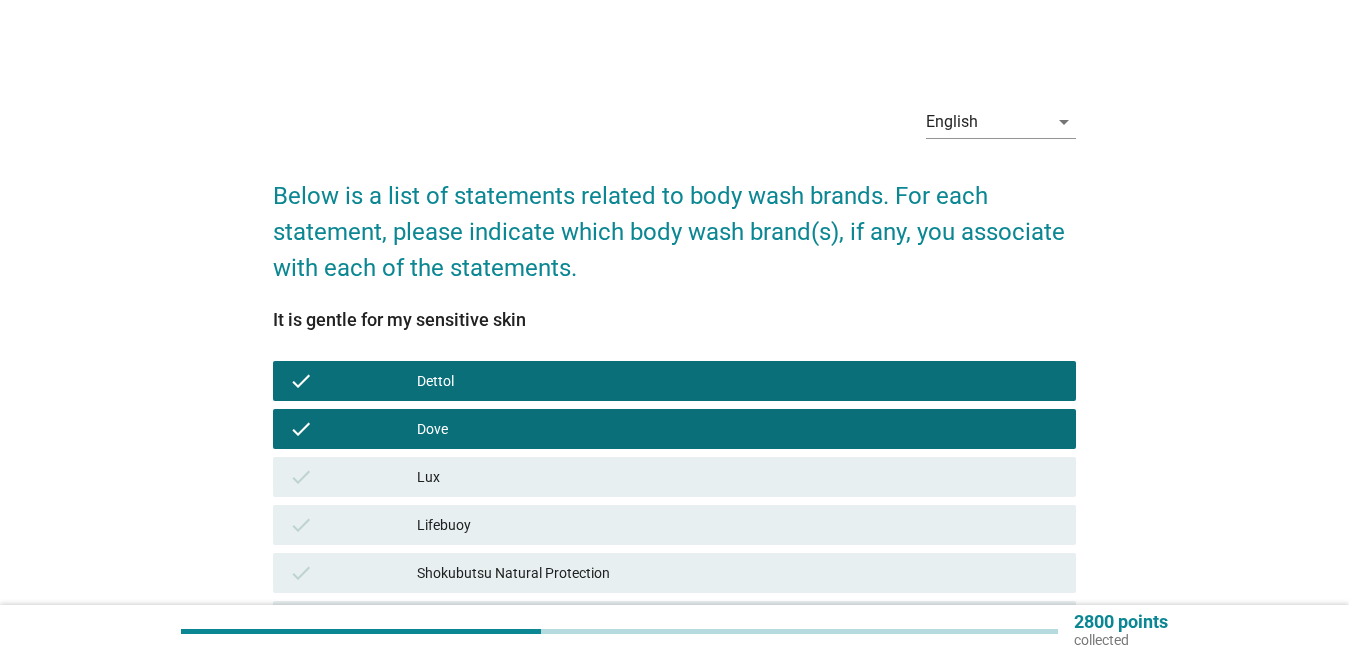 click on "Lux" at bounding box center [738, 477] 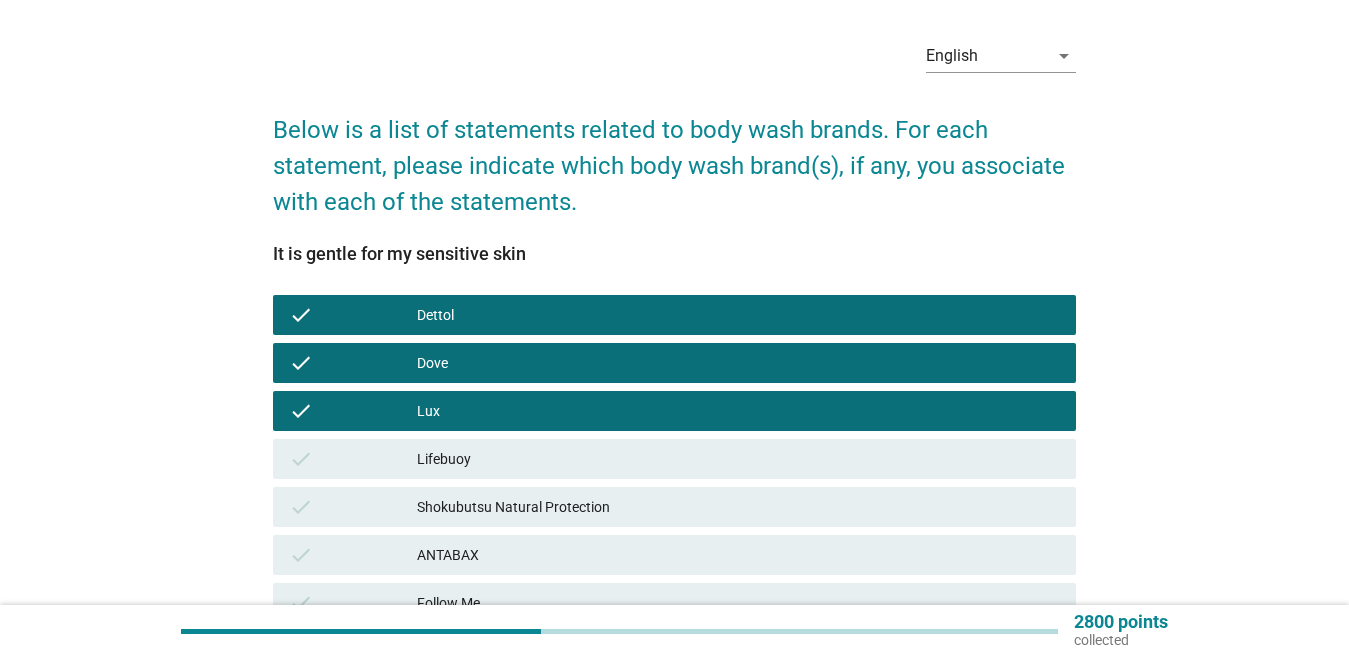 scroll, scrollTop: 100, scrollLeft: 0, axis: vertical 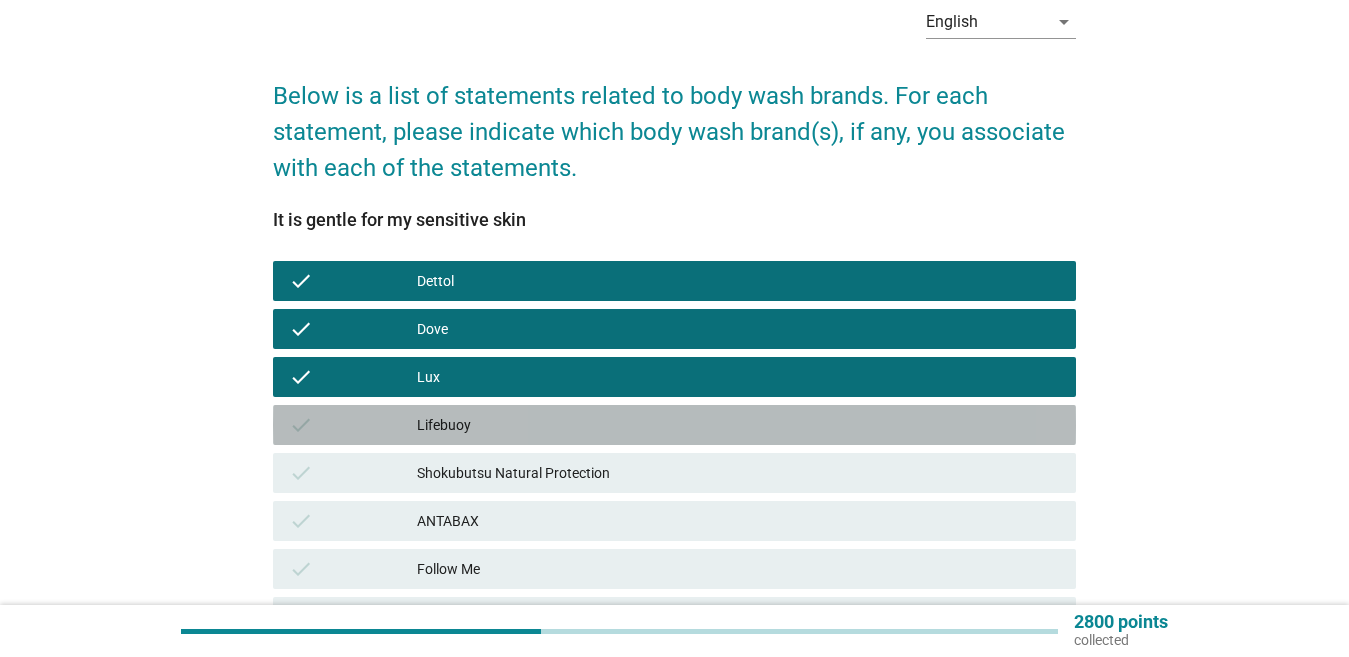 click on "Lifebuoy" at bounding box center (738, 425) 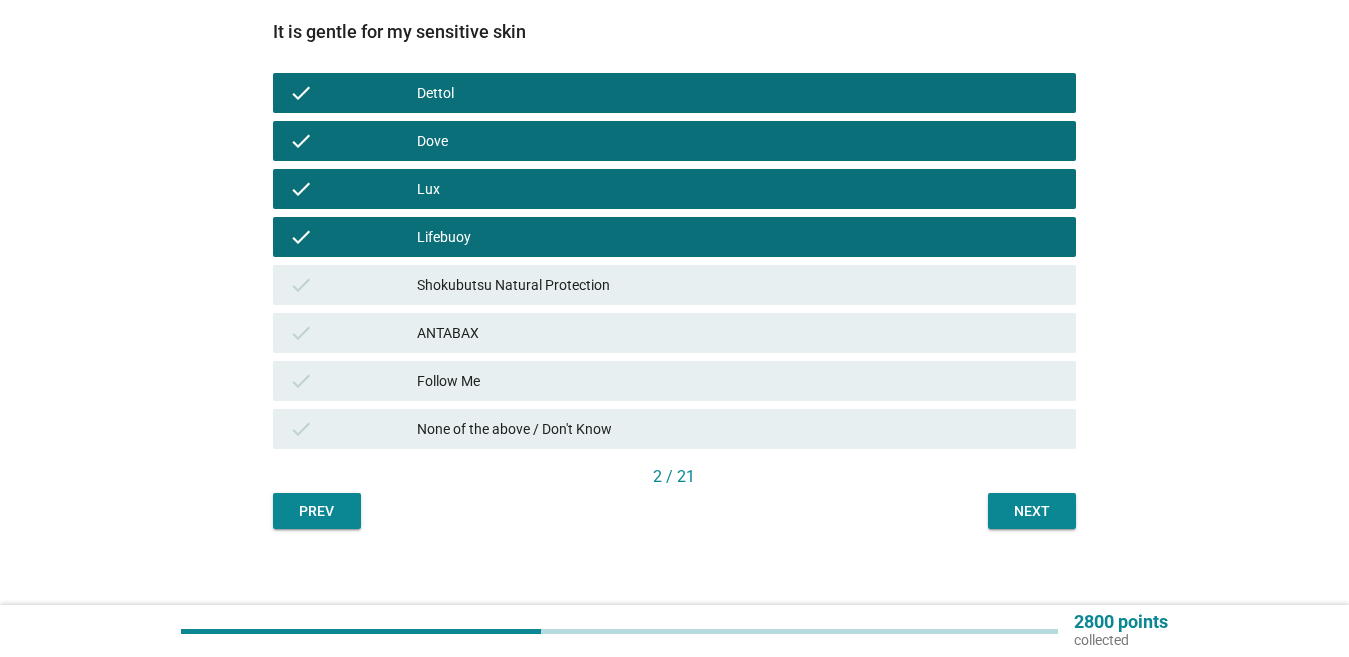 scroll, scrollTop: 300, scrollLeft: 0, axis: vertical 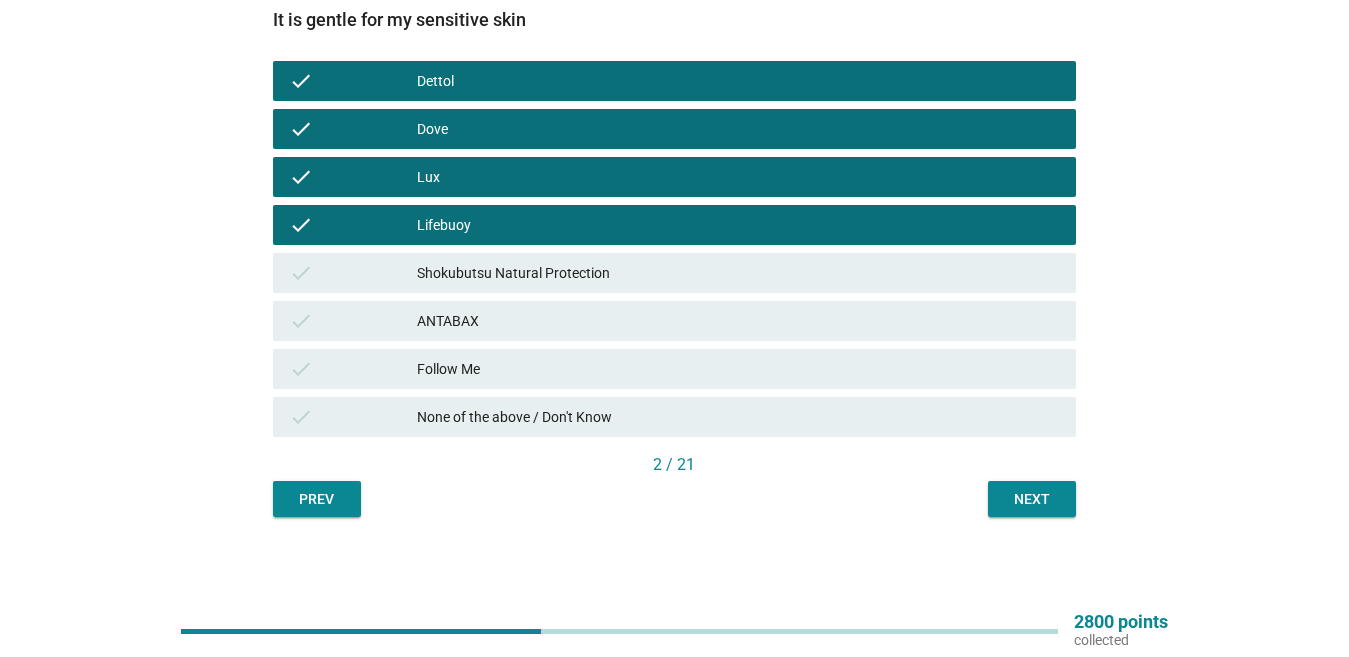 click on "Next" at bounding box center (1032, 499) 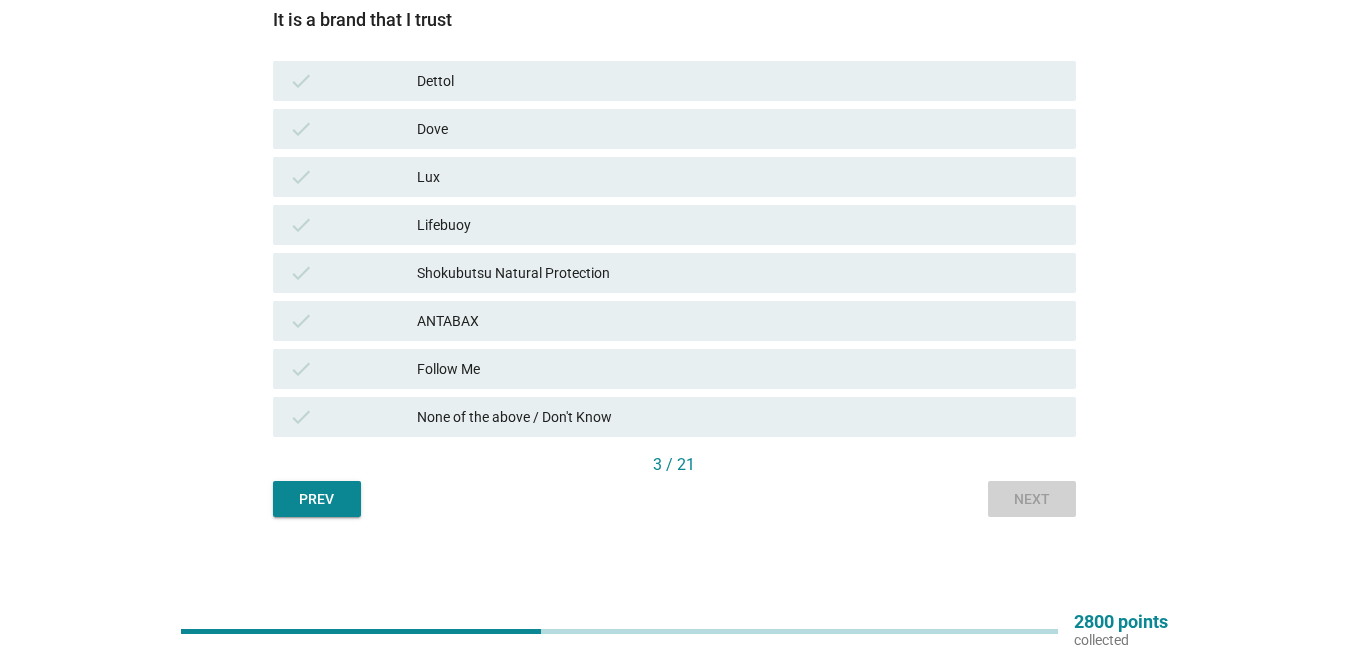 scroll, scrollTop: 0, scrollLeft: 0, axis: both 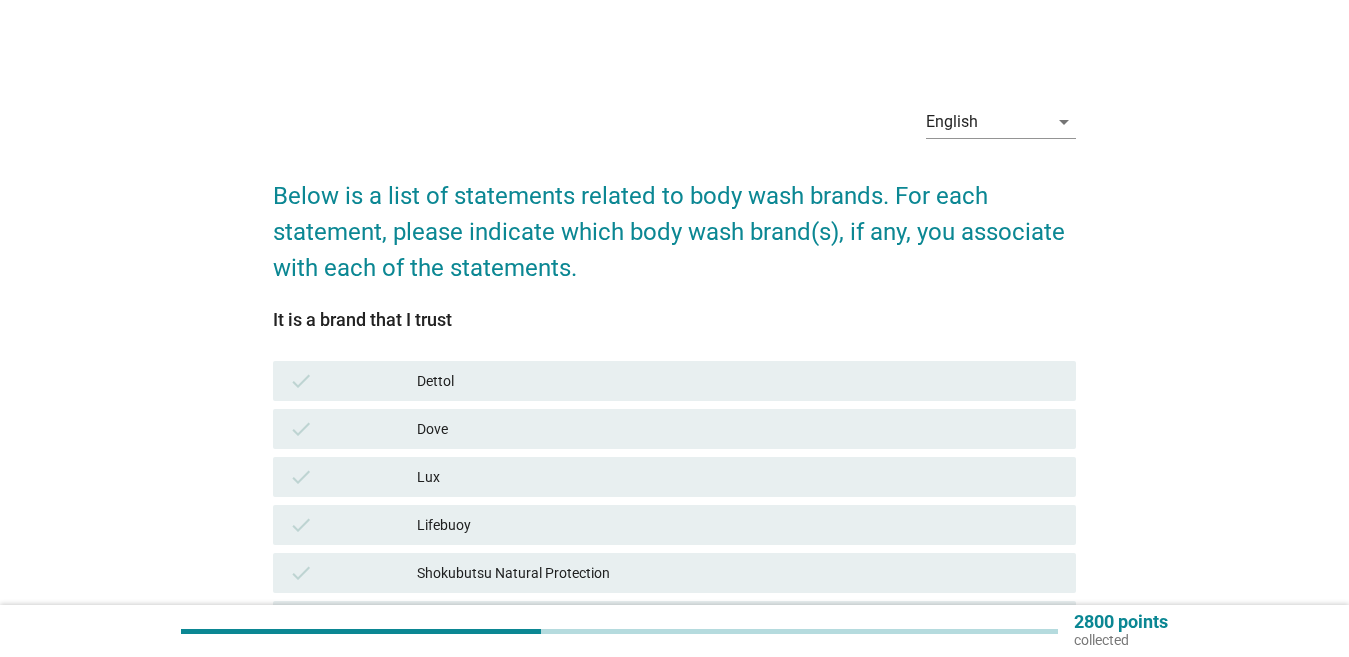 click on "Dettol" at bounding box center [738, 381] 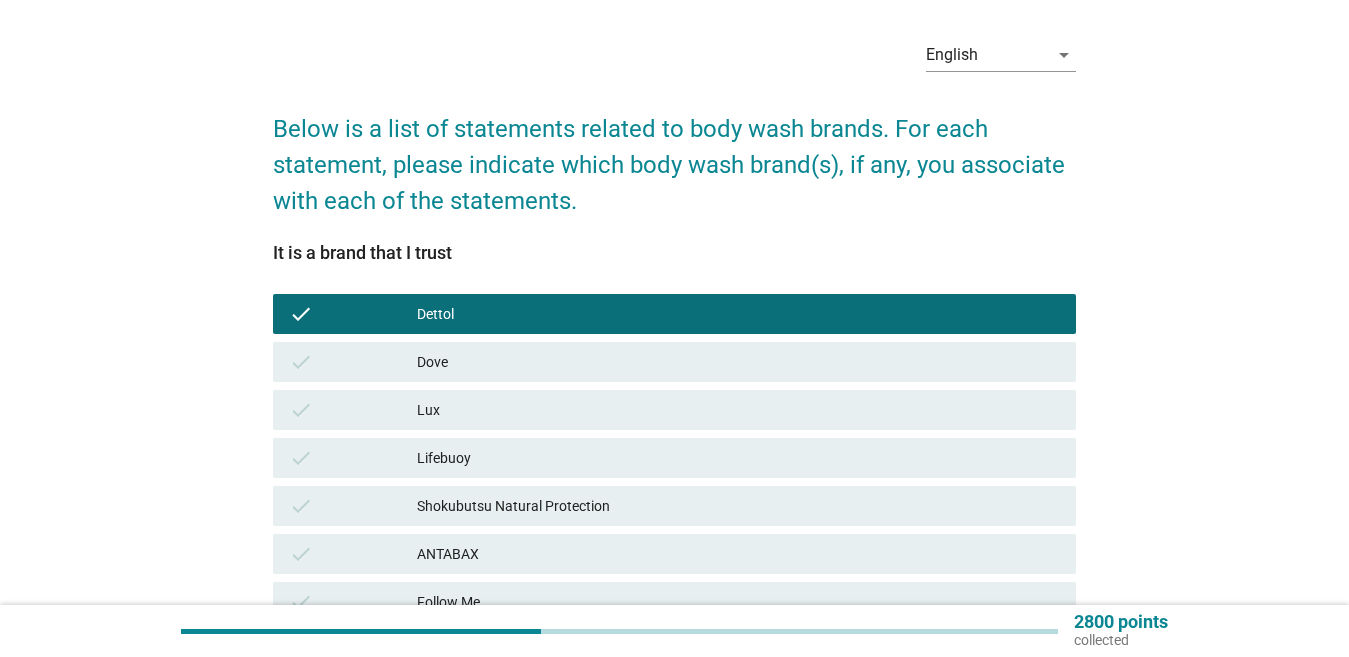 scroll, scrollTop: 200, scrollLeft: 0, axis: vertical 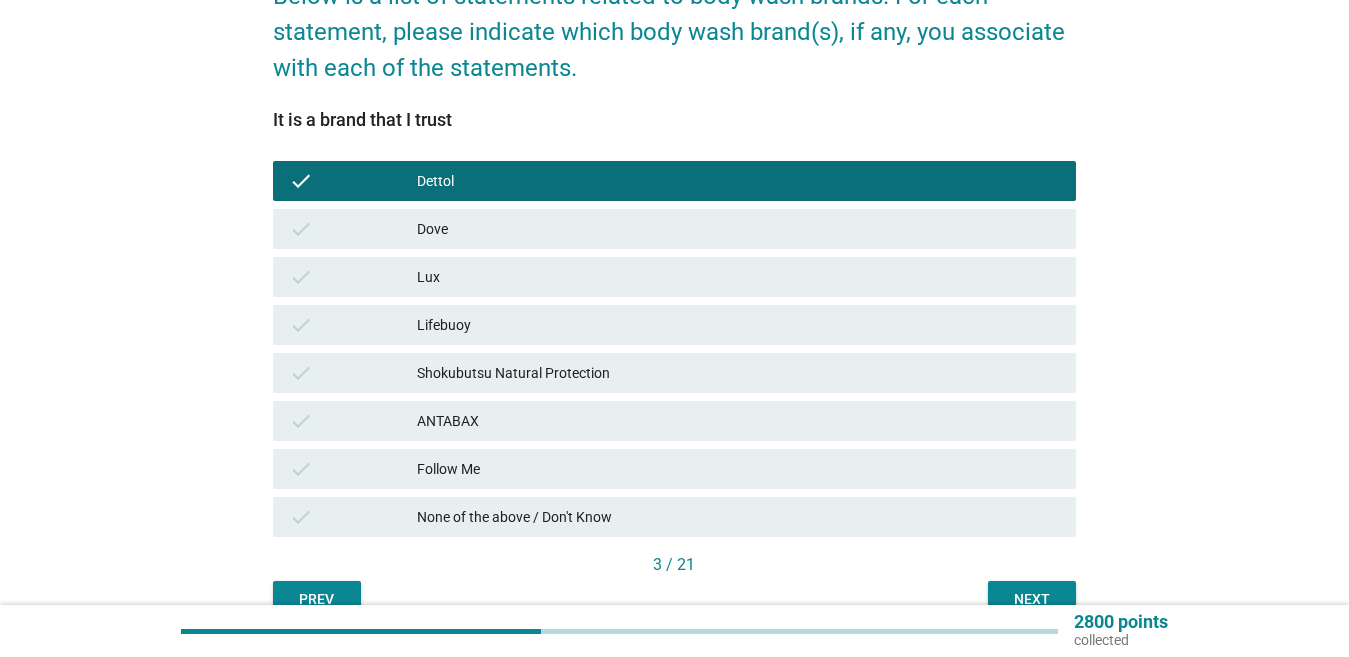 click on "Next" at bounding box center [1032, 599] 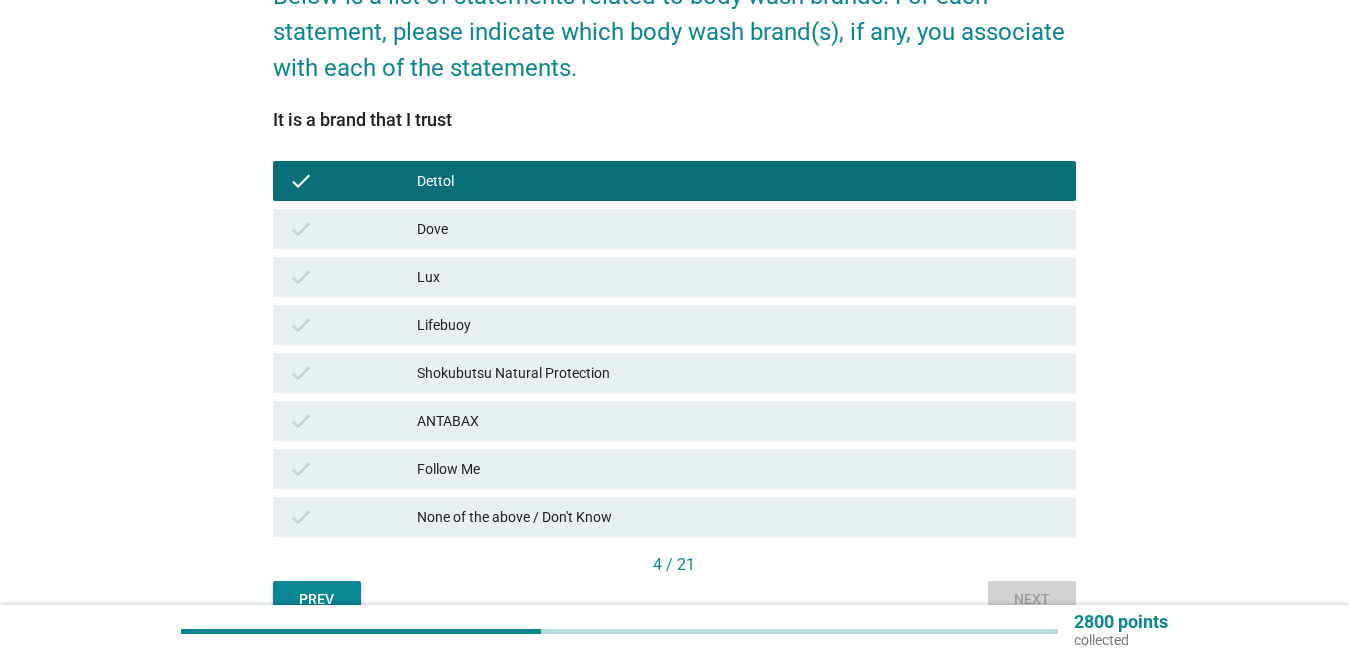 scroll, scrollTop: 0, scrollLeft: 0, axis: both 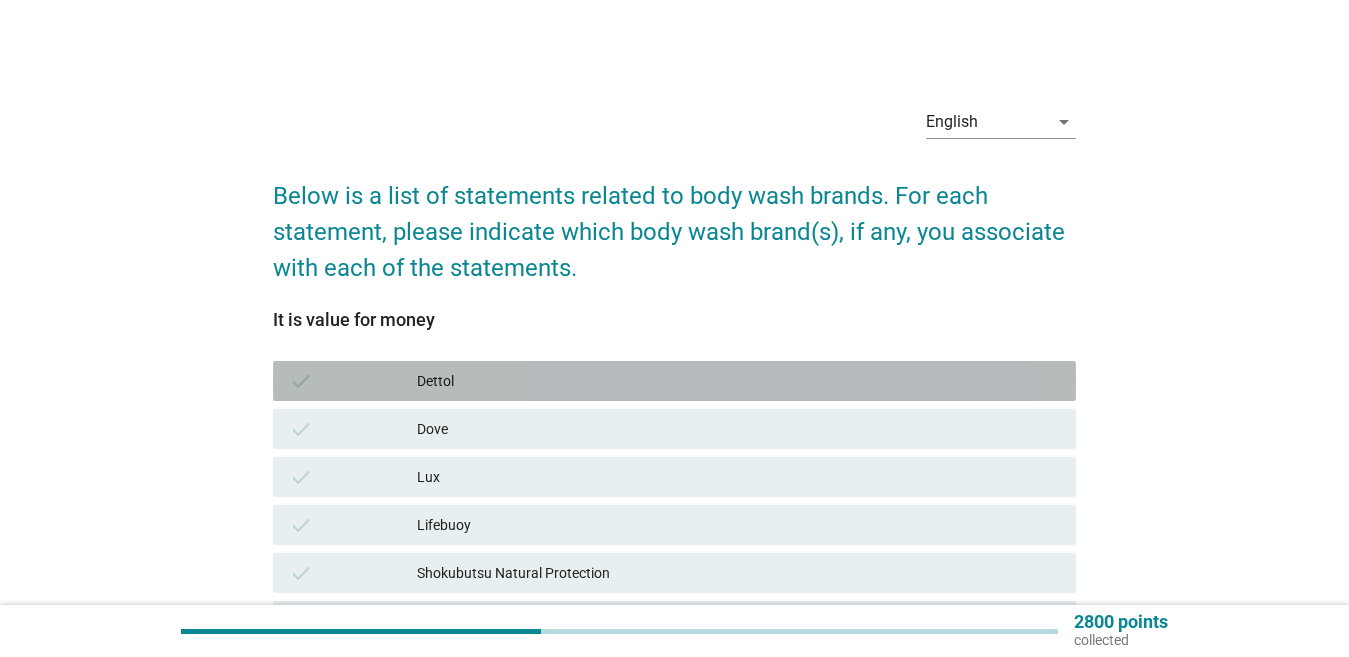 click on "Dettol" at bounding box center [738, 381] 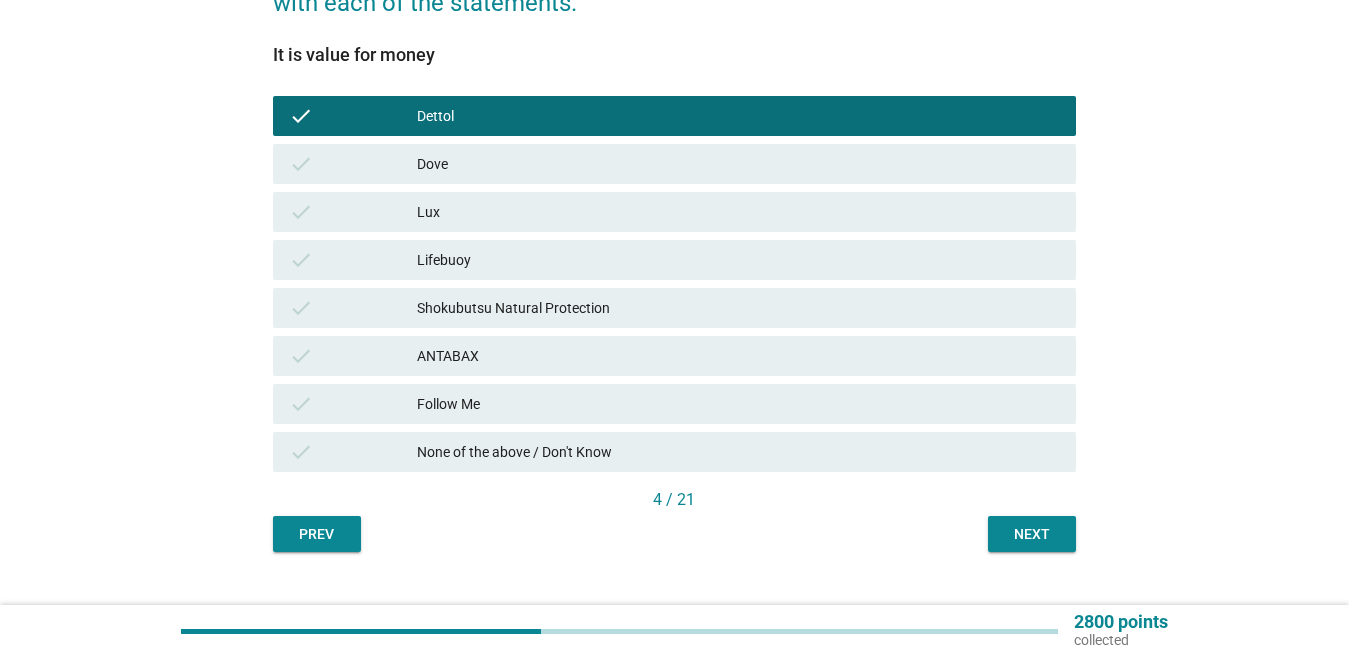 scroll, scrollTop: 300, scrollLeft: 0, axis: vertical 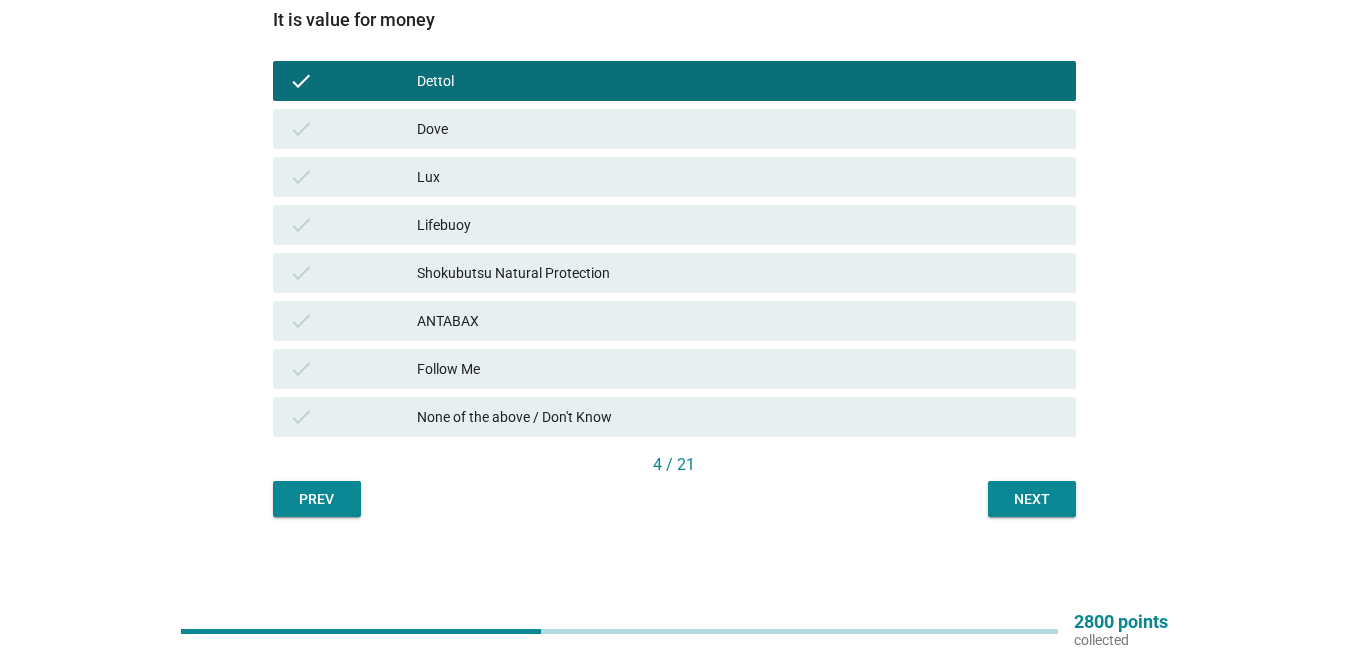 click on "Next" at bounding box center (1032, 499) 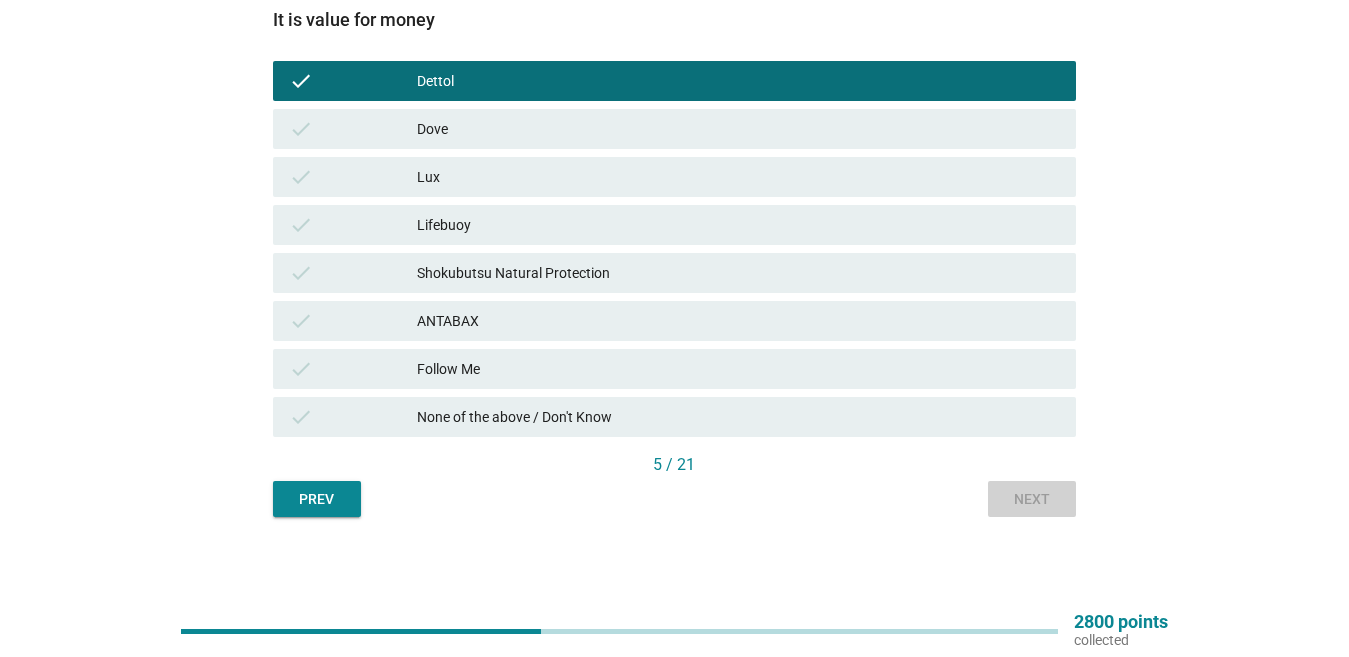 scroll, scrollTop: 0, scrollLeft: 0, axis: both 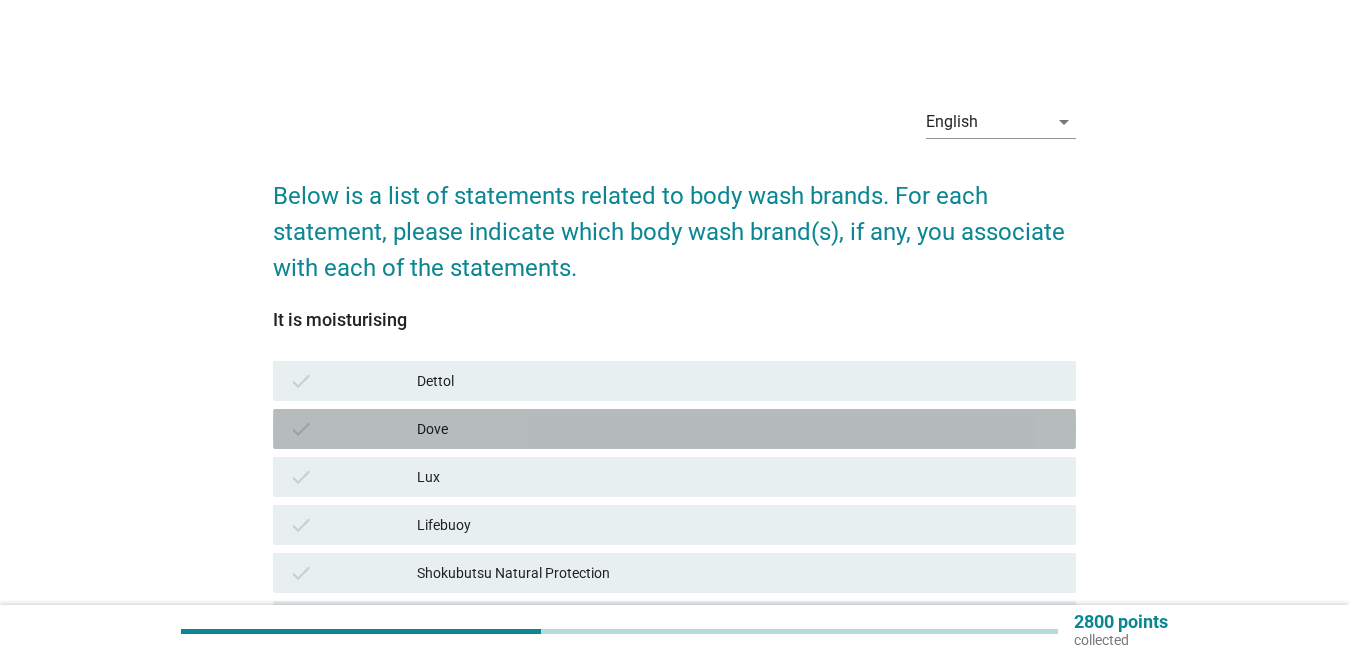 click on "Dove" at bounding box center (738, 429) 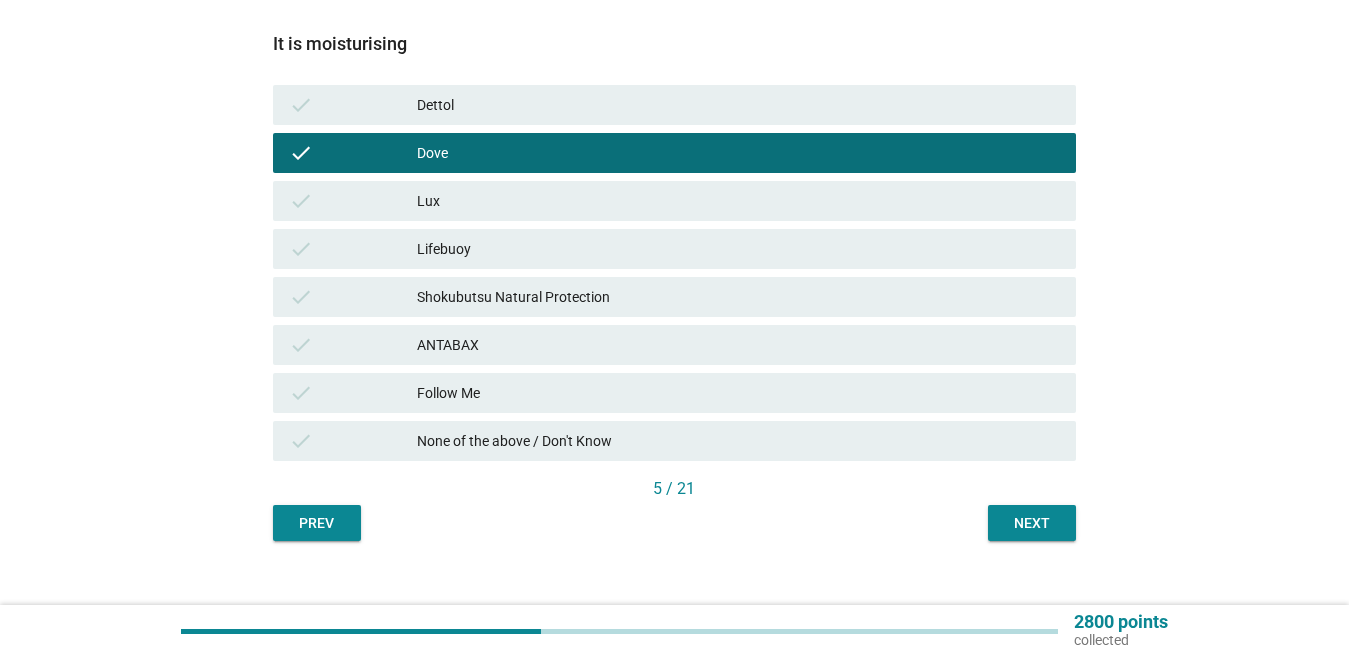 scroll, scrollTop: 300, scrollLeft: 0, axis: vertical 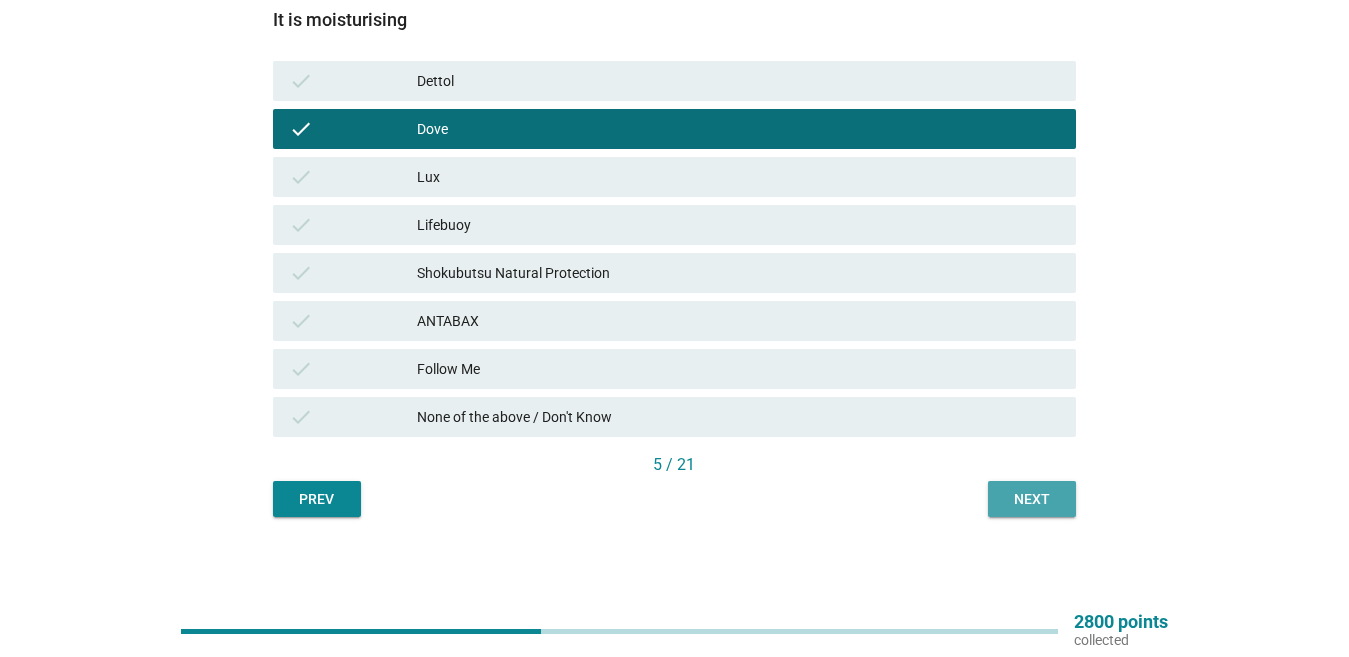 click on "Next" at bounding box center (1032, 499) 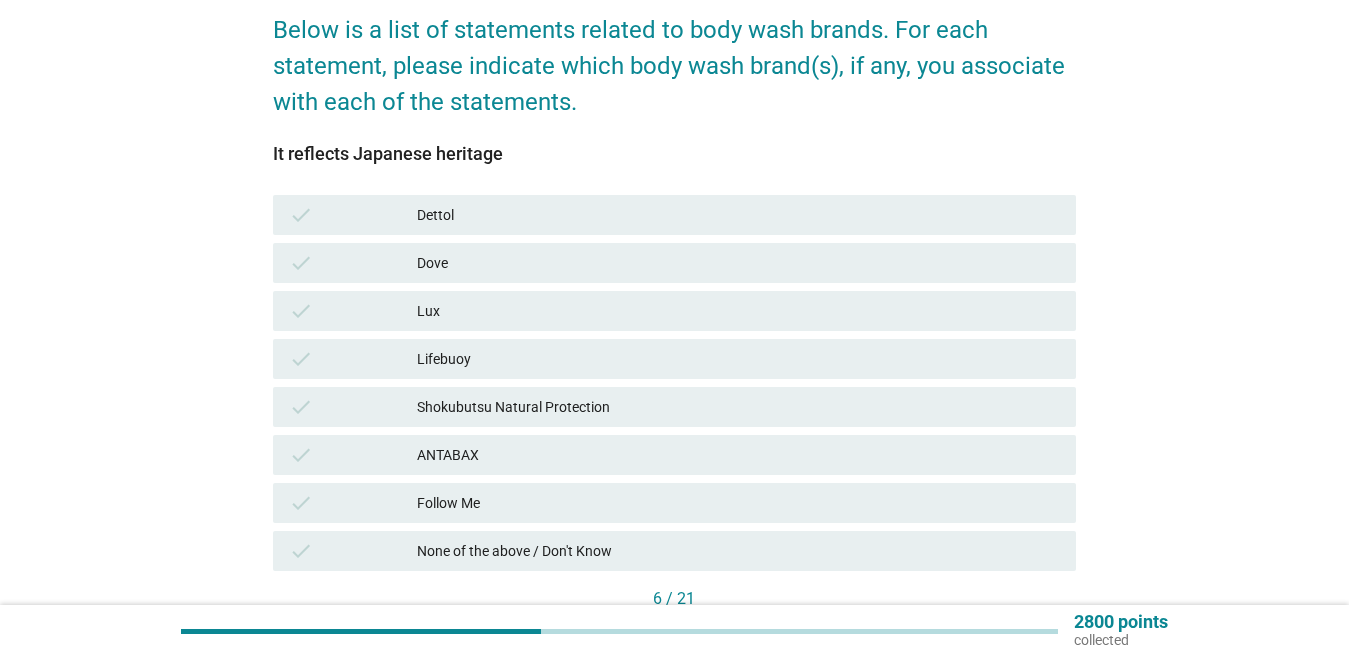 scroll, scrollTop: 200, scrollLeft: 0, axis: vertical 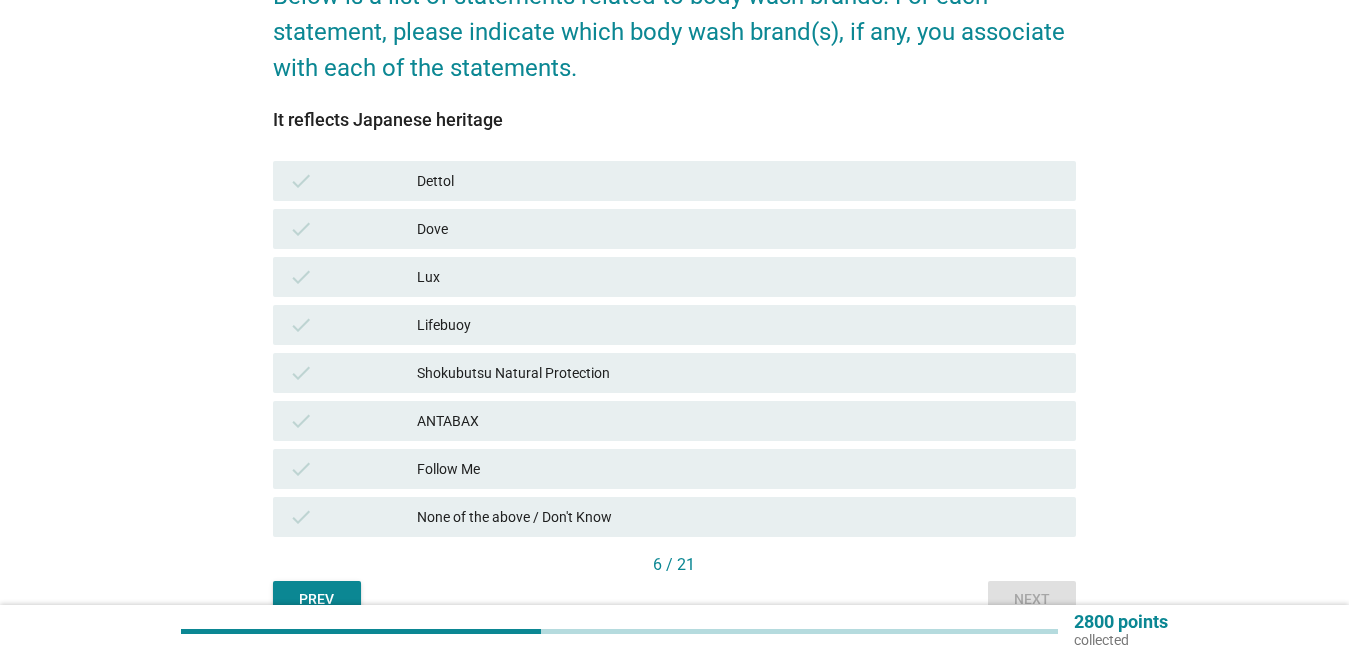 click on "check   None of the above / Don't Know" at bounding box center [674, 517] 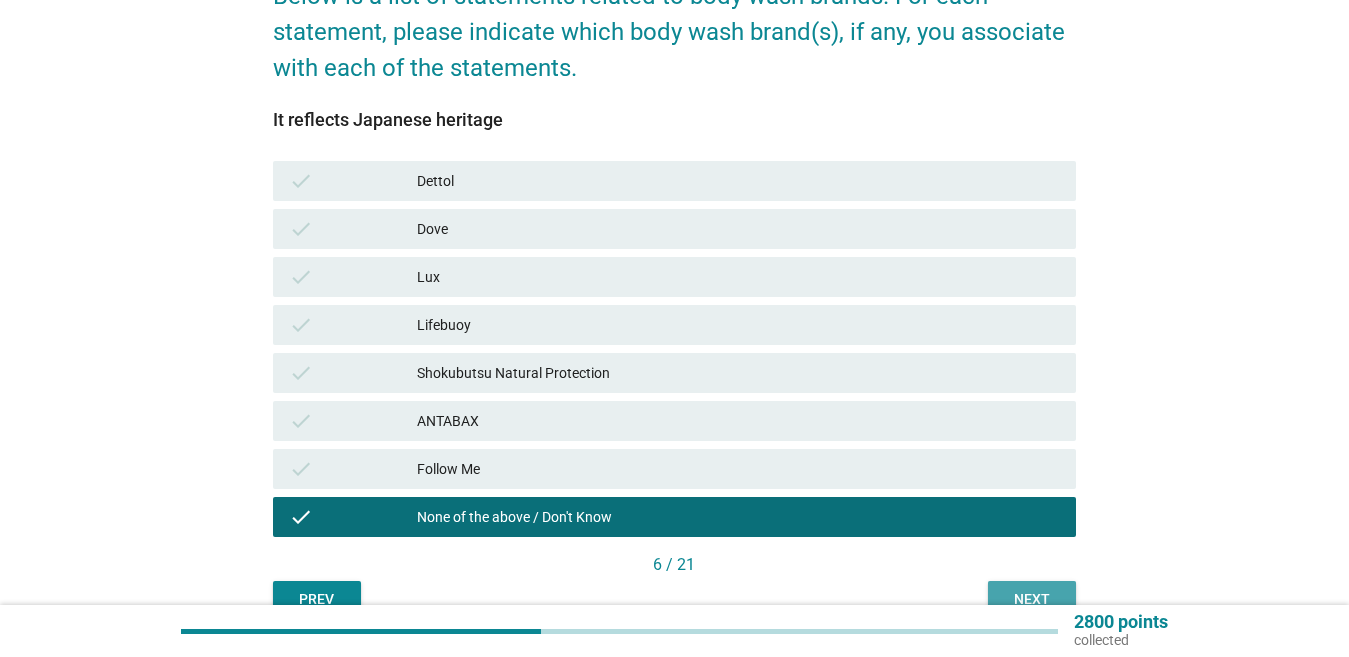 click on "Next" at bounding box center (1032, 599) 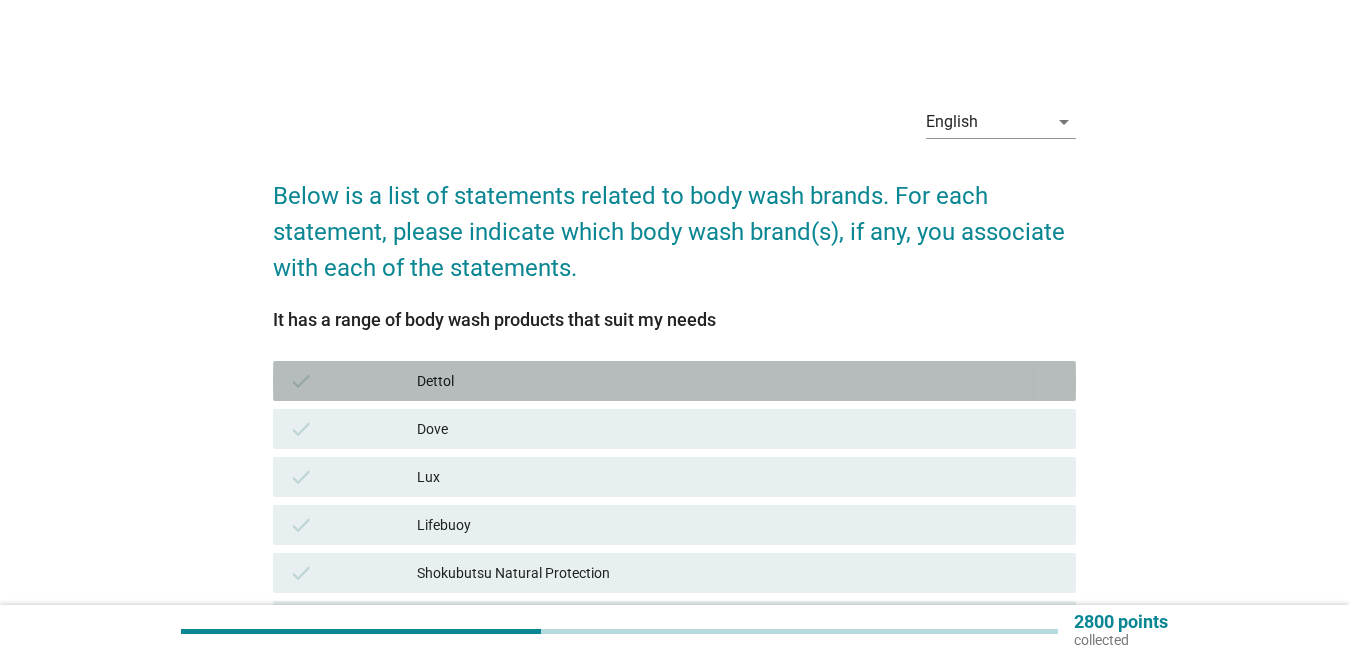 click on "Dettol" at bounding box center [738, 381] 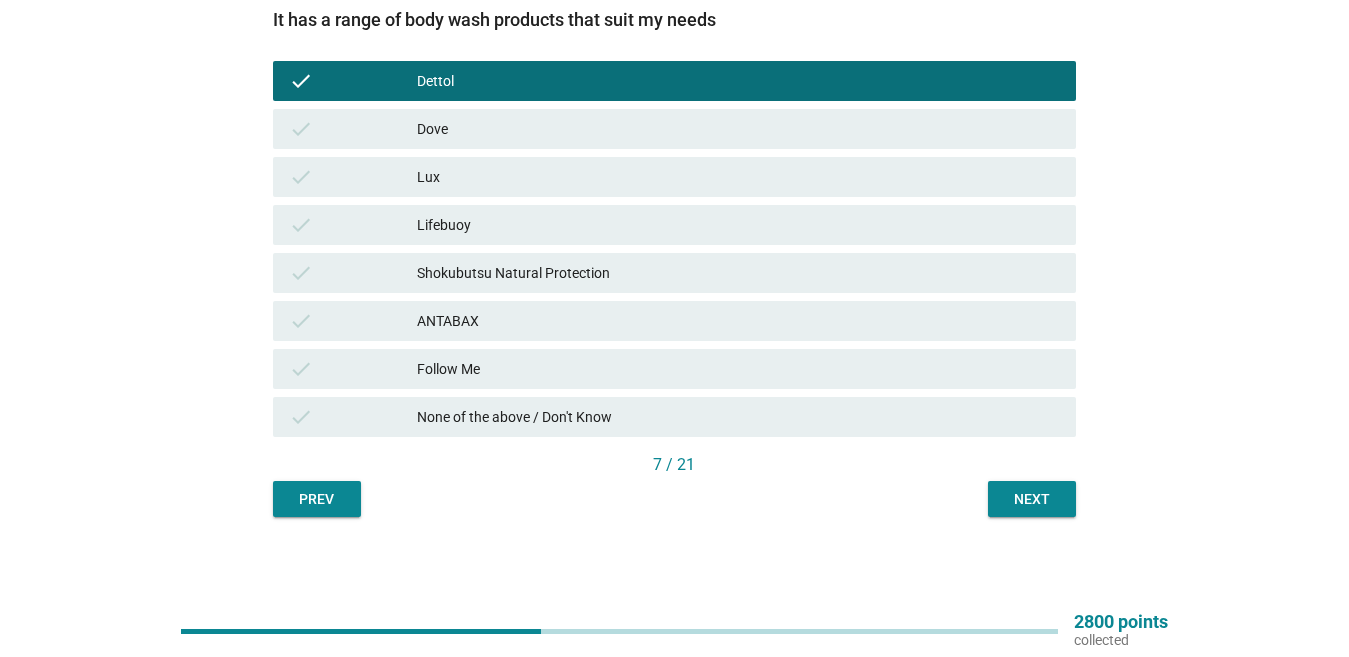 scroll, scrollTop: 302, scrollLeft: 0, axis: vertical 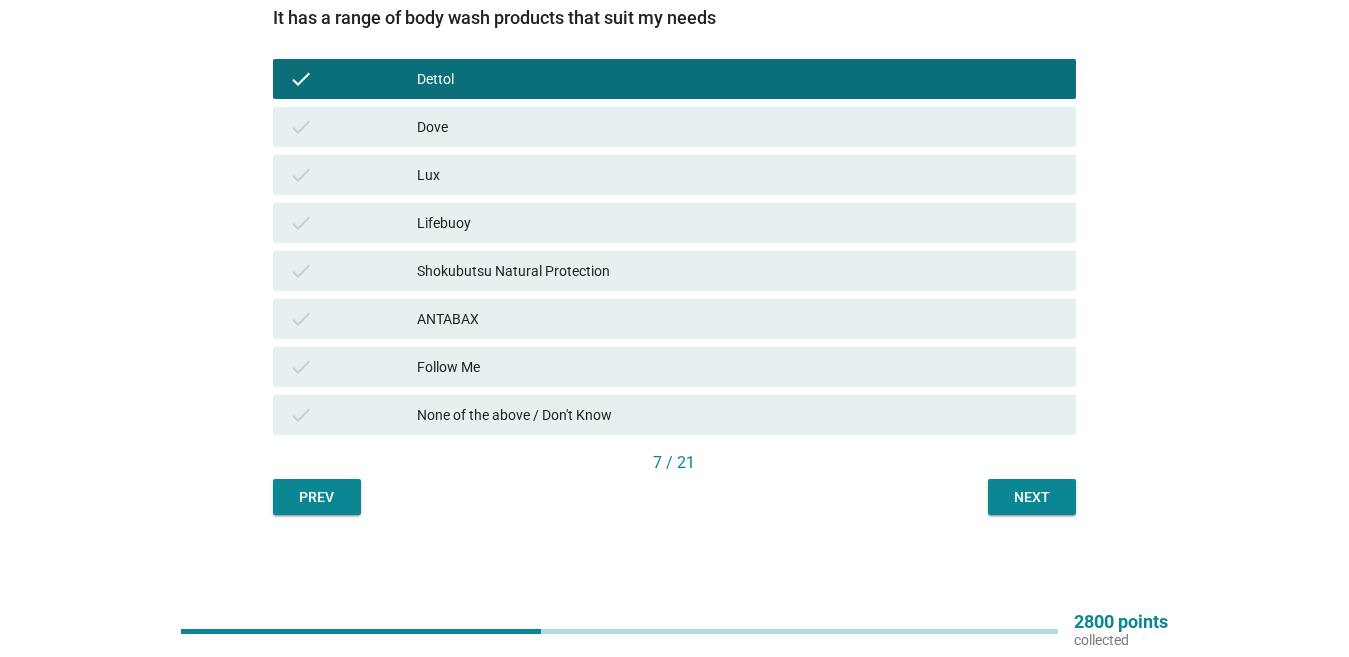 click on "Next" at bounding box center [1032, 497] 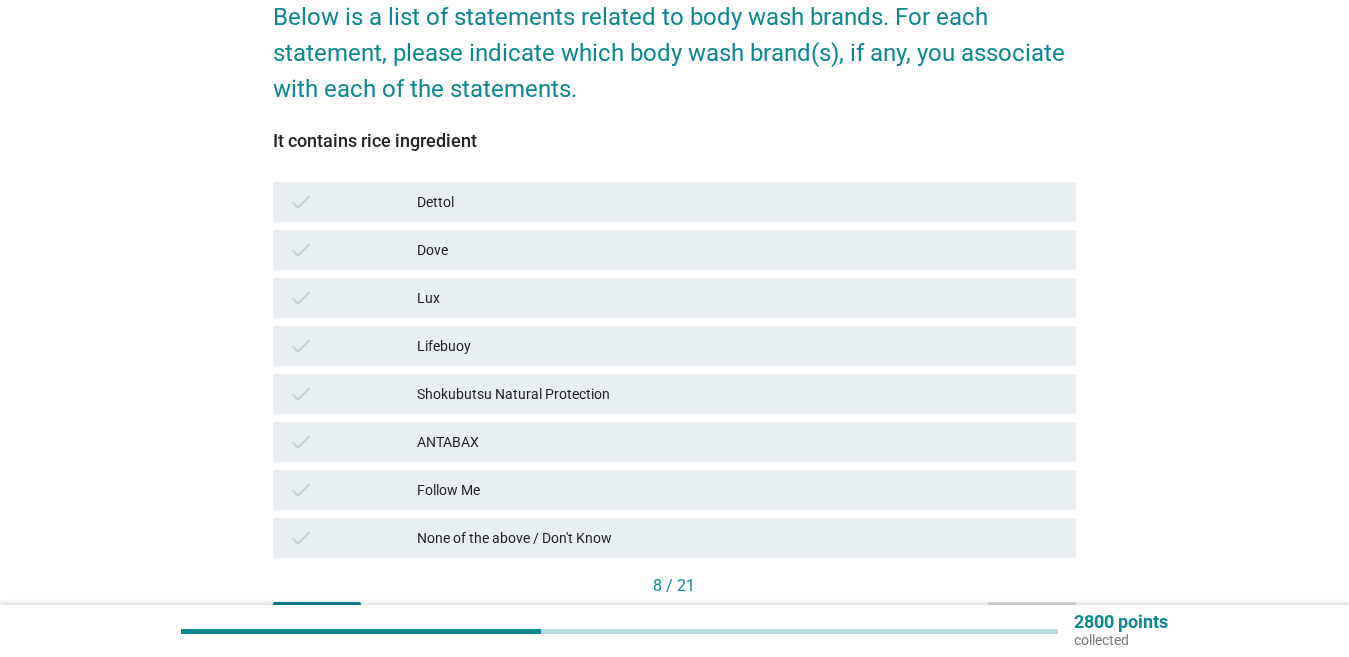 scroll, scrollTop: 300, scrollLeft: 0, axis: vertical 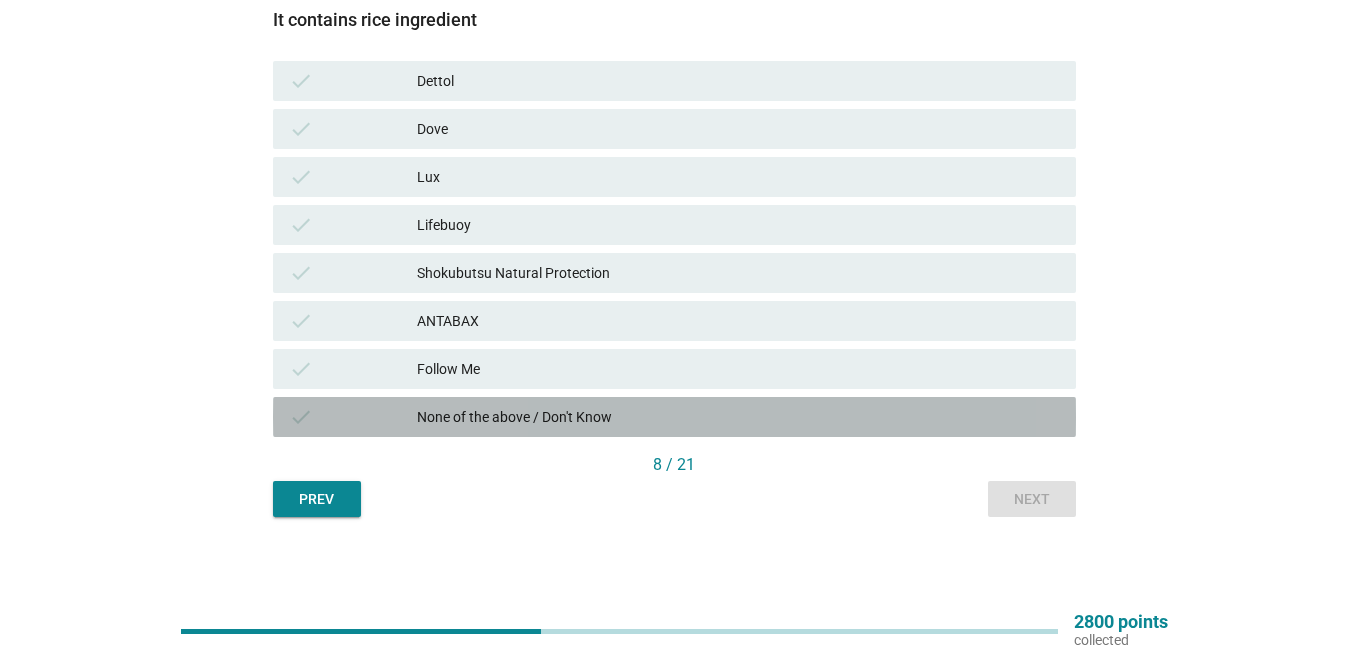 click on "None of the above / Don't Know" at bounding box center (738, 417) 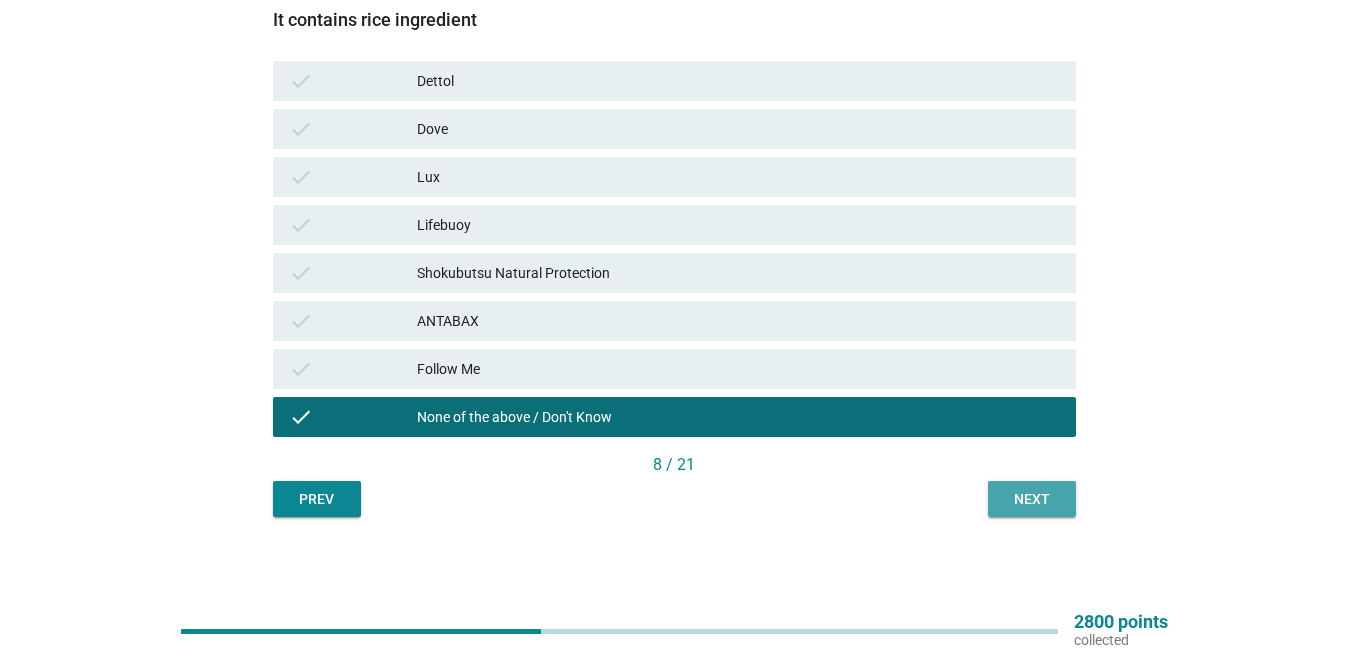 click on "Next" at bounding box center [1032, 499] 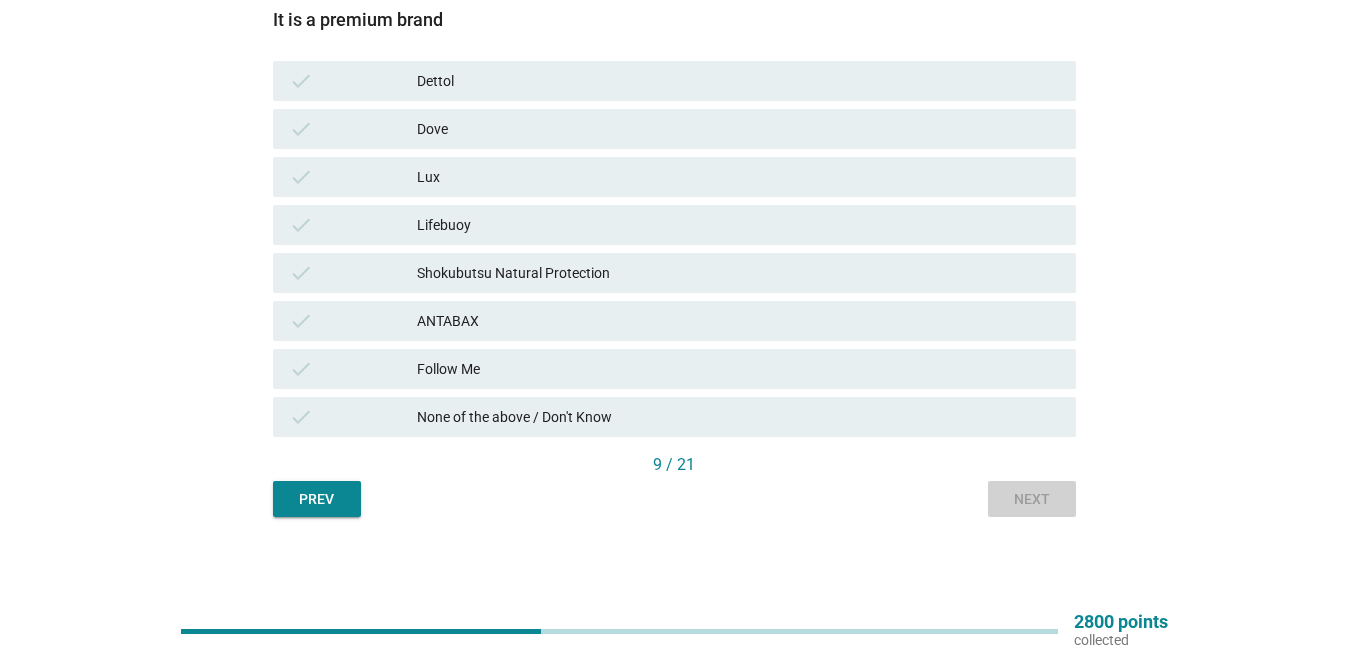 scroll, scrollTop: 0, scrollLeft: 0, axis: both 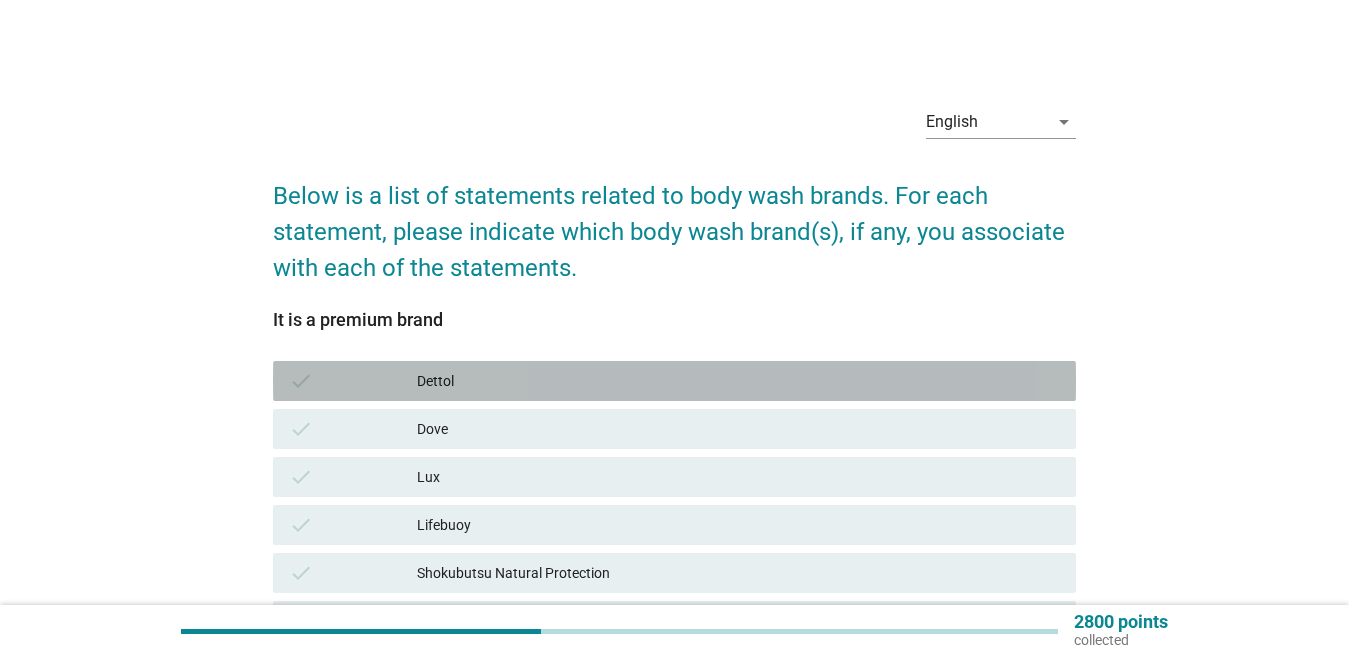 click on "Dettol" at bounding box center (738, 381) 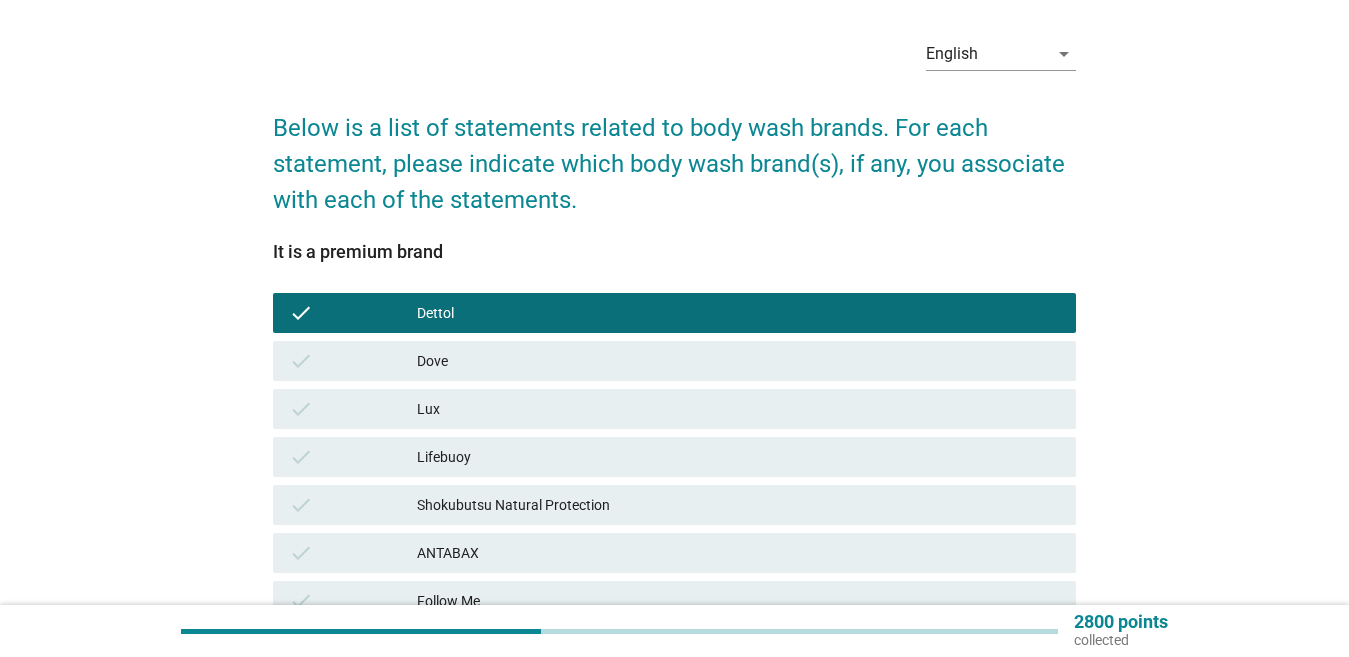 scroll, scrollTop: 302, scrollLeft: 0, axis: vertical 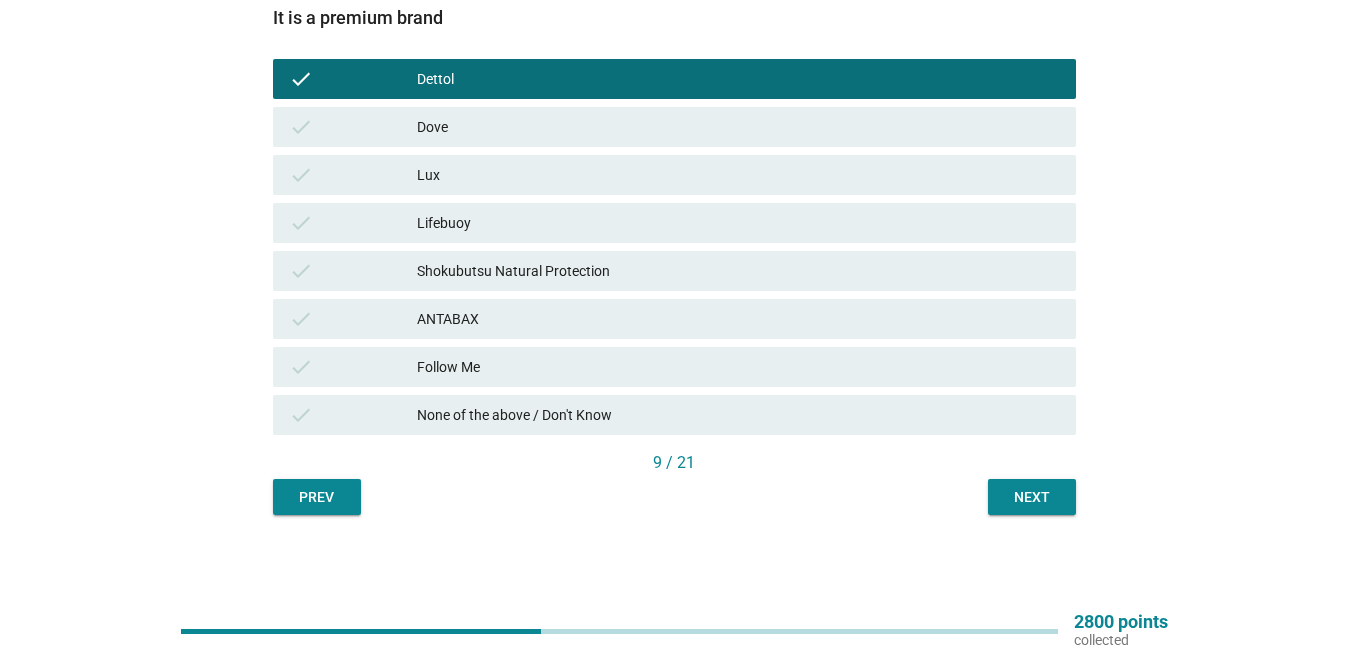 click on "Next" at bounding box center (1032, 497) 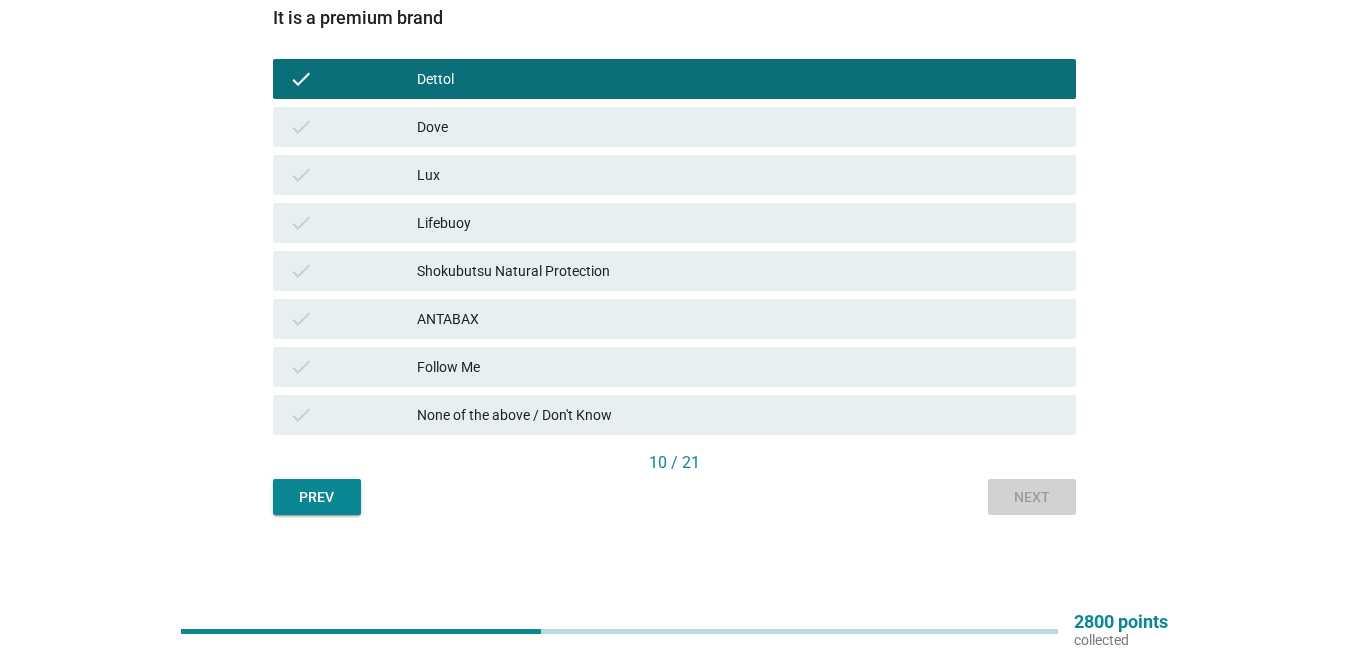 scroll, scrollTop: 0, scrollLeft: 0, axis: both 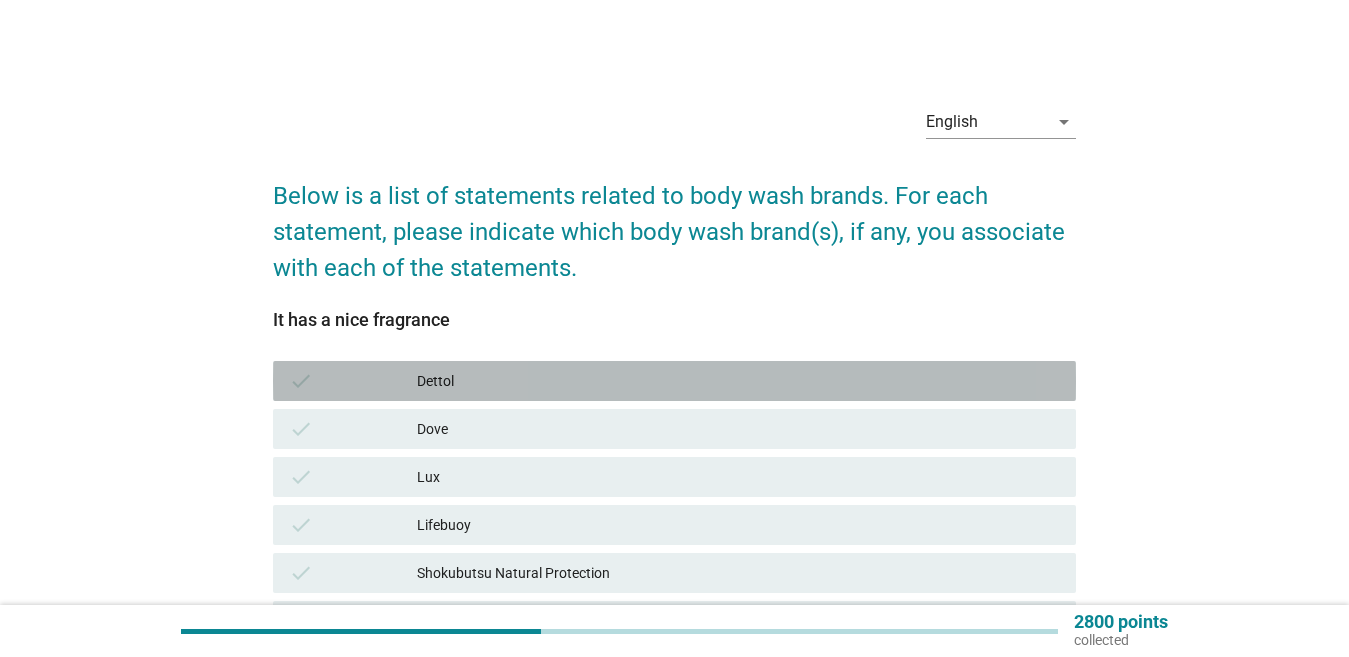 click on "Dettol" at bounding box center [738, 381] 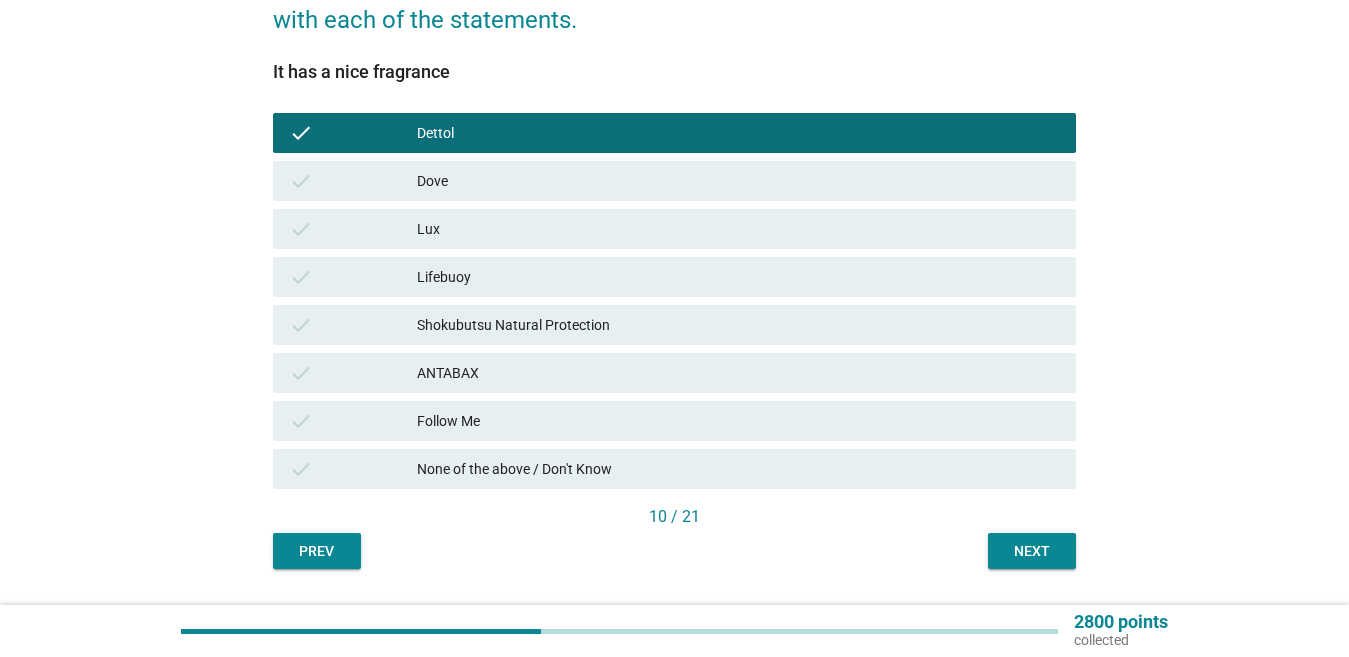 scroll, scrollTop: 300, scrollLeft: 0, axis: vertical 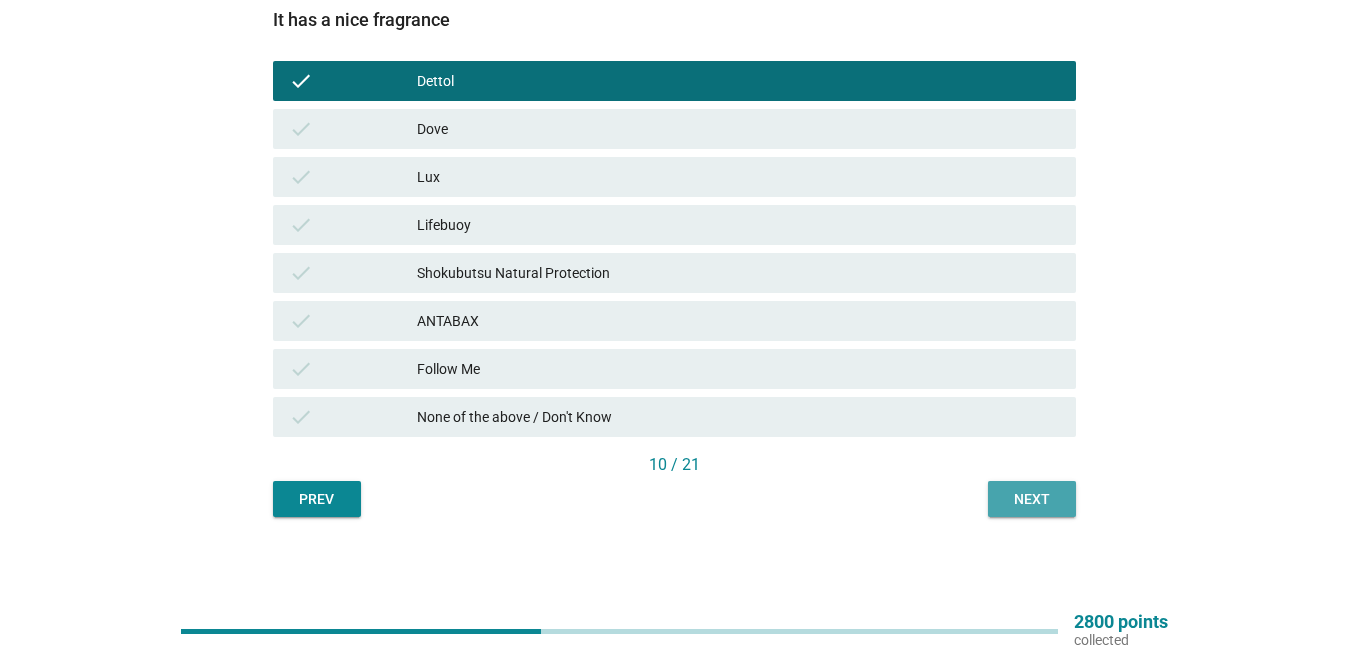 click on "Next" at bounding box center (1032, 499) 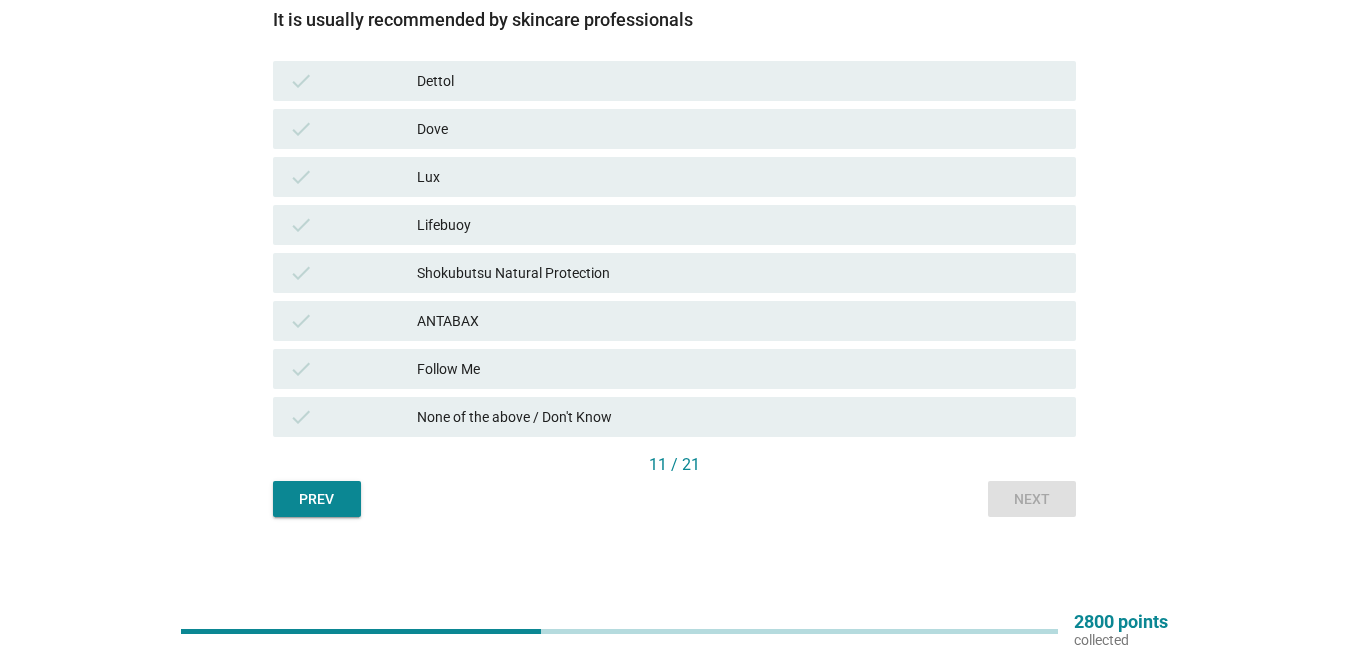 scroll, scrollTop: 0, scrollLeft: 0, axis: both 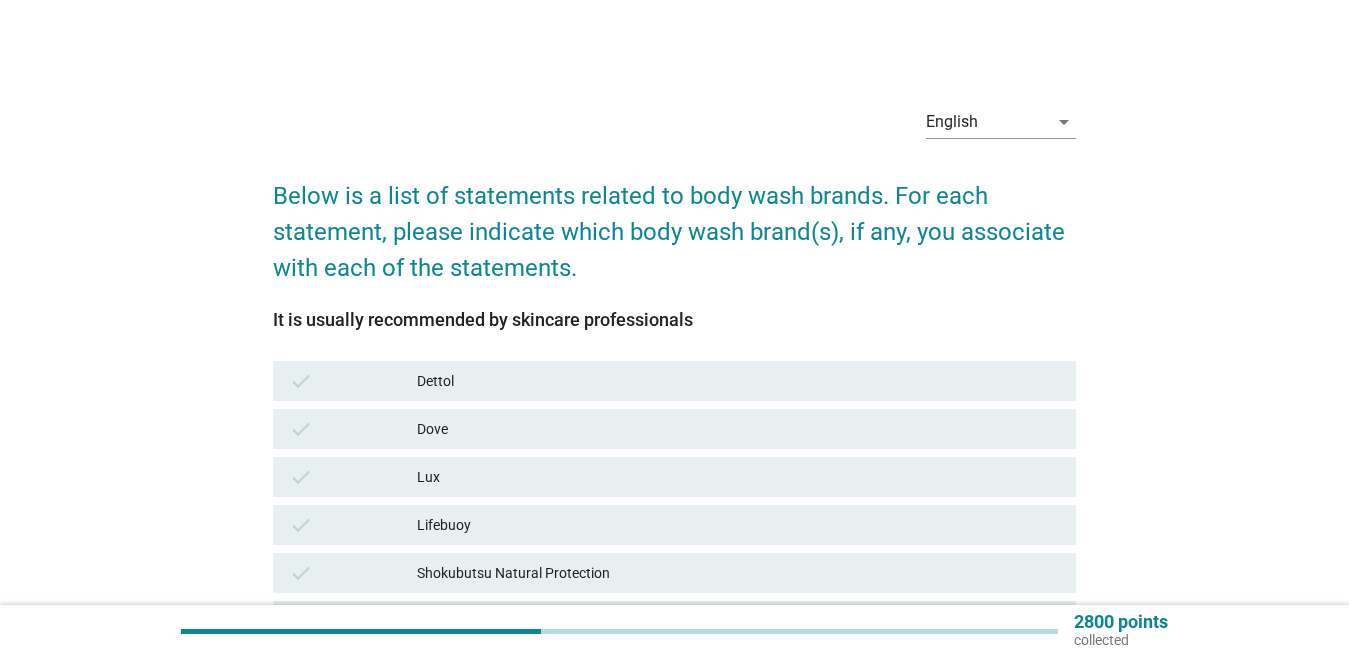 click on "Dettol" at bounding box center [738, 381] 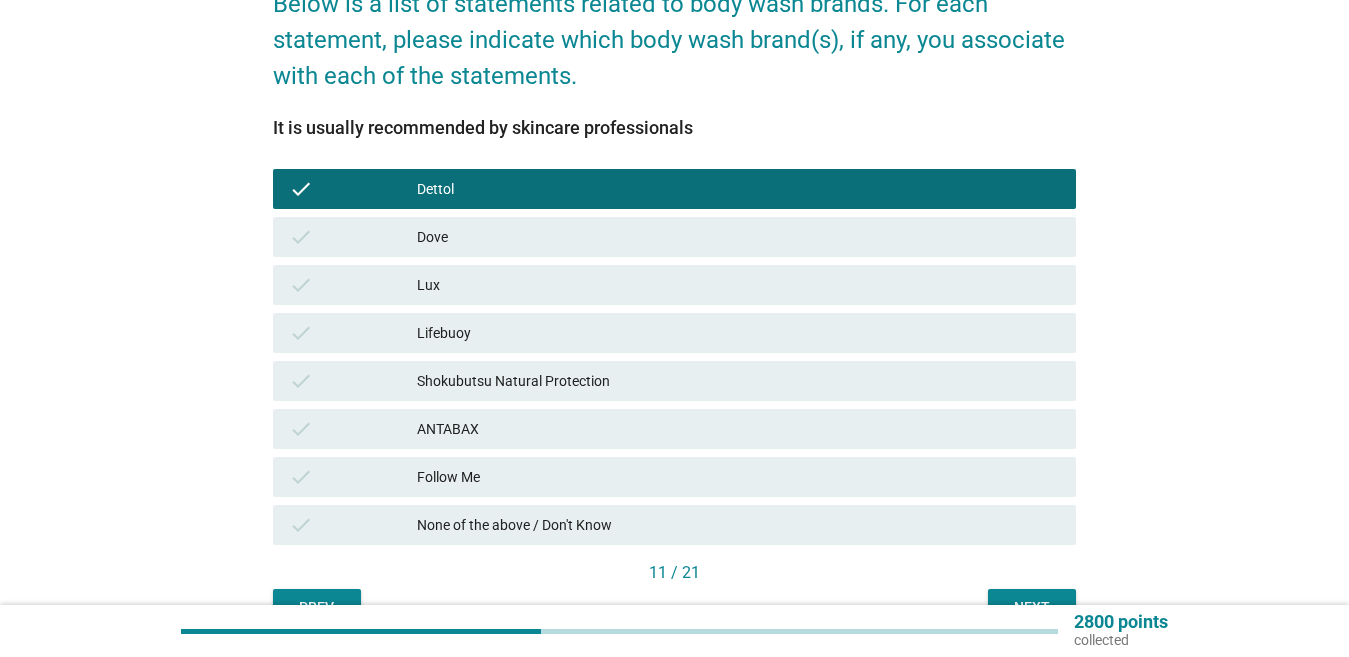 scroll, scrollTop: 200, scrollLeft: 0, axis: vertical 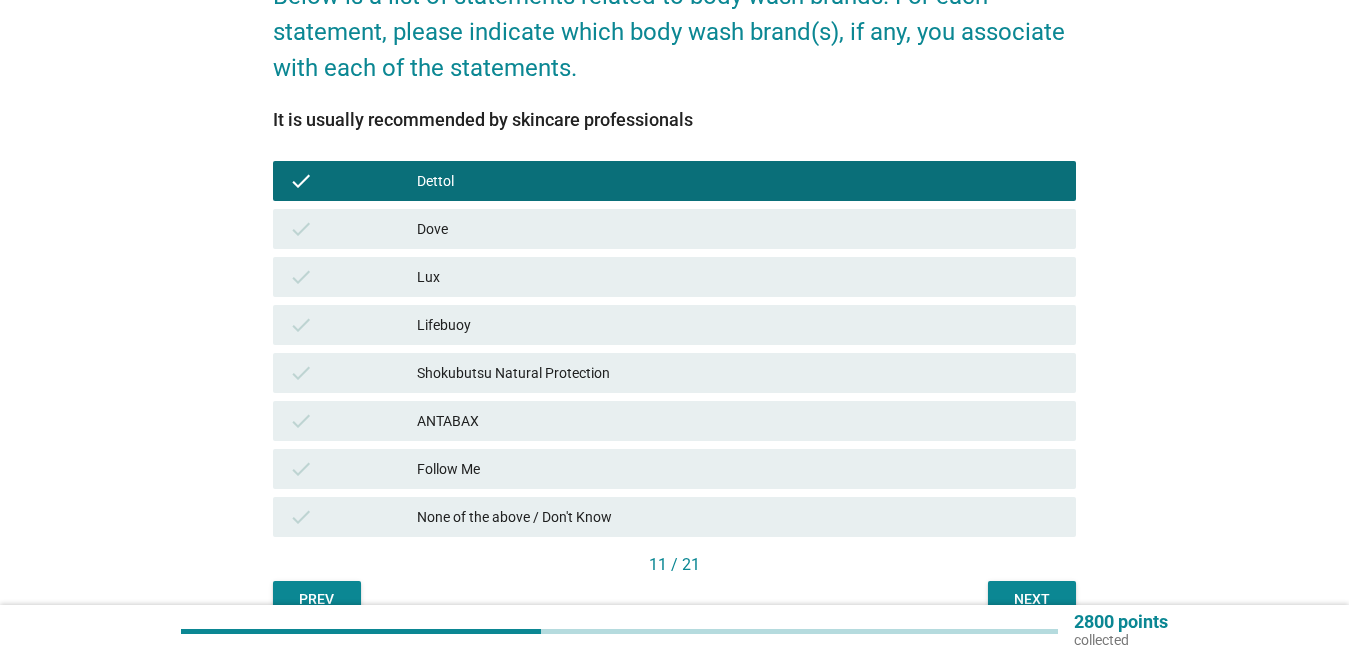 click on "Next" at bounding box center (1032, 599) 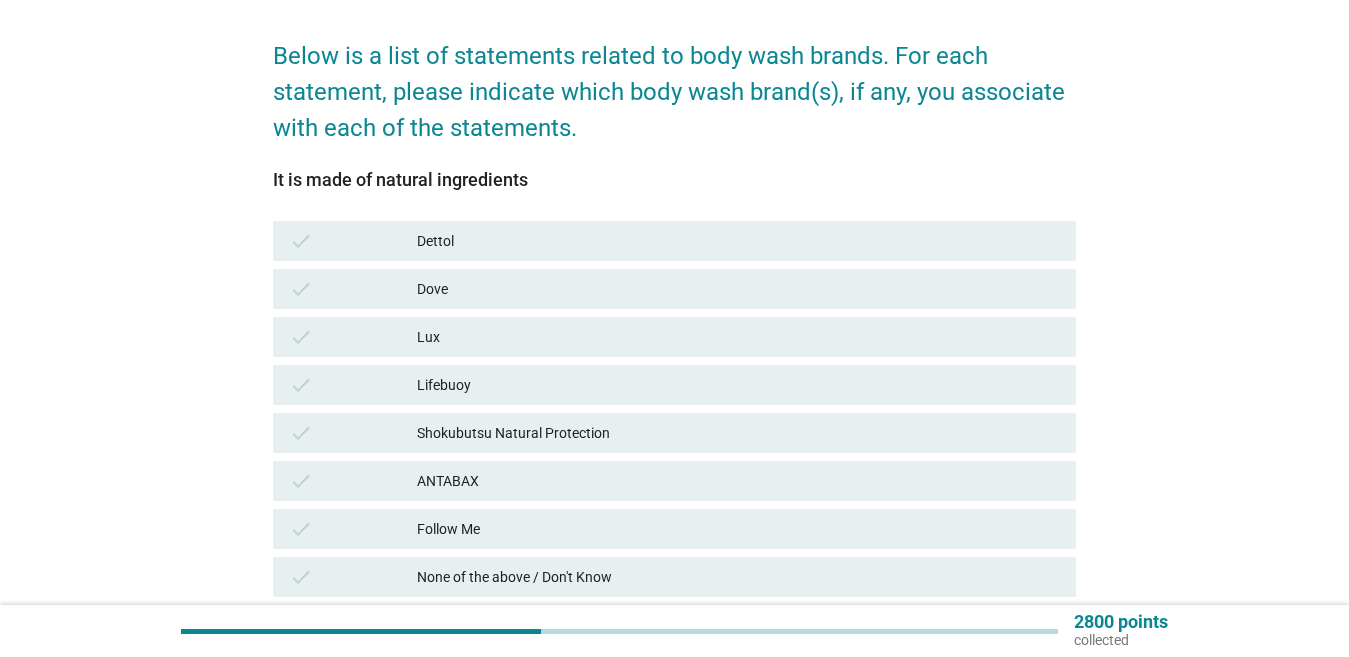 scroll, scrollTop: 200, scrollLeft: 0, axis: vertical 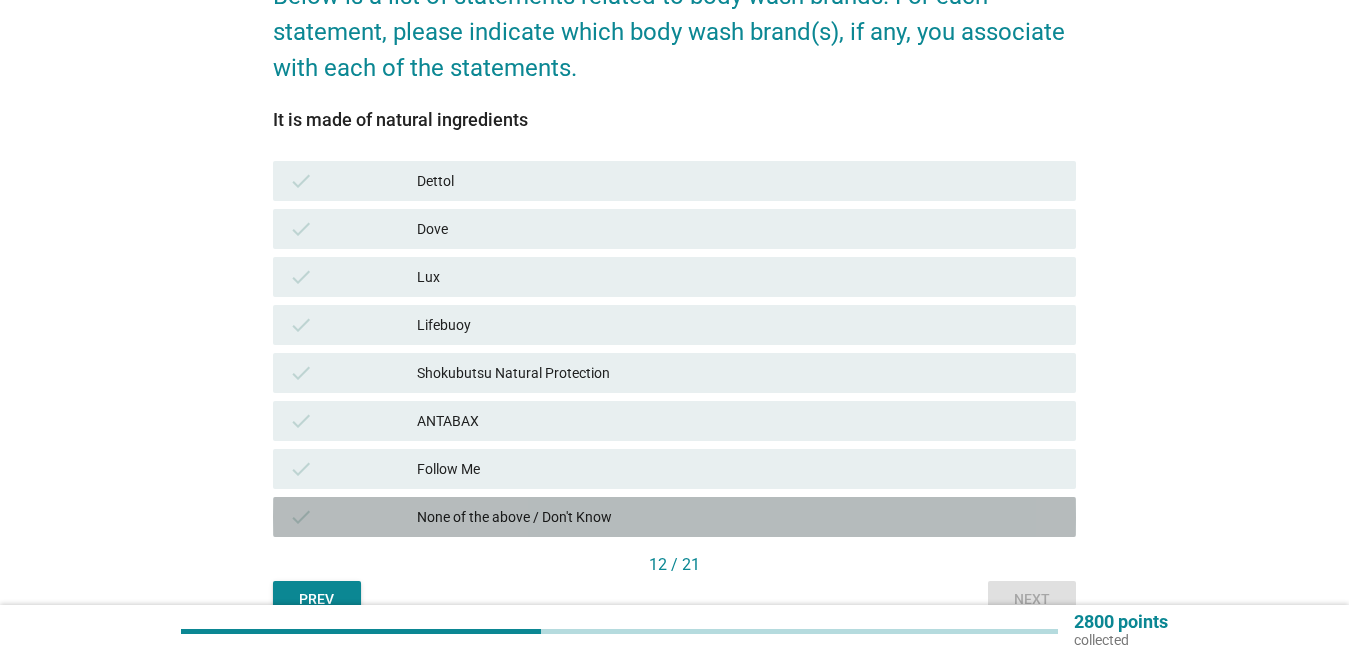 click on "None of the above / Don't Know" at bounding box center (738, 517) 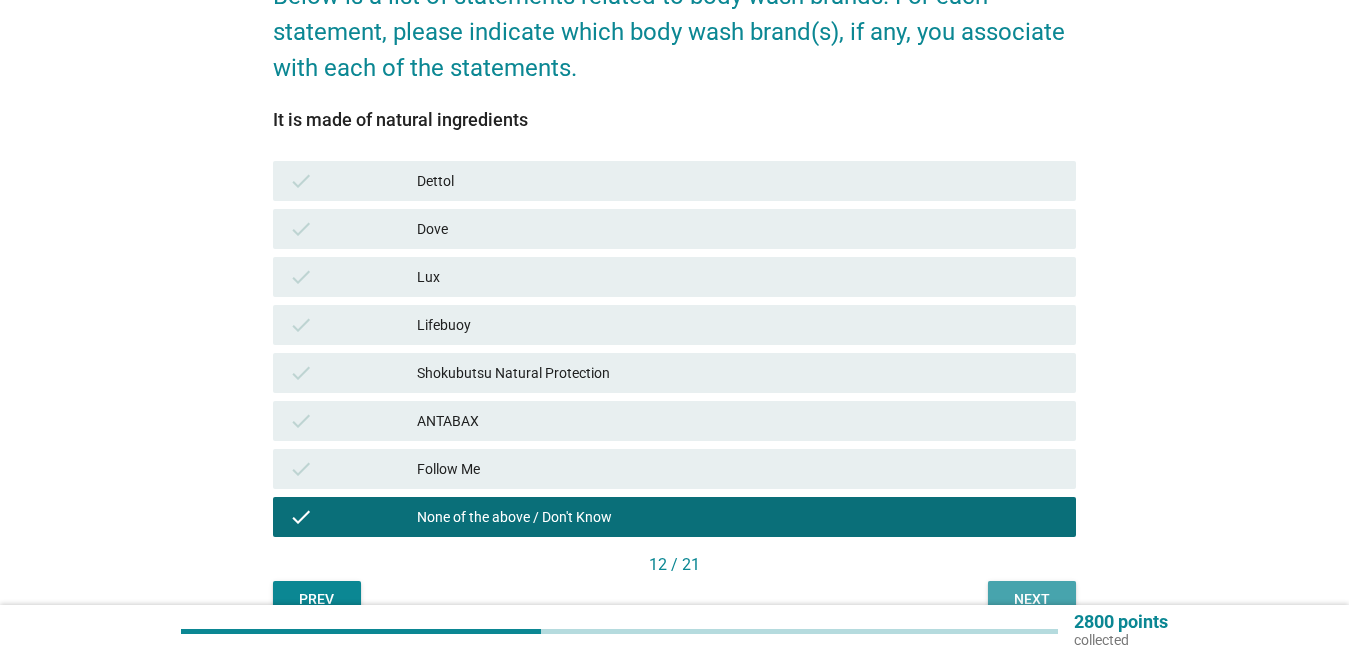 click on "Next" at bounding box center (1032, 599) 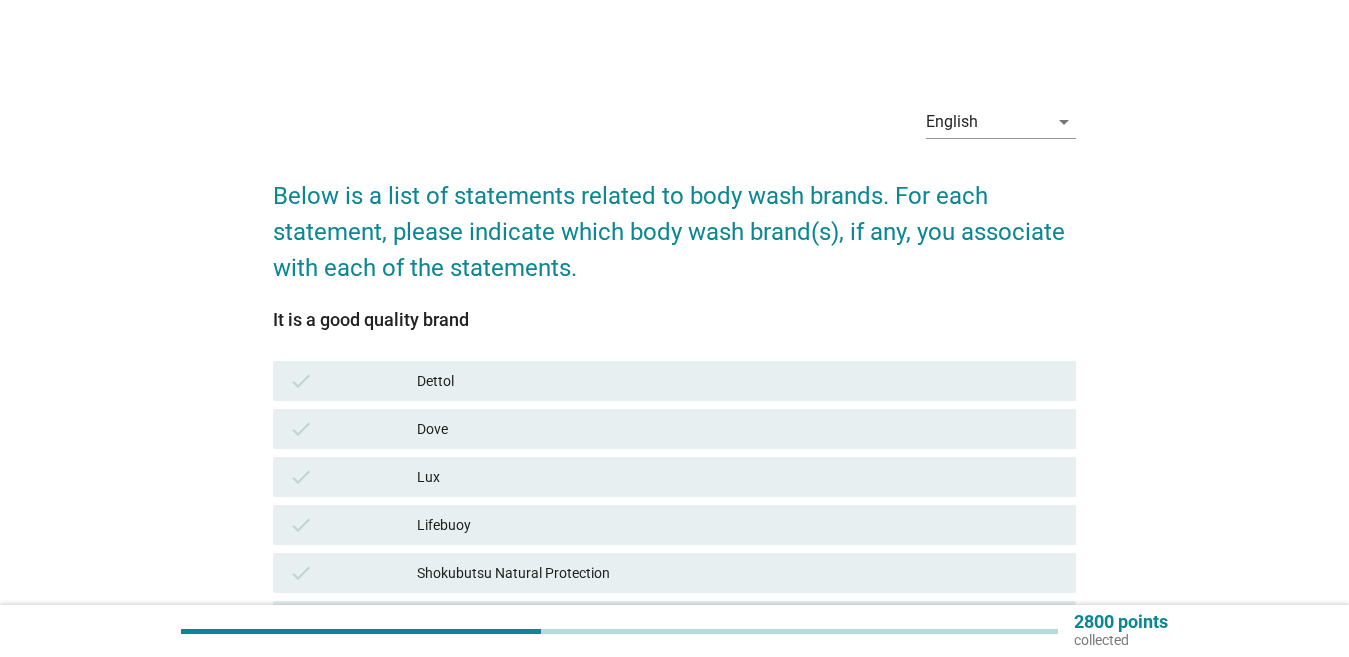 drag, startPoint x: 428, startPoint y: 370, endPoint x: 452, endPoint y: 371, distance: 24.020824 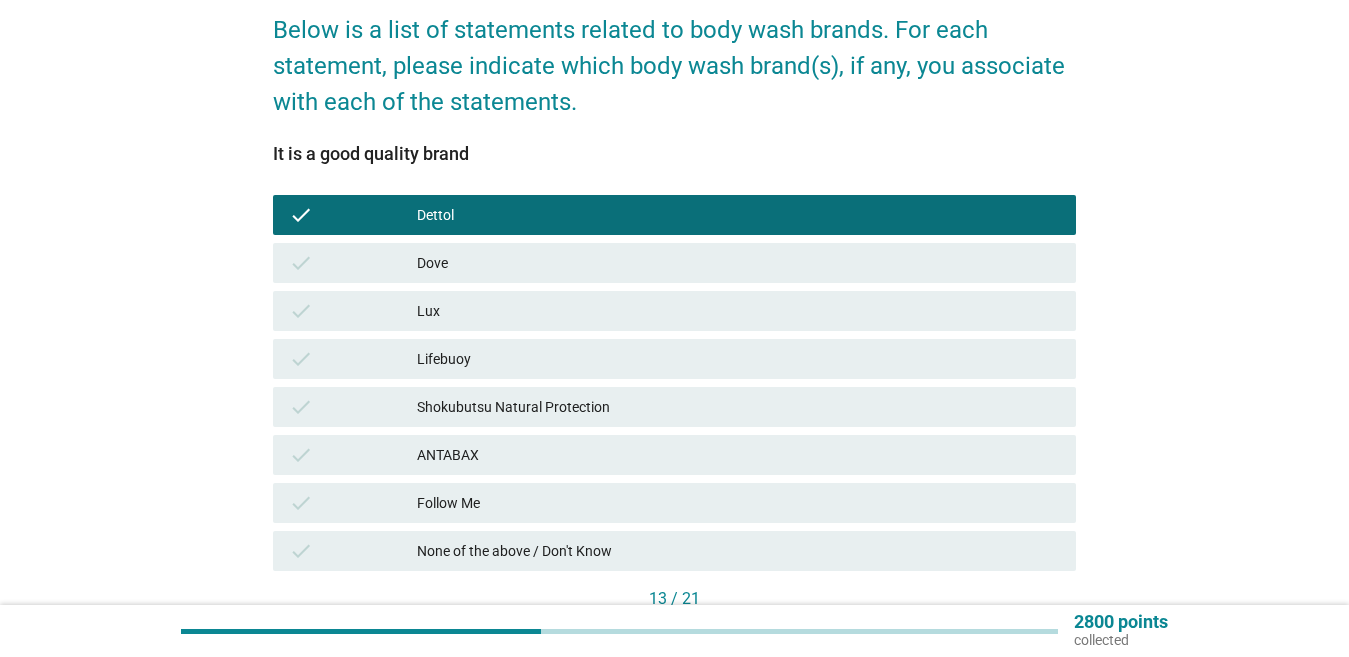 scroll, scrollTop: 300, scrollLeft: 0, axis: vertical 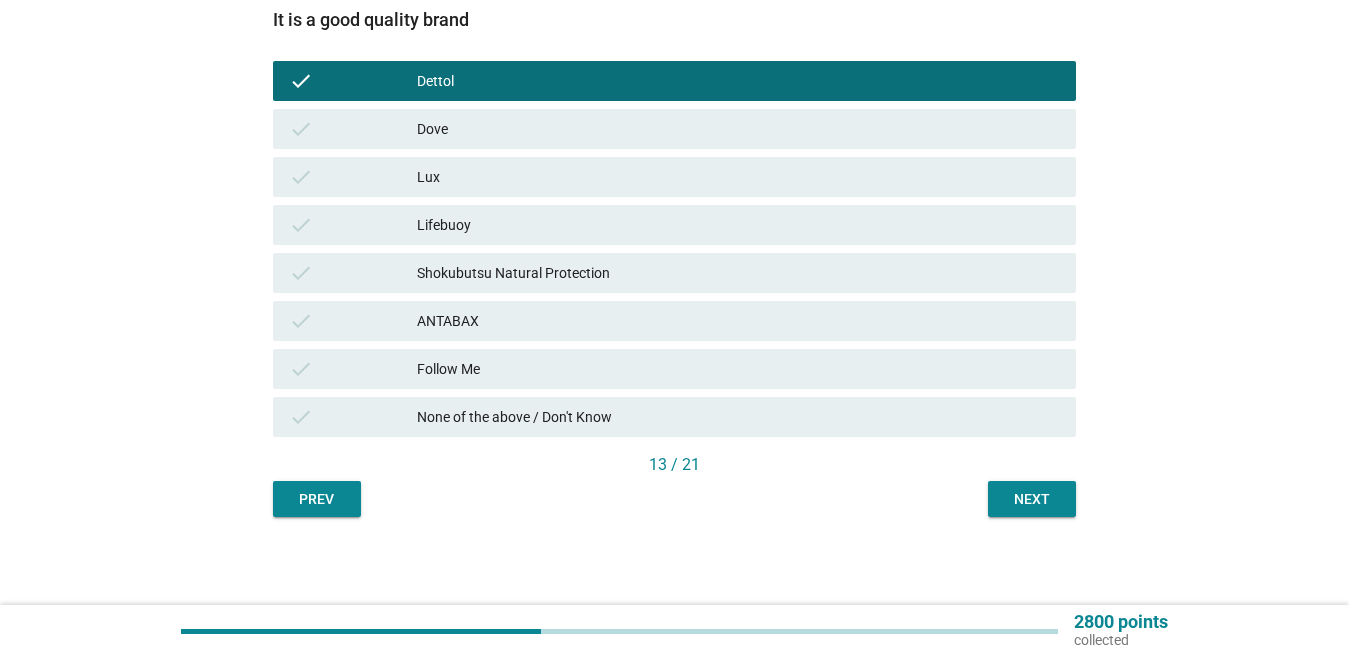 drag, startPoint x: 1027, startPoint y: 541, endPoint x: 1023, endPoint y: 526, distance: 15.524175 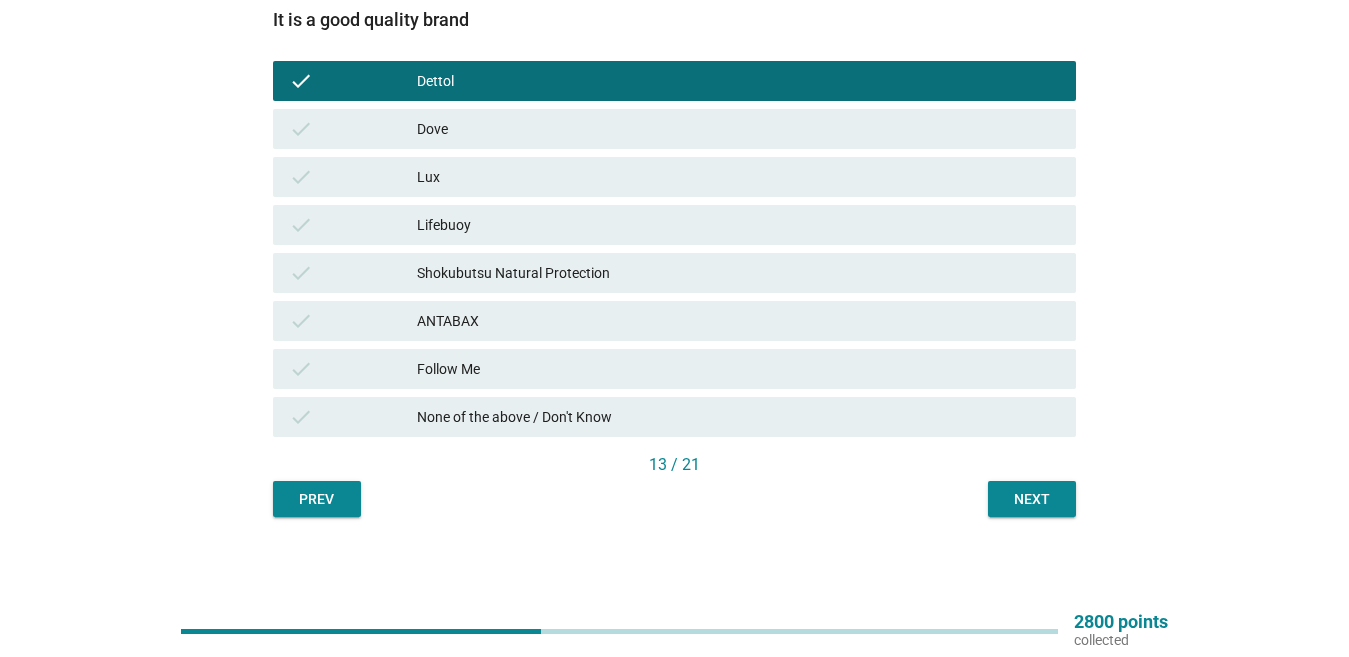 click on "Next" at bounding box center [1032, 499] 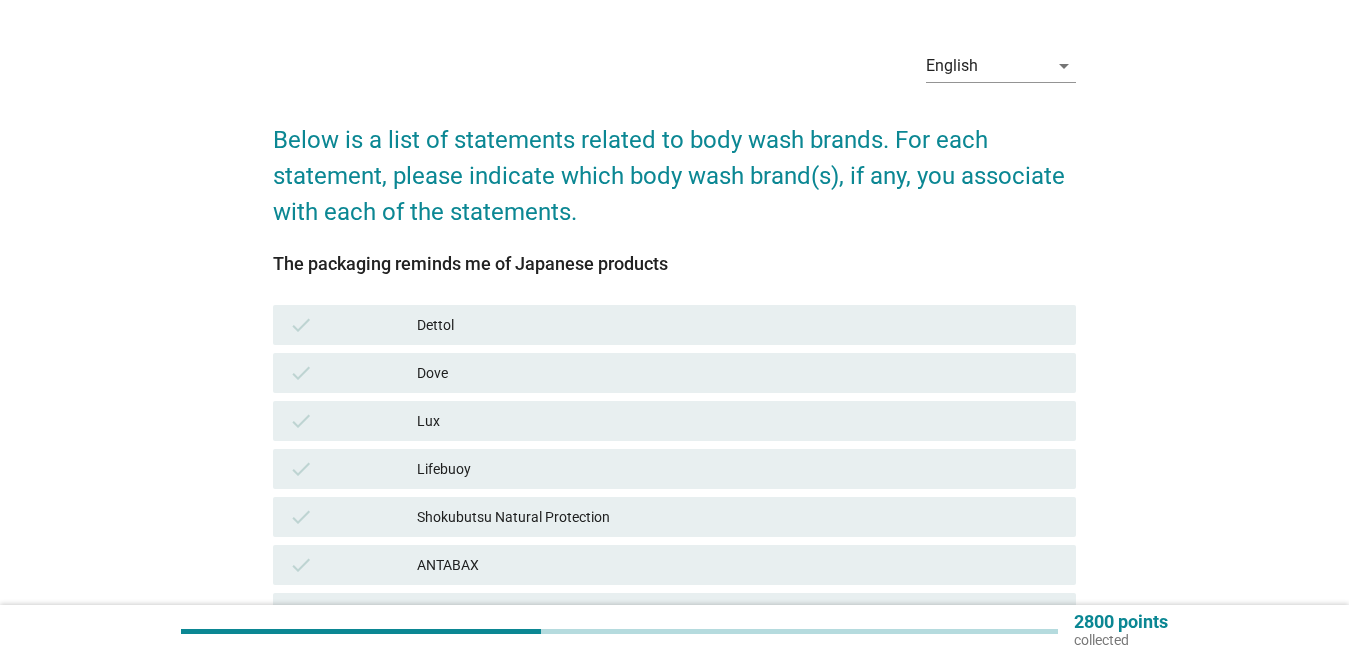 scroll, scrollTop: 302, scrollLeft: 0, axis: vertical 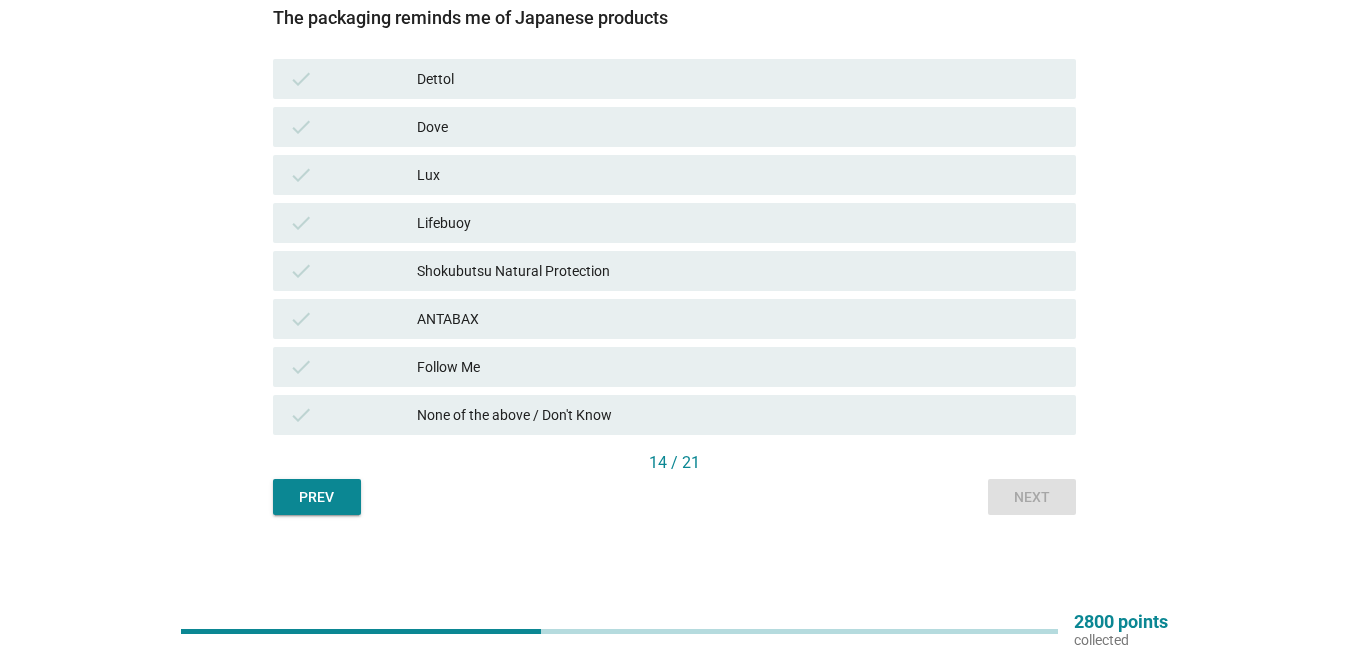 click on "None of the above / Don't Know" at bounding box center (738, 415) 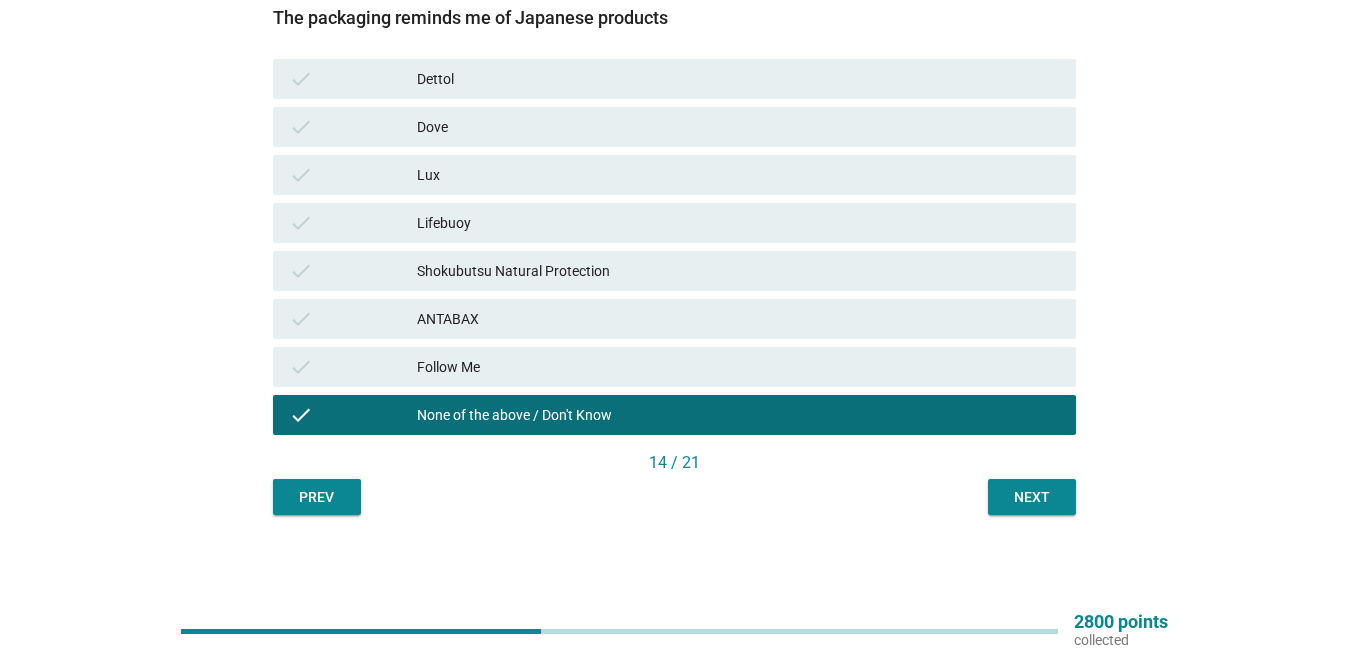 click on "Next" at bounding box center (1032, 497) 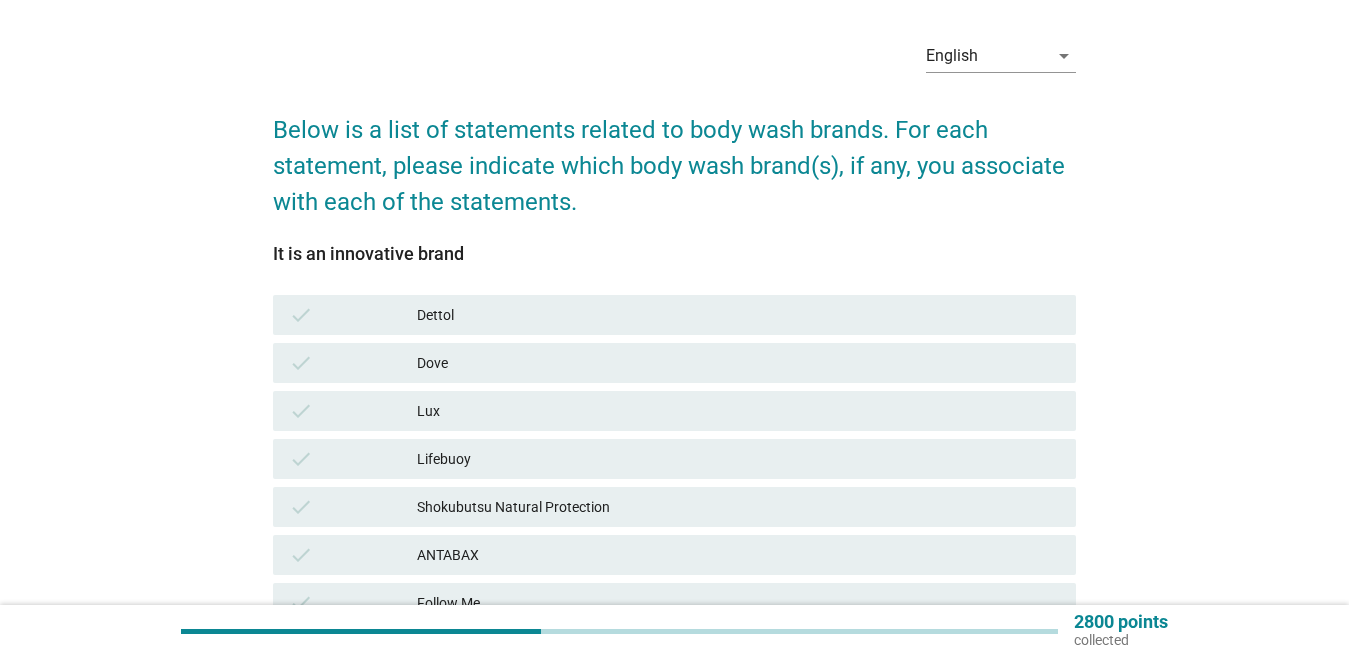 scroll, scrollTop: 100, scrollLeft: 0, axis: vertical 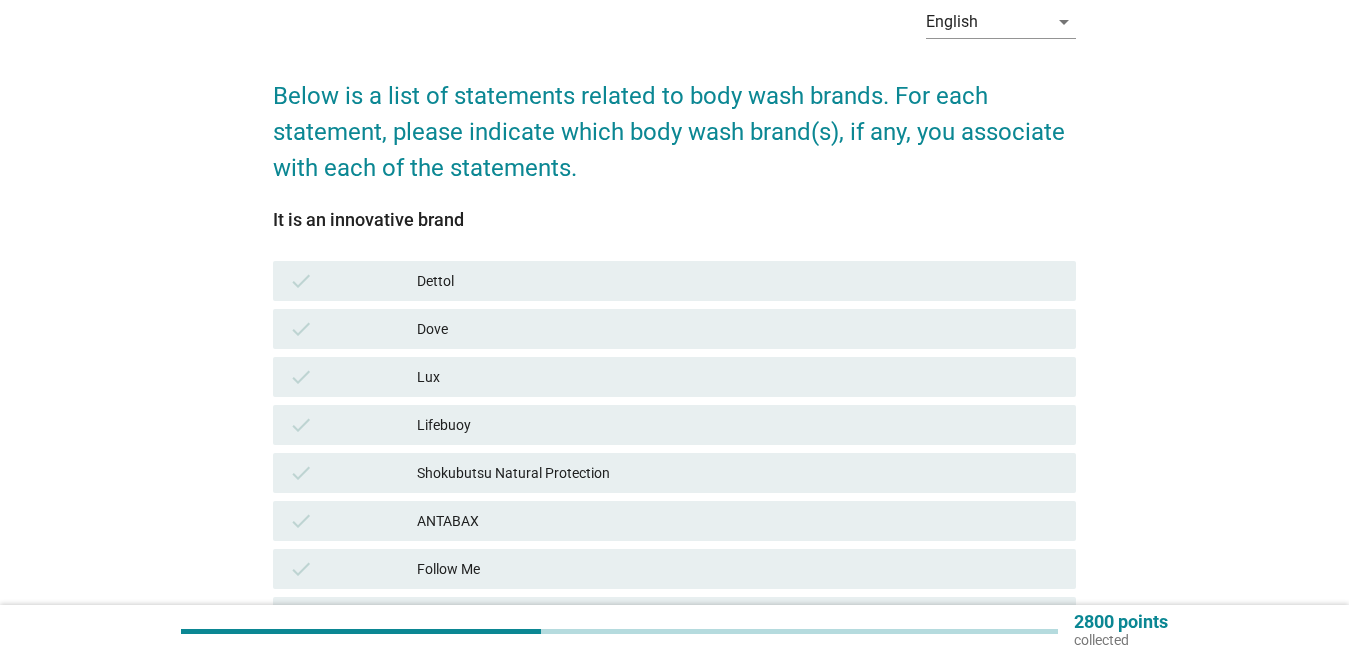 click on "Dettol" at bounding box center [738, 281] 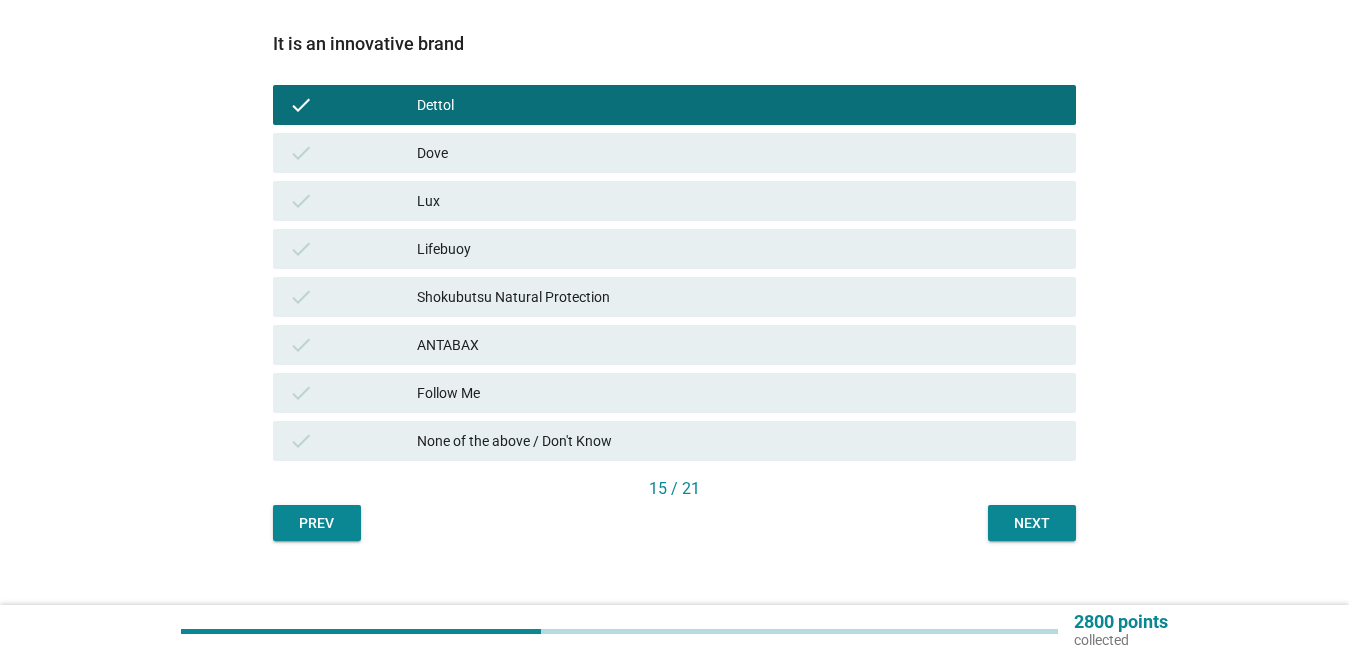 scroll, scrollTop: 302, scrollLeft: 0, axis: vertical 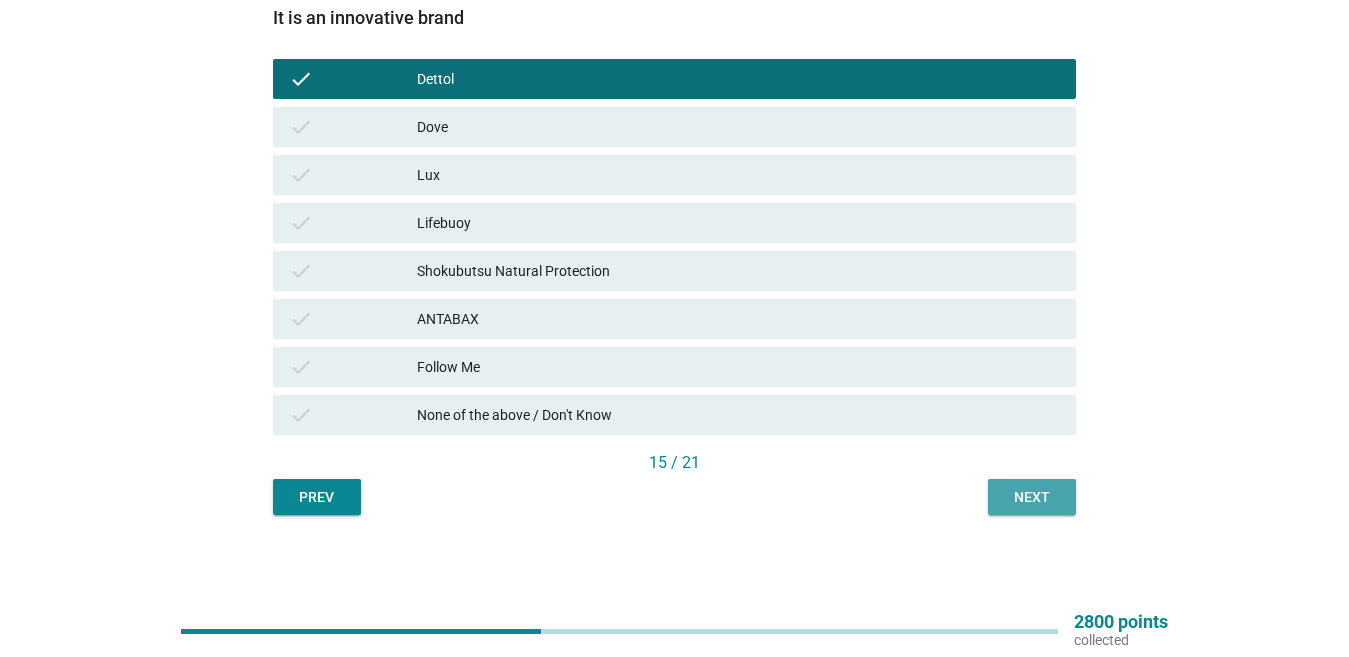 click on "Next" at bounding box center (1032, 497) 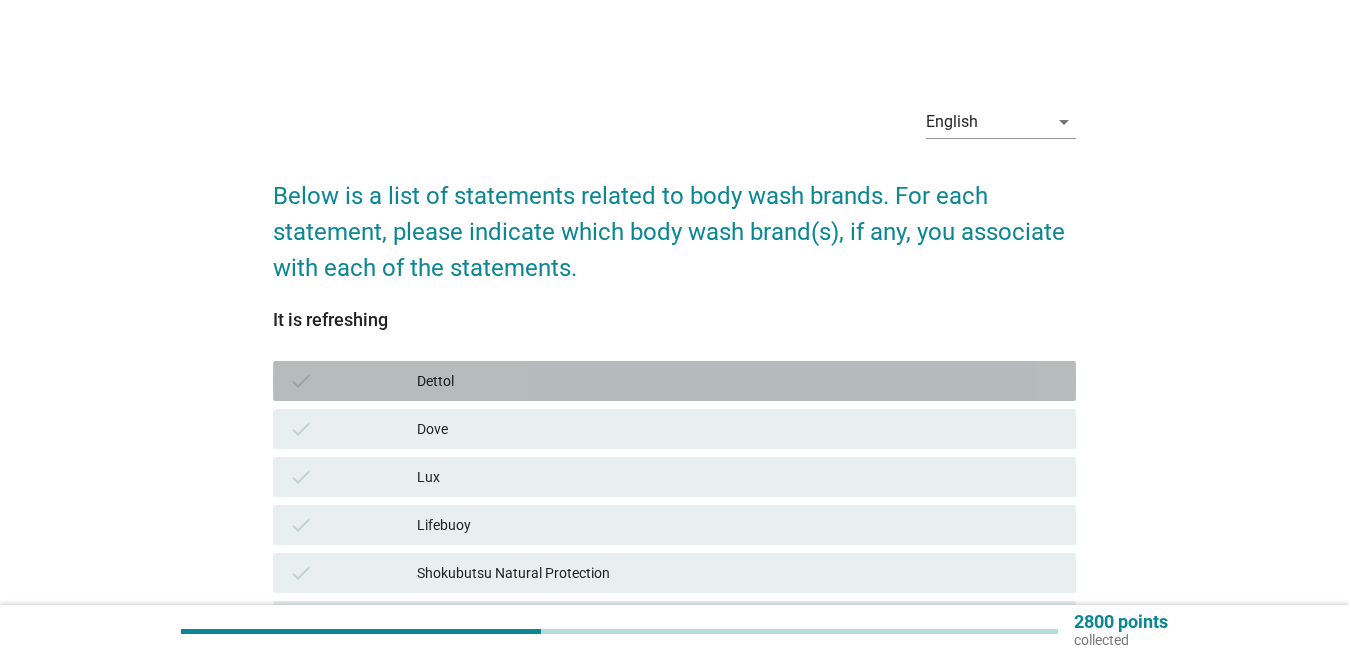 click on "check   Dettol" at bounding box center [674, 381] 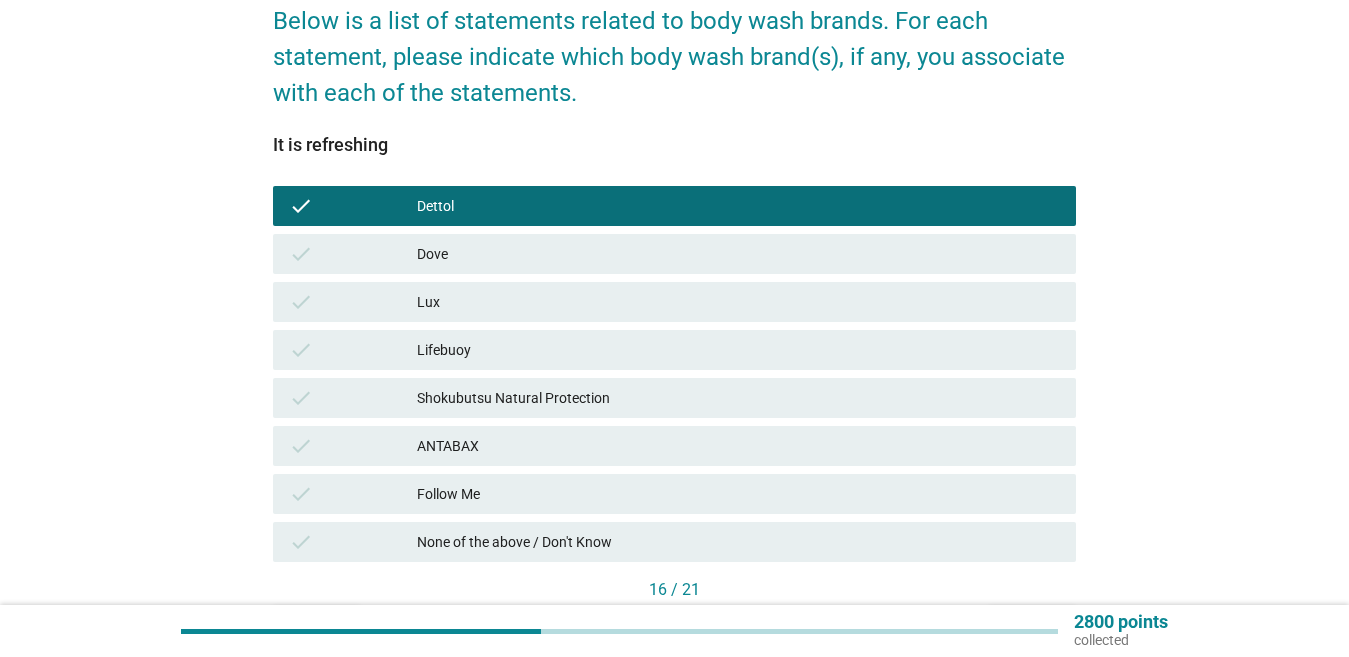 scroll, scrollTop: 200, scrollLeft: 0, axis: vertical 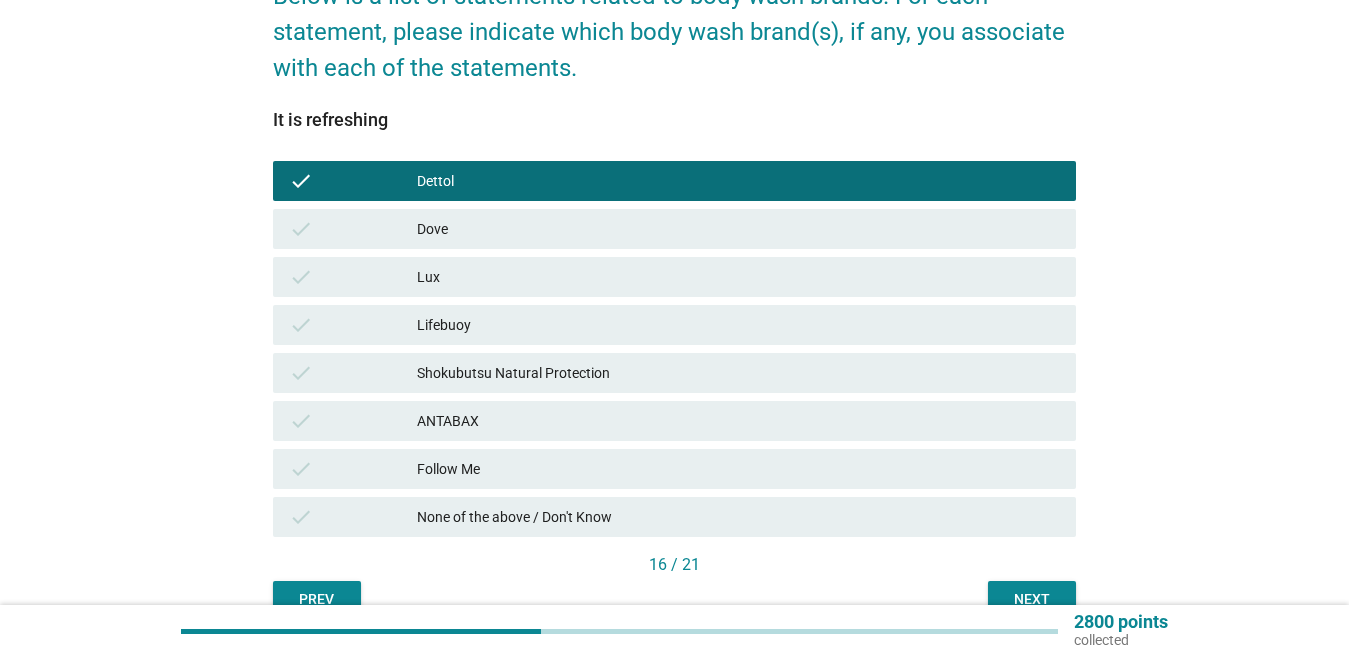 click on "16 / 21" at bounding box center (674, 567) 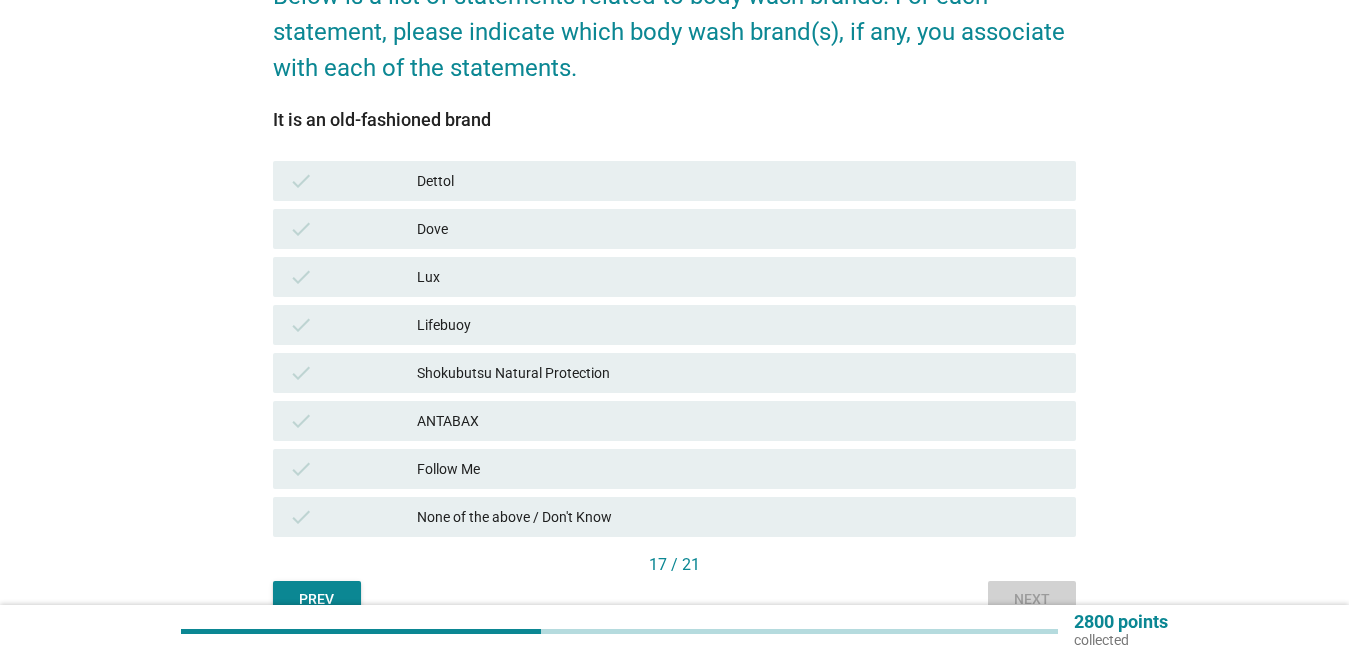 scroll, scrollTop: 0, scrollLeft: 0, axis: both 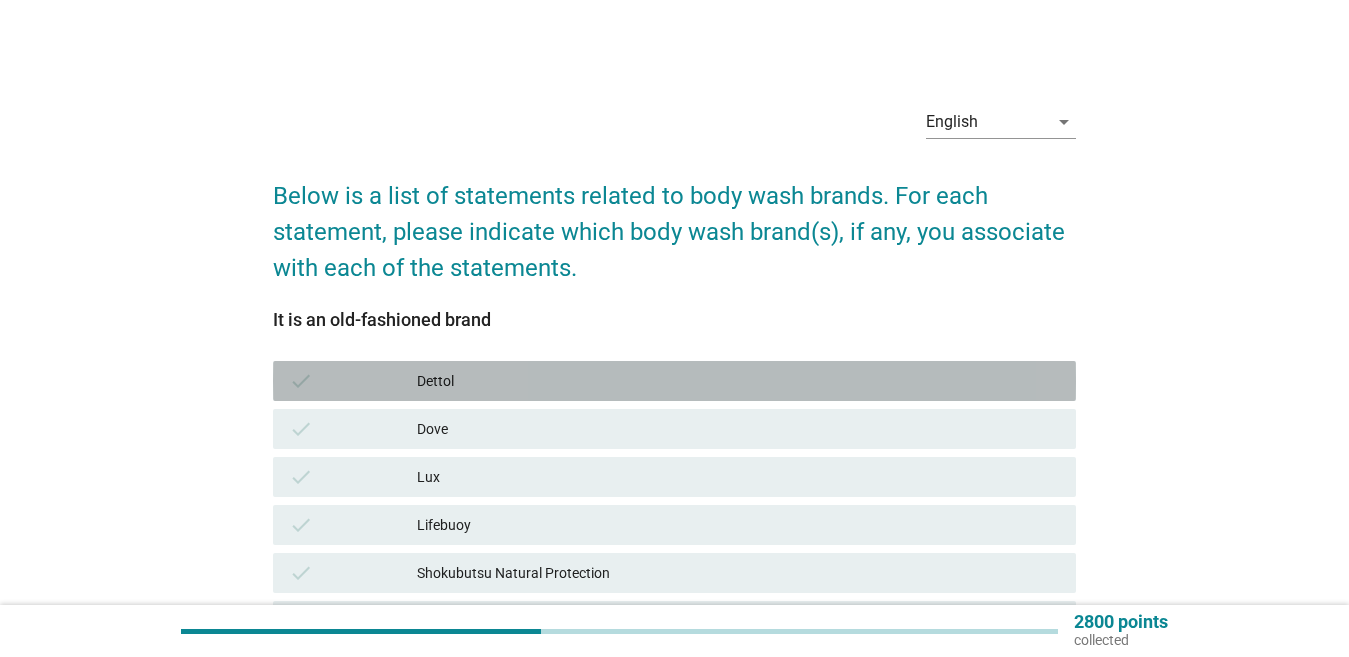 click on "Dettol" at bounding box center (738, 381) 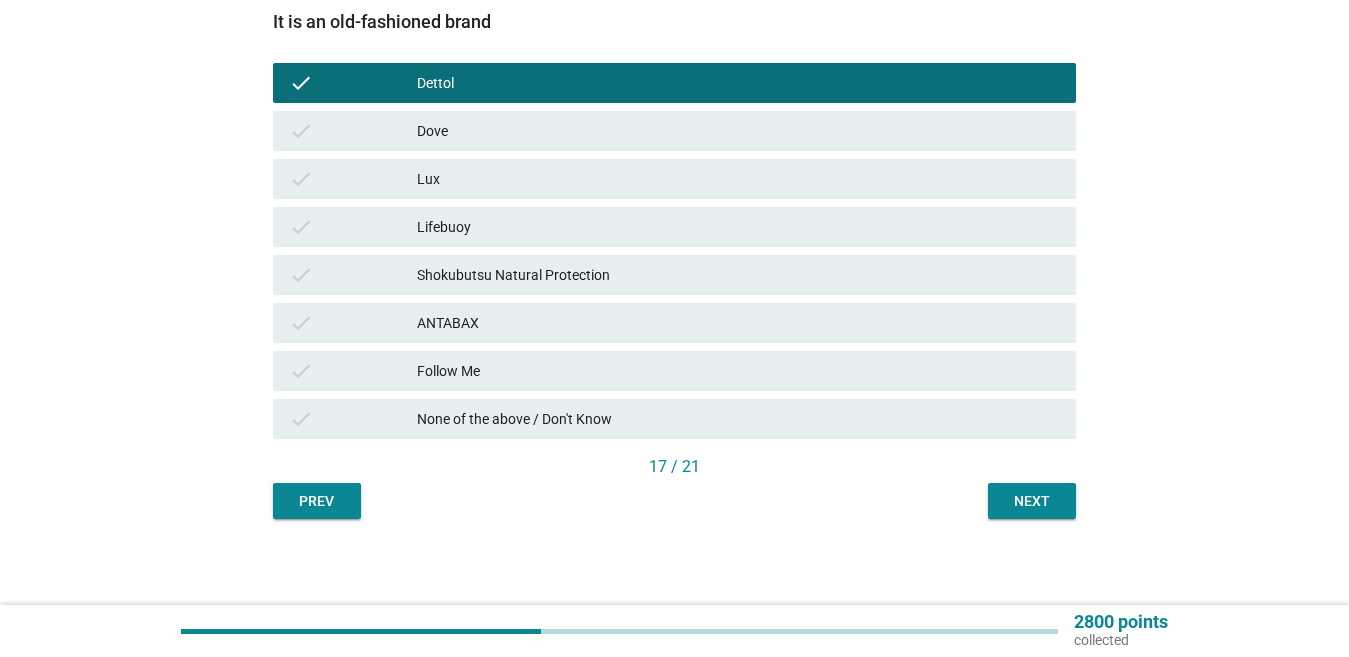 scroll, scrollTop: 300, scrollLeft: 0, axis: vertical 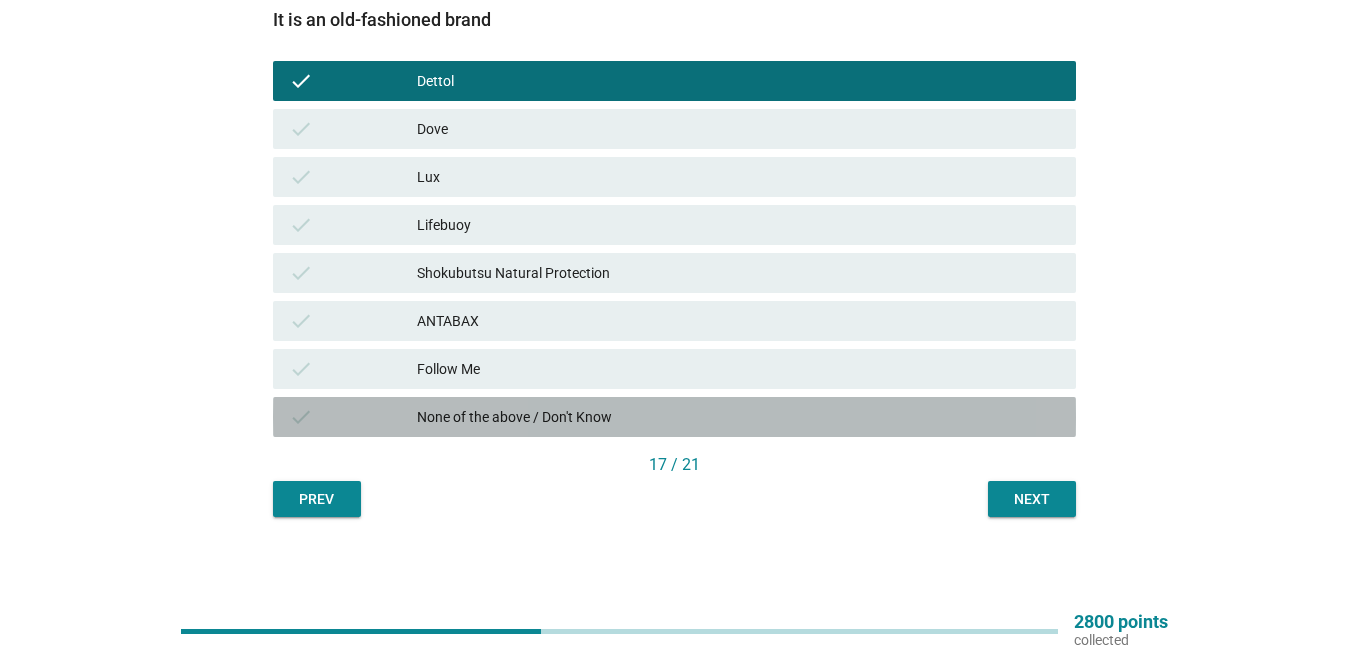 click on "None of the above / Don't Know" at bounding box center (738, 417) 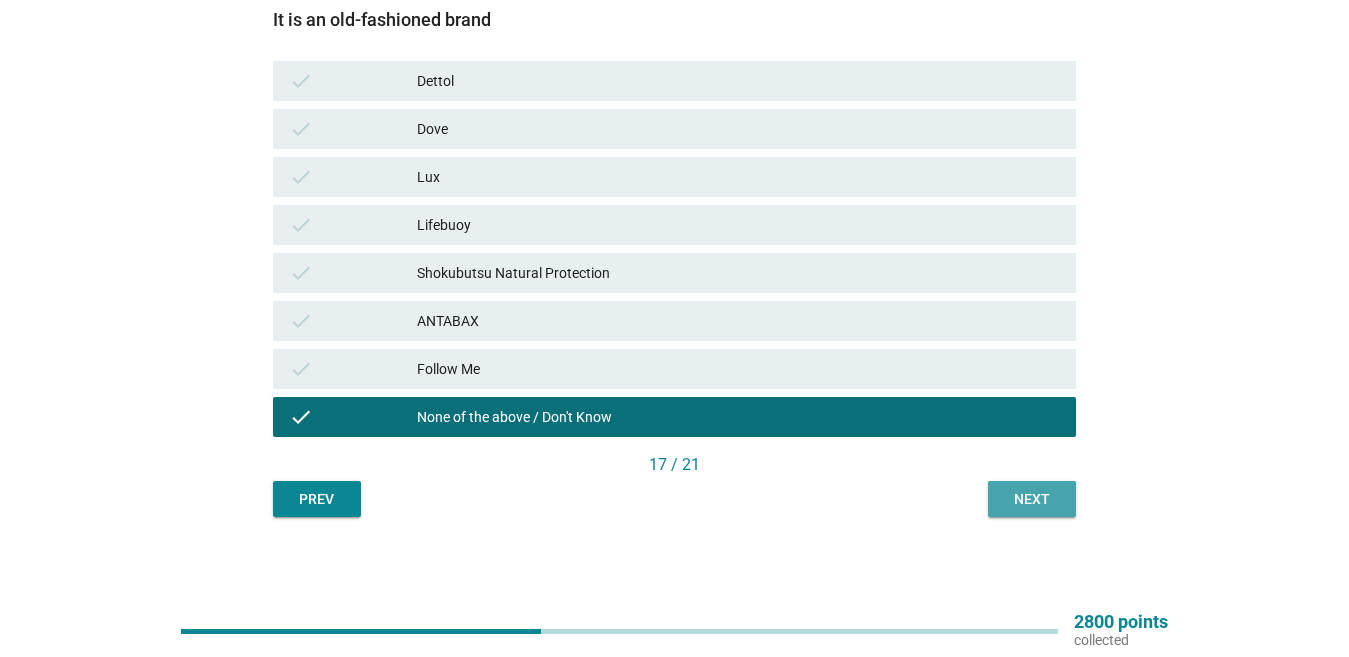 click on "Next" at bounding box center (1032, 499) 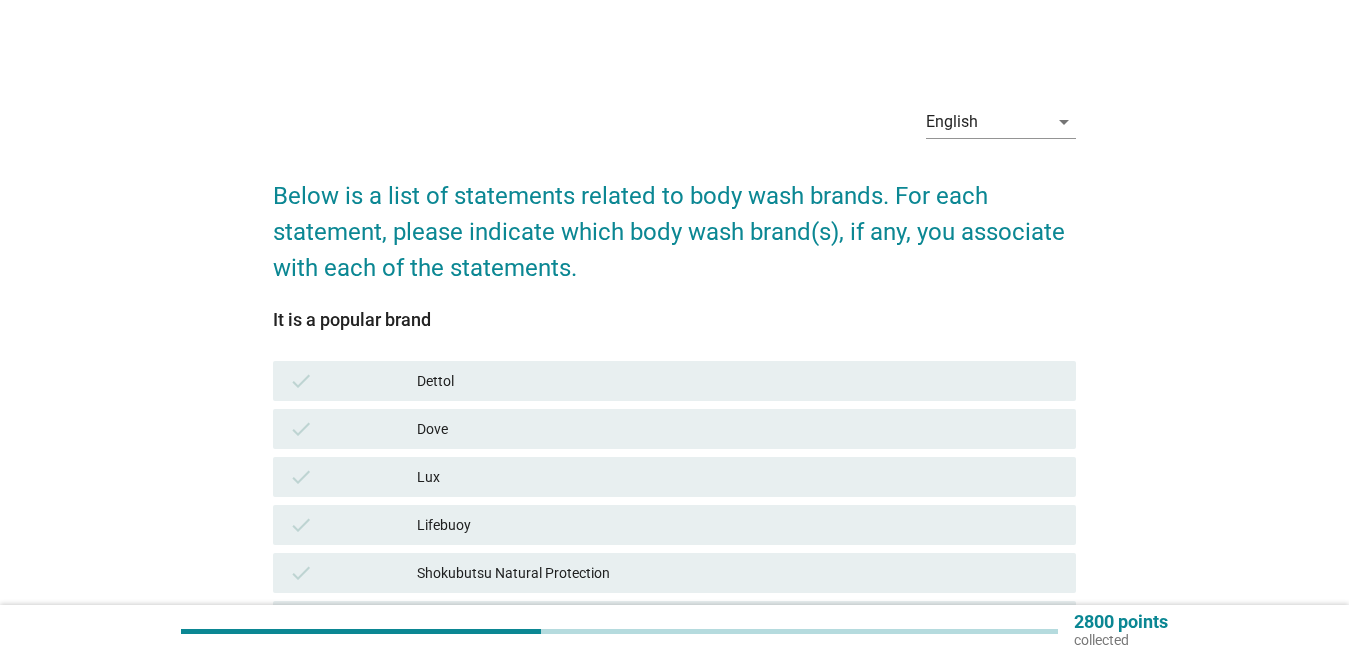scroll, scrollTop: 100, scrollLeft: 0, axis: vertical 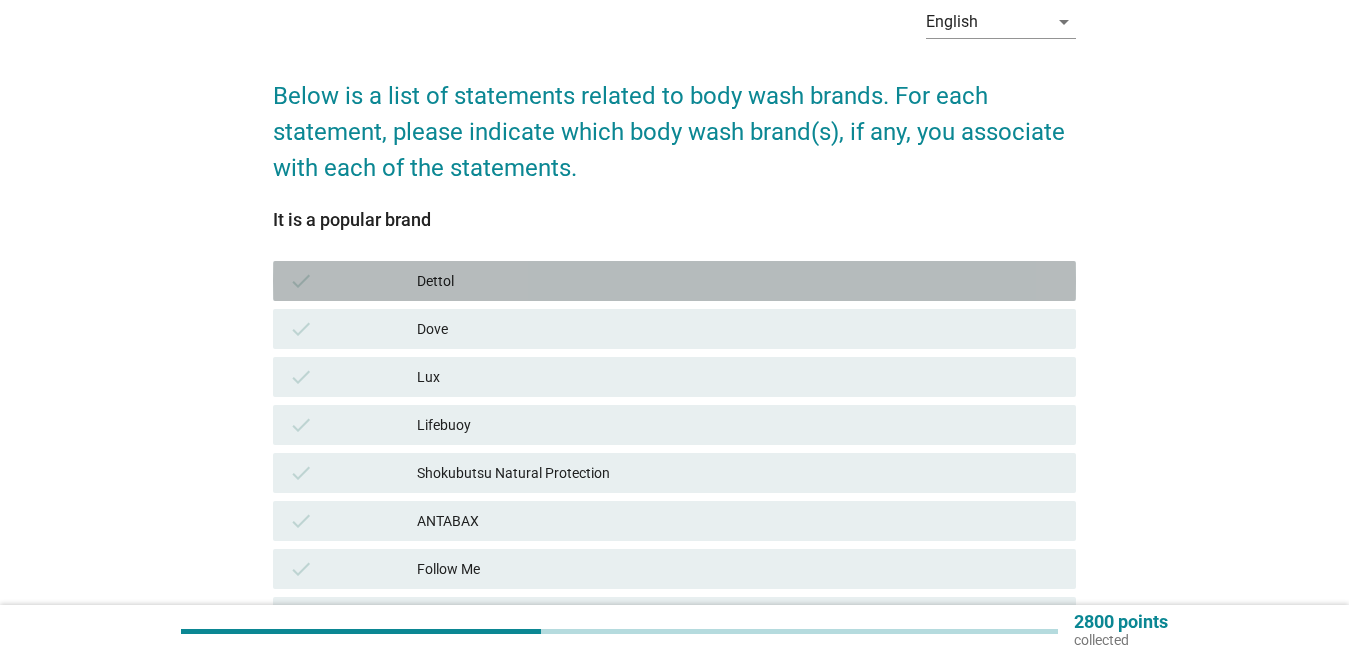 click on "Dettol" at bounding box center (738, 281) 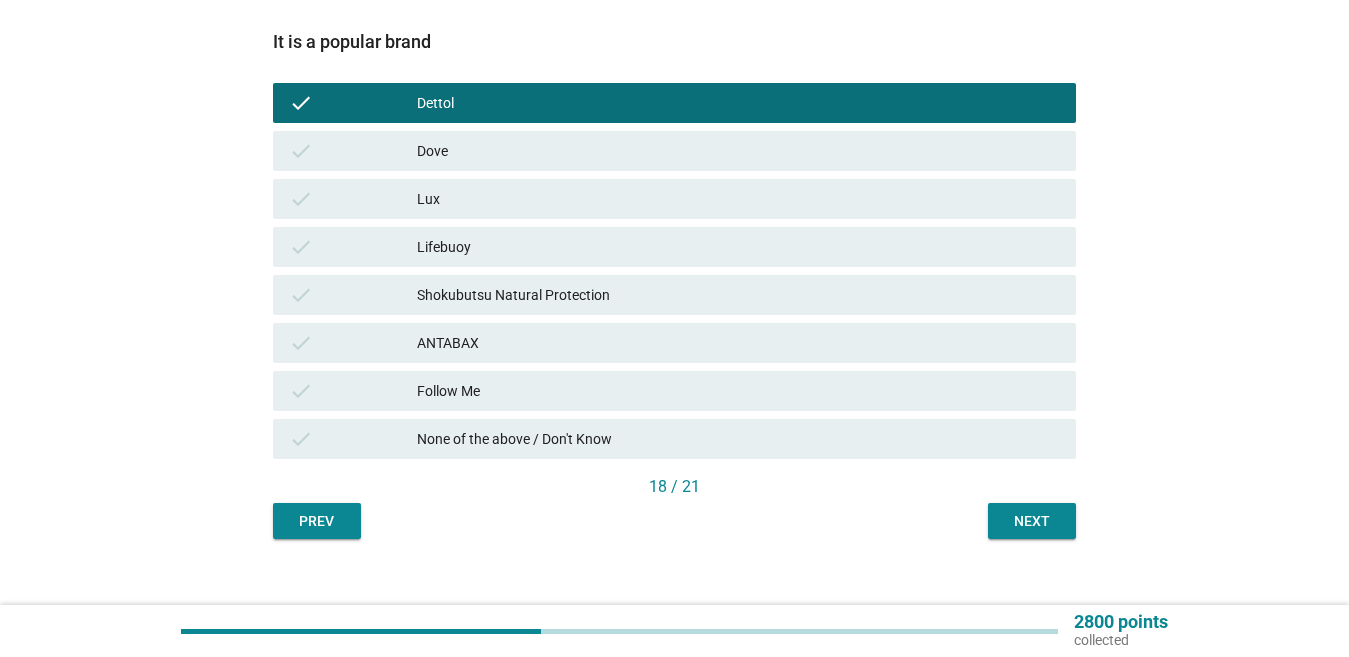 scroll, scrollTop: 302, scrollLeft: 0, axis: vertical 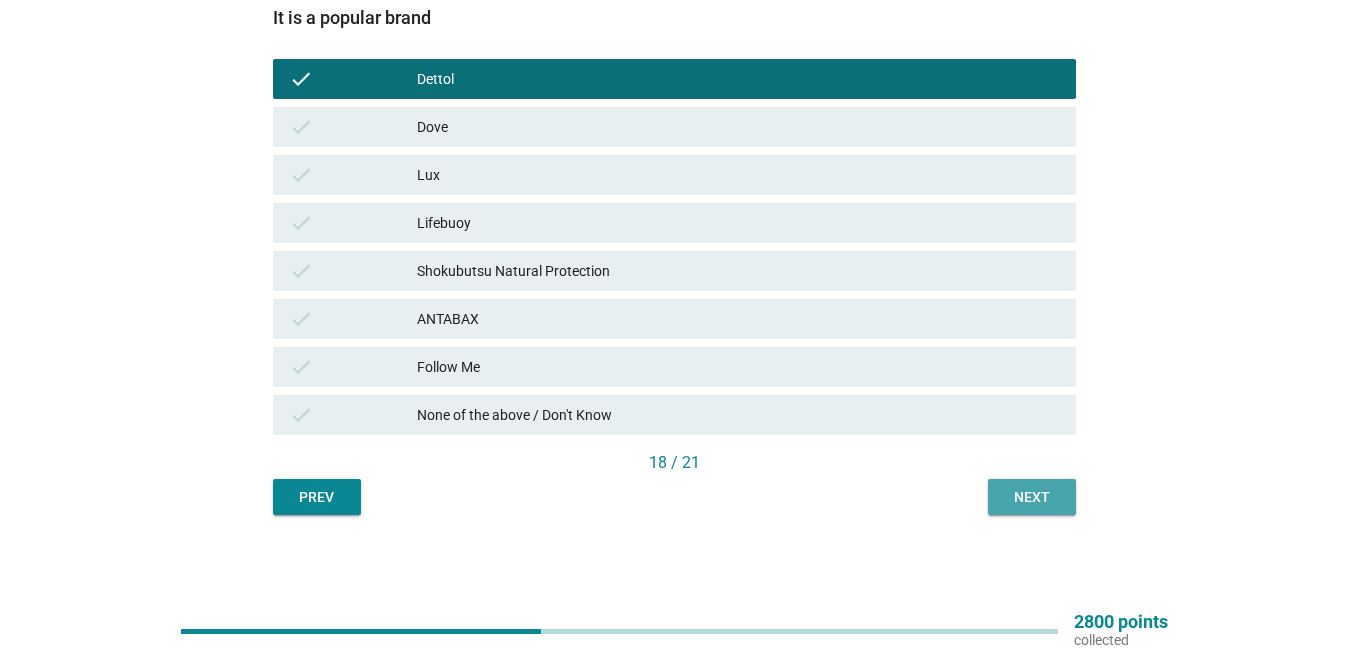 click on "Next" at bounding box center (1032, 497) 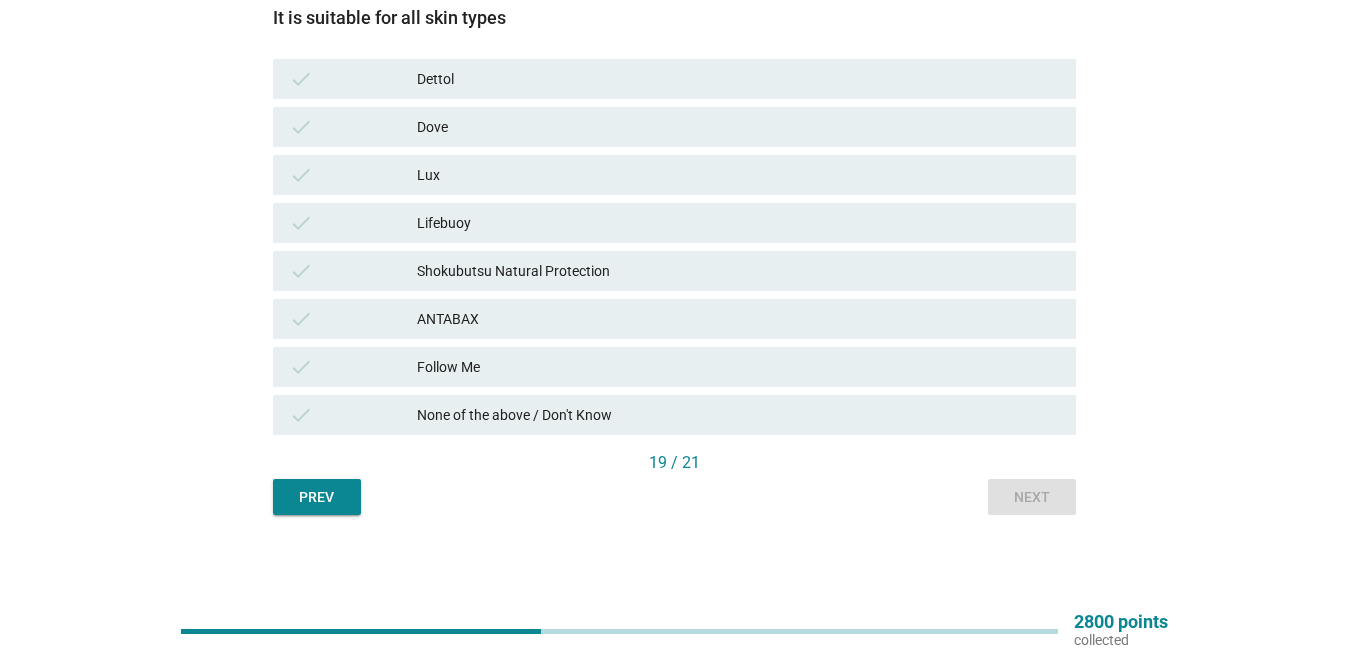 scroll, scrollTop: 0, scrollLeft: 0, axis: both 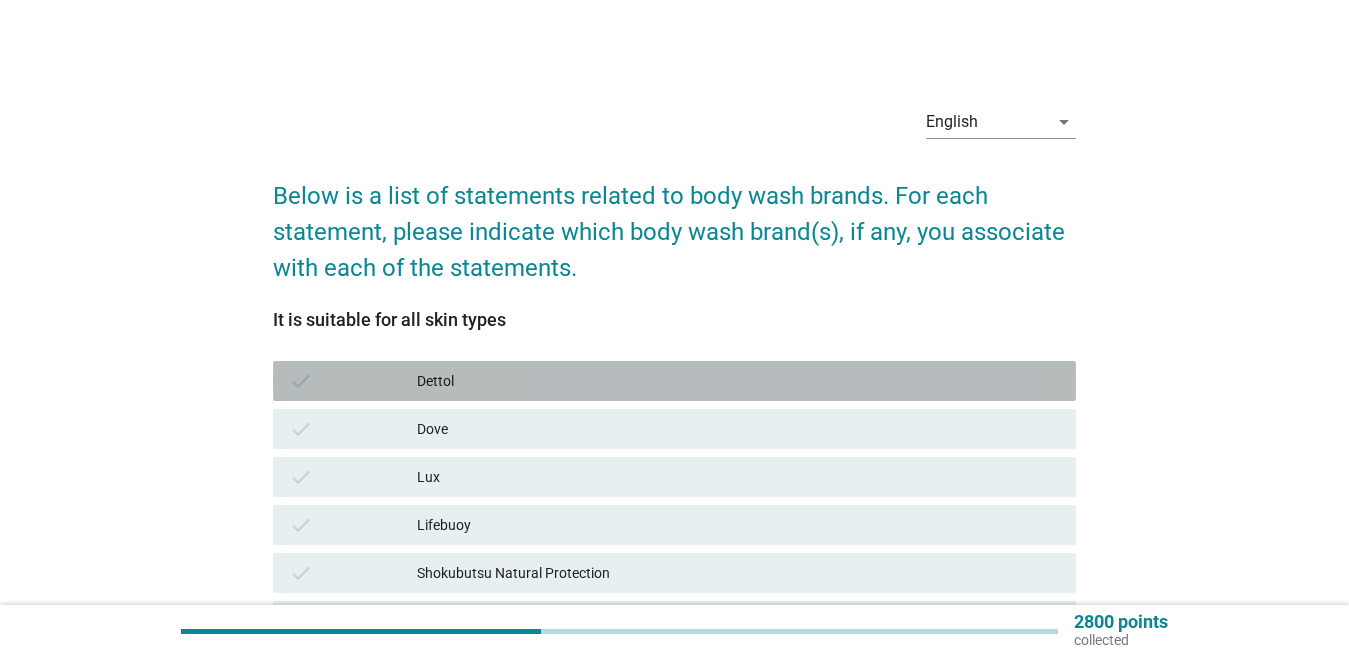click on "check   Dettol" at bounding box center [674, 381] 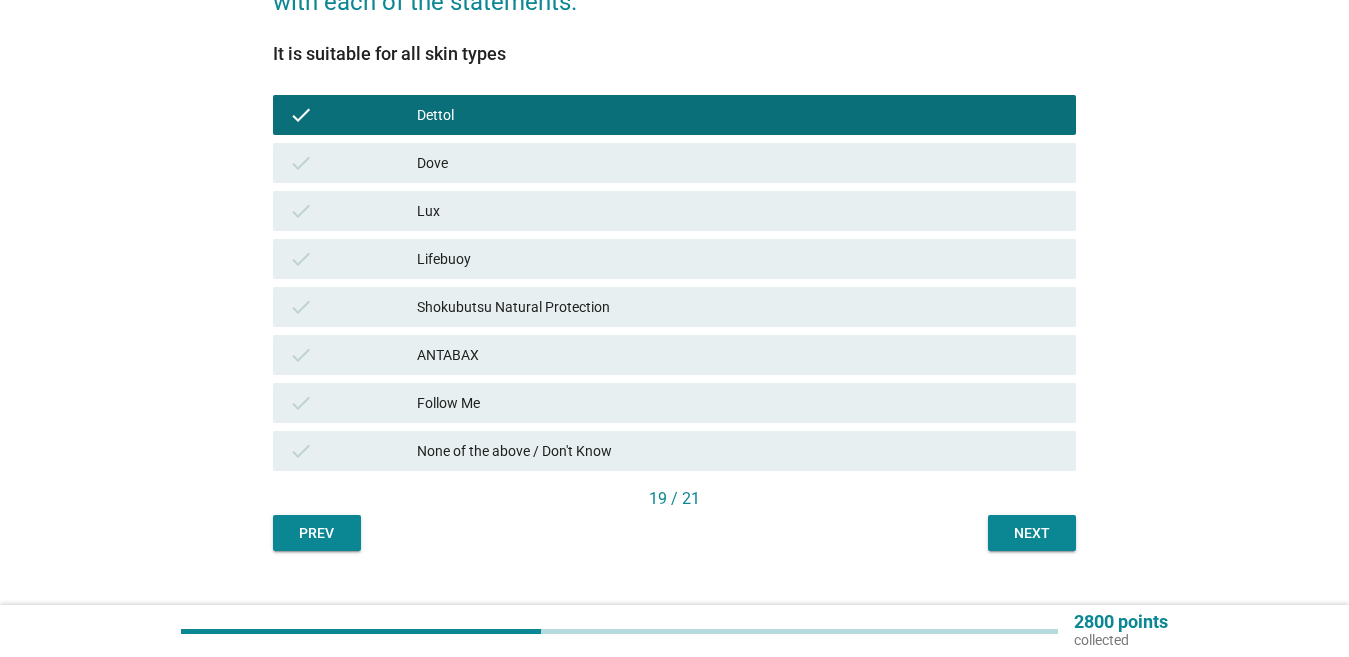 scroll, scrollTop: 300, scrollLeft: 0, axis: vertical 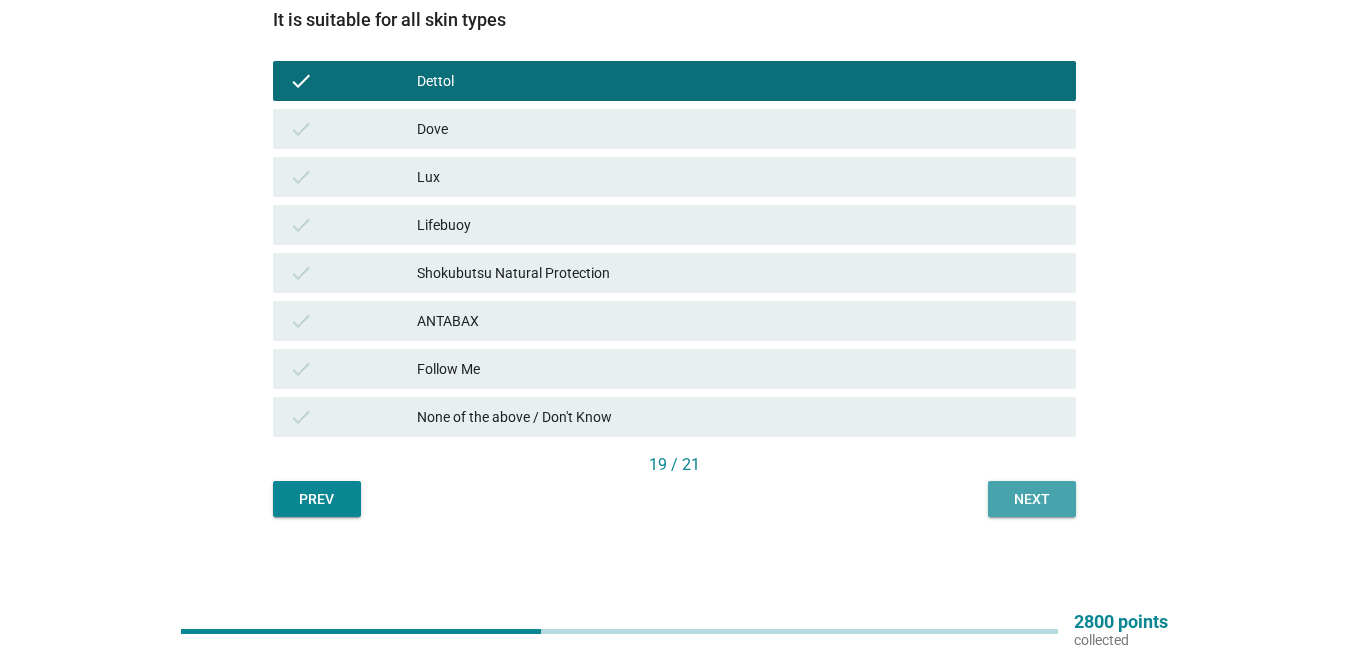 click on "Next" at bounding box center (1032, 499) 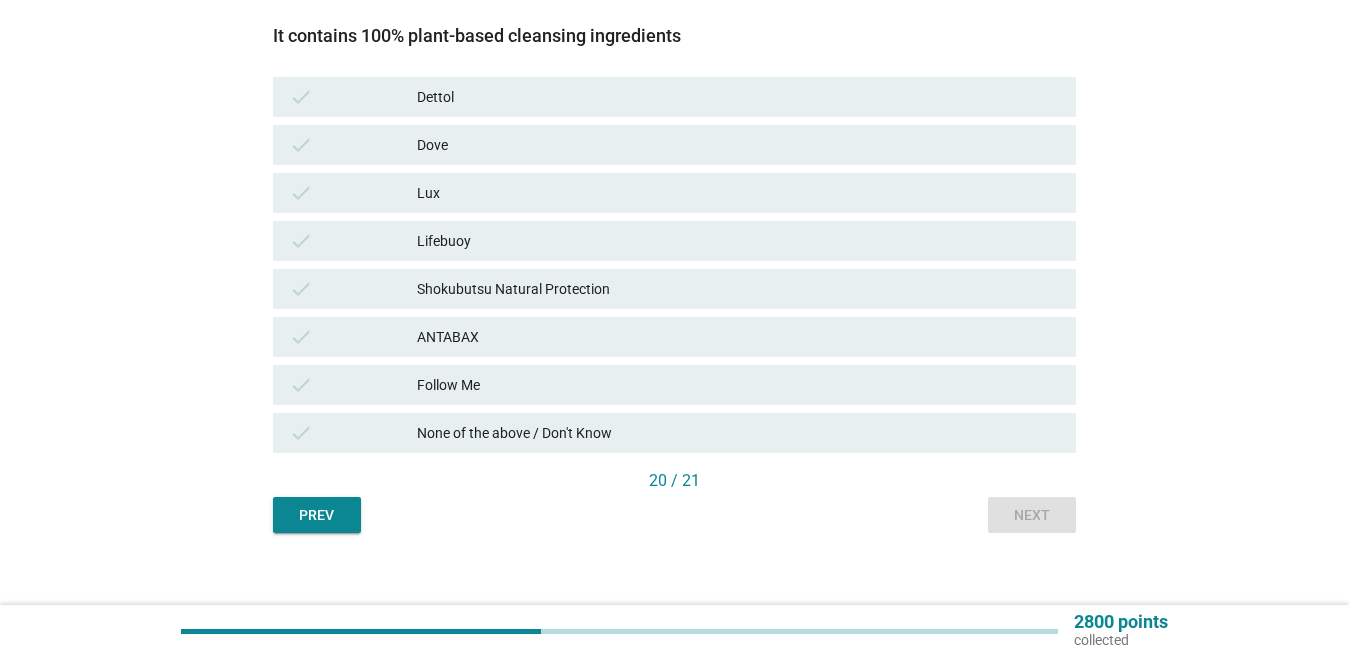 scroll, scrollTop: 300, scrollLeft: 0, axis: vertical 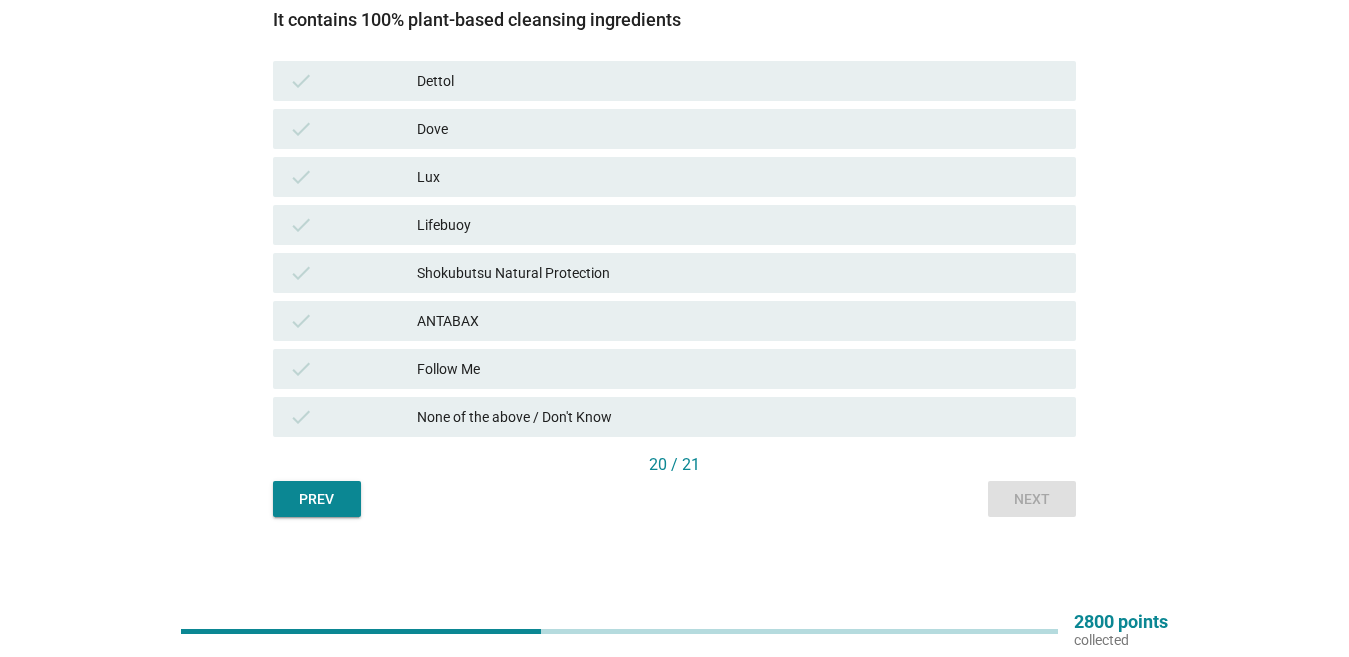 click on "None of the above / Don't Know" at bounding box center [738, 417] 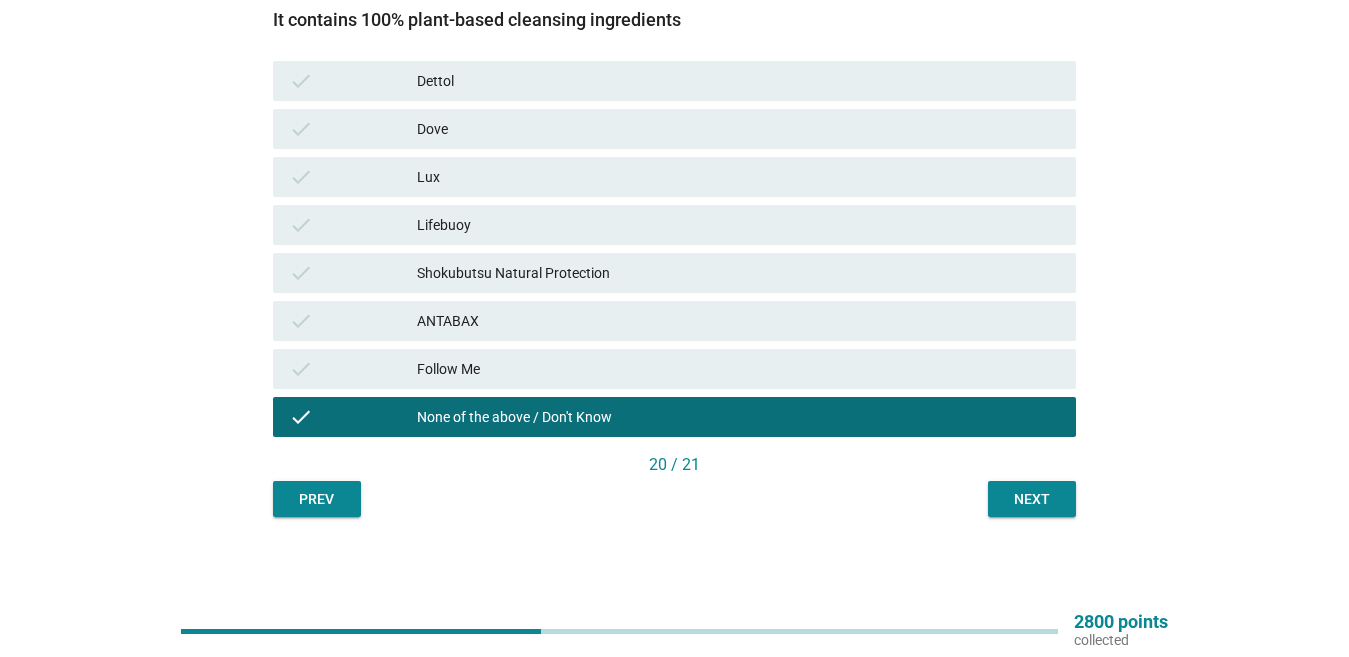 click on "Next" at bounding box center (1032, 499) 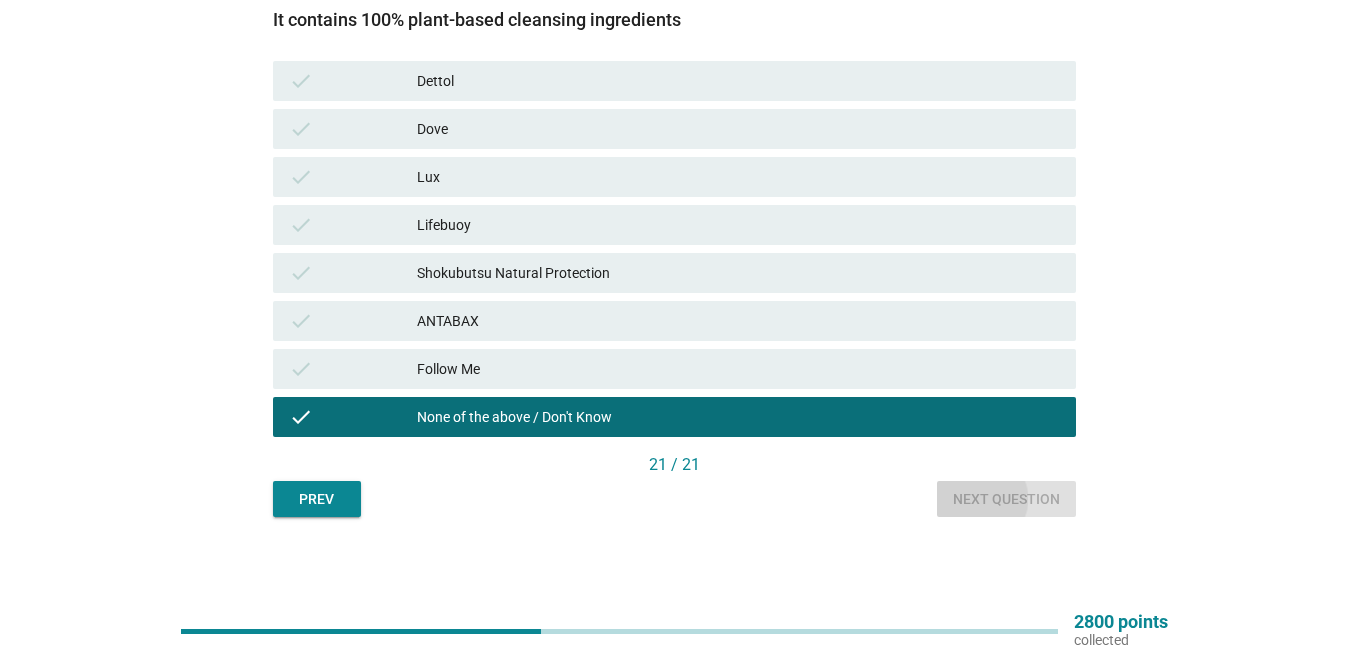 scroll, scrollTop: 0, scrollLeft: 0, axis: both 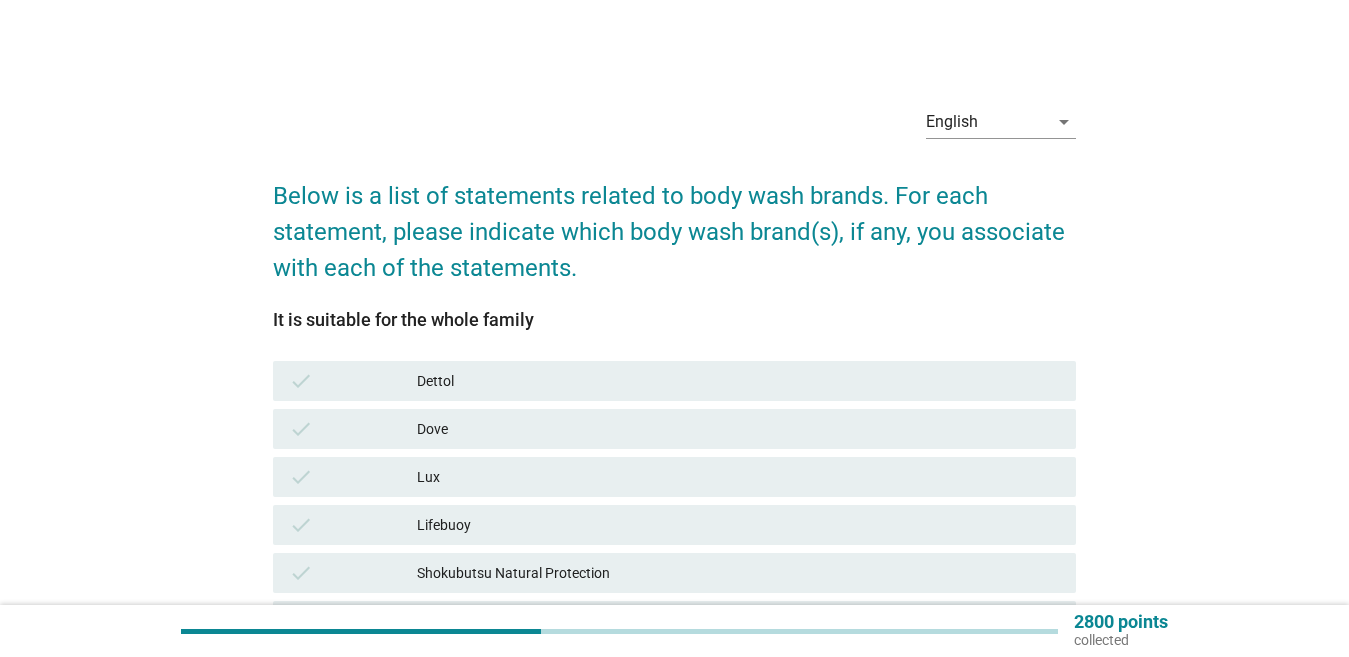 click on "Dettol" at bounding box center [738, 381] 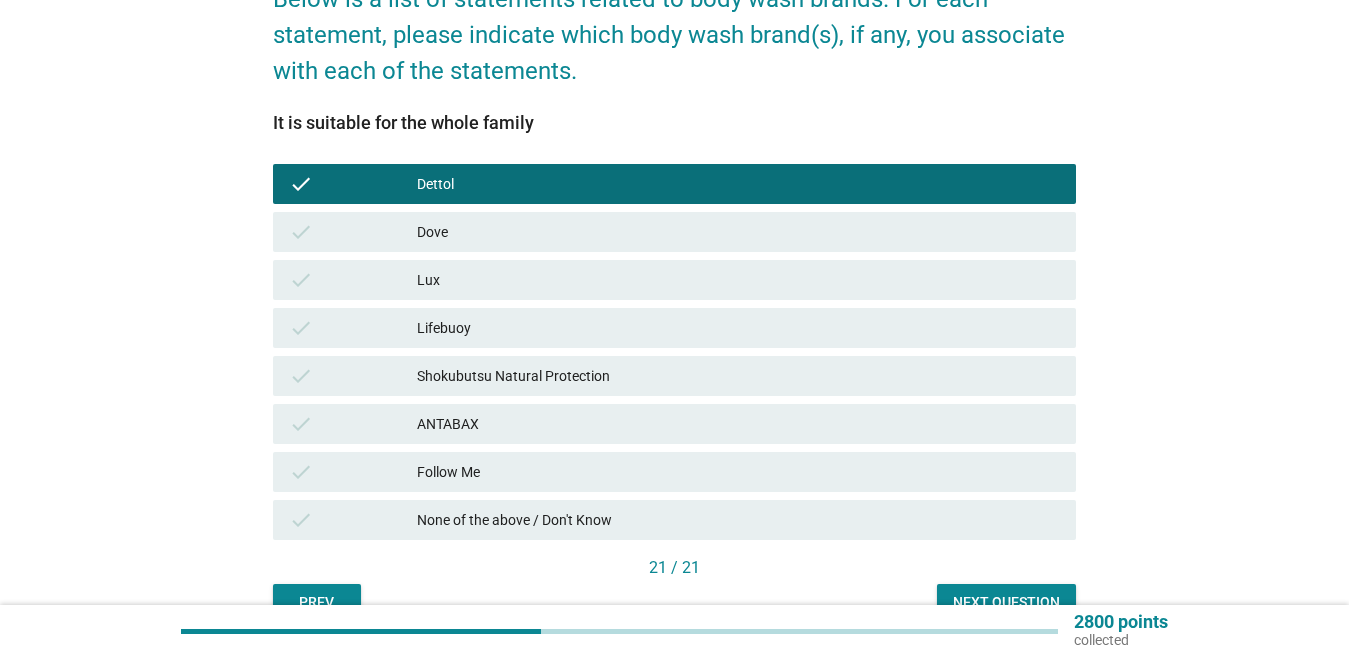 scroll, scrollTop: 200, scrollLeft: 0, axis: vertical 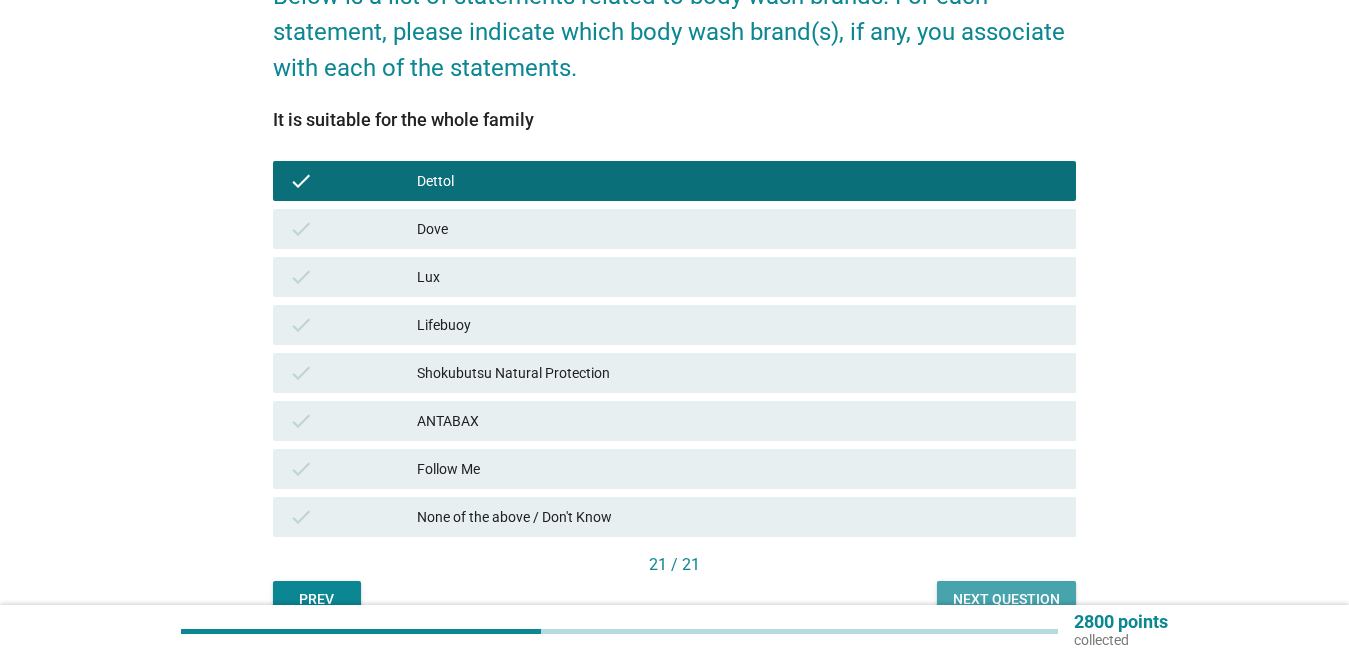 click on "Next question" at bounding box center (1006, 599) 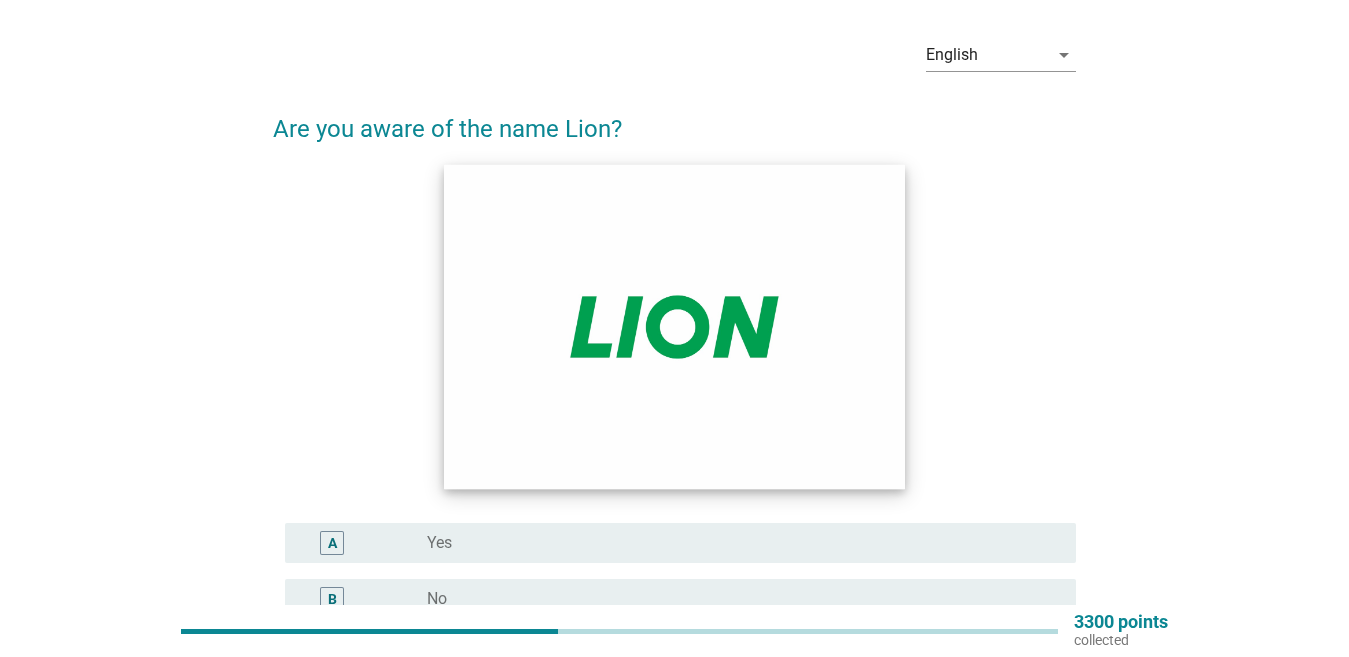 scroll, scrollTop: 200, scrollLeft: 0, axis: vertical 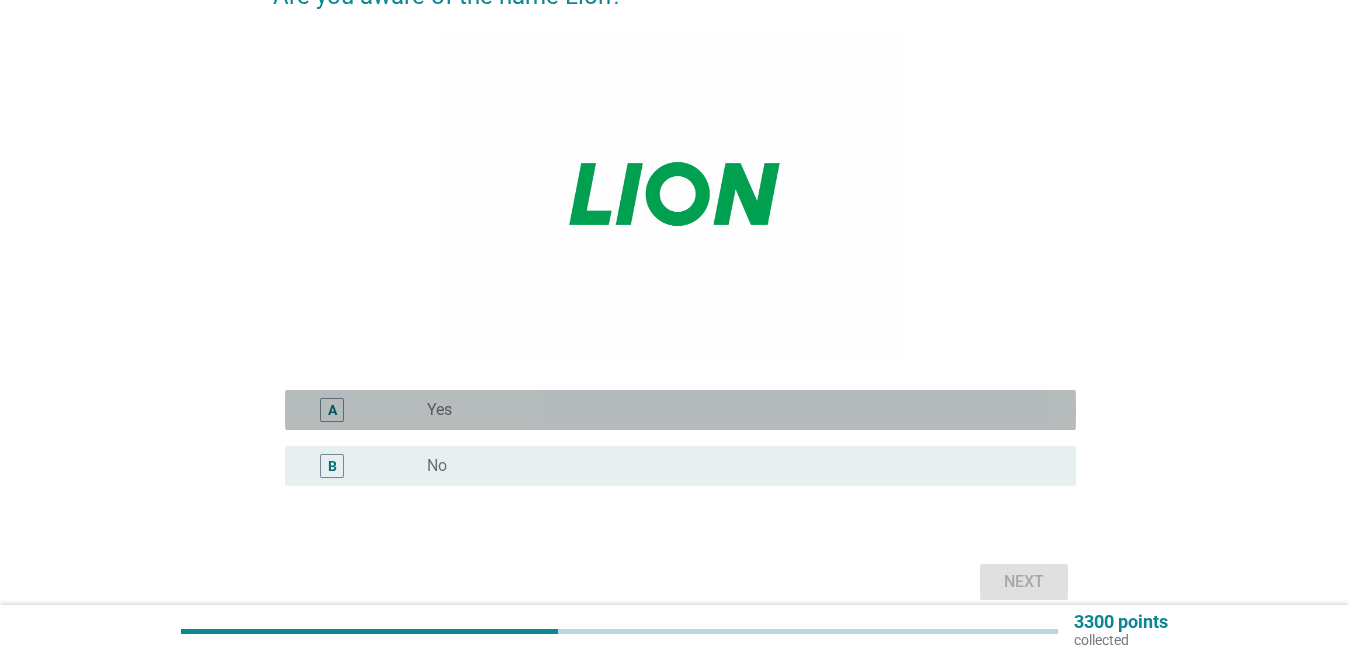 click on "radio_button_unchecked Yes" at bounding box center [735, 410] 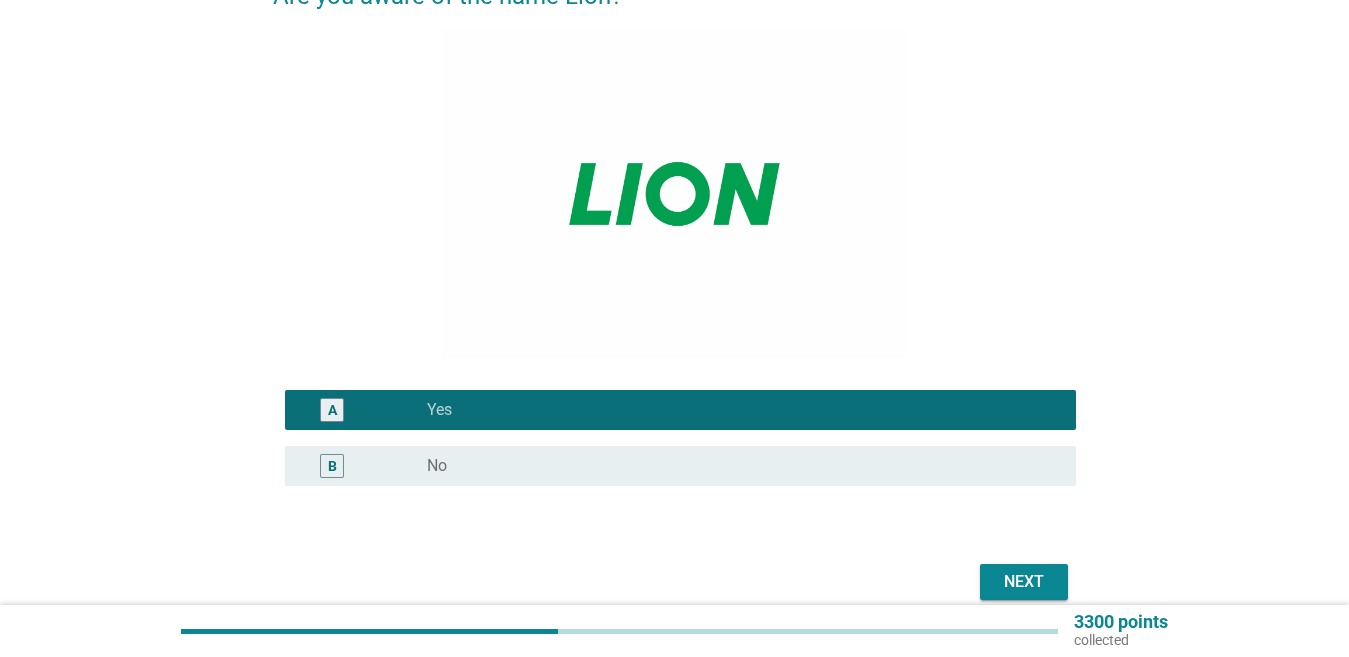 click on "Next" at bounding box center (1024, 582) 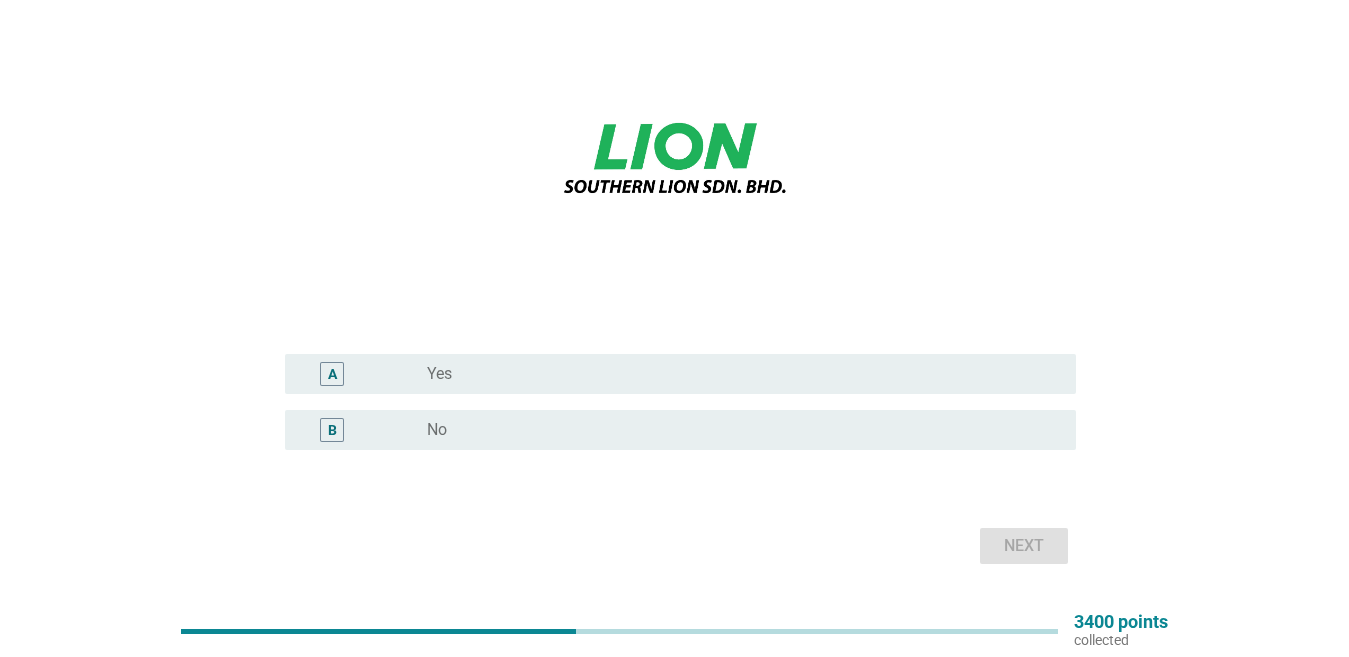scroll, scrollTop: 291, scrollLeft: 0, axis: vertical 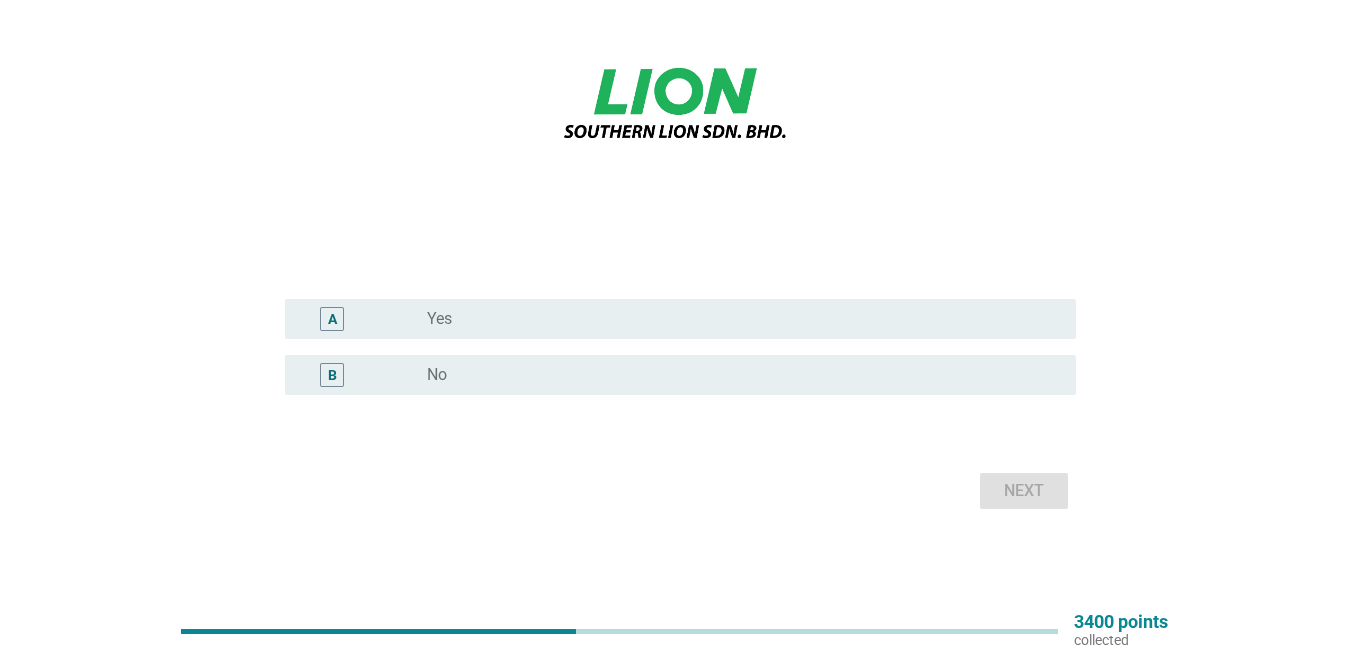 click on "radio_button_unchecked Yes" at bounding box center (735, 319) 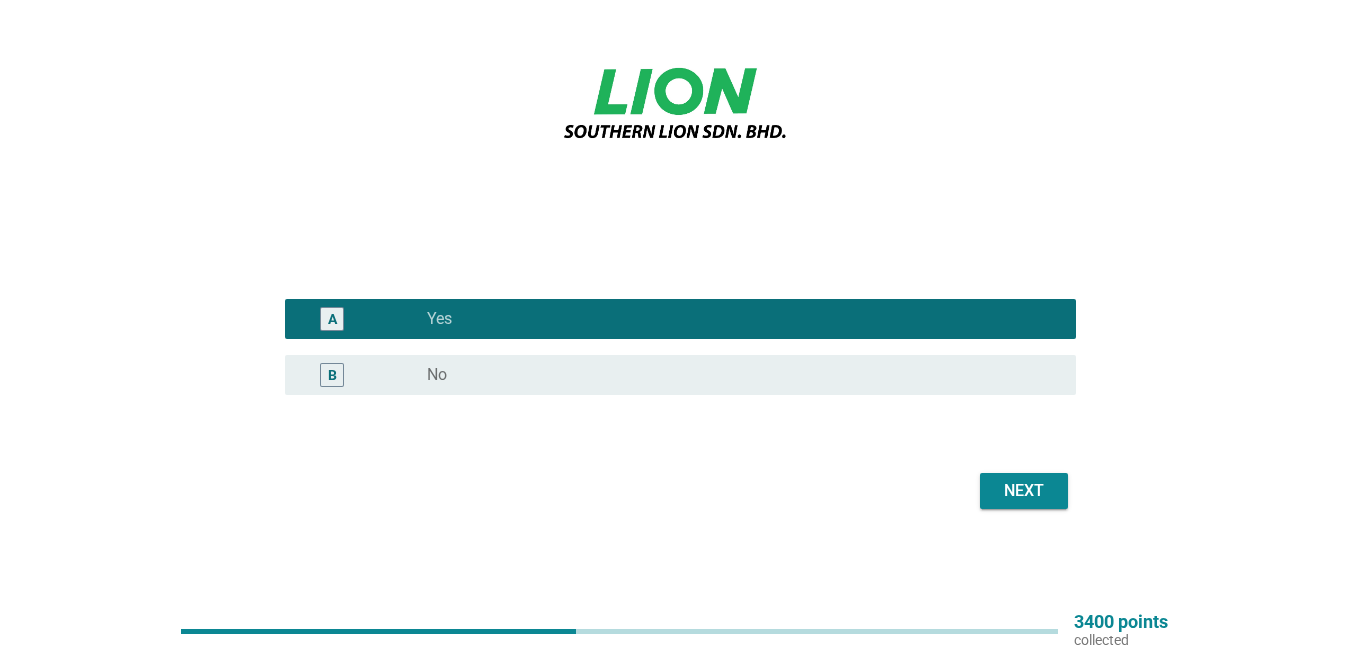 click on "Next" at bounding box center [1024, 491] 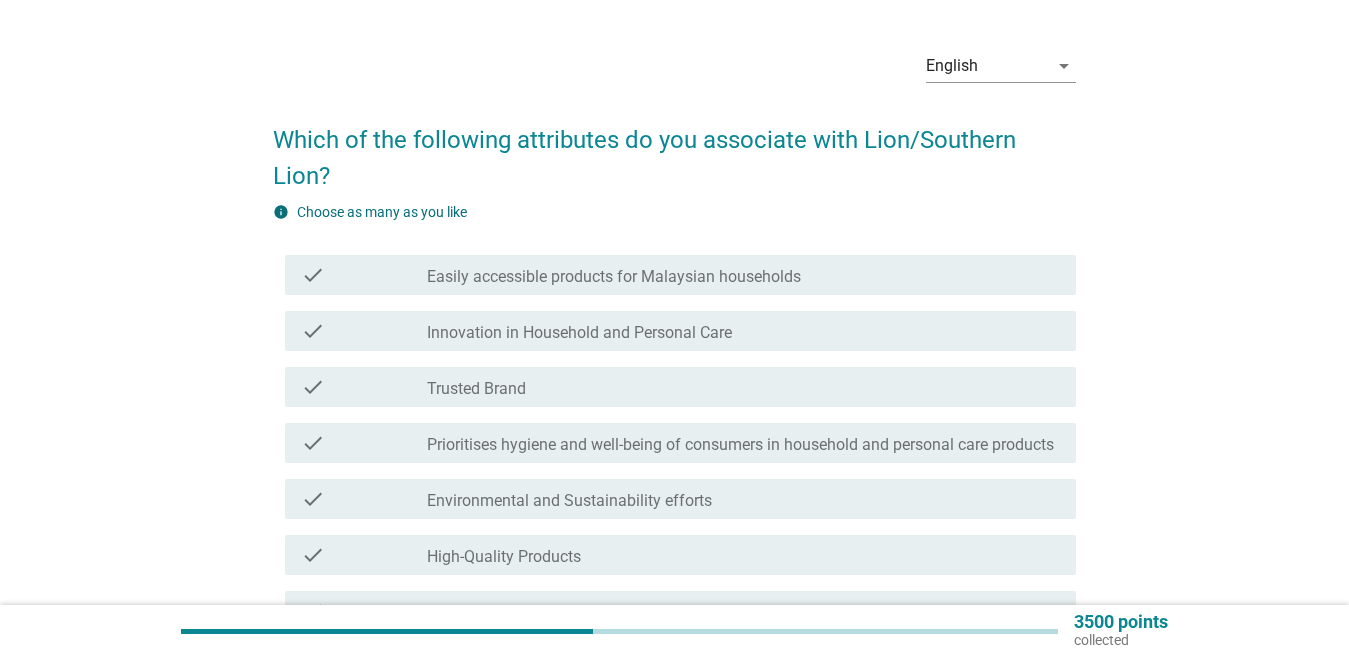 scroll, scrollTop: 0, scrollLeft: 0, axis: both 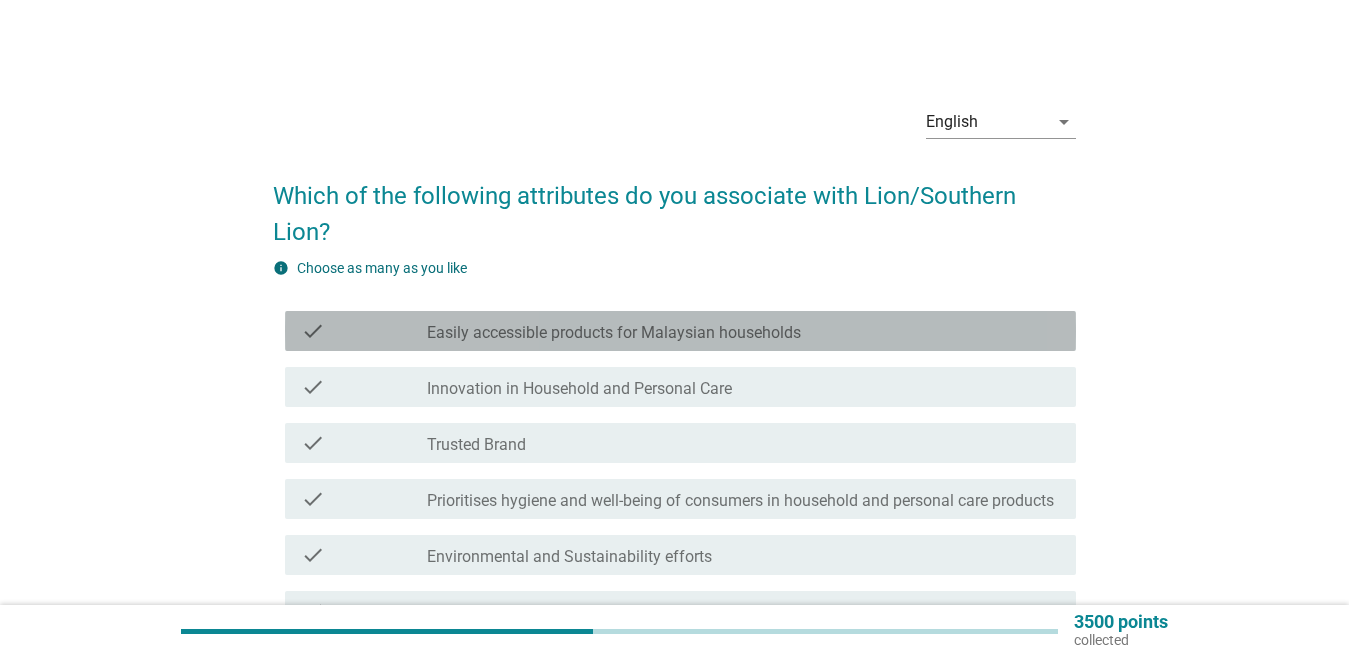 click on "check_box_outline_blank Easily accessible products for Malaysian households" at bounding box center [743, 331] 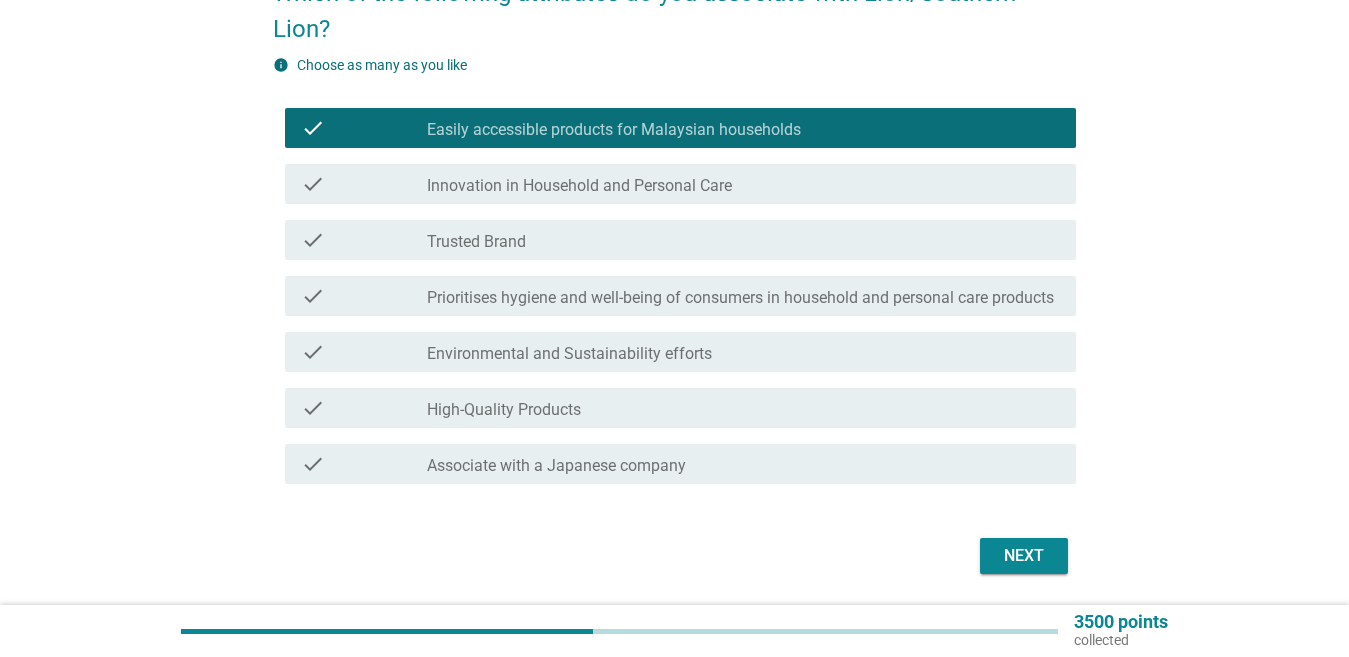 scroll, scrollTop: 268, scrollLeft: 0, axis: vertical 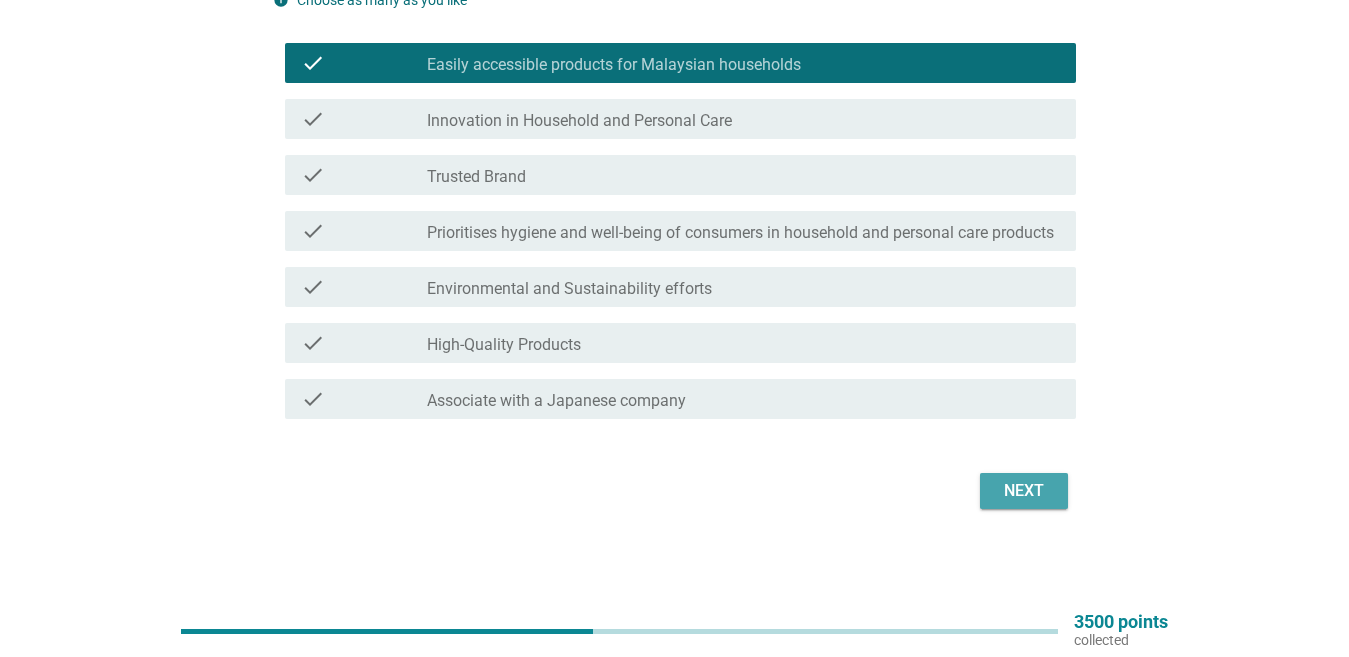 click on "Next" at bounding box center [1024, 491] 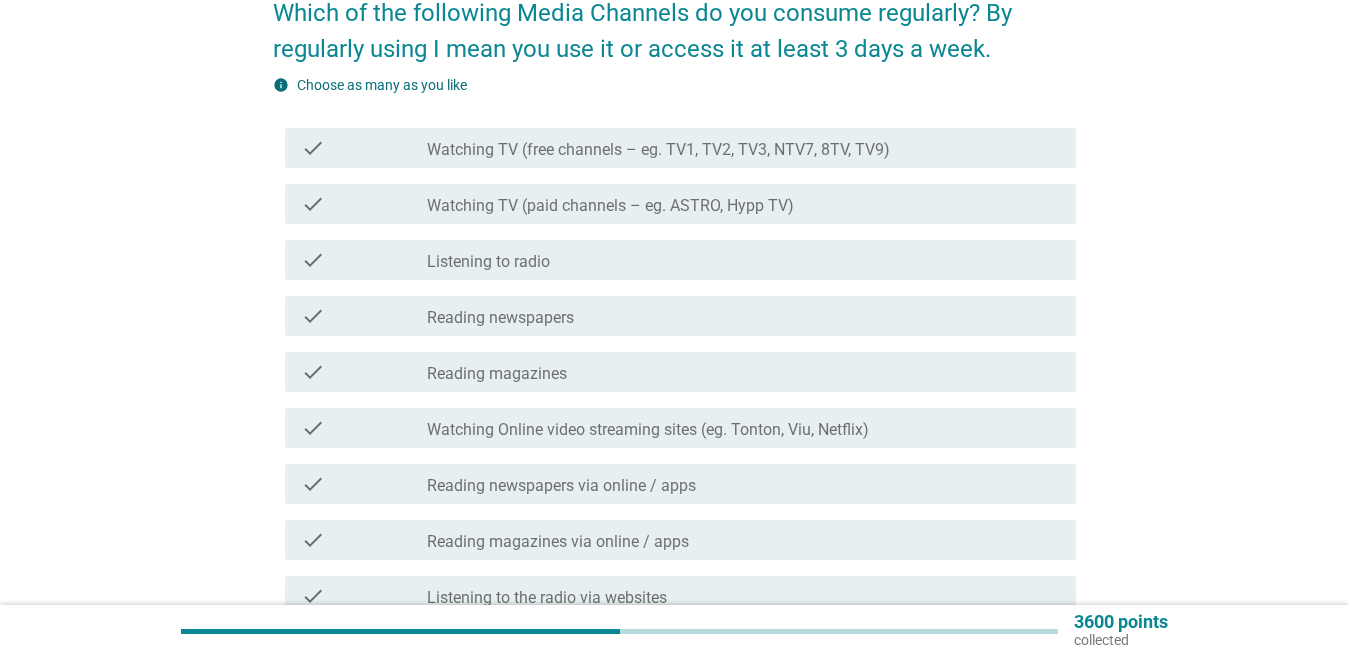 scroll, scrollTop: 200, scrollLeft: 0, axis: vertical 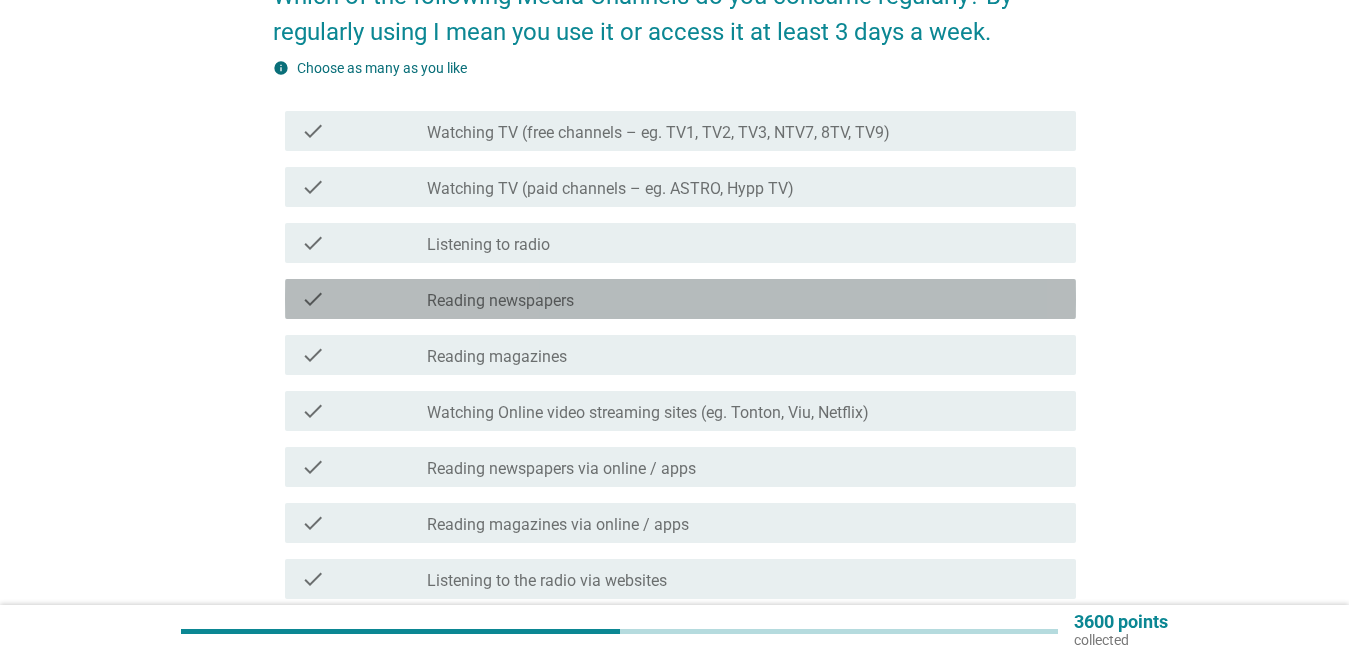 click on "Reading newspapers" at bounding box center (500, 301) 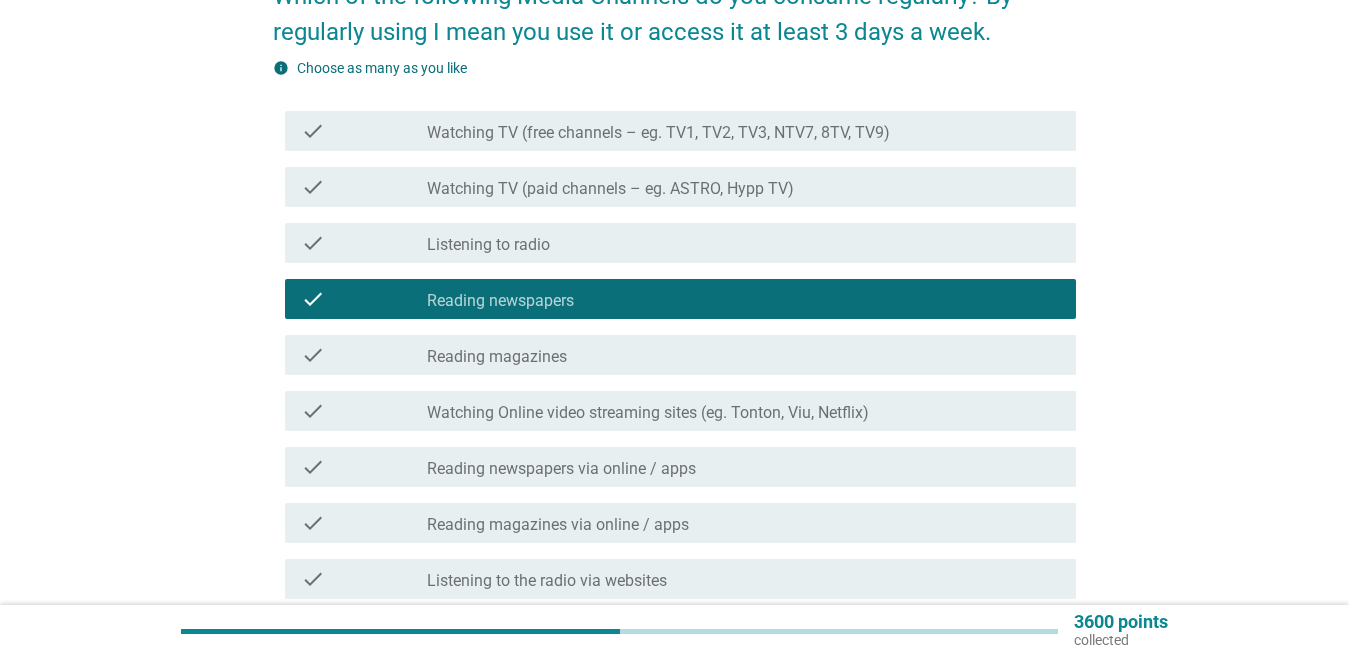 click on "Watching TV (paid channels – eg. ASTRO, Hypp TV)" at bounding box center [610, 189] 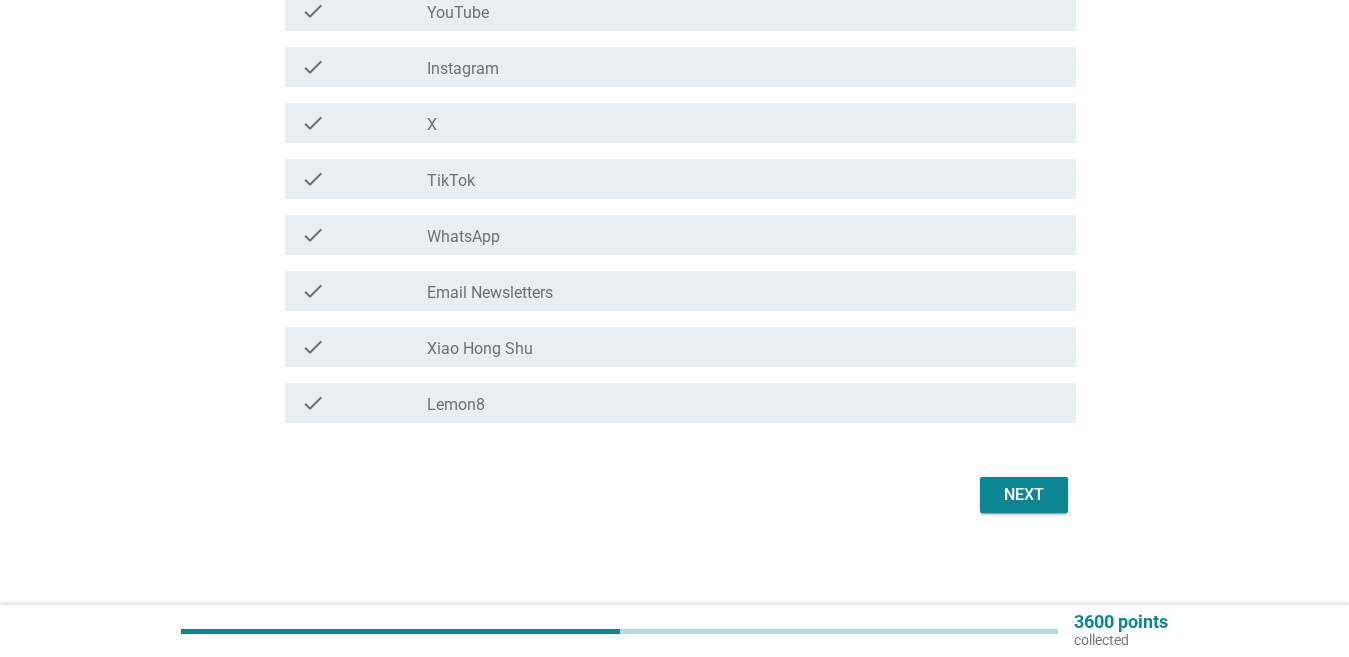 scroll, scrollTop: 940, scrollLeft: 0, axis: vertical 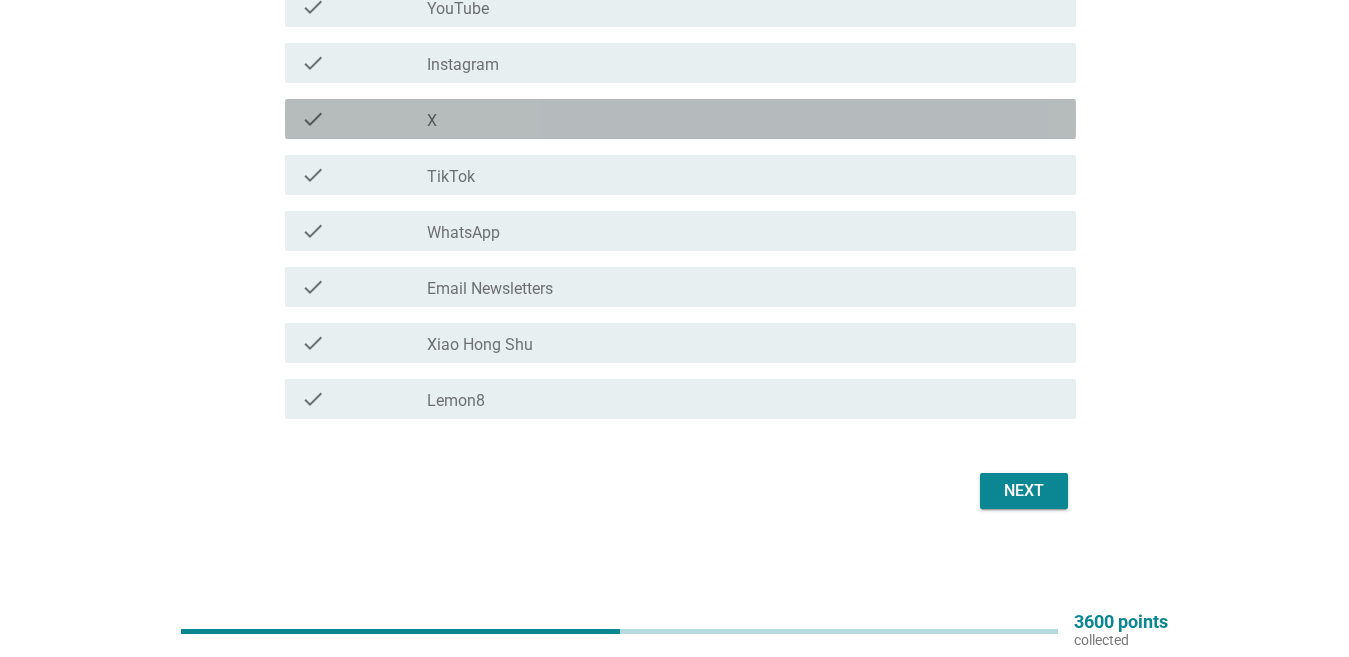 click on "check_box_outline_blank X" at bounding box center [743, 119] 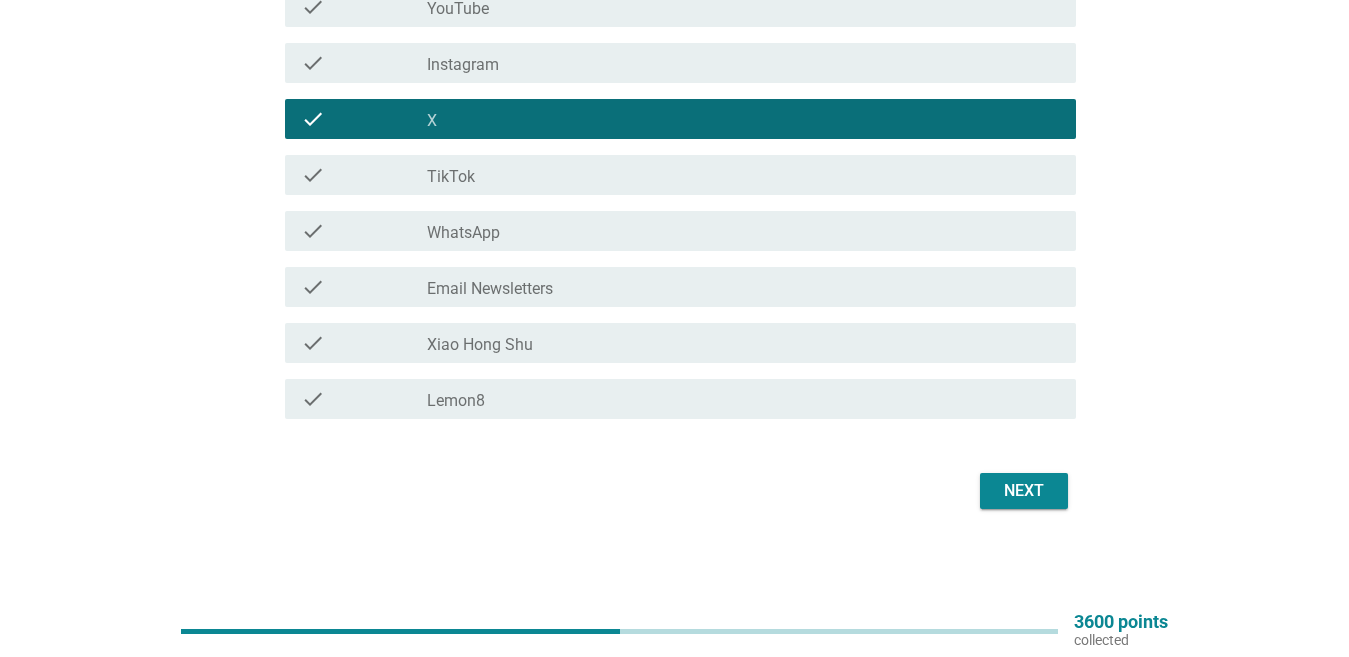 click on "Next" at bounding box center (1024, 491) 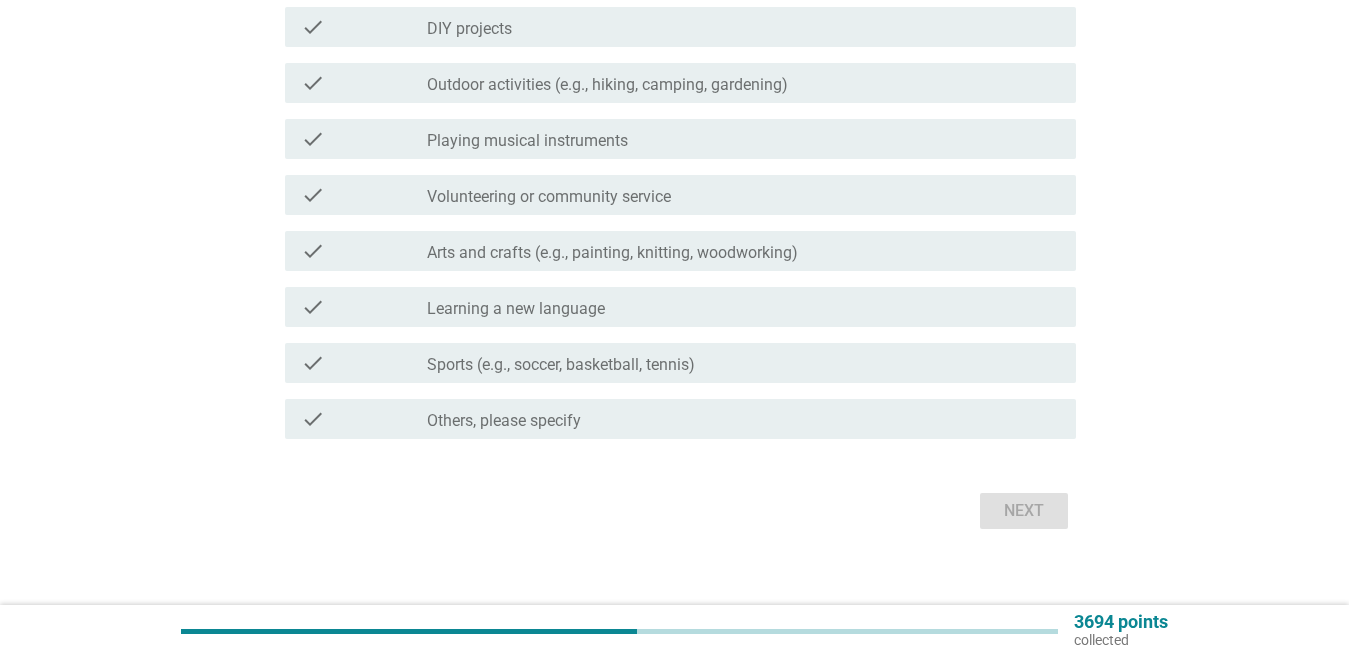 scroll, scrollTop: 0, scrollLeft: 0, axis: both 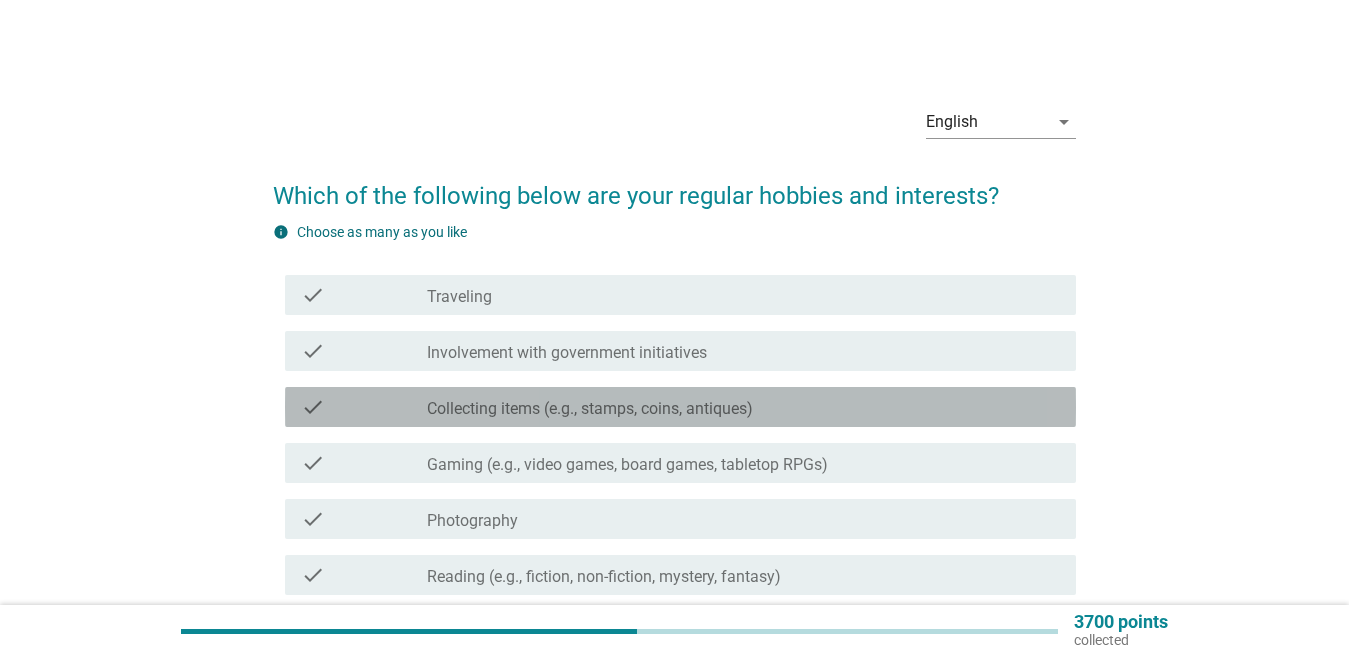 click on "Collecting items (e.g., stamps, coins, antiques)" at bounding box center (590, 409) 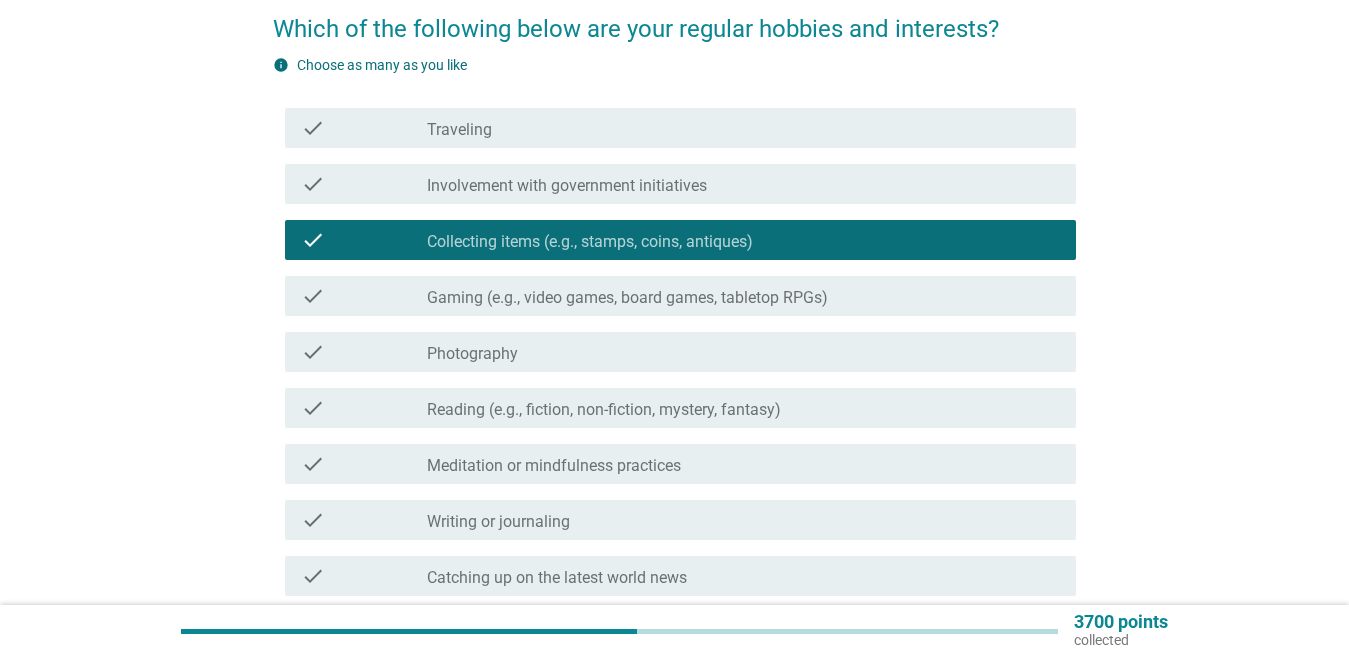 scroll, scrollTop: 200, scrollLeft: 0, axis: vertical 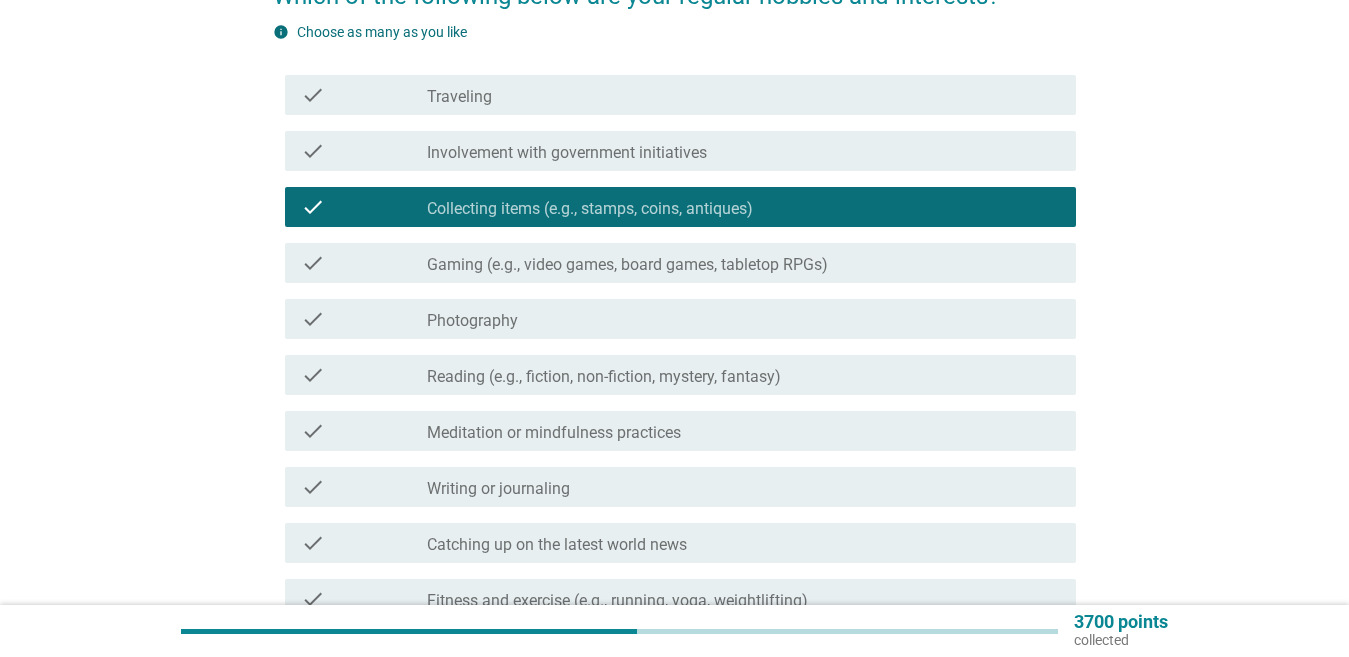 click on "Reading (e.g., fiction, non-fiction, mystery, fantasy)" at bounding box center (604, 377) 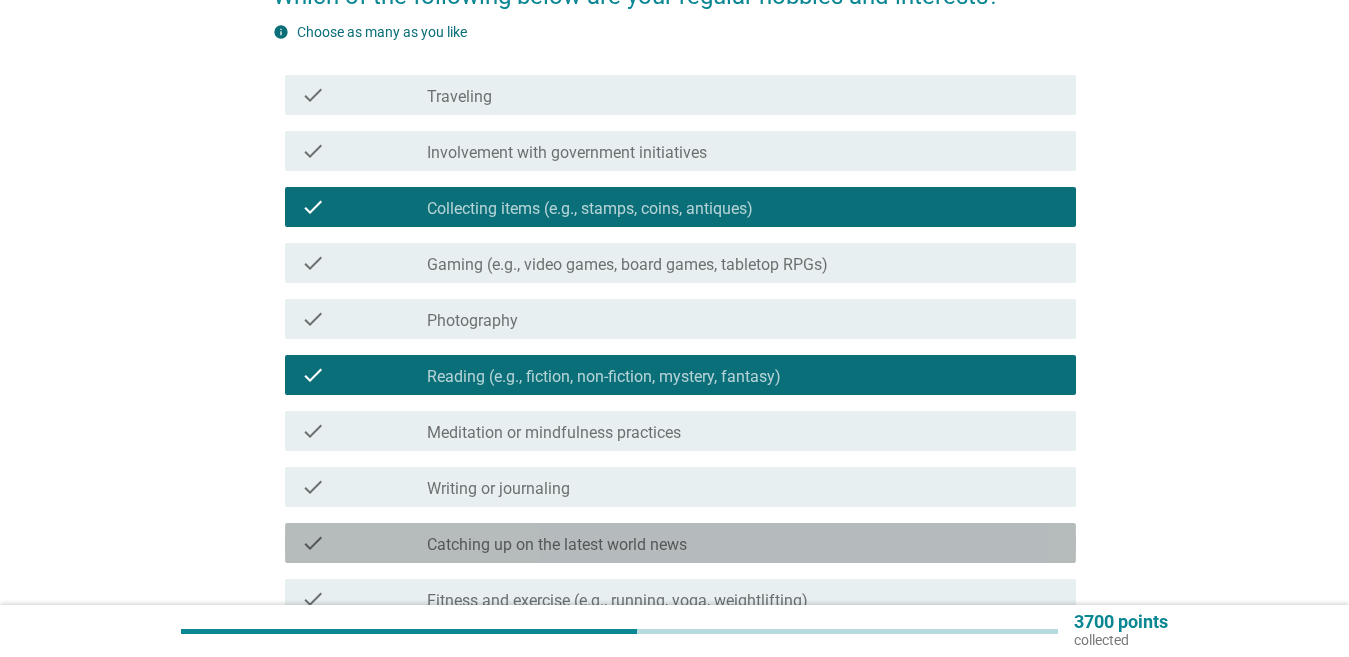 click on "Catching up on the latest world news" at bounding box center (557, 545) 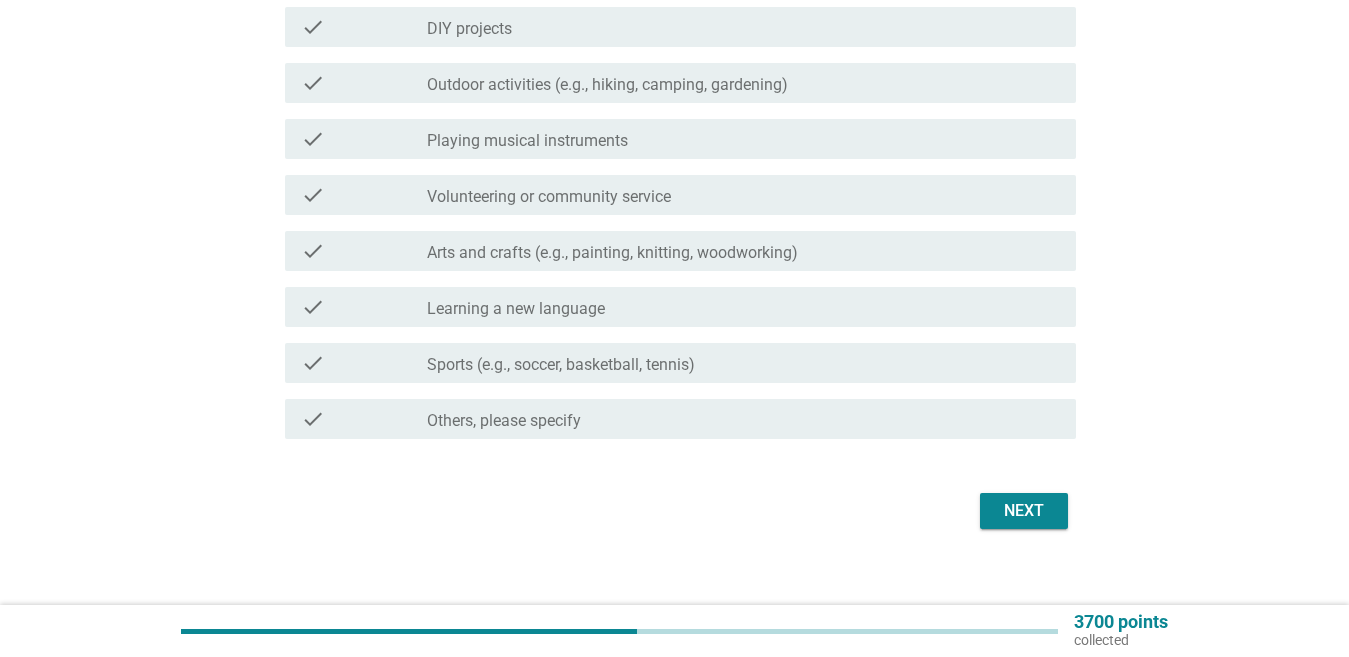 scroll, scrollTop: 960, scrollLeft: 0, axis: vertical 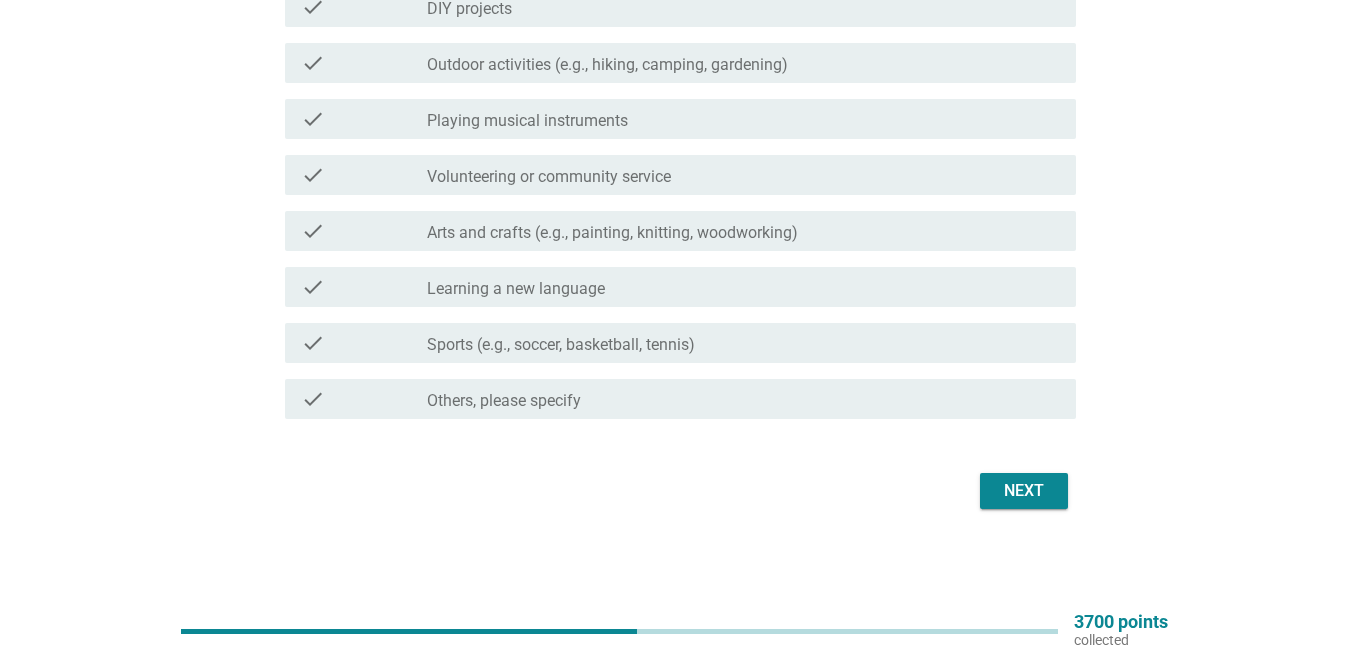 click on "Next" at bounding box center (1024, 491) 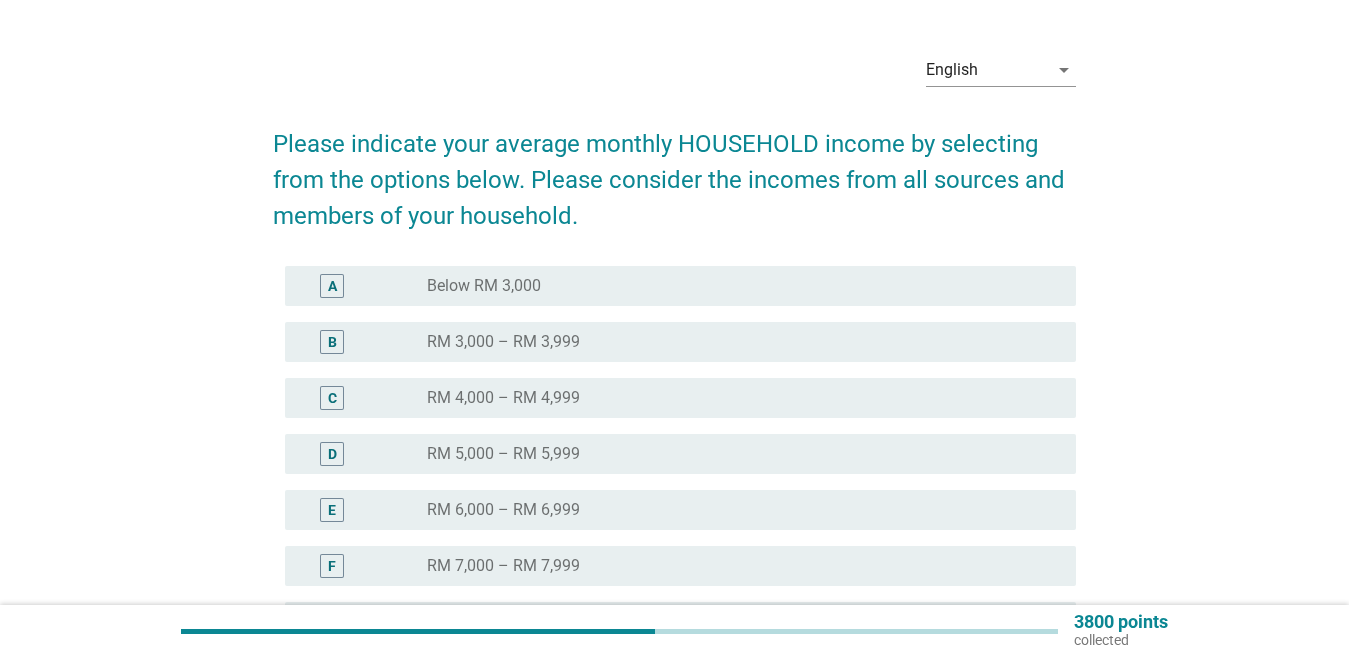 scroll, scrollTop: 100, scrollLeft: 0, axis: vertical 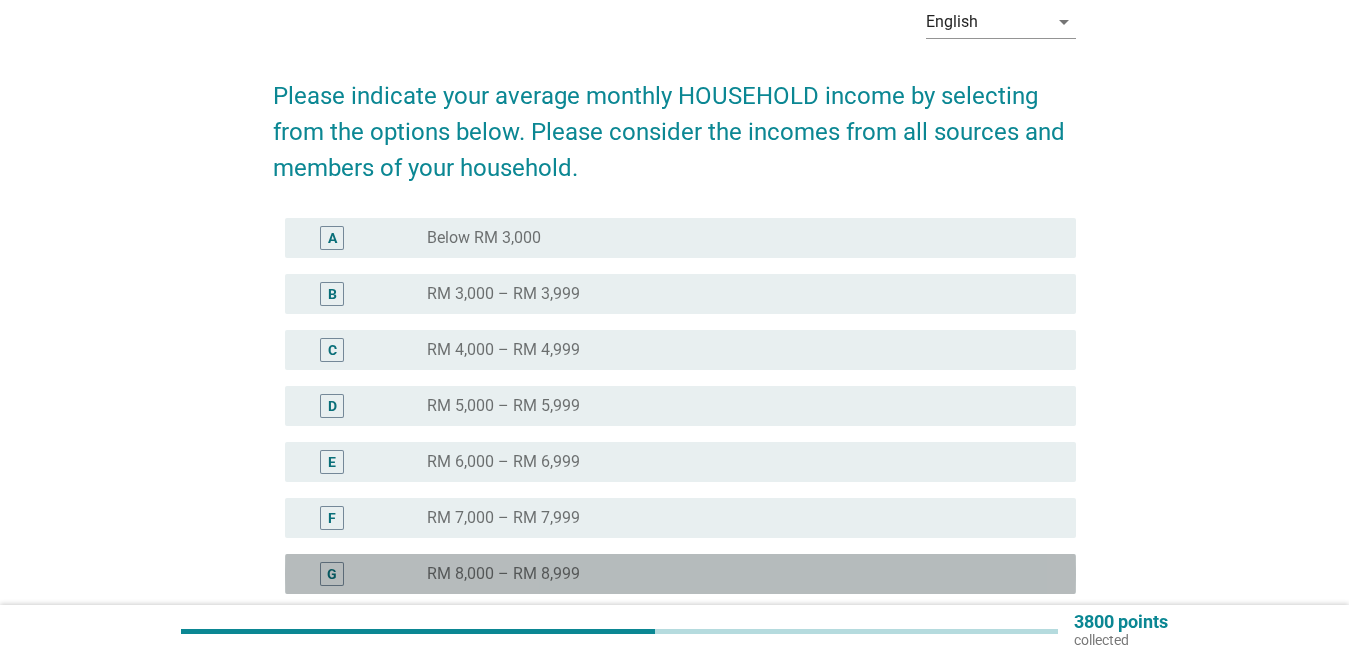 click on "G     radio_button_unchecked RM 8,000 – RM 8,999" at bounding box center [680, 574] 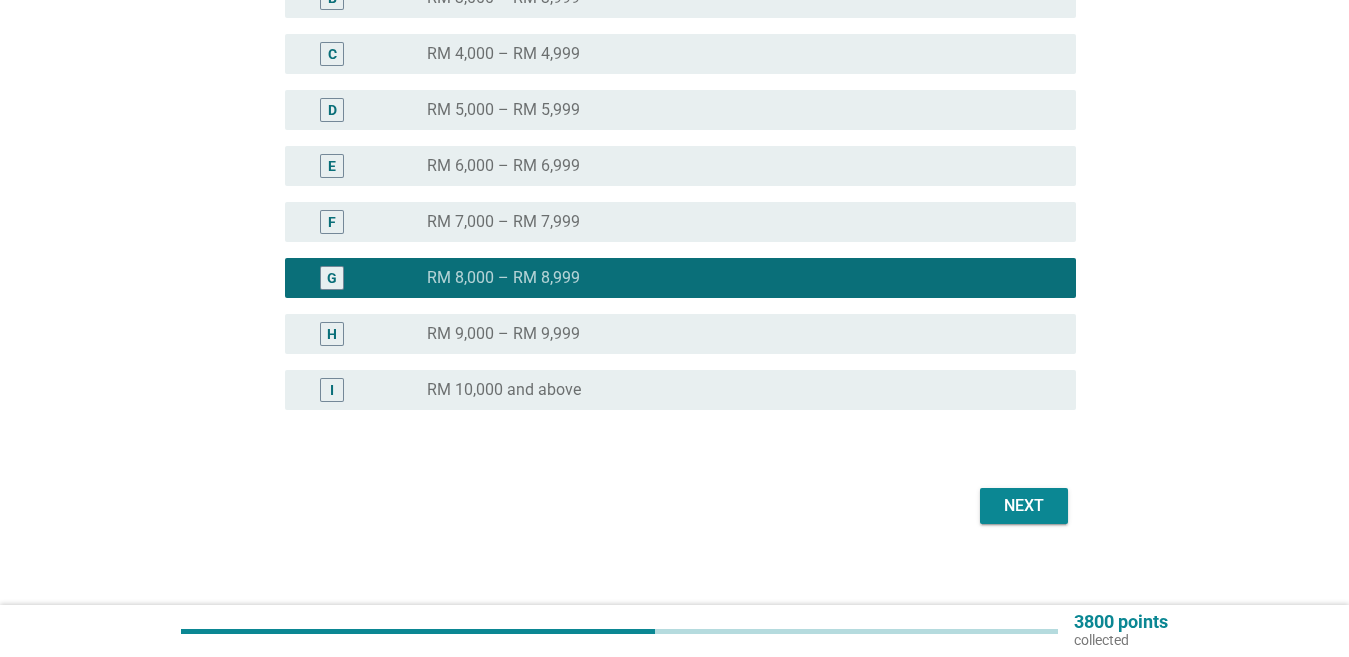 scroll, scrollTop: 400, scrollLeft: 0, axis: vertical 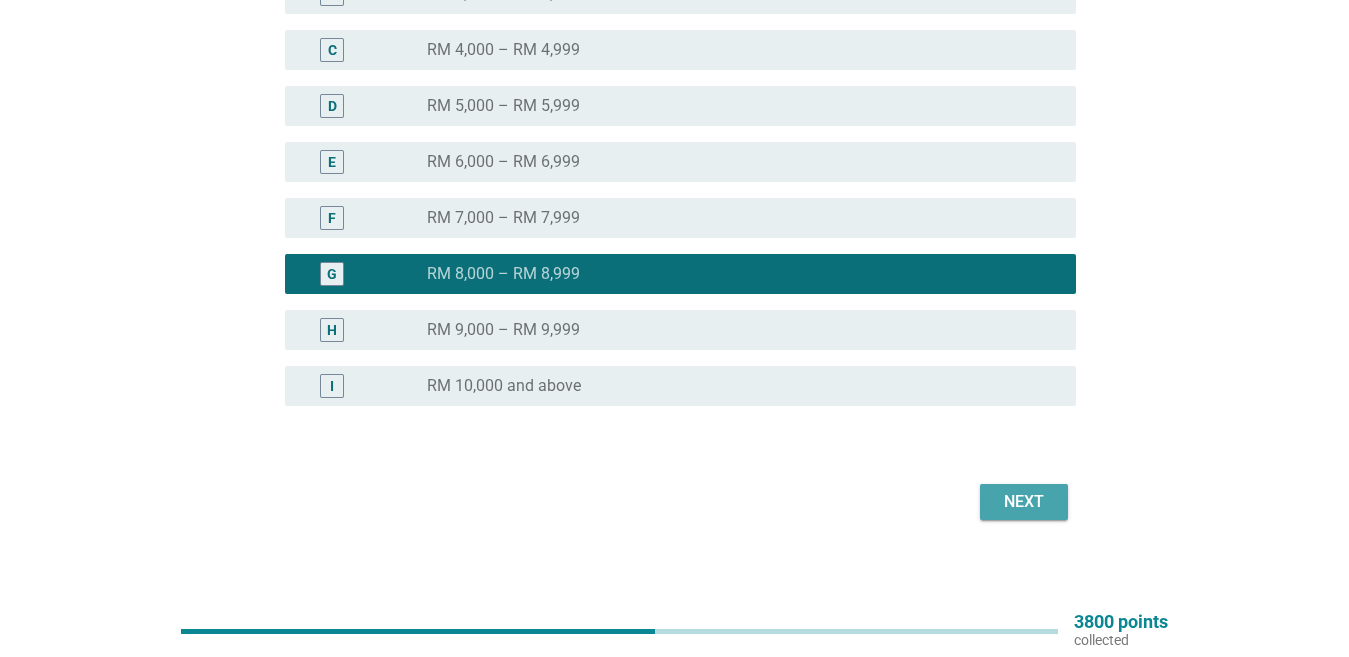 click on "Next" at bounding box center (1024, 502) 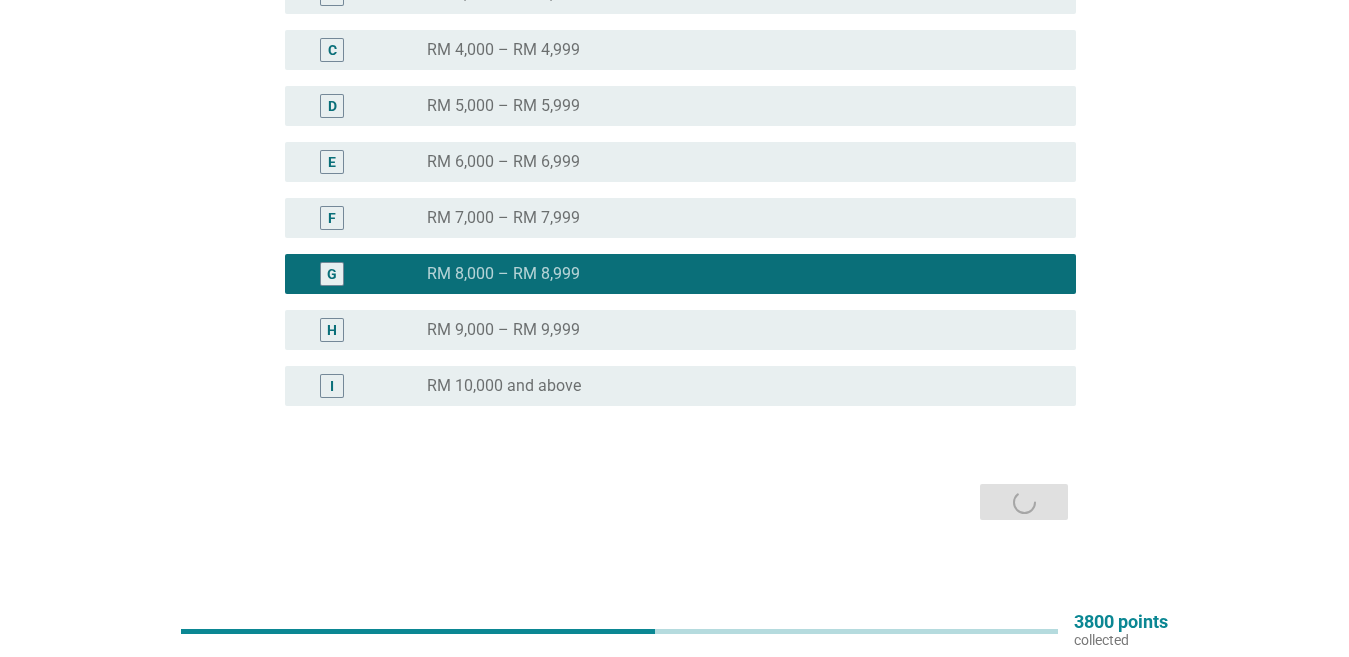 scroll, scrollTop: 0, scrollLeft: 0, axis: both 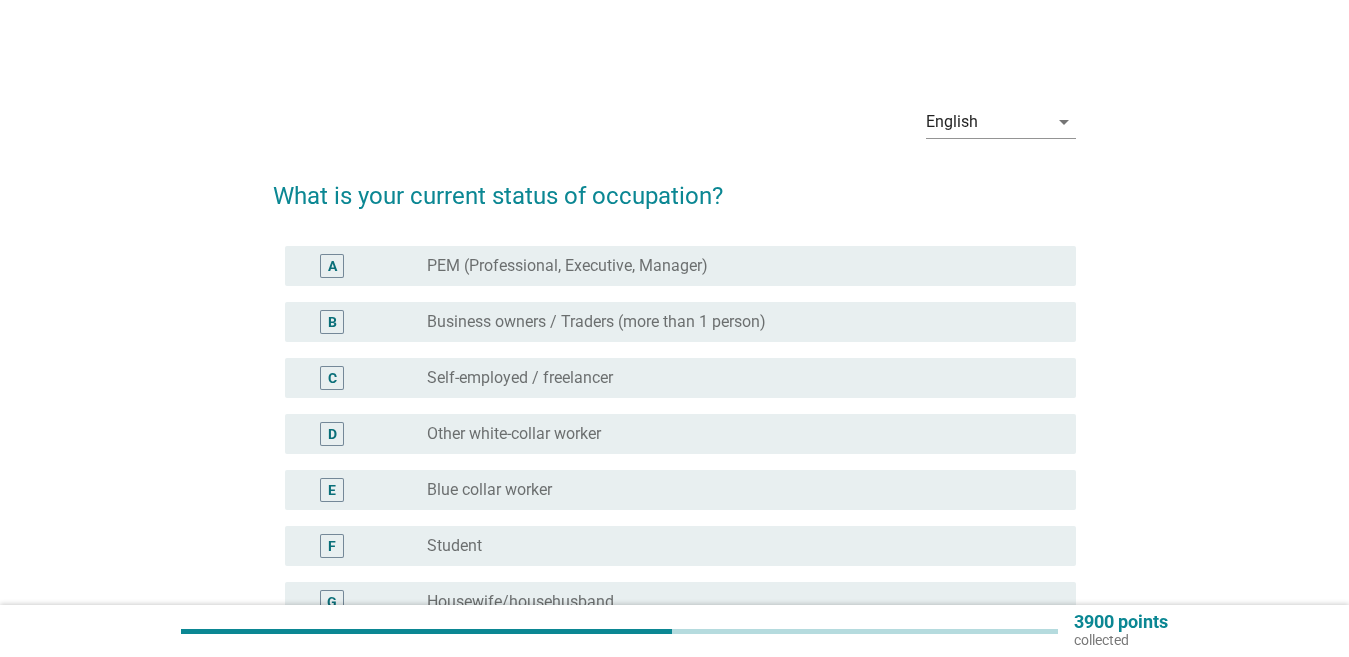 click on "Business owners / Traders (more than 1 person)" at bounding box center (596, 322) 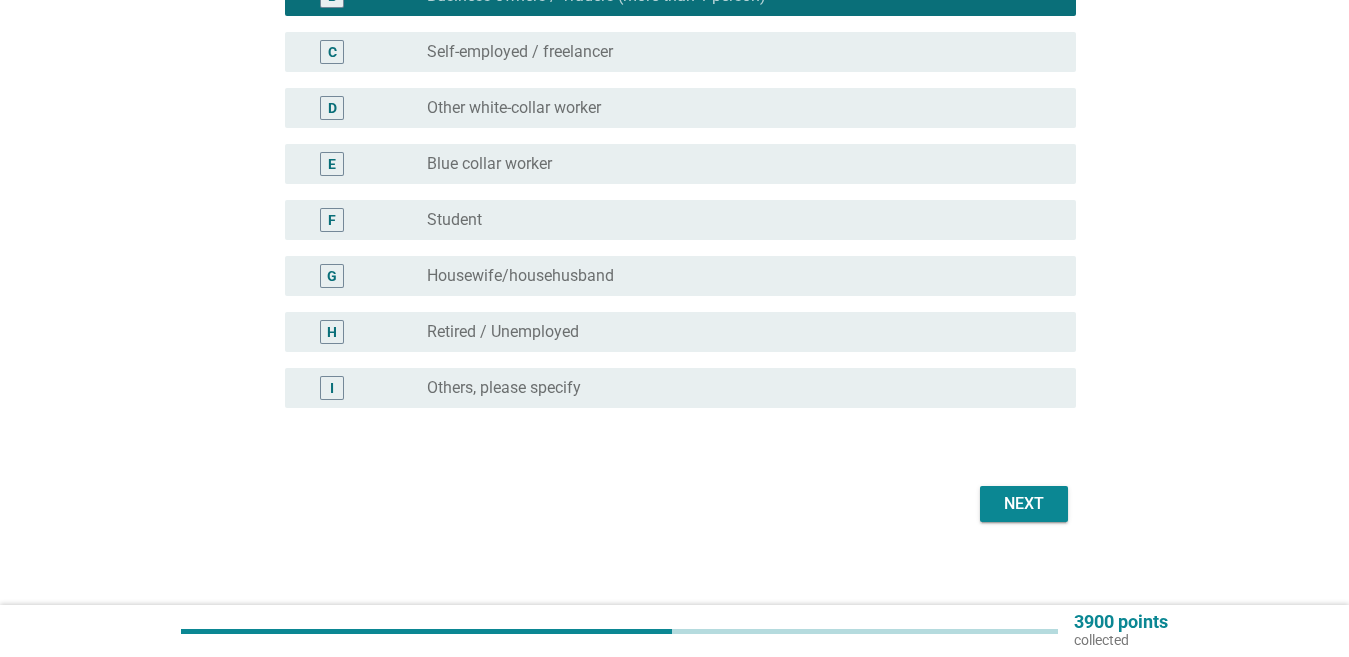 scroll, scrollTop: 339, scrollLeft: 0, axis: vertical 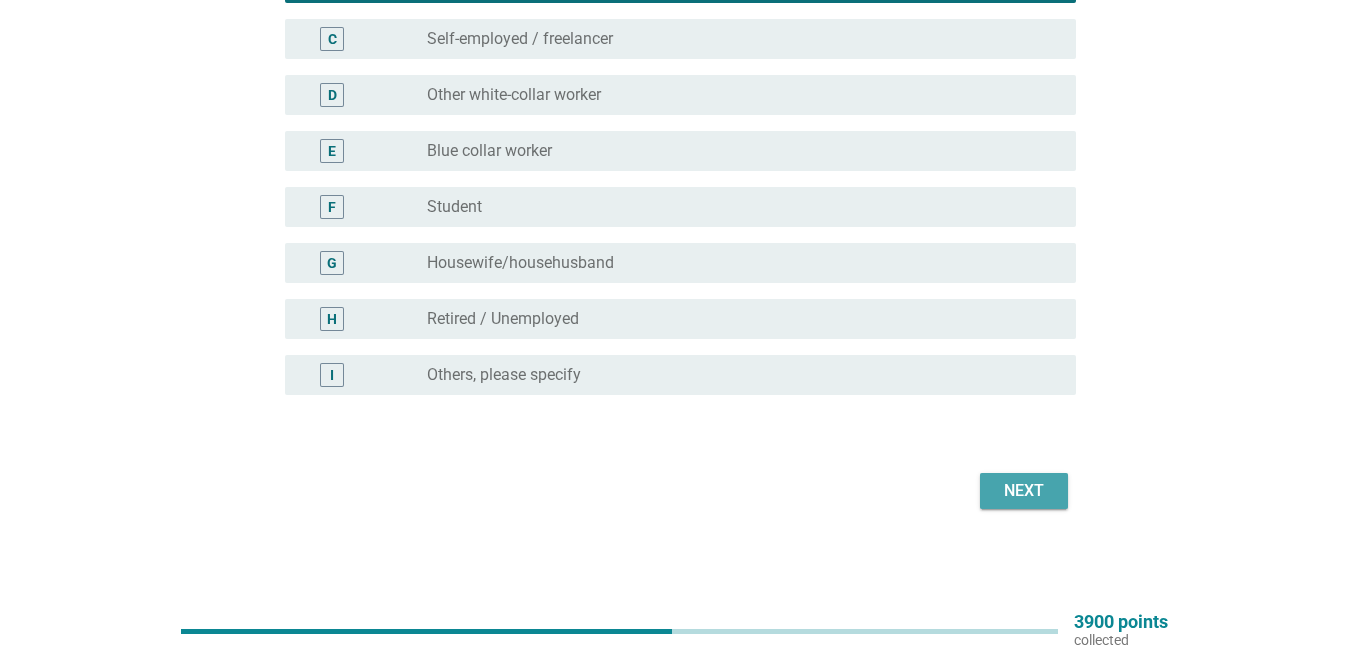 click on "Next" at bounding box center (1024, 491) 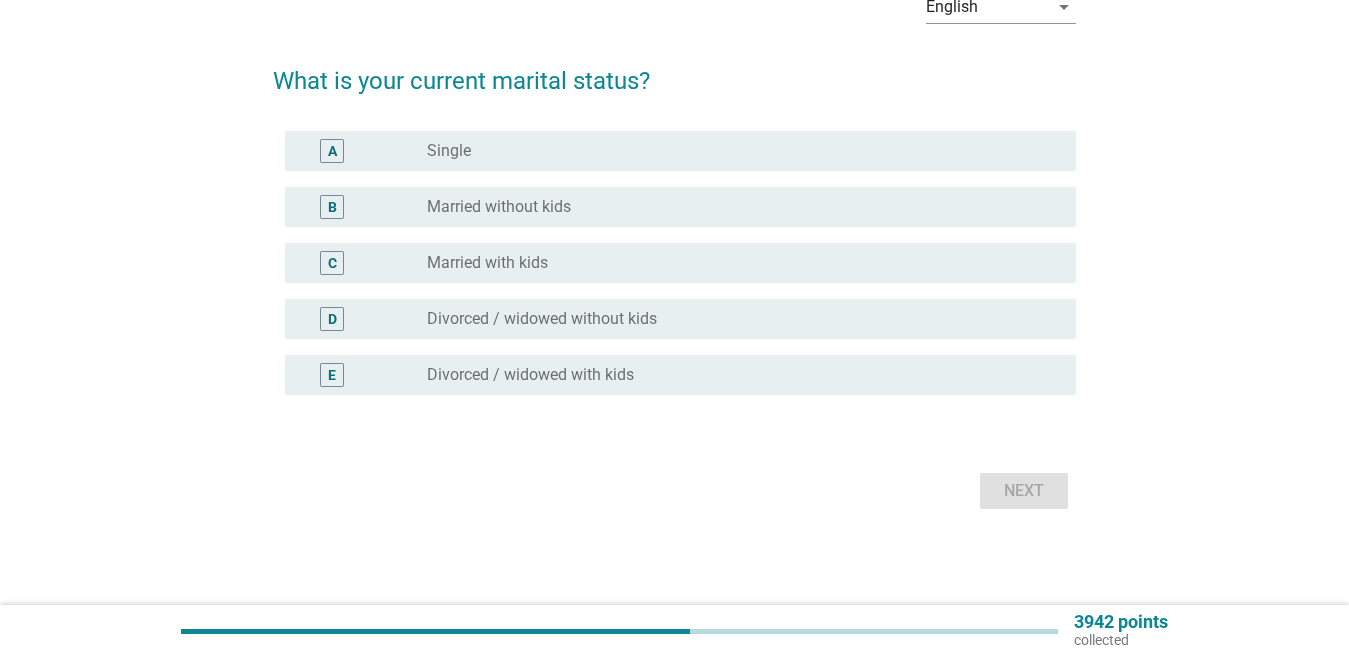 scroll, scrollTop: 0, scrollLeft: 0, axis: both 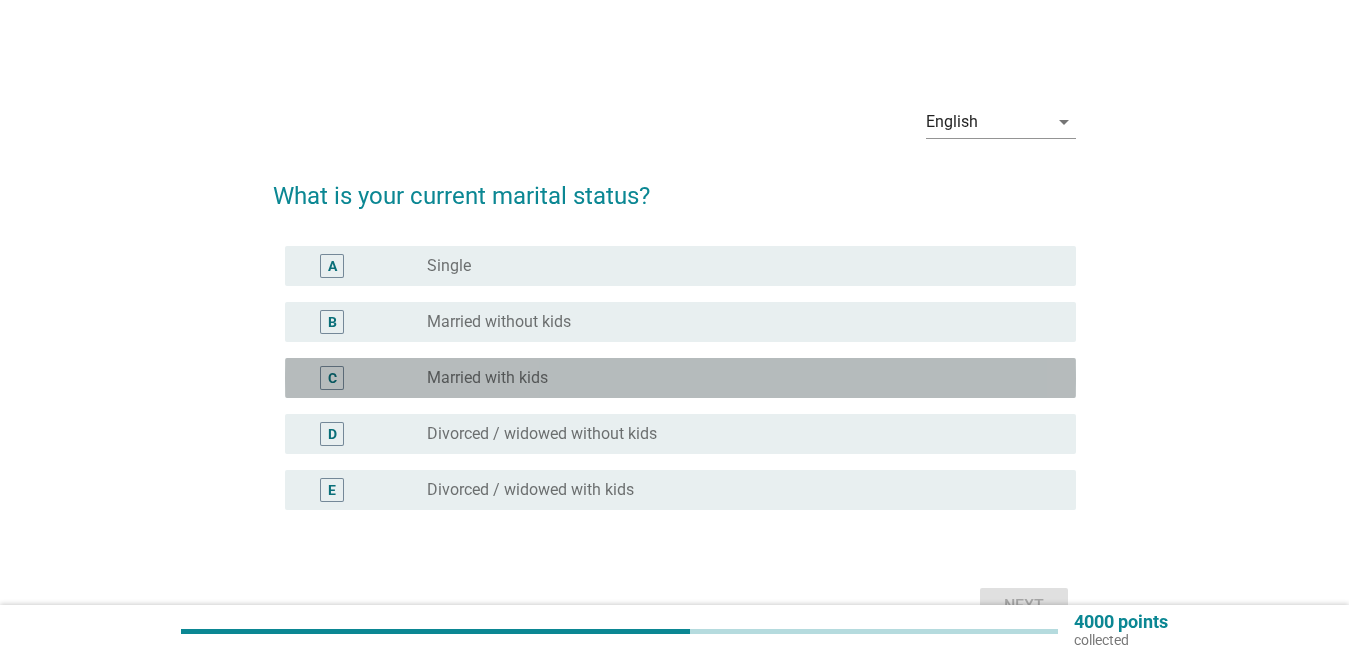 click on "radio_button_unchecked Married with kids" at bounding box center (735, 378) 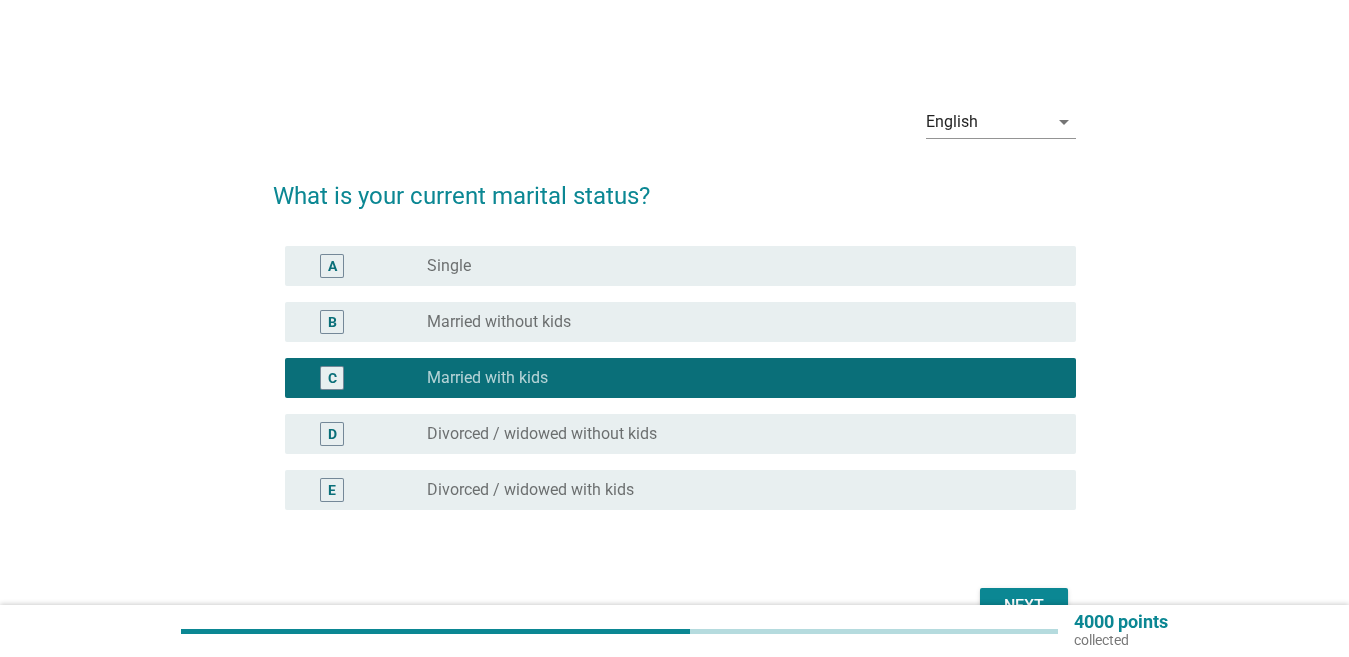scroll, scrollTop: 115, scrollLeft: 0, axis: vertical 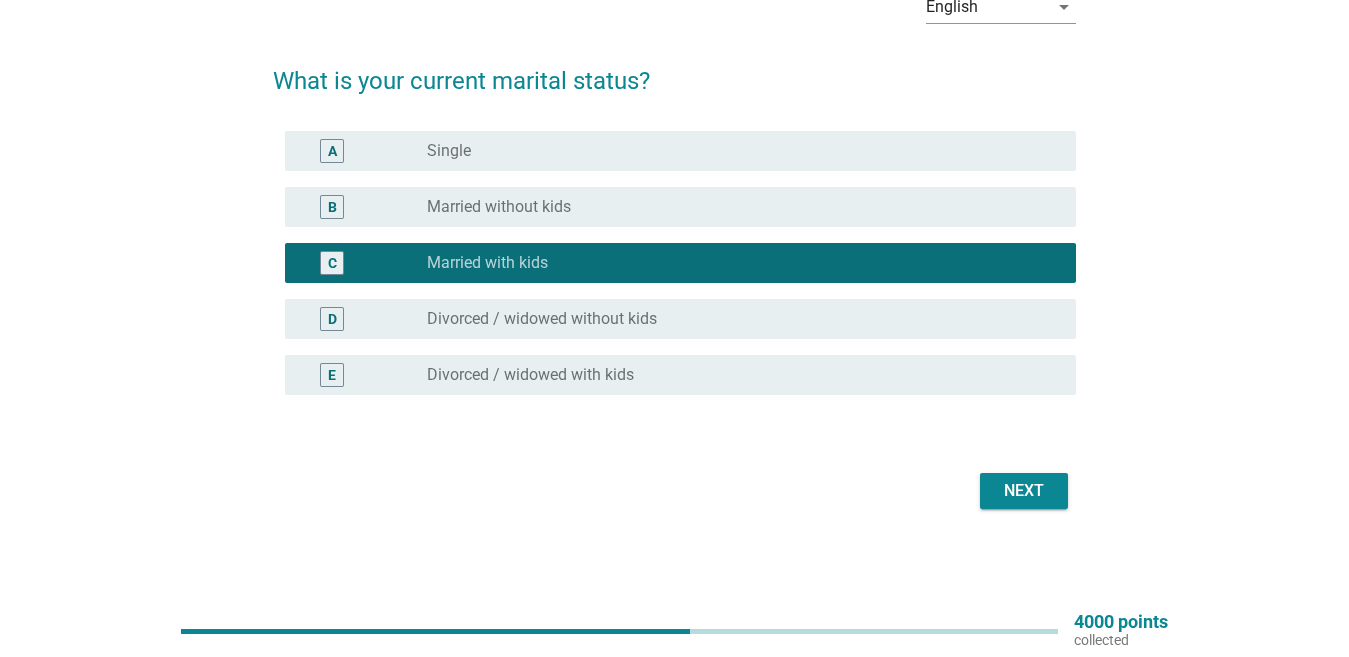 click on "Next" at bounding box center [1024, 491] 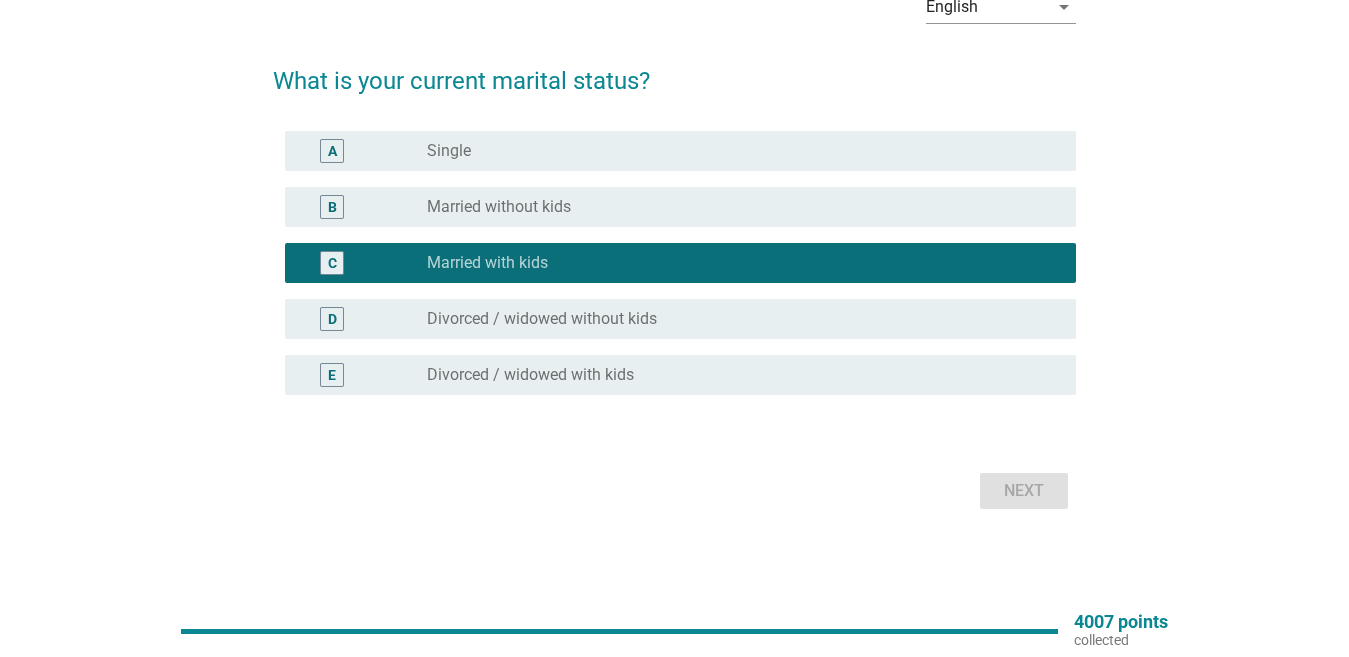 scroll, scrollTop: 0, scrollLeft: 0, axis: both 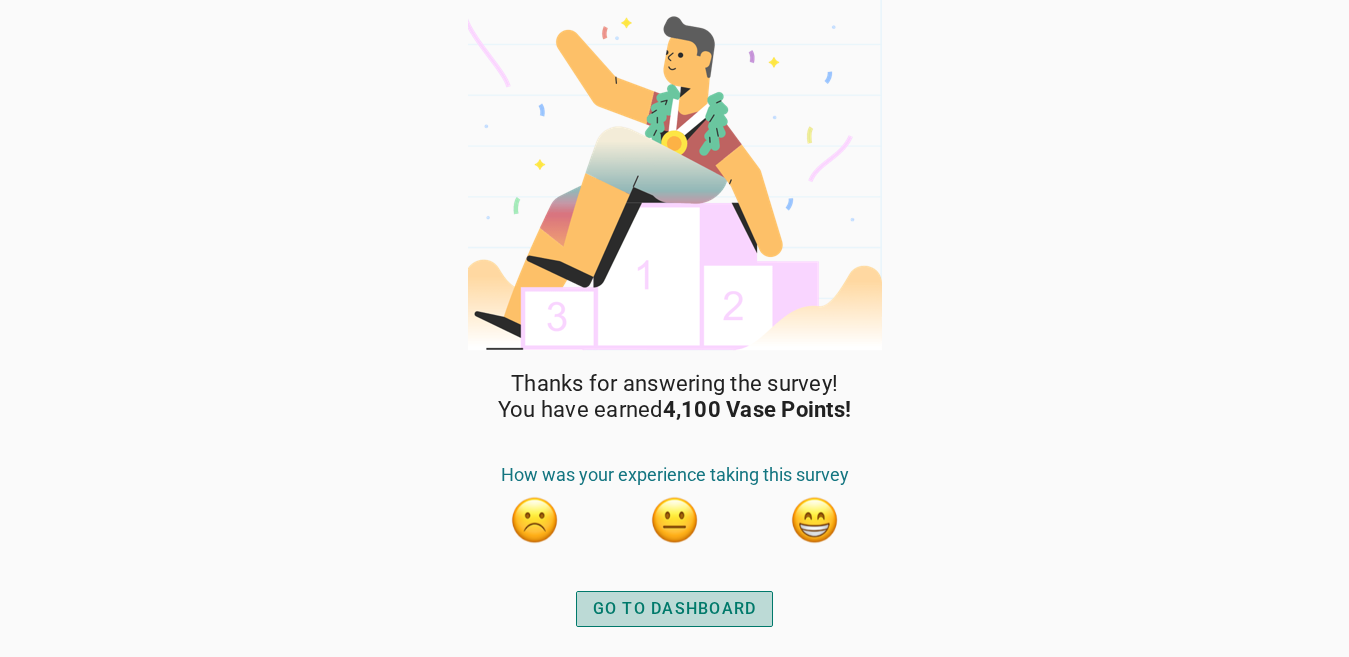 click on "GO TO DASHBOARD" at bounding box center (675, 609) 